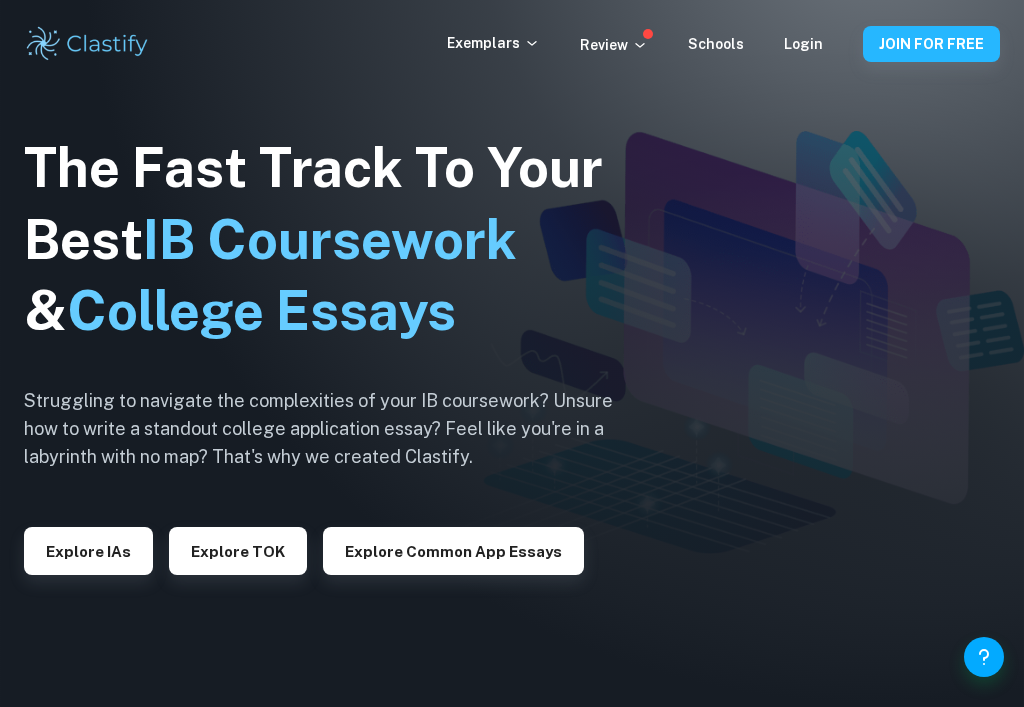 scroll, scrollTop: 0, scrollLeft: 0, axis: both 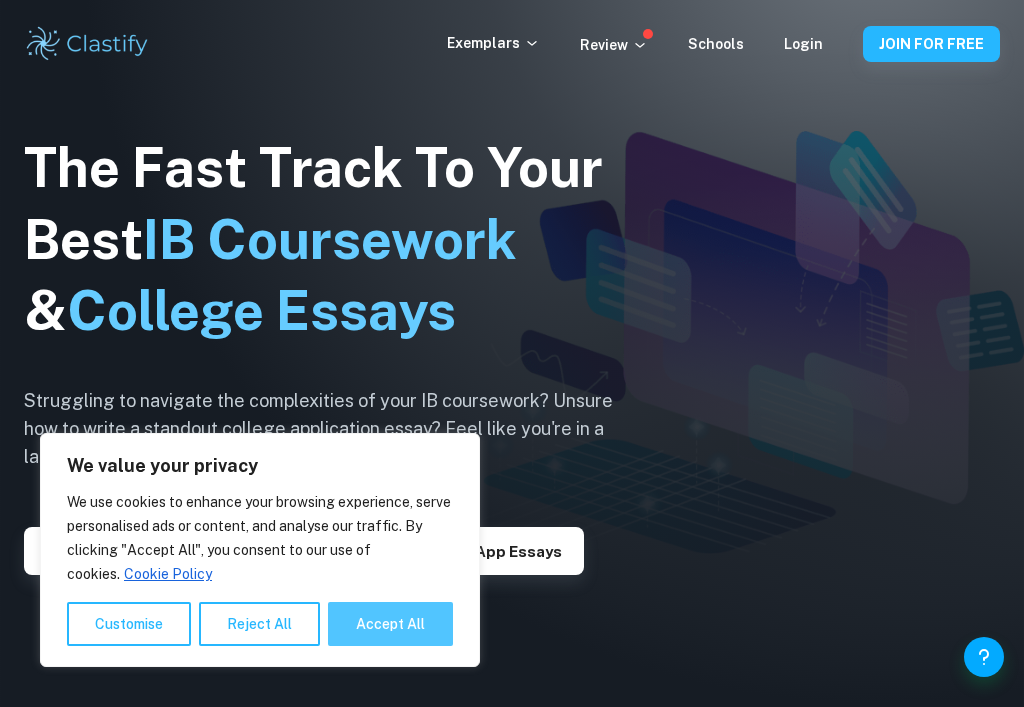 click on "Accept All" at bounding box center (390, 624) 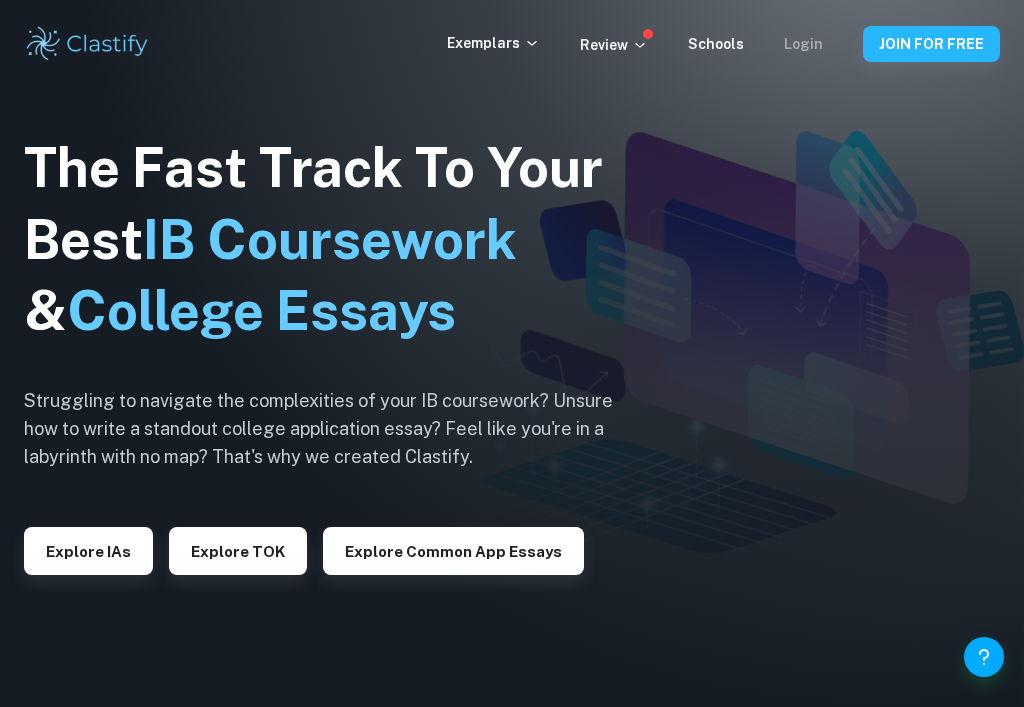 click on "Login" at bounding box center (803, 44) 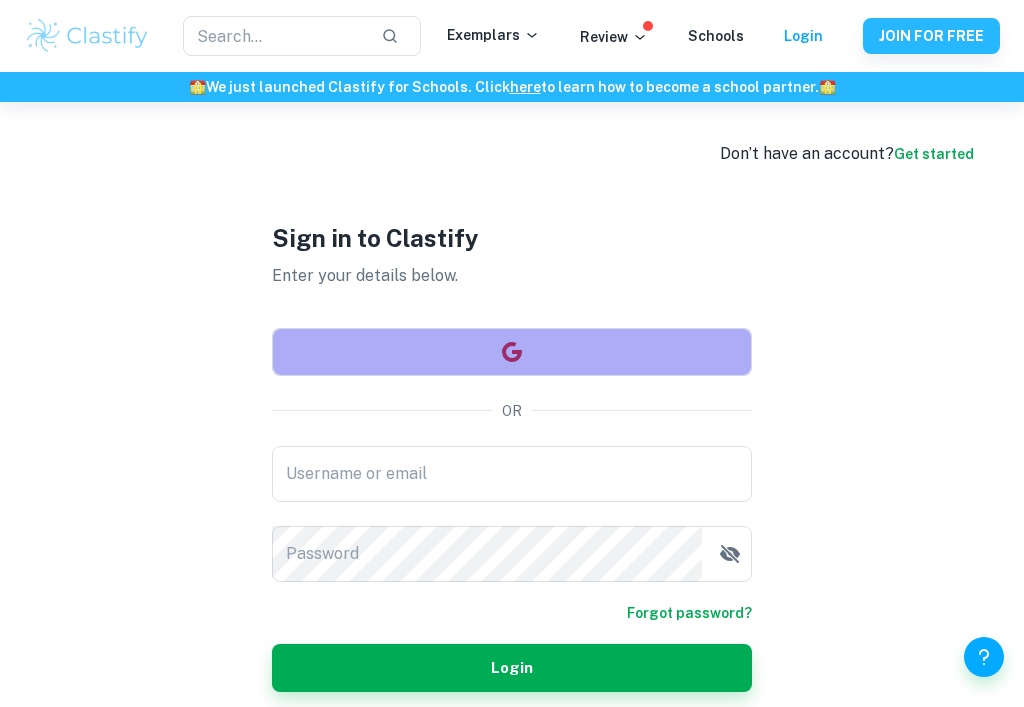 click at bounding box center [512, 352] 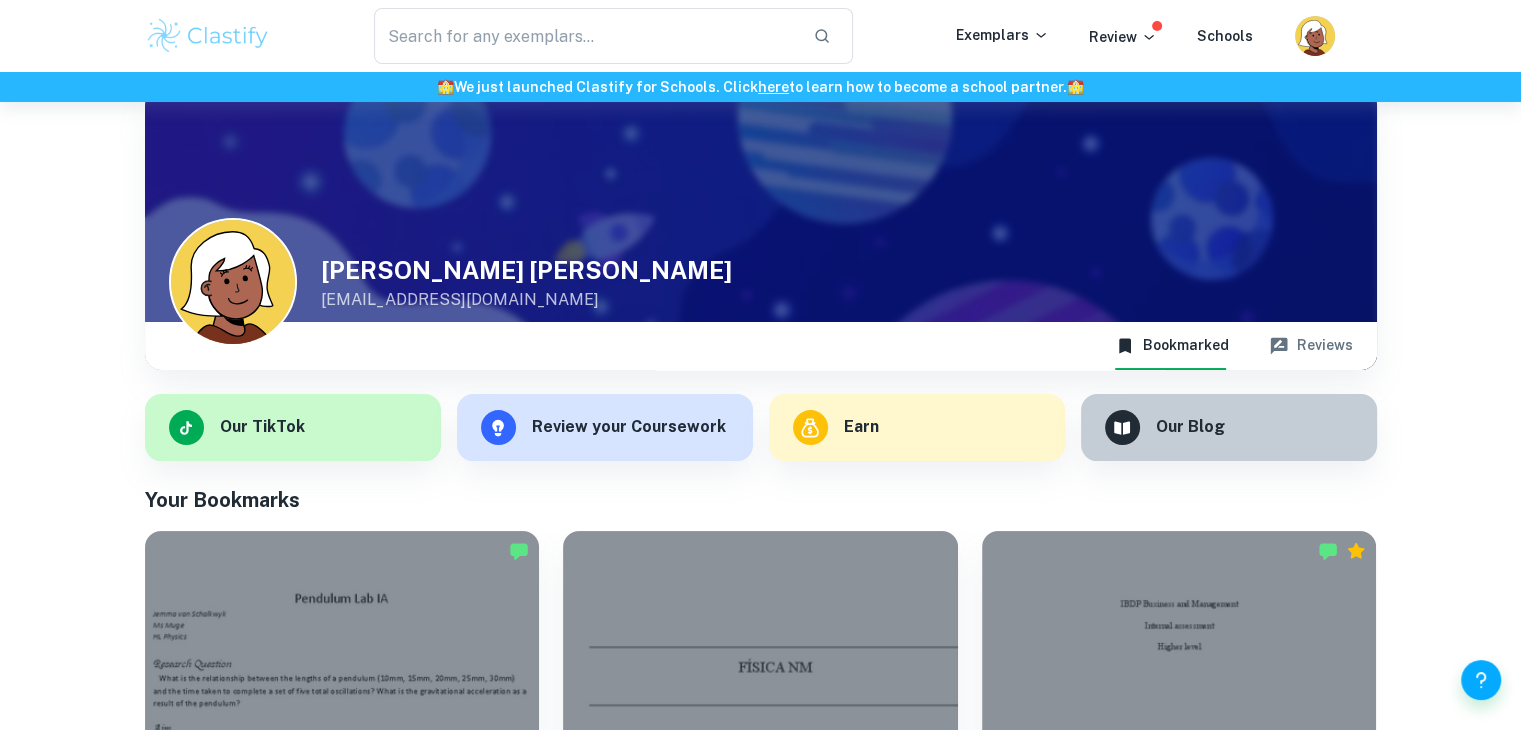 scroll, scrollTop: 0, scrollLeft: 0, axis: both 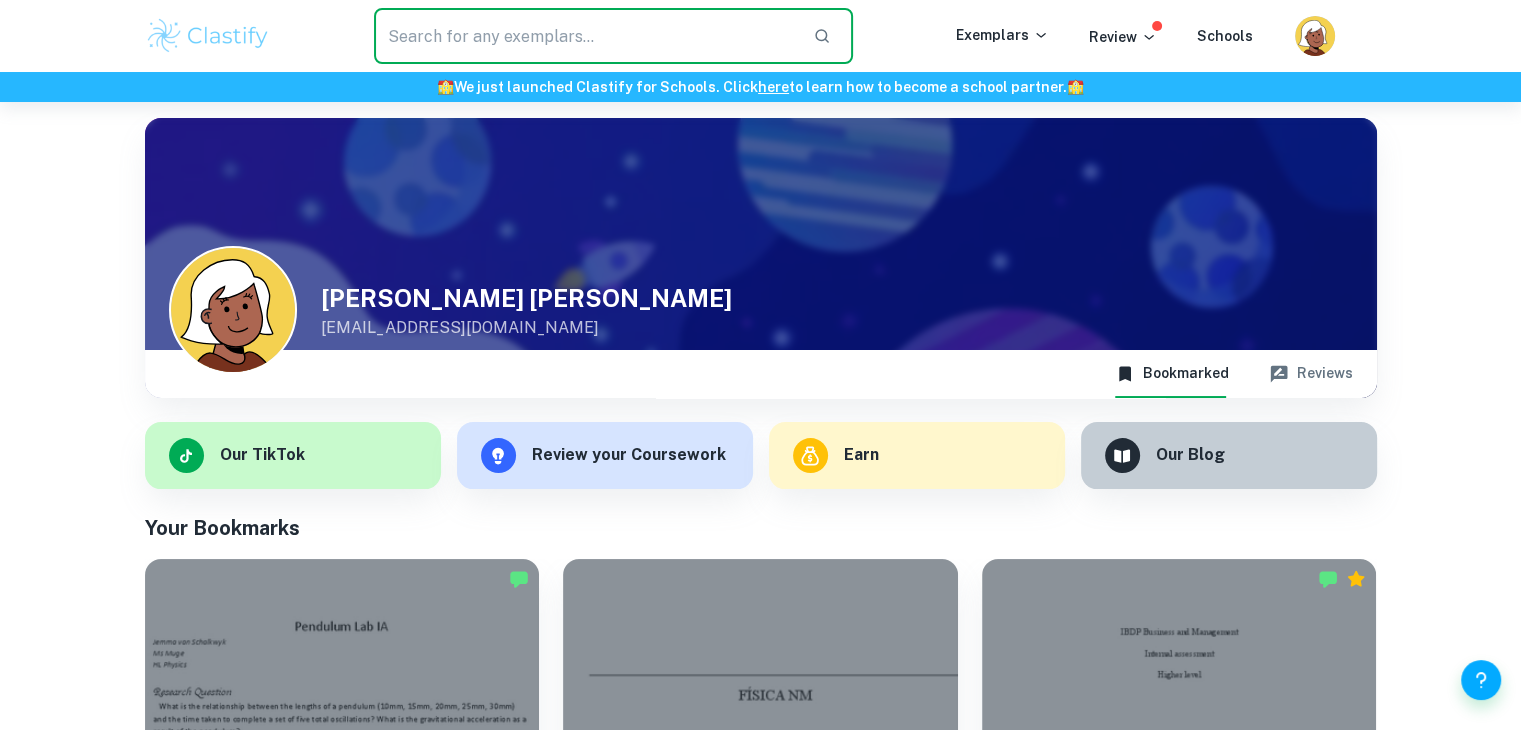 click at bounding box center (585, 36) 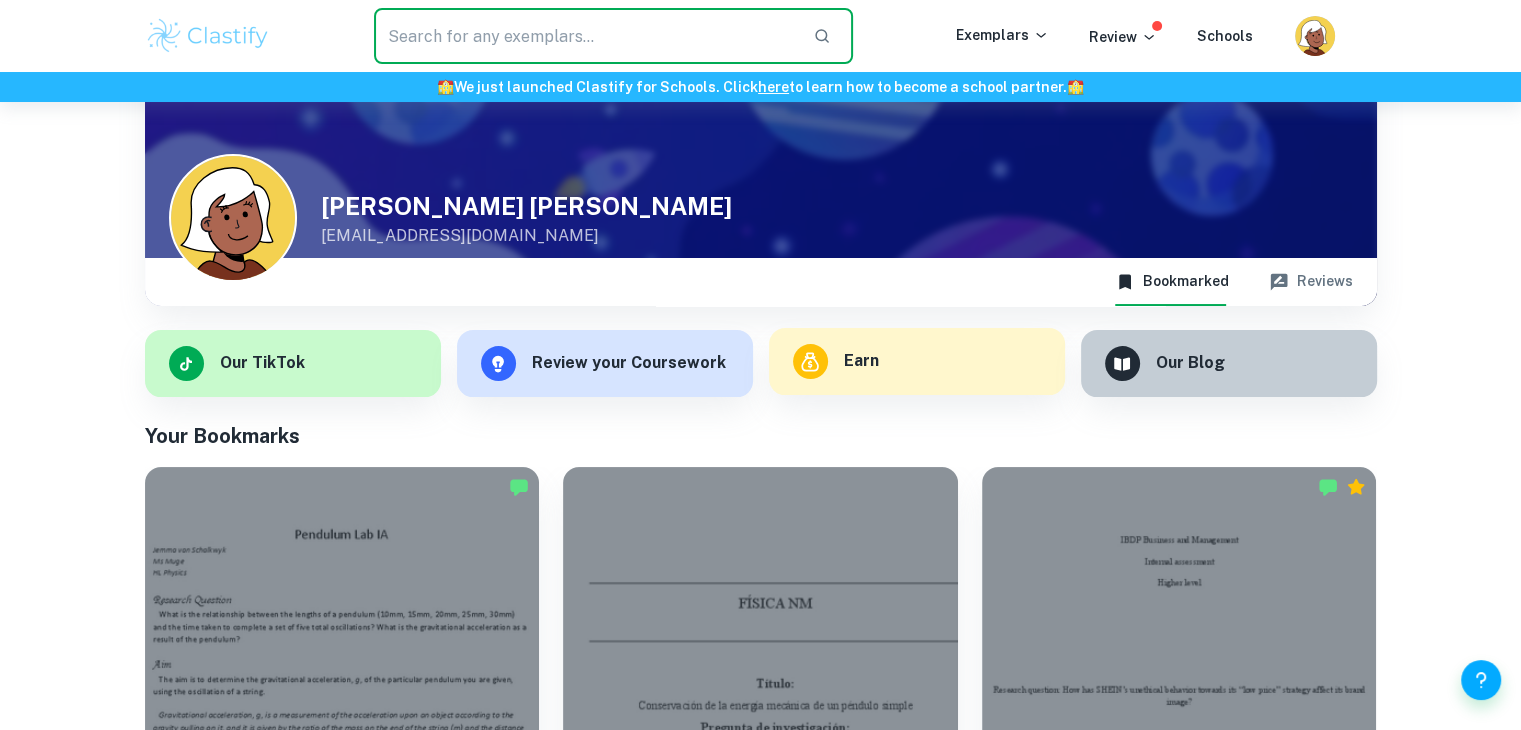 scroll, scrollTop: 0, scrollLeft: 0, axis: both 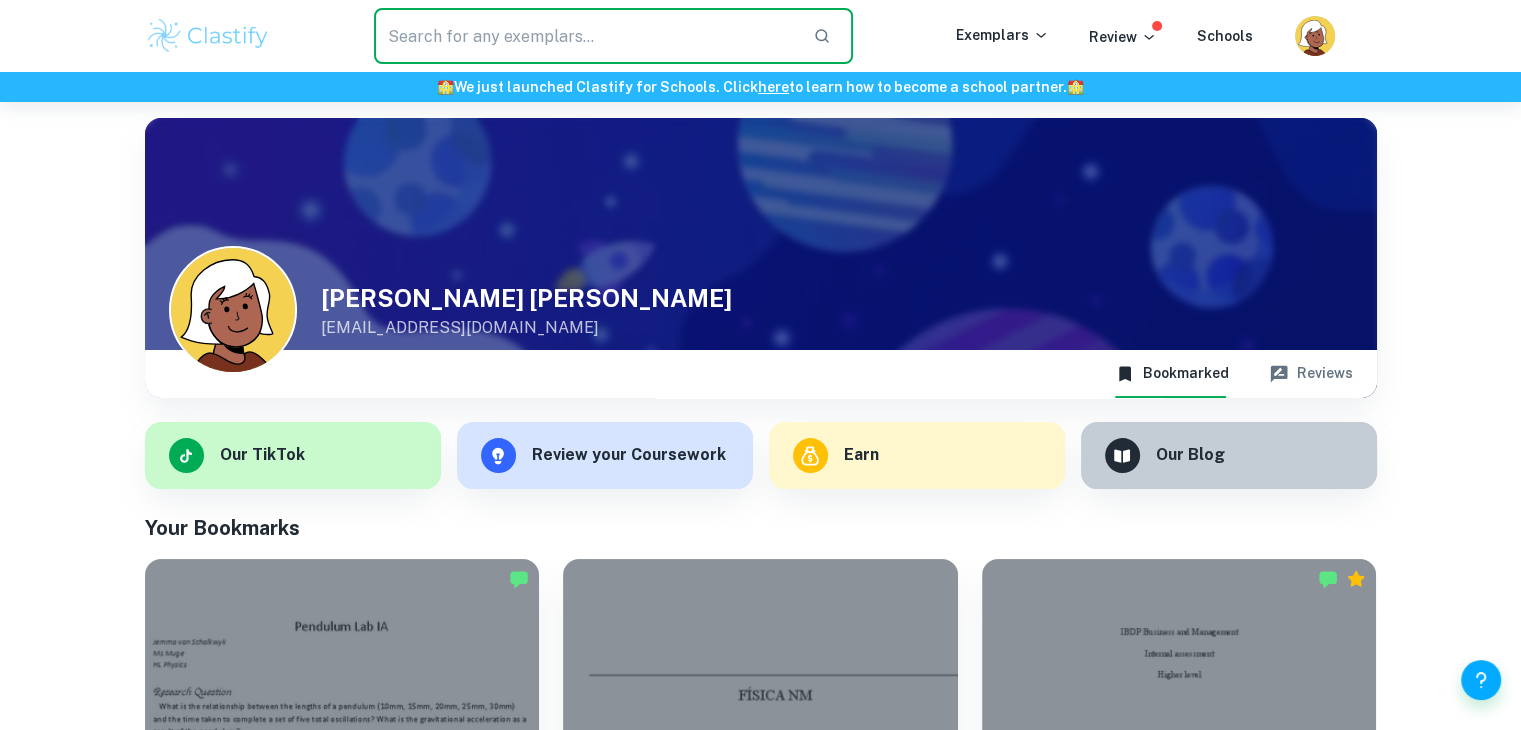 click at bounding box center [585, 36] 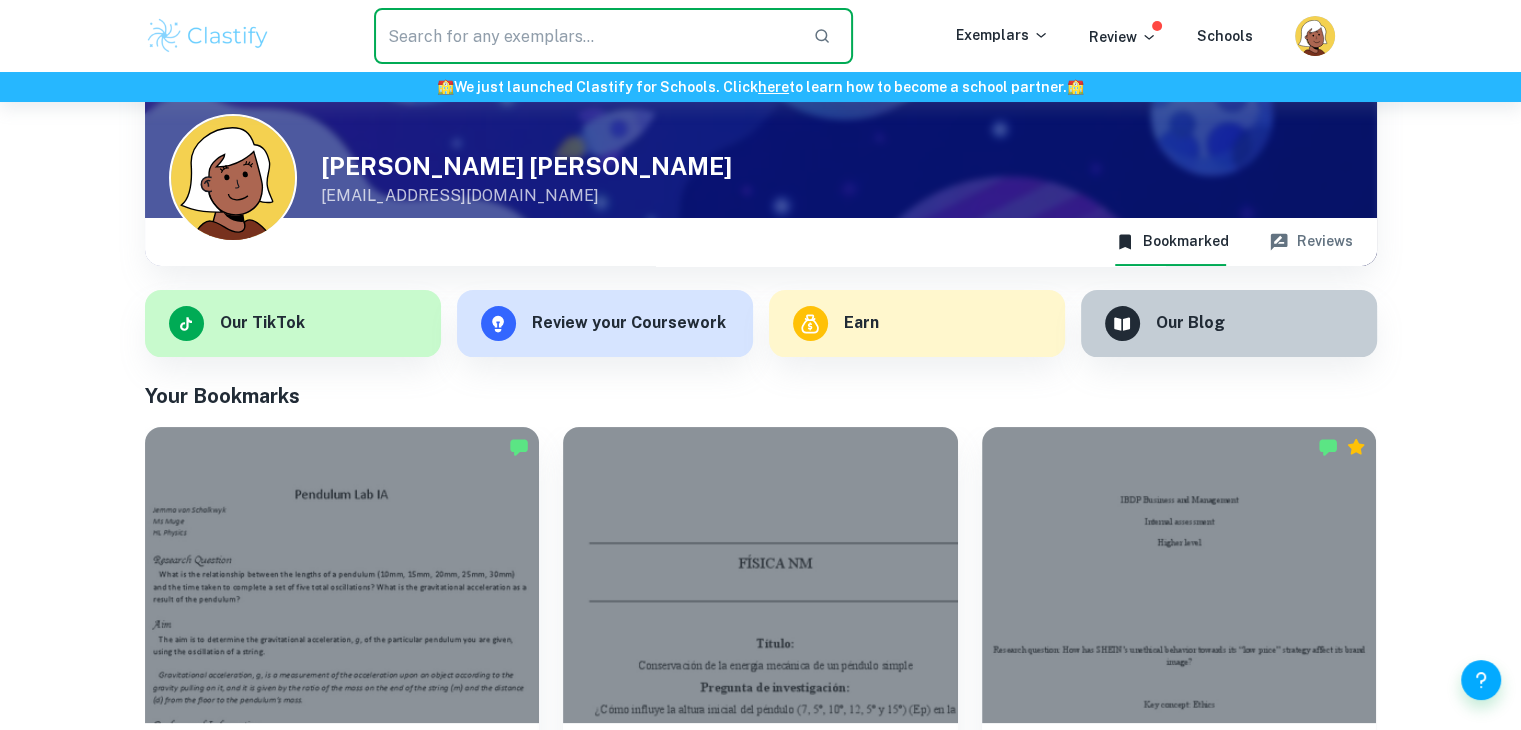 scroll, scrollTop: 0, scrollLeft: 0, axis: both 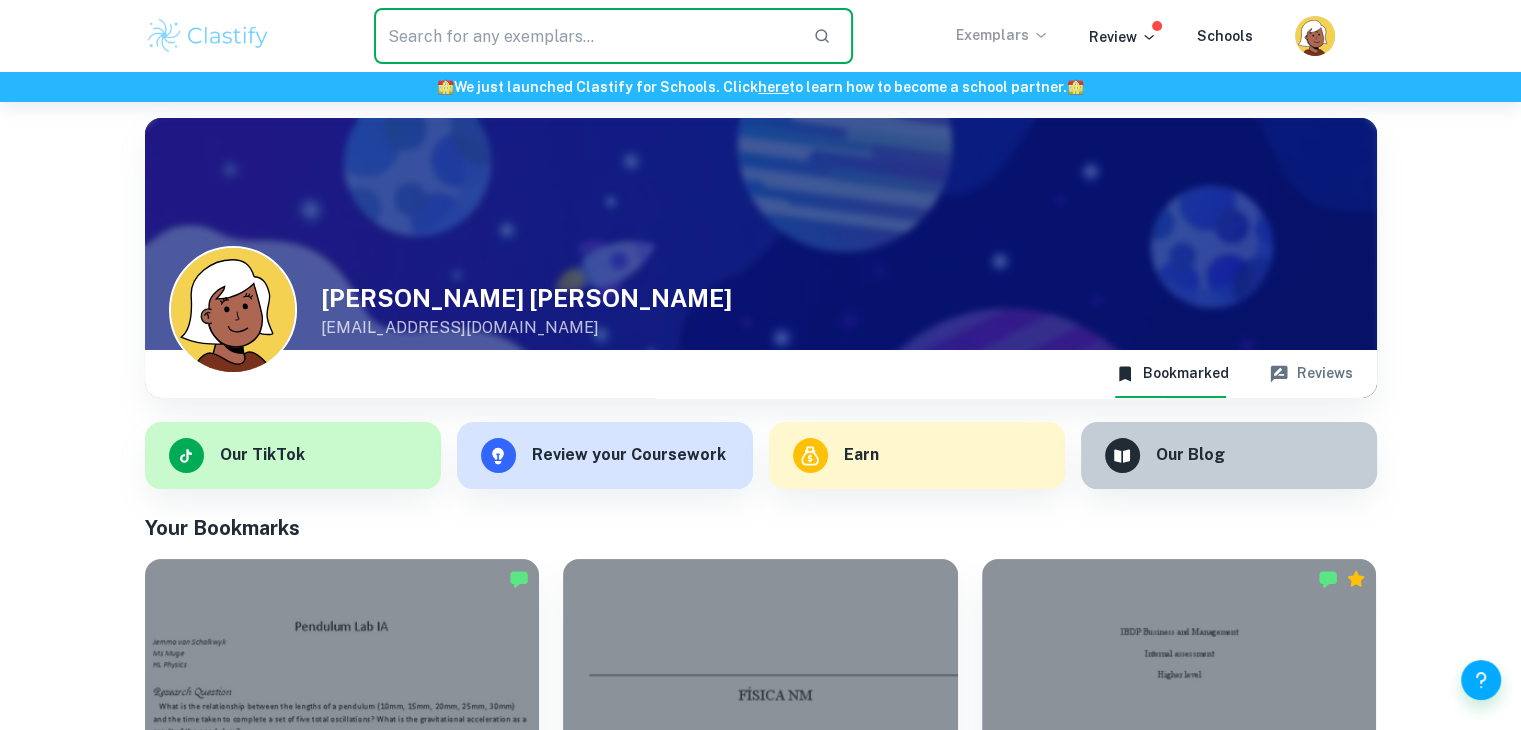 click on "Exemplars" at bounding box center (1002, 35) 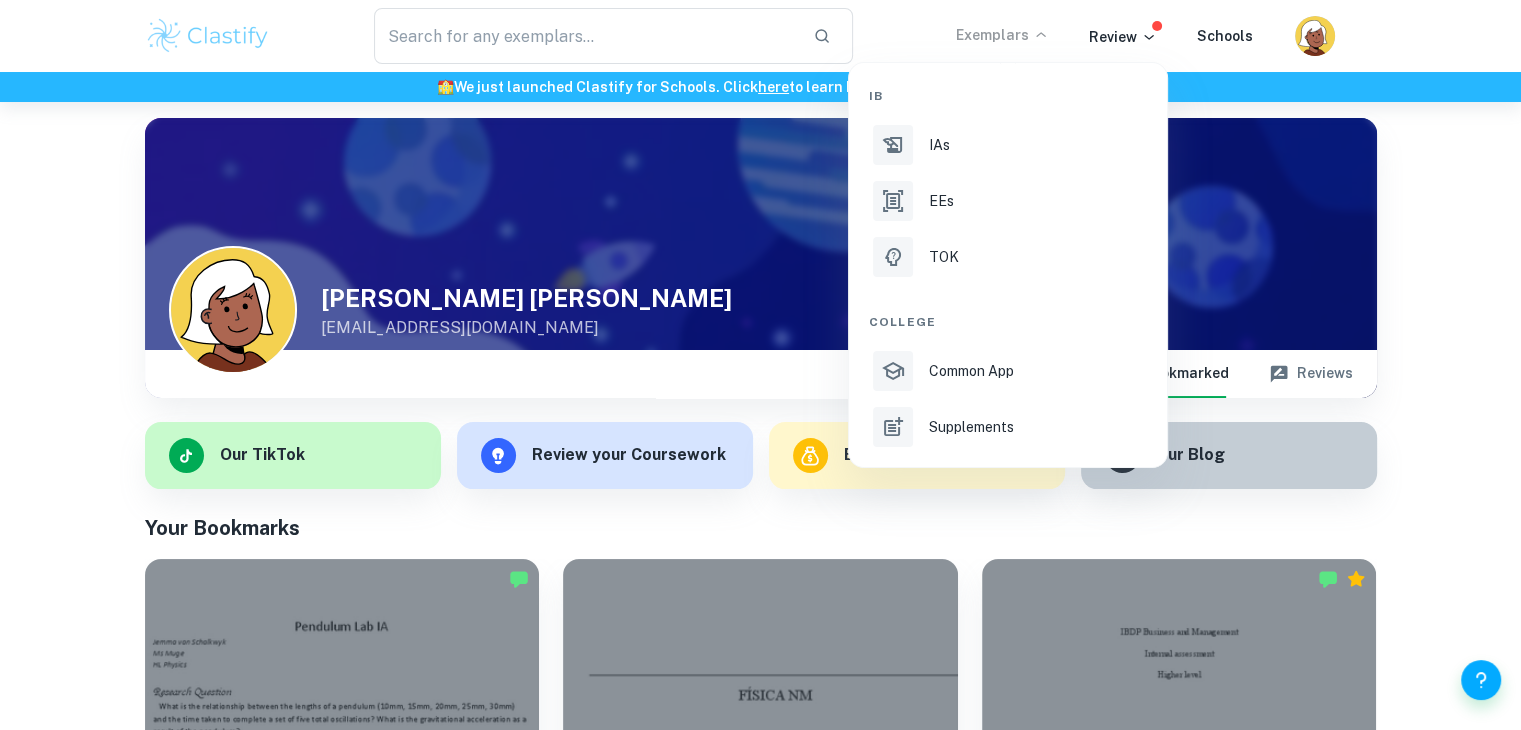 click at bounding box center [760, 365] 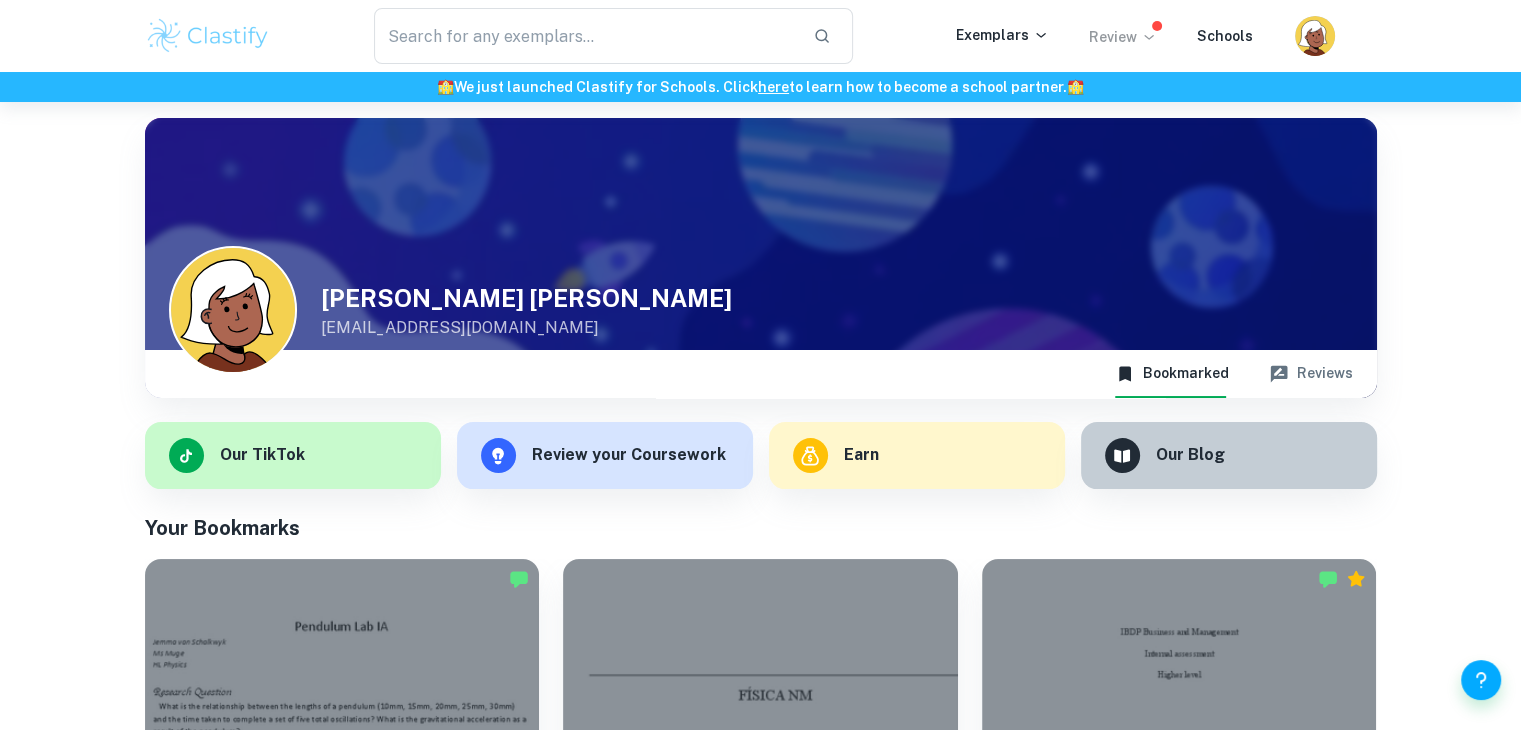 click on "Review" at bounding box center [1123, 37] 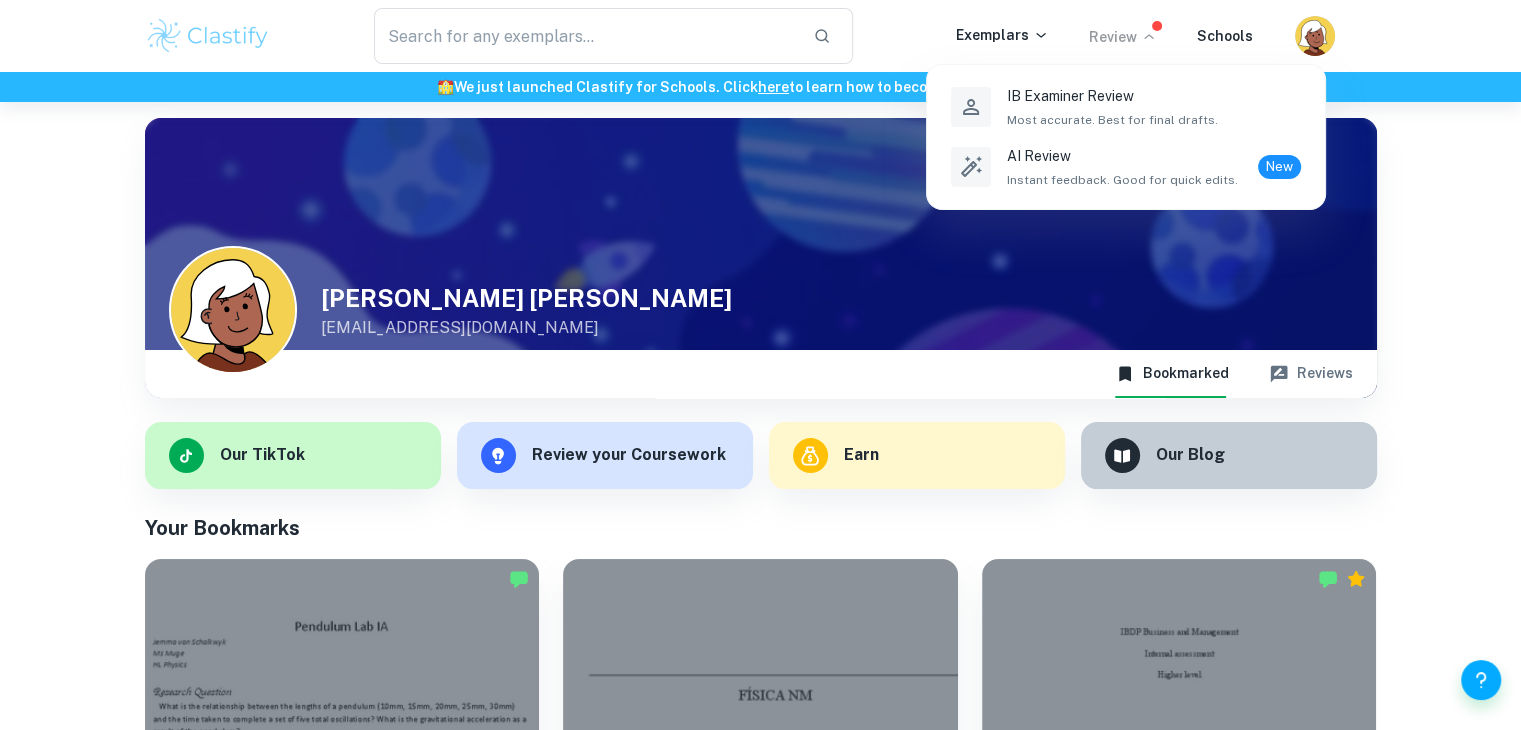 click at bounding box center (760, 365) 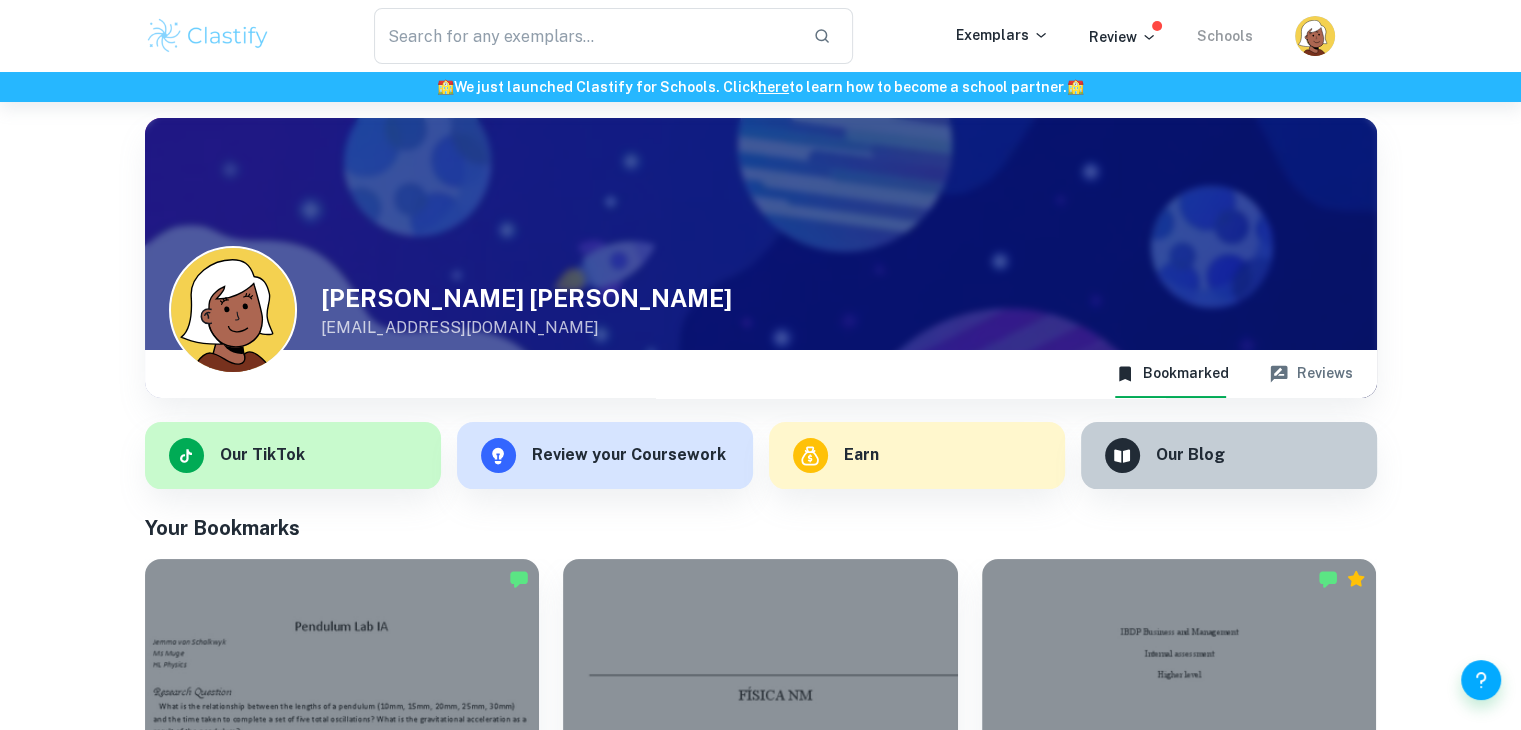 click on "Schools" at bounding box center (1225, 36) 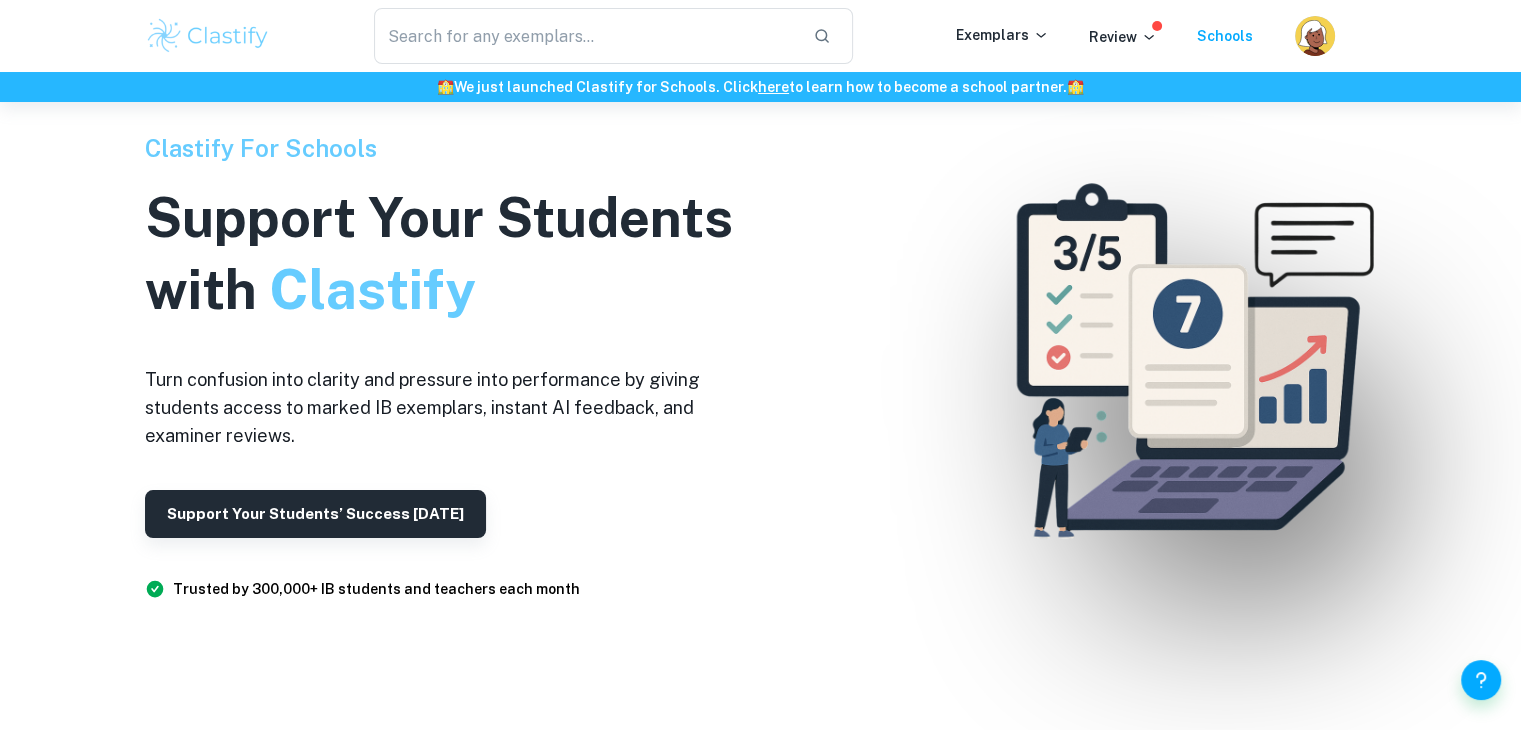 scroll, scrollTop: 68, scrollLeft: 0, axis: vertical 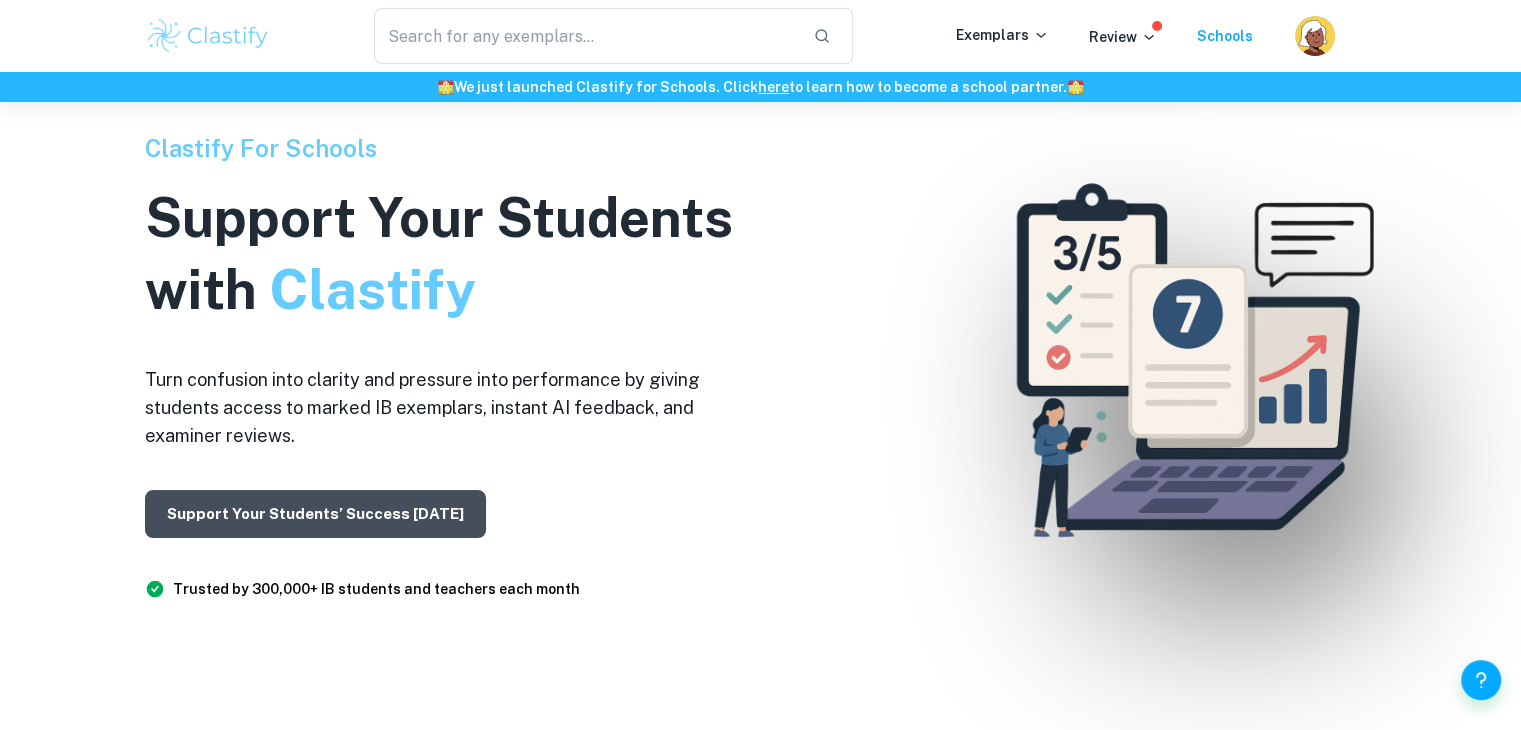 click on "Support Your Students’ Success Today" at bounding box center [315, 514] 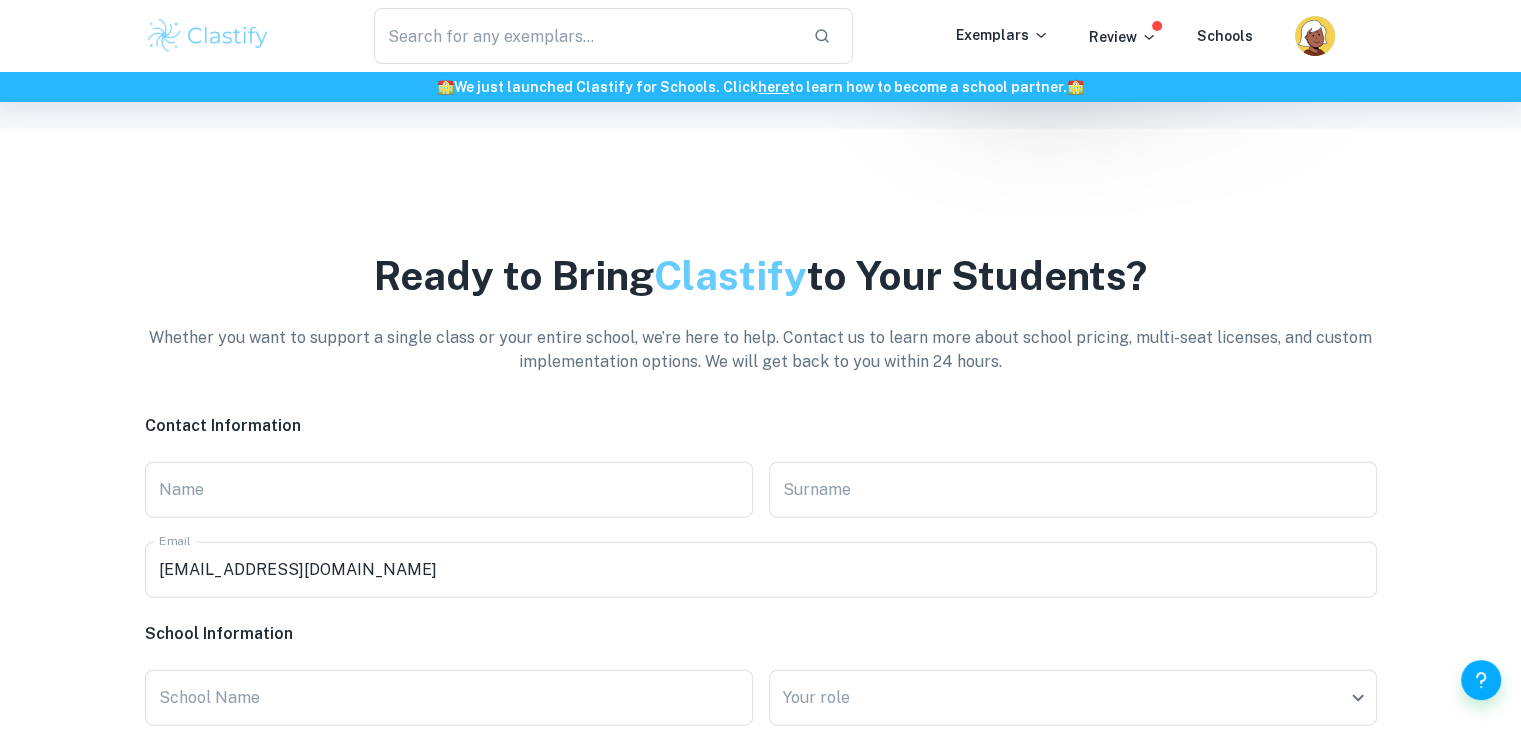 scroll, scrollTop: 4394, scrollLeft: 0, axis: vertical 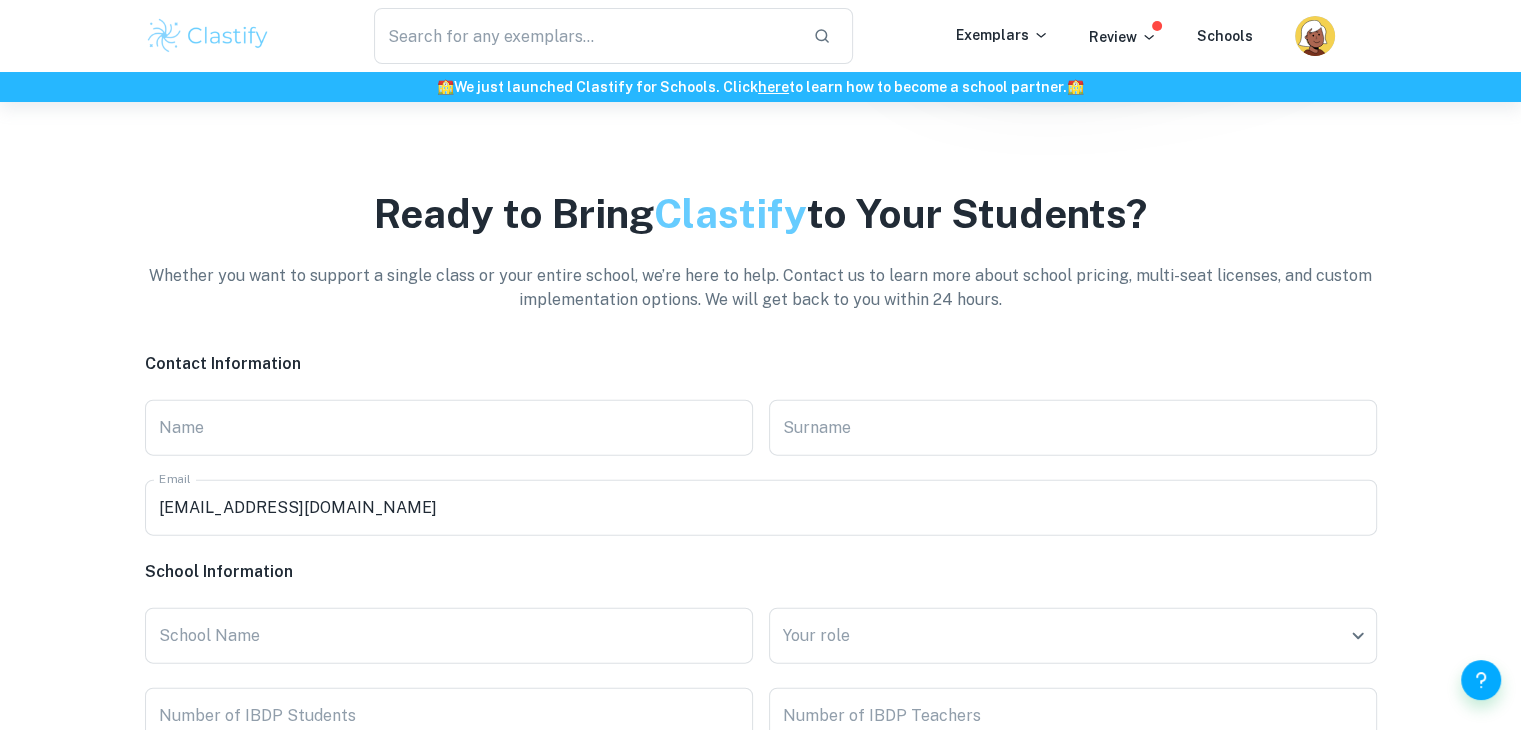 click at bounding box center (208, 36) 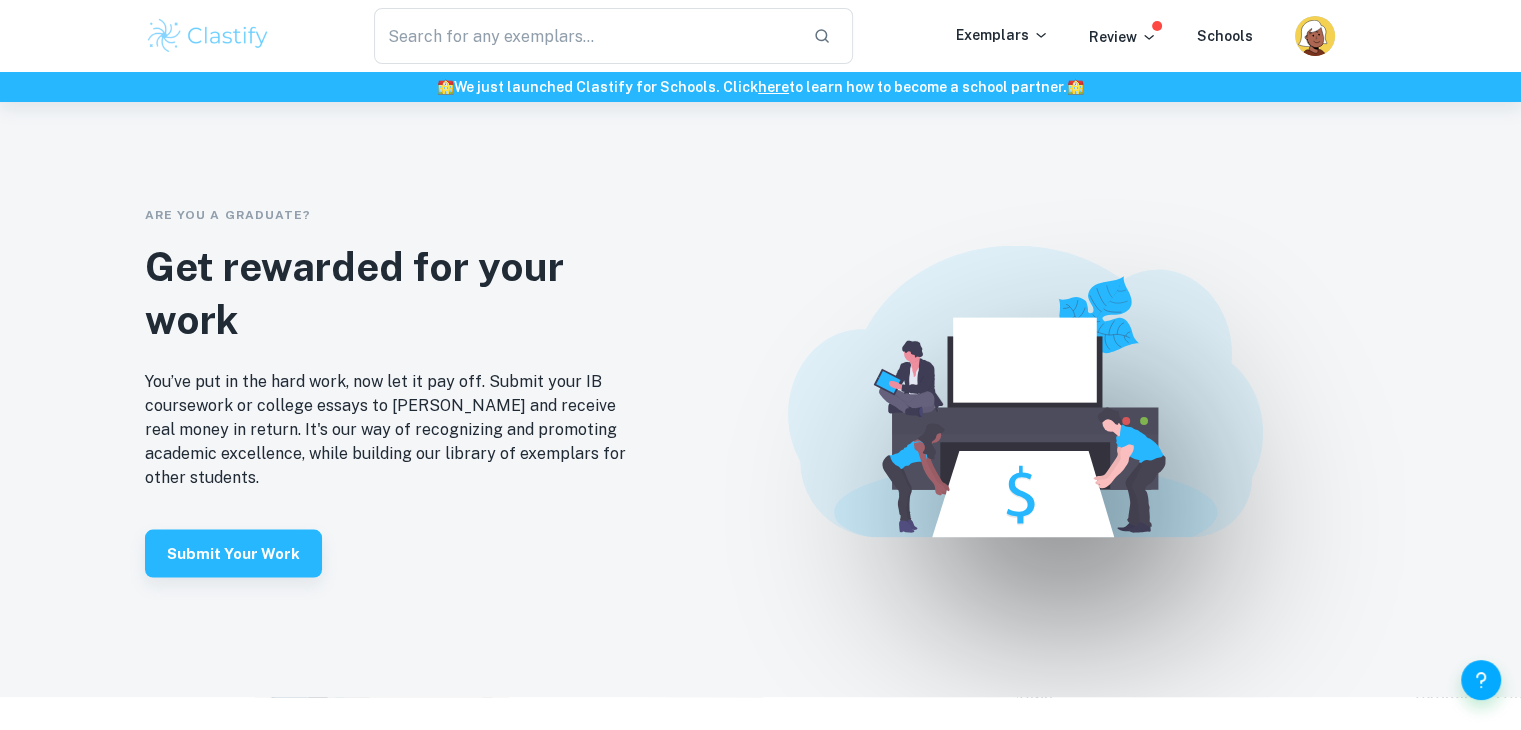 scroll, scrollTop: 4043, scrollLeft: 0, axis: vertical 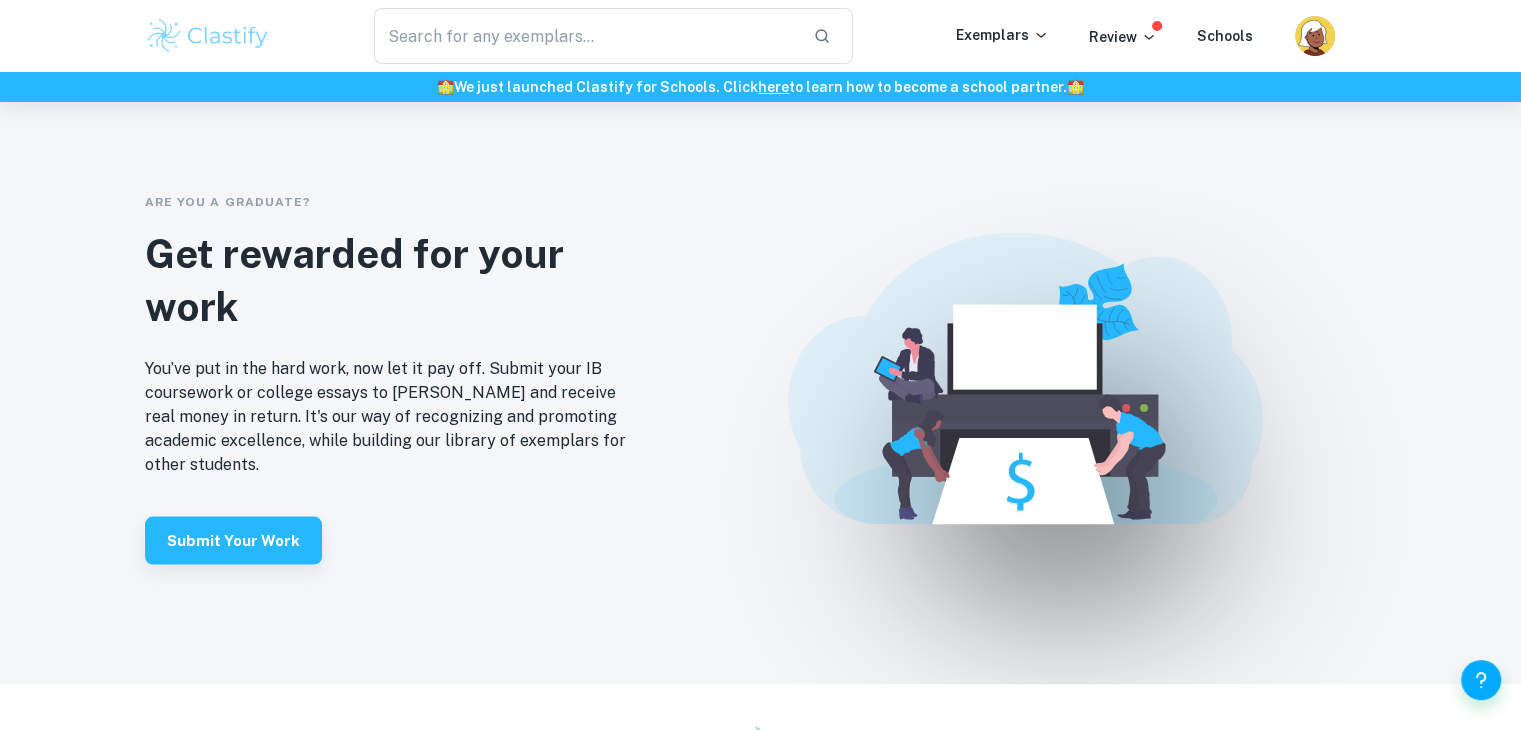 click on "You’ve put in the hard work, now let it pay off. Submit your IB coursework or college essays to [PERSON_NAME] and receive real money in return. It's our way of recognizing and promoting academic excellence, while building our library of exemplars for other students." at bounding box center (390, 417) 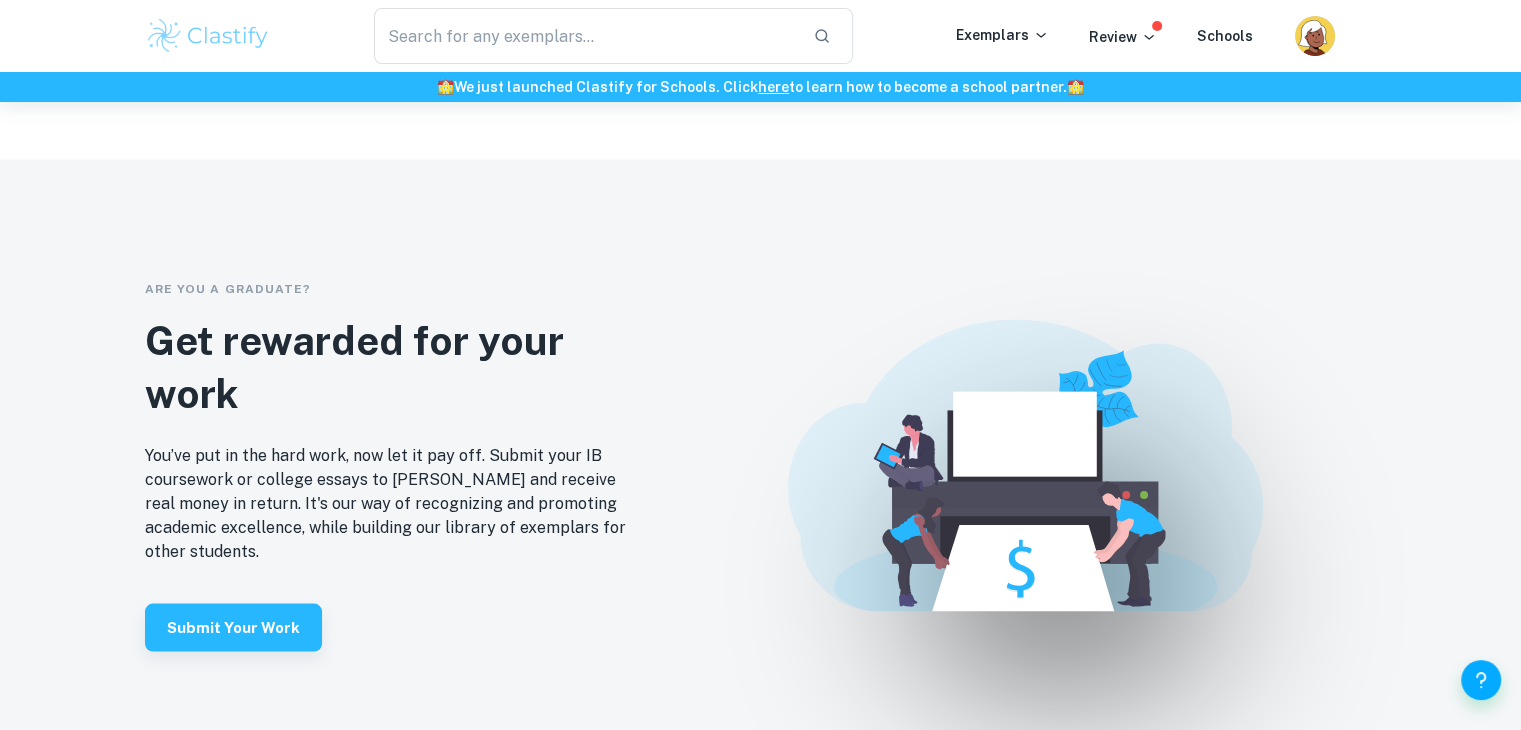 scroll, scrollTop: 3960, scrollLeft: 0, axis: vertical 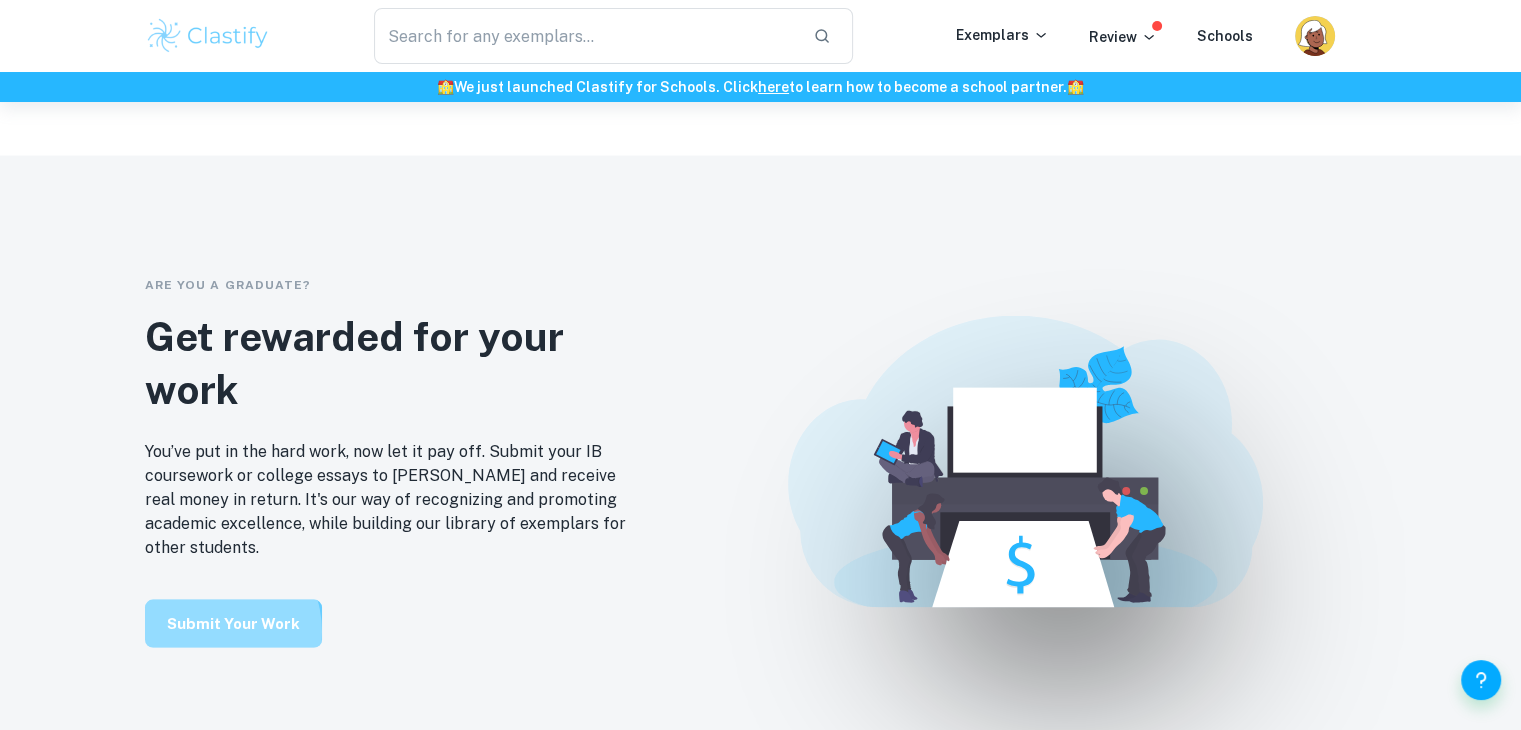 click on "Submit your work" at bounding box center (233, 624) 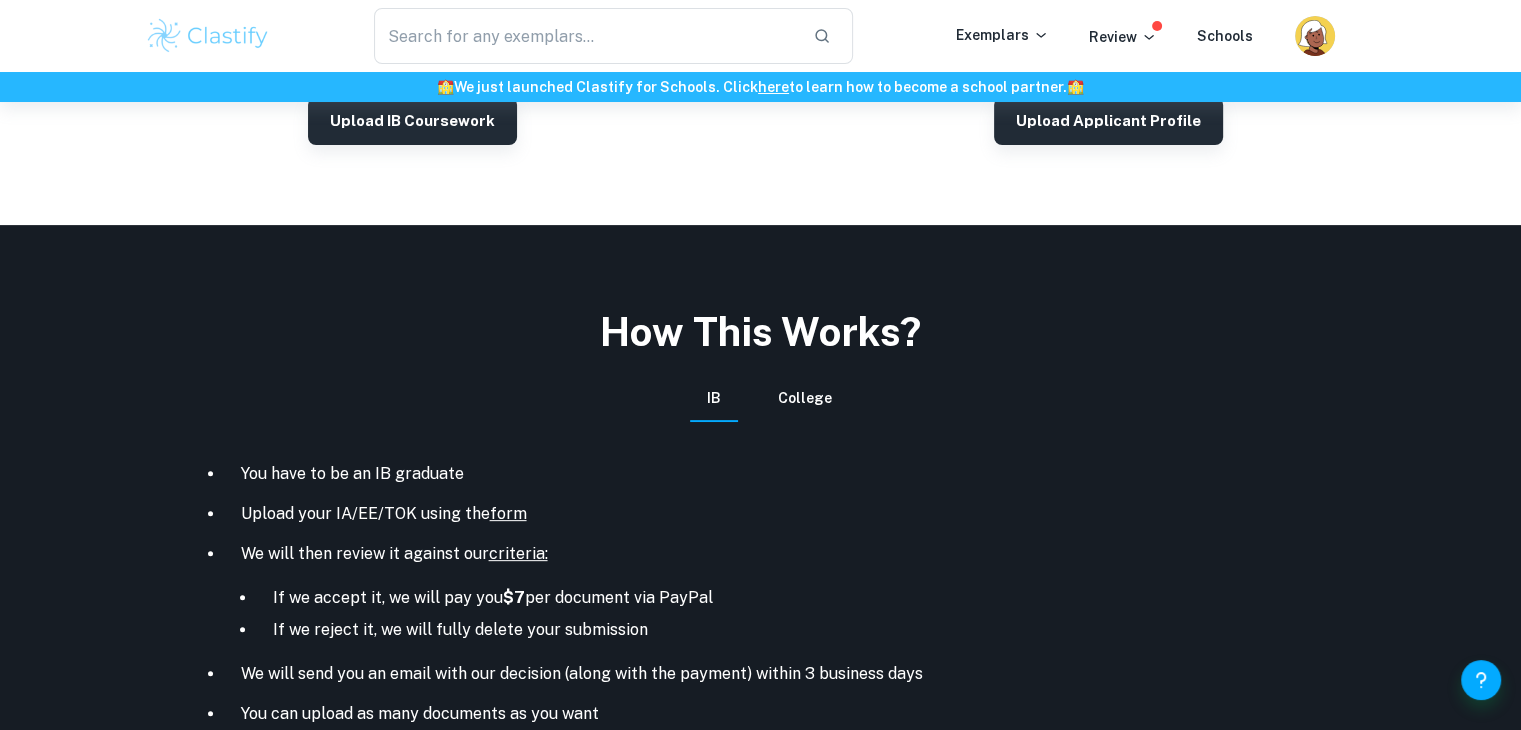 scroll, scrollTop: 256, scrollLeft: 0, axis: vertical 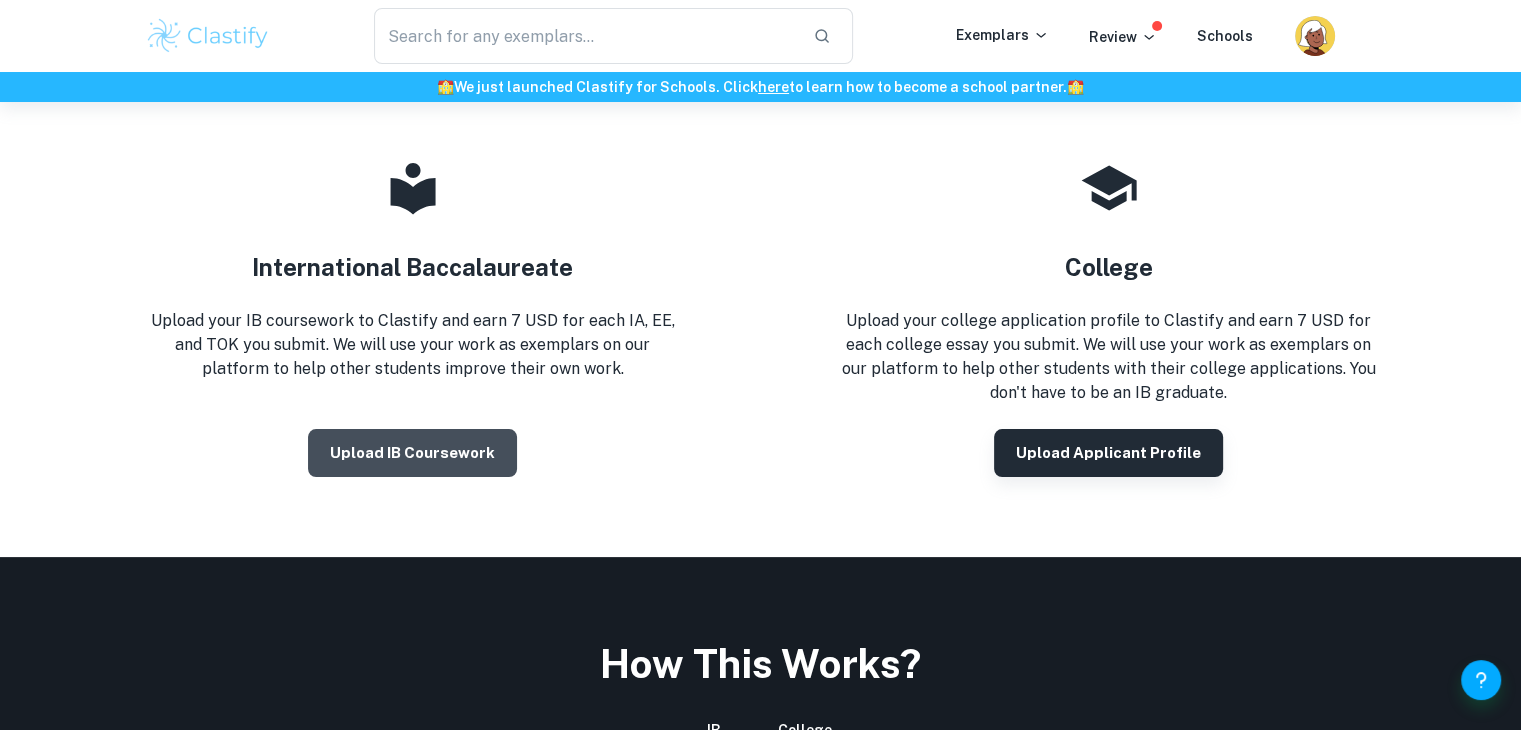 click on "Upload IB coursework" at bounding box center [412, 453] 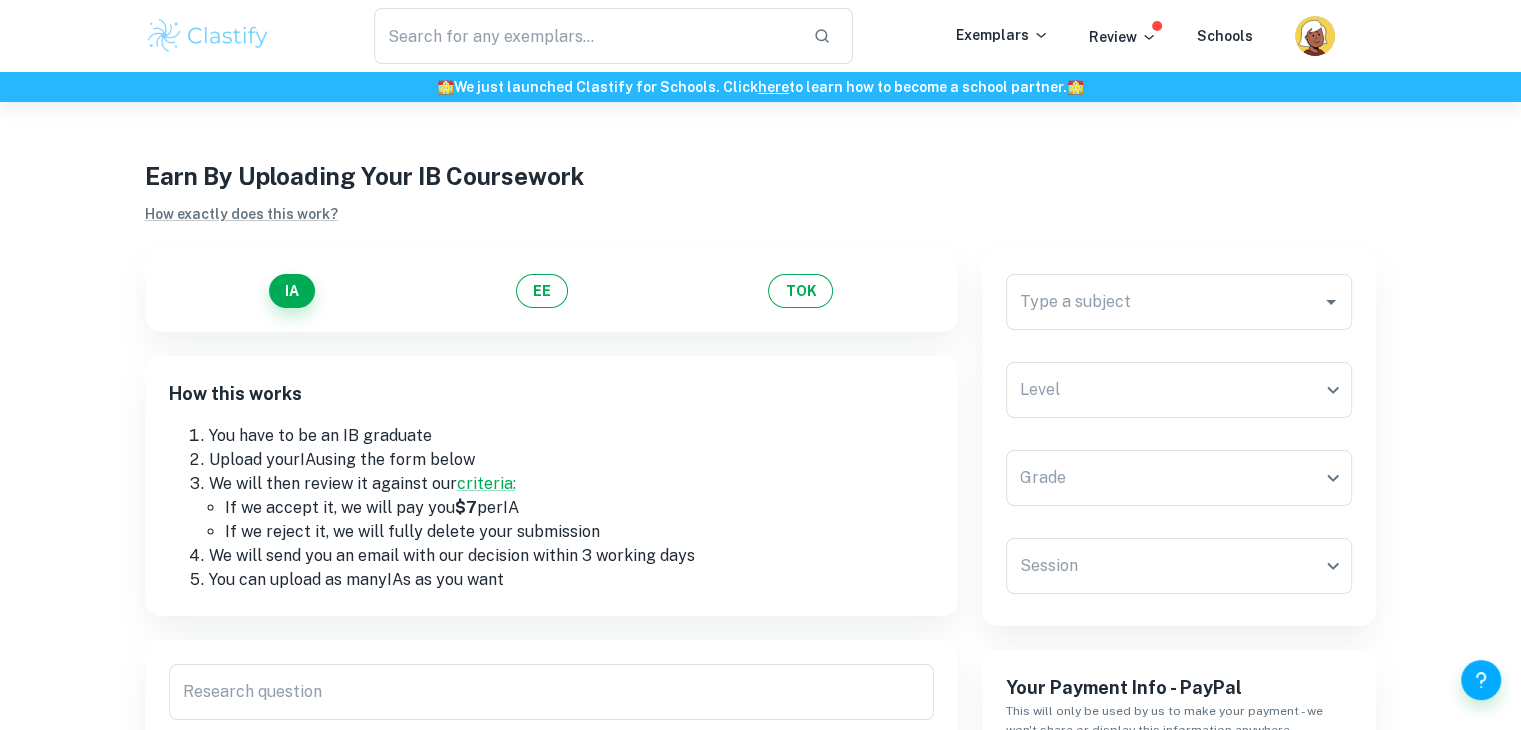 scroll, scrollTop: 56, scrollLeft: 0, axis: vertical 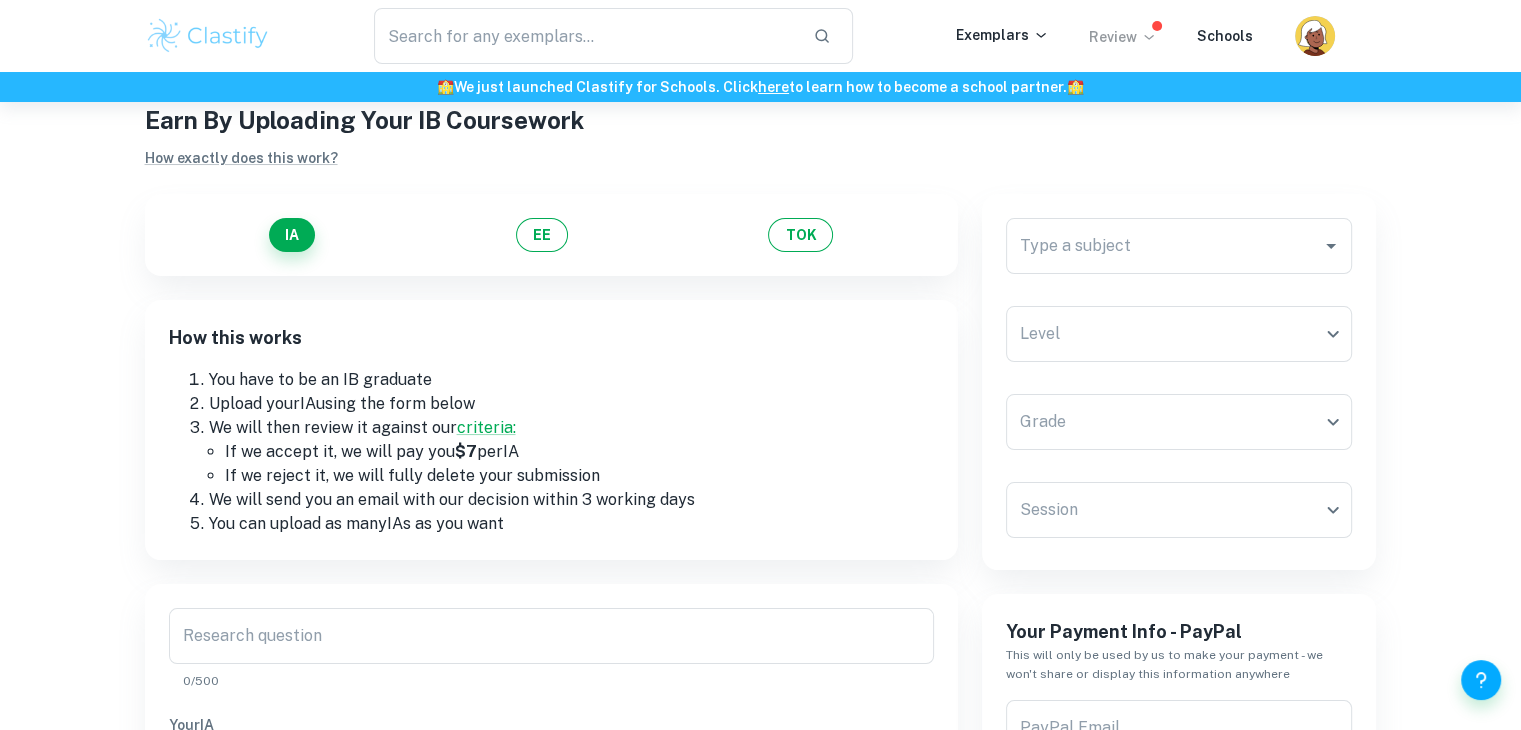 click on "Review" at bounding box center (1123, 37) 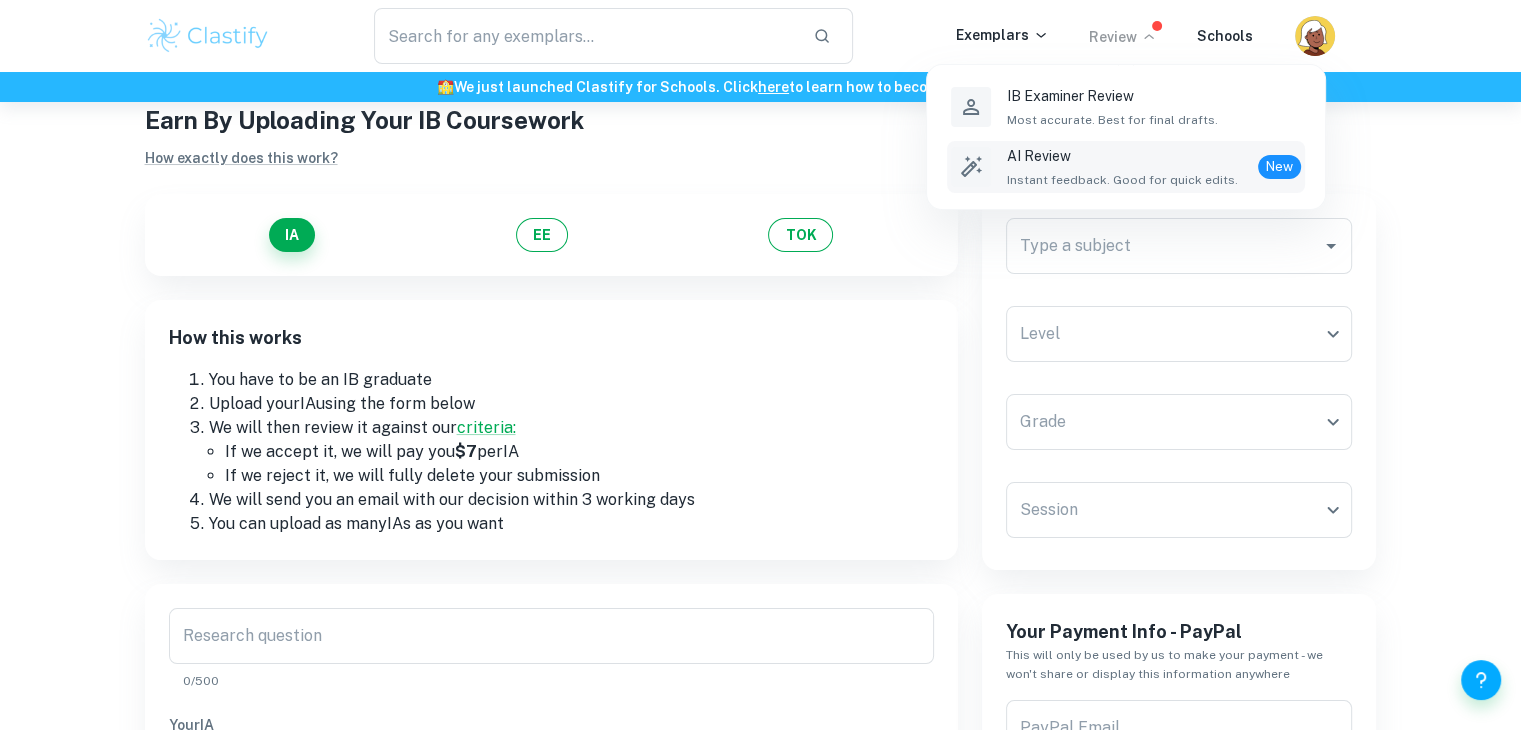 click on "Instant feedback. Good for quick edits." at bounding box center (1122, 180) 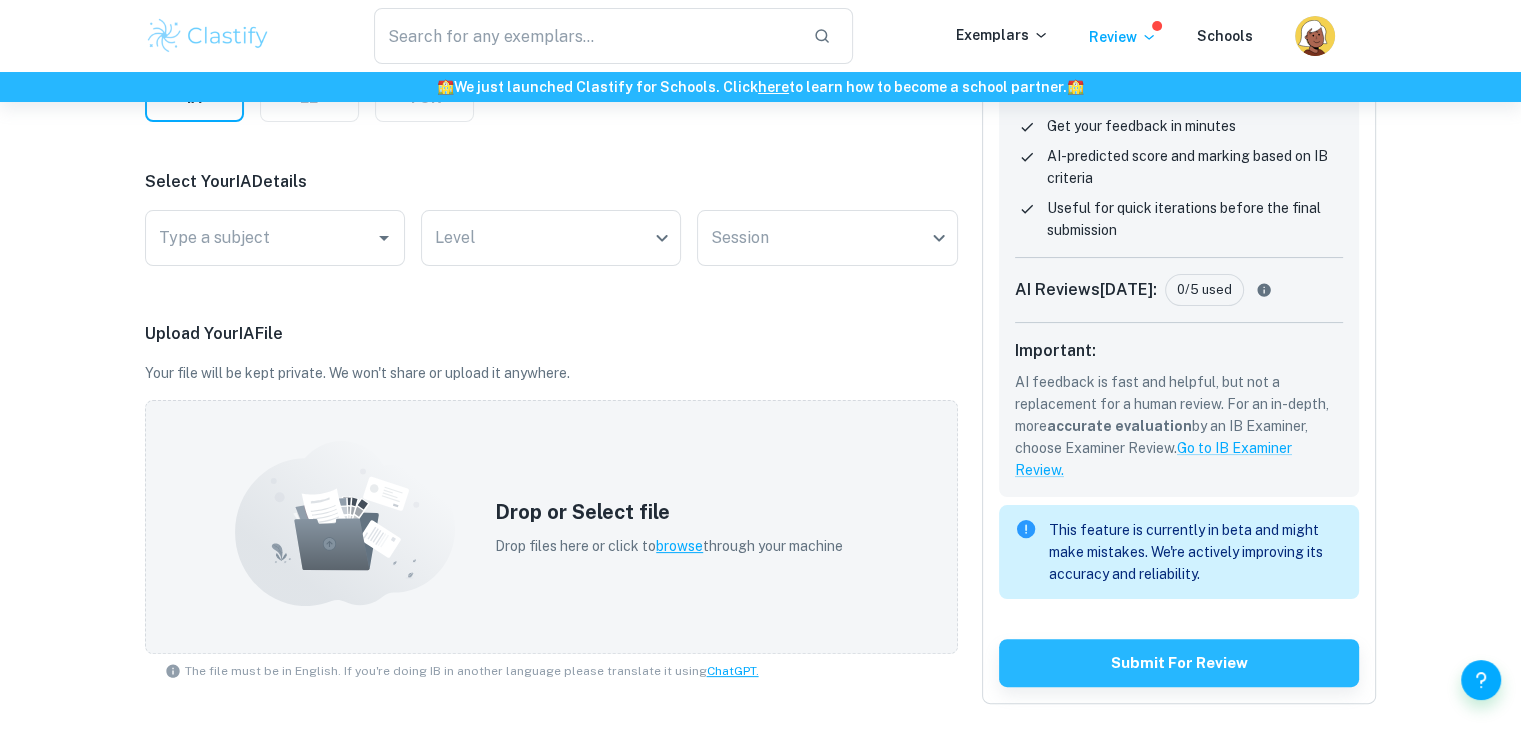 scroll, scrollTop: 0, scrollLeft: 0, axis: both 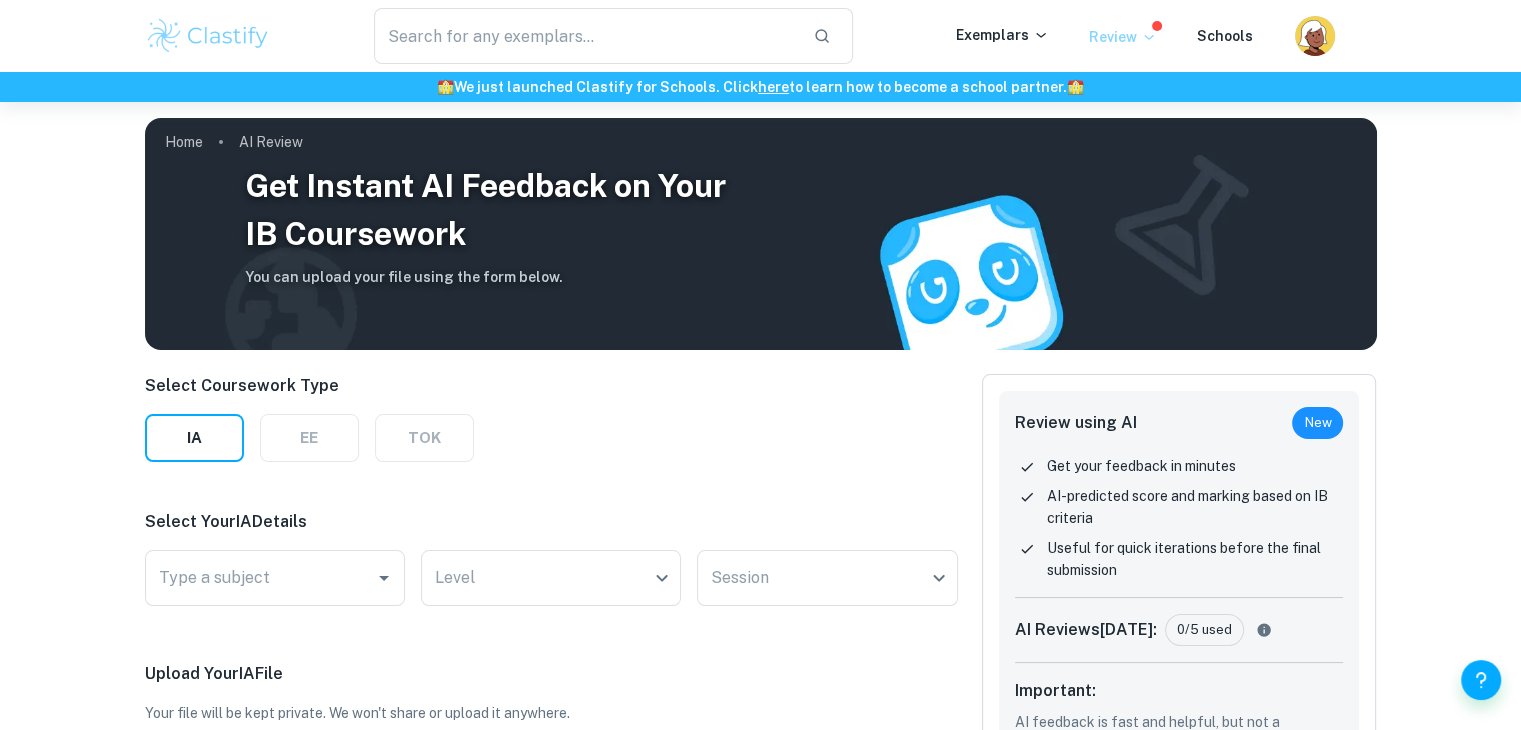 click on "Review" at bounding box center (1123, 37) 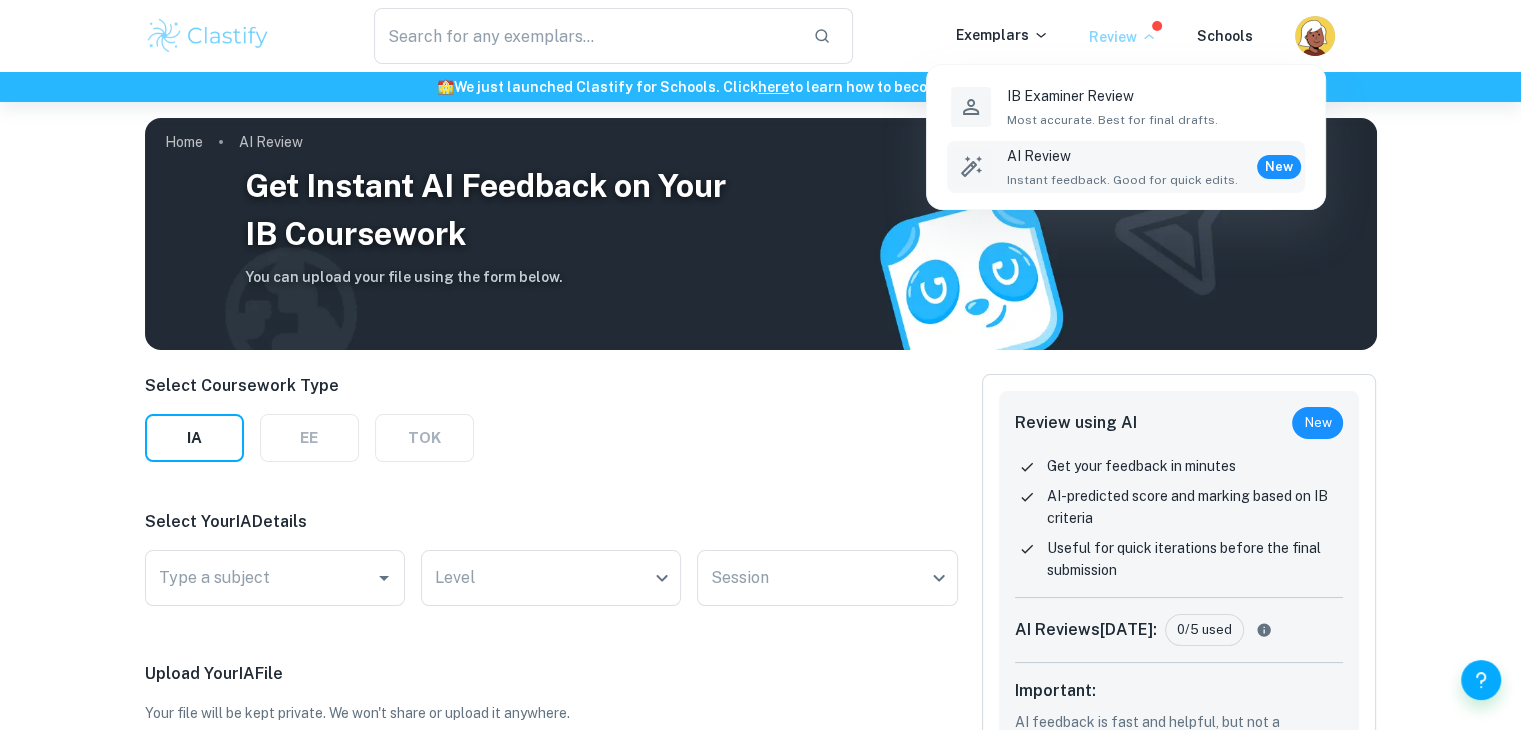 click at bounding box center (760, 365) 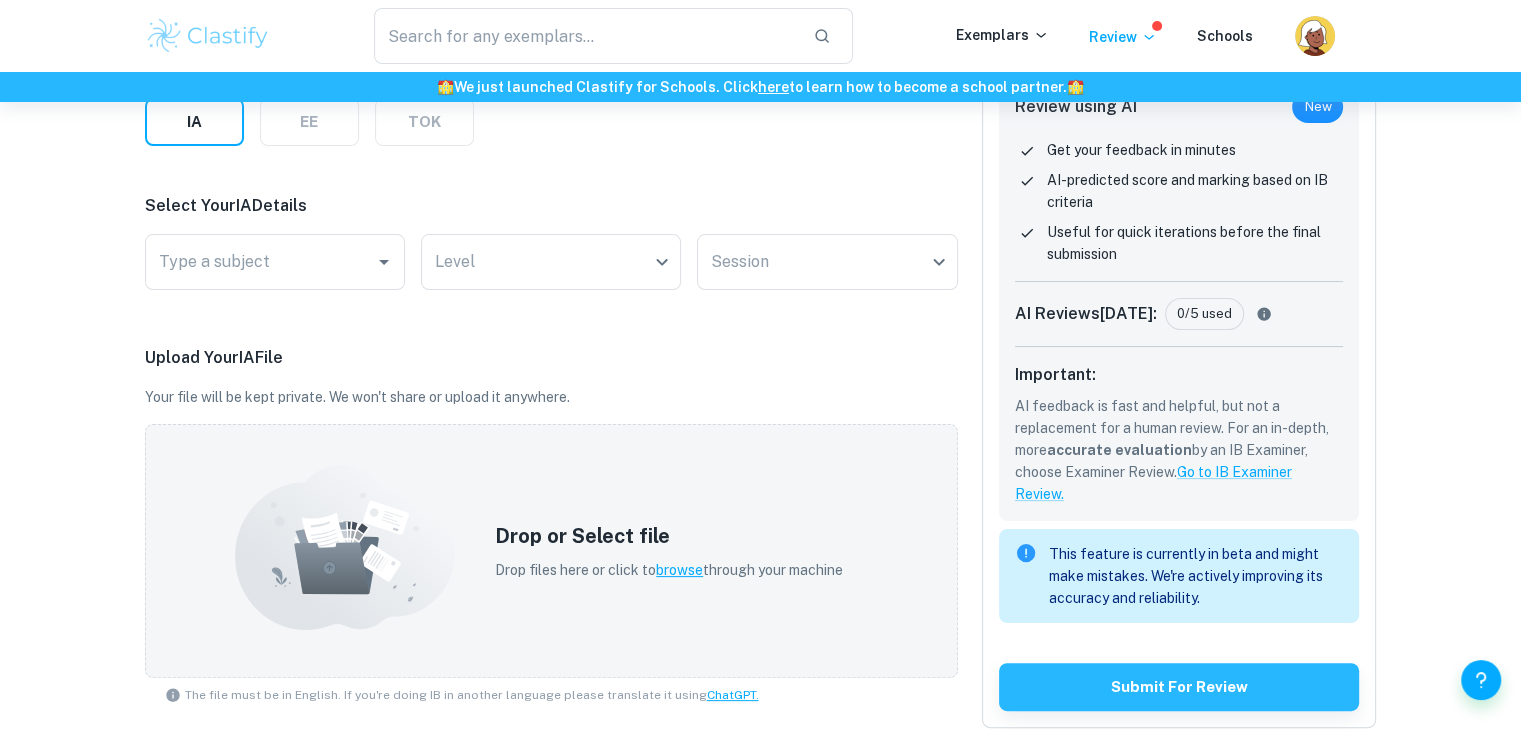 scroll, scrollTop: 299, scrollLeft: 0, axis: vertical 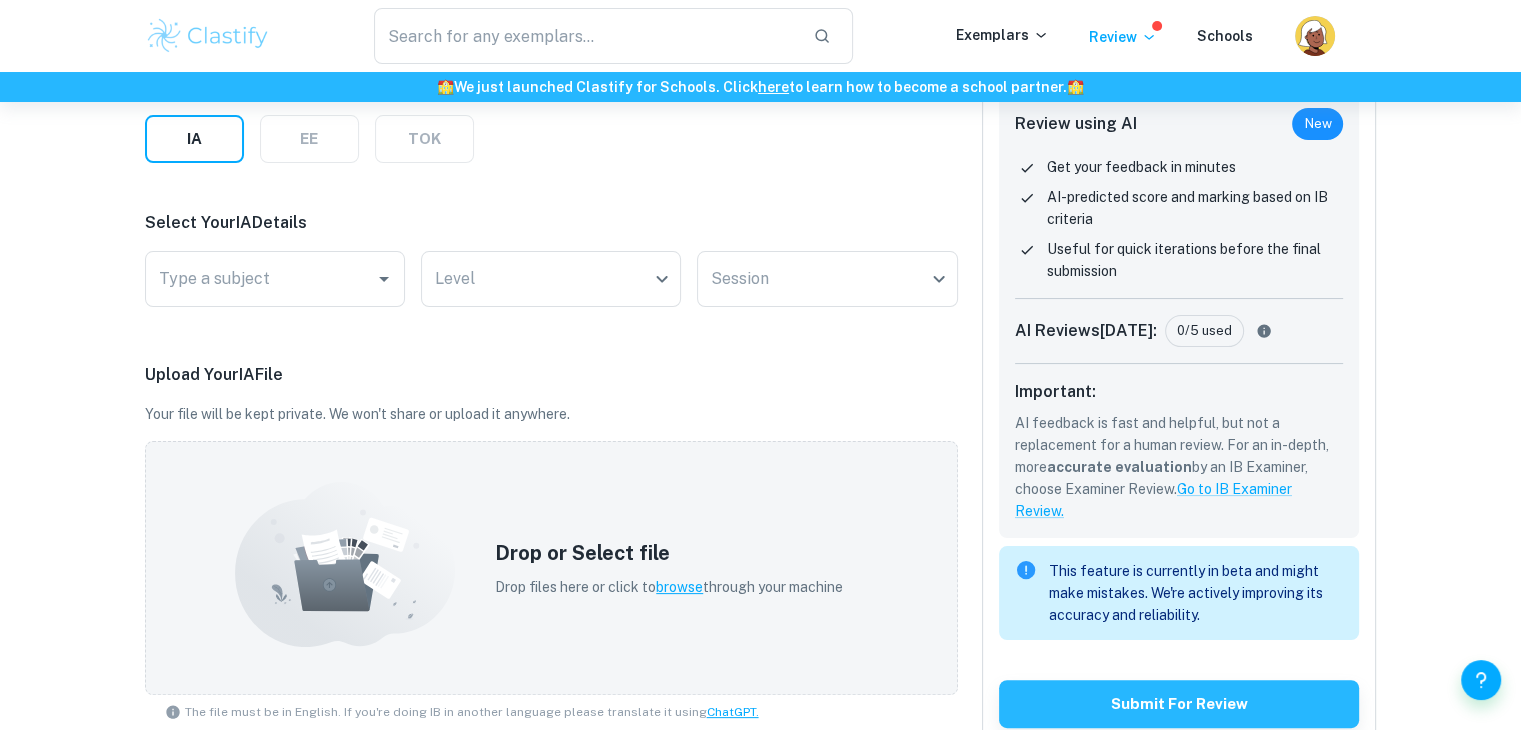 click on "New" at bounding box center [1317, 124] 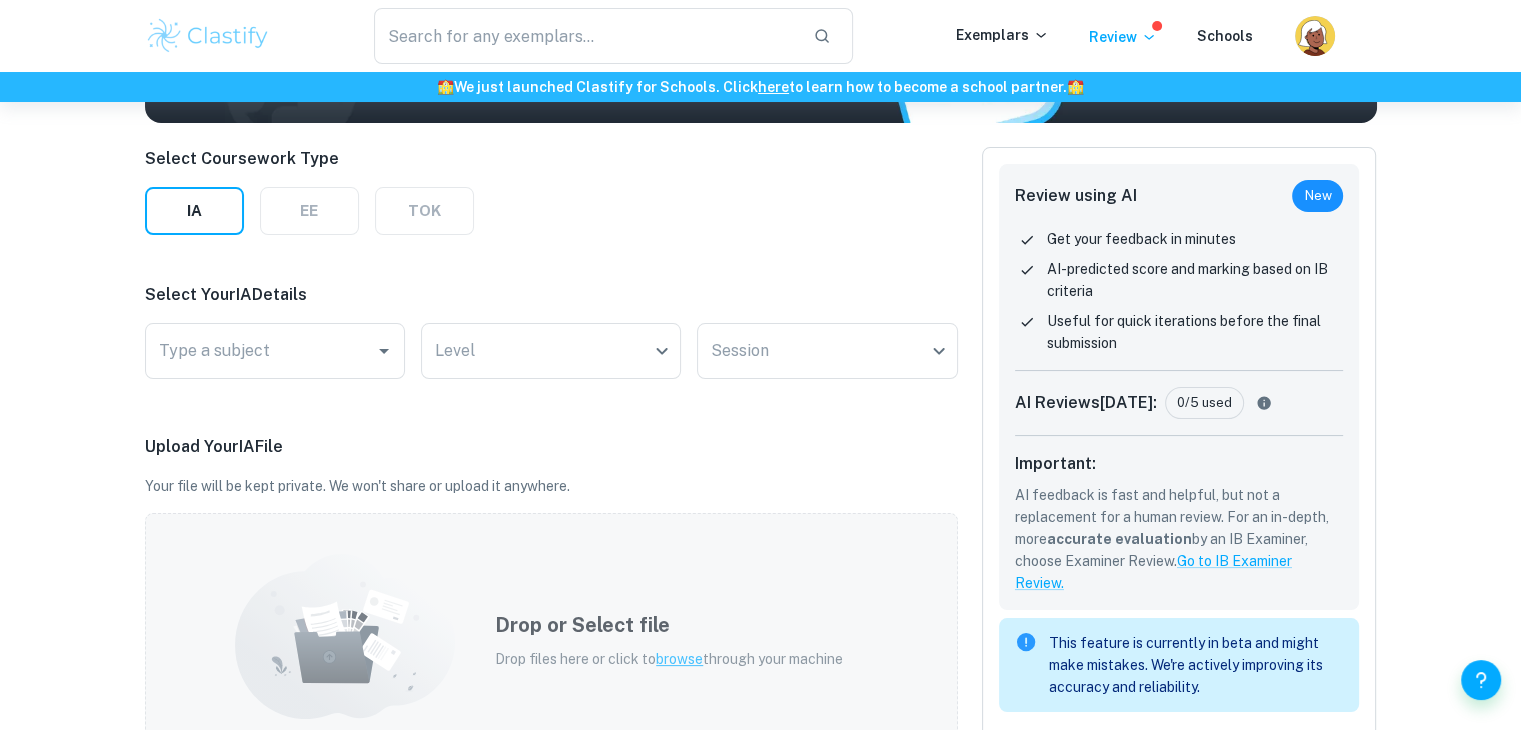 scroll, scrollTop: 225, scrollLeft: 0, axis: vertical 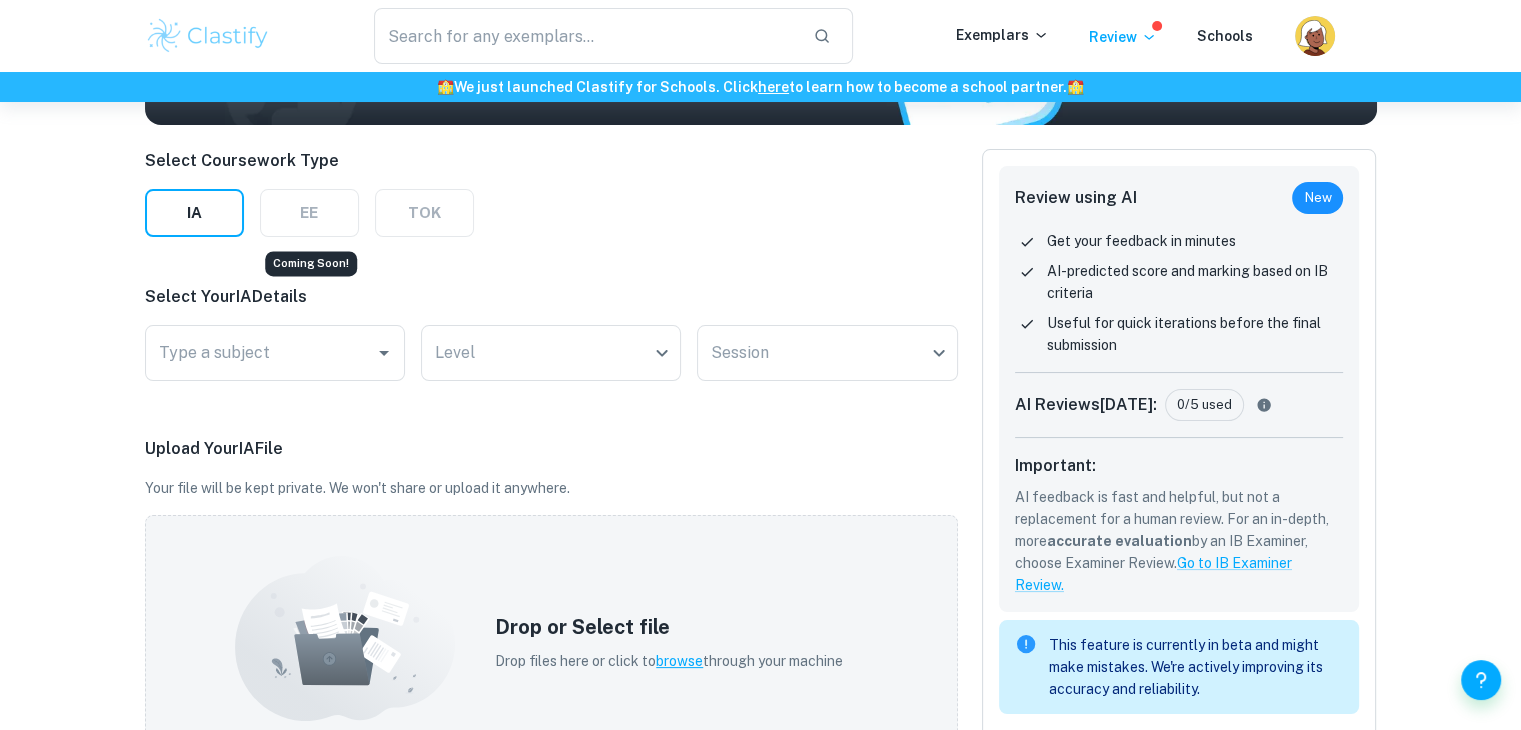 click on "EE" at bounding box center (309, 213) 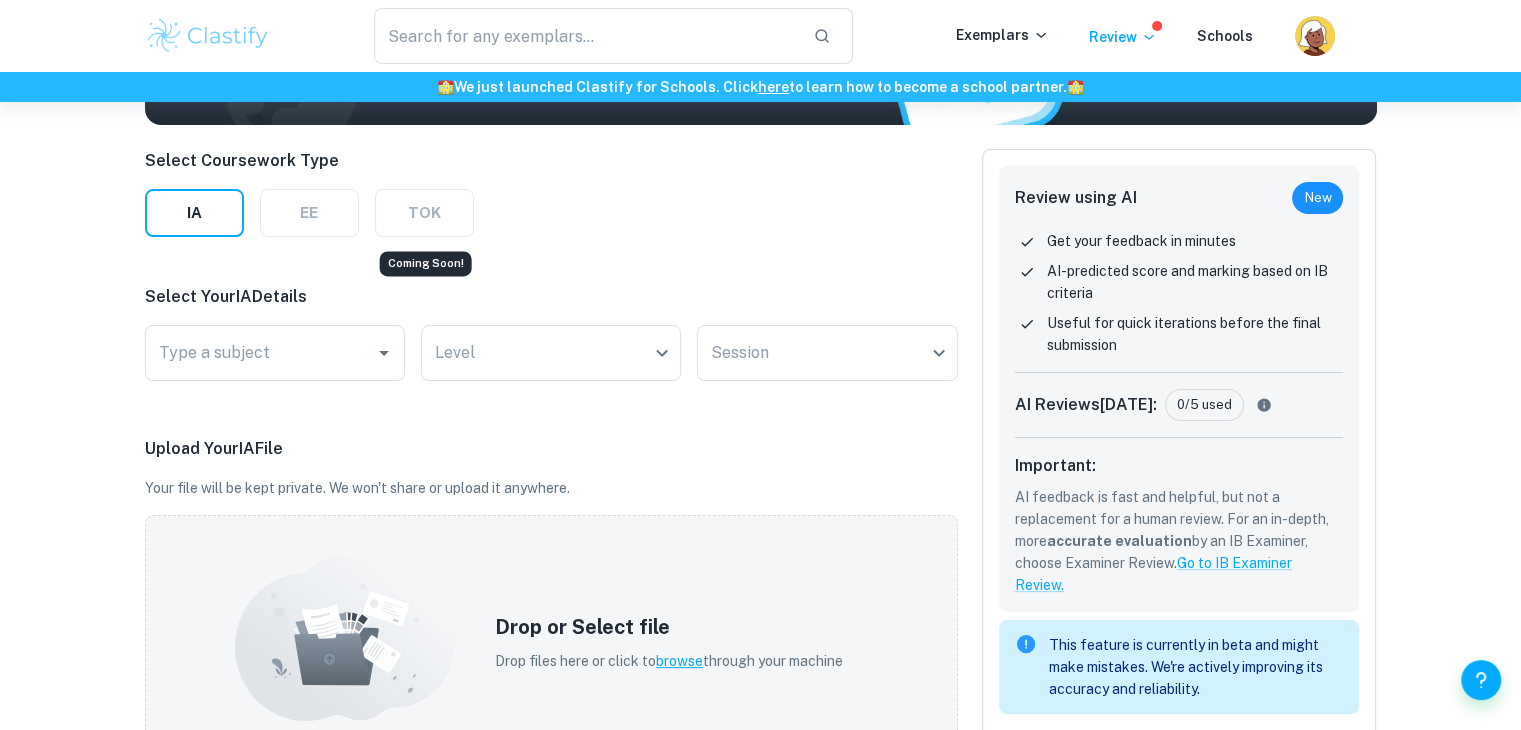 click on "TOK" at bounding box center [424, 213] 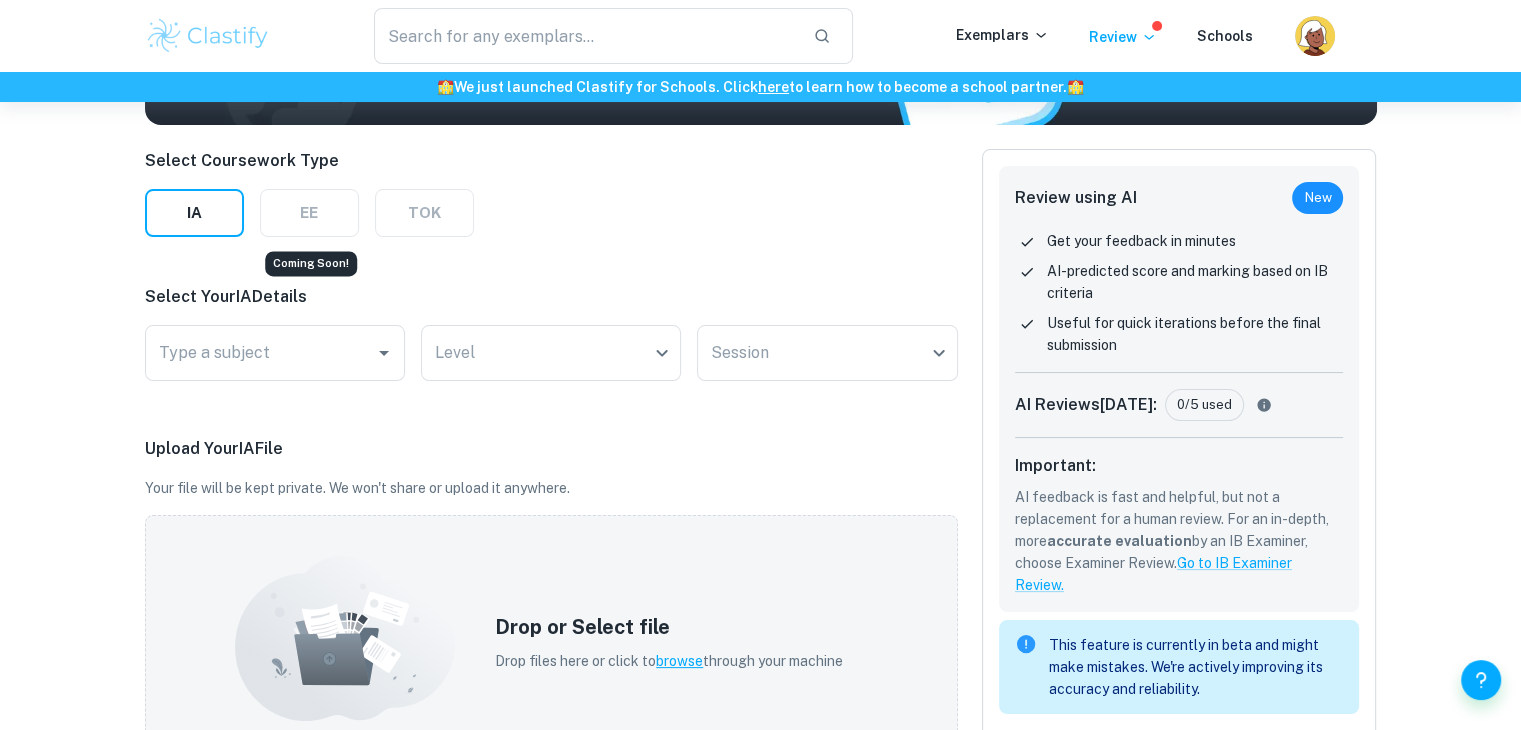 click on "EE" at bounding box center [309, 213] 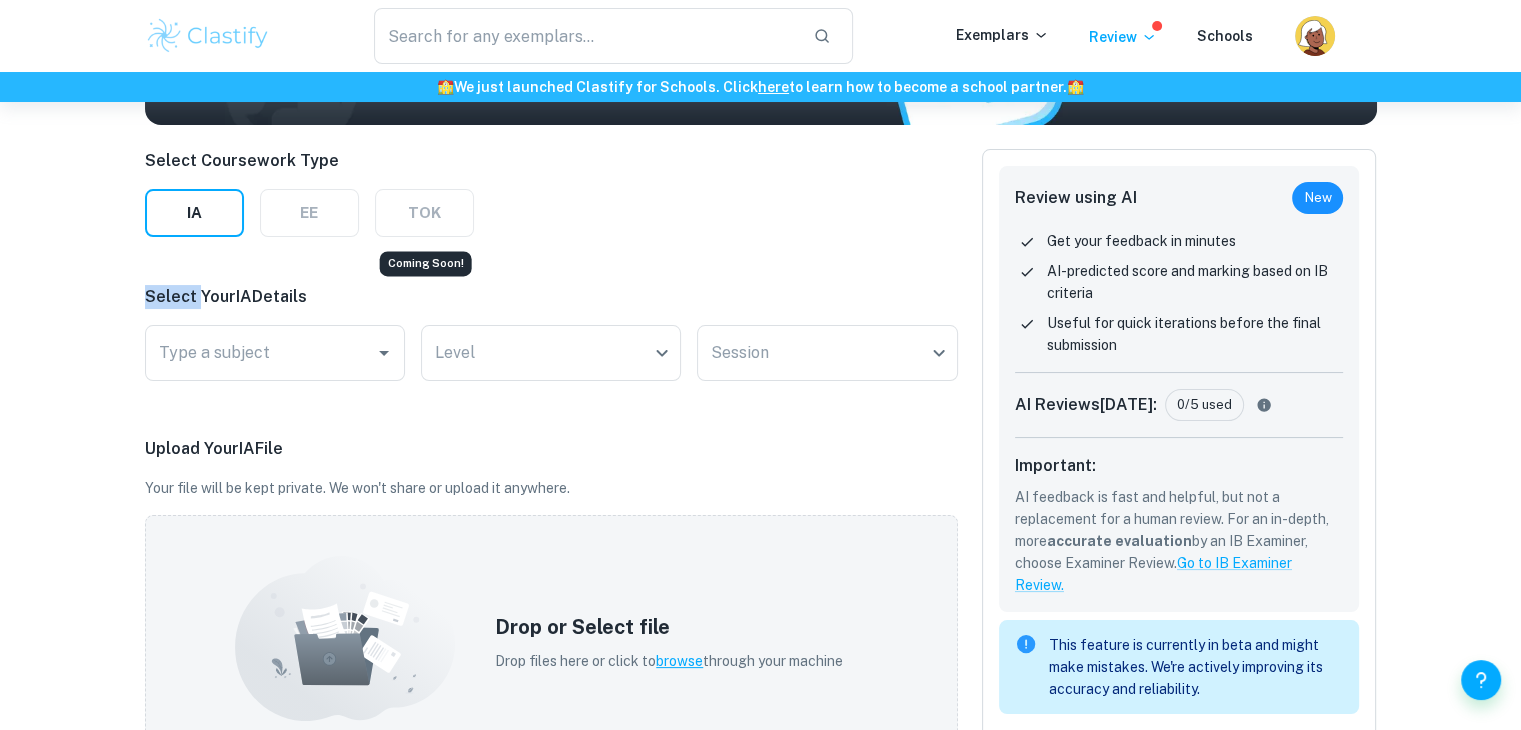 click on "TOK" at bounding box center [424, 213] 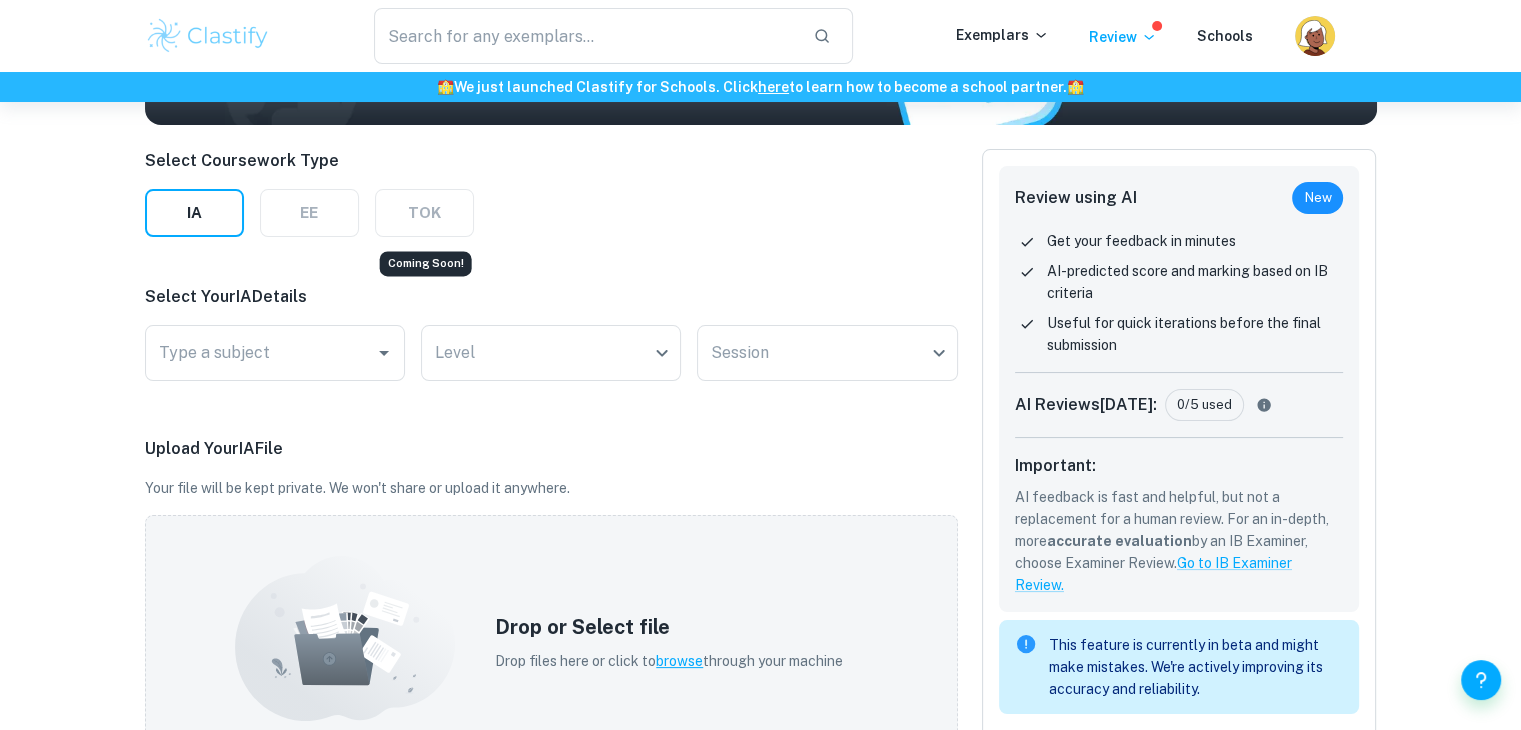 click on "TOK" at bounding box center (424, 213) 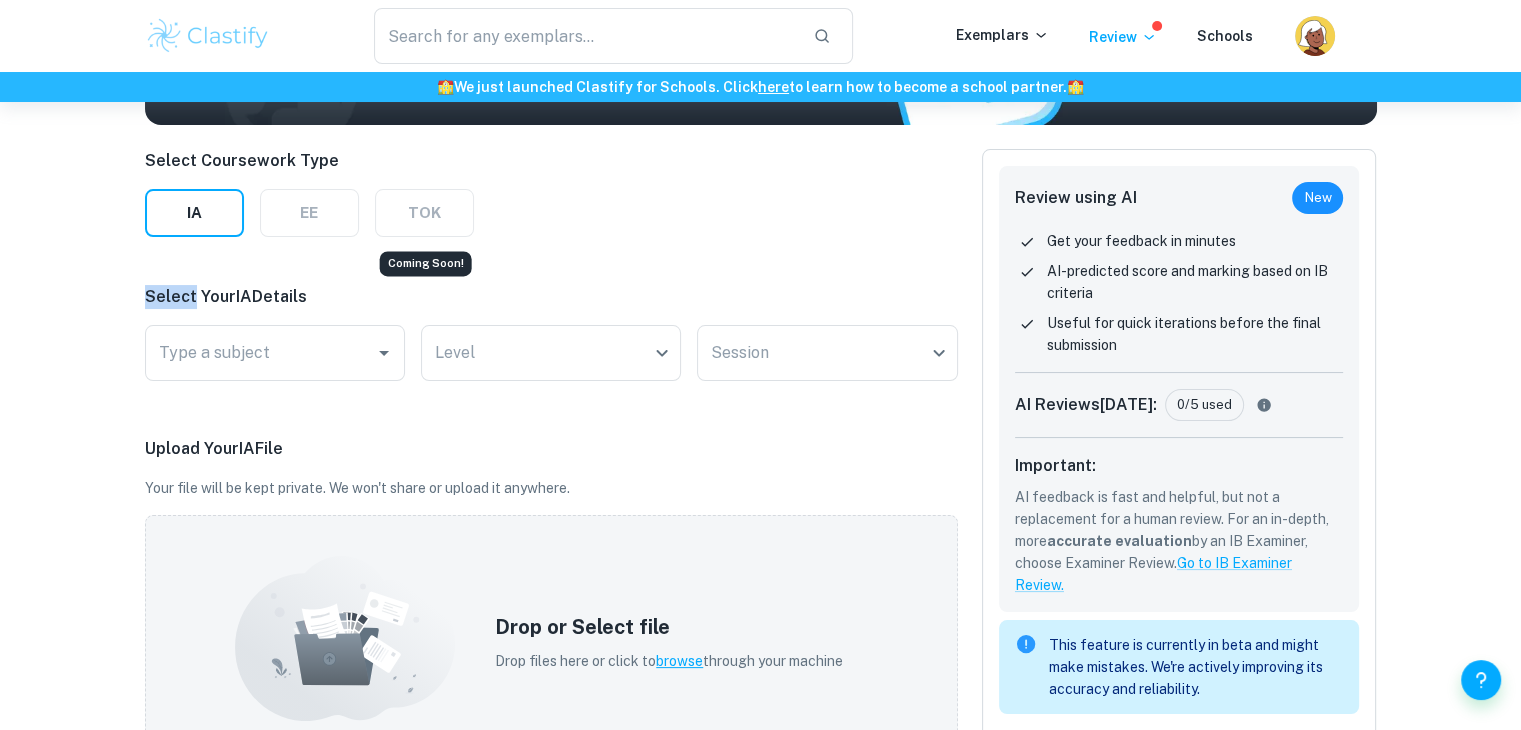 drag, startPoint x: 388, startPoint y: 229, endPoint x: 396, endPoint y: 213, distance: 17.888544 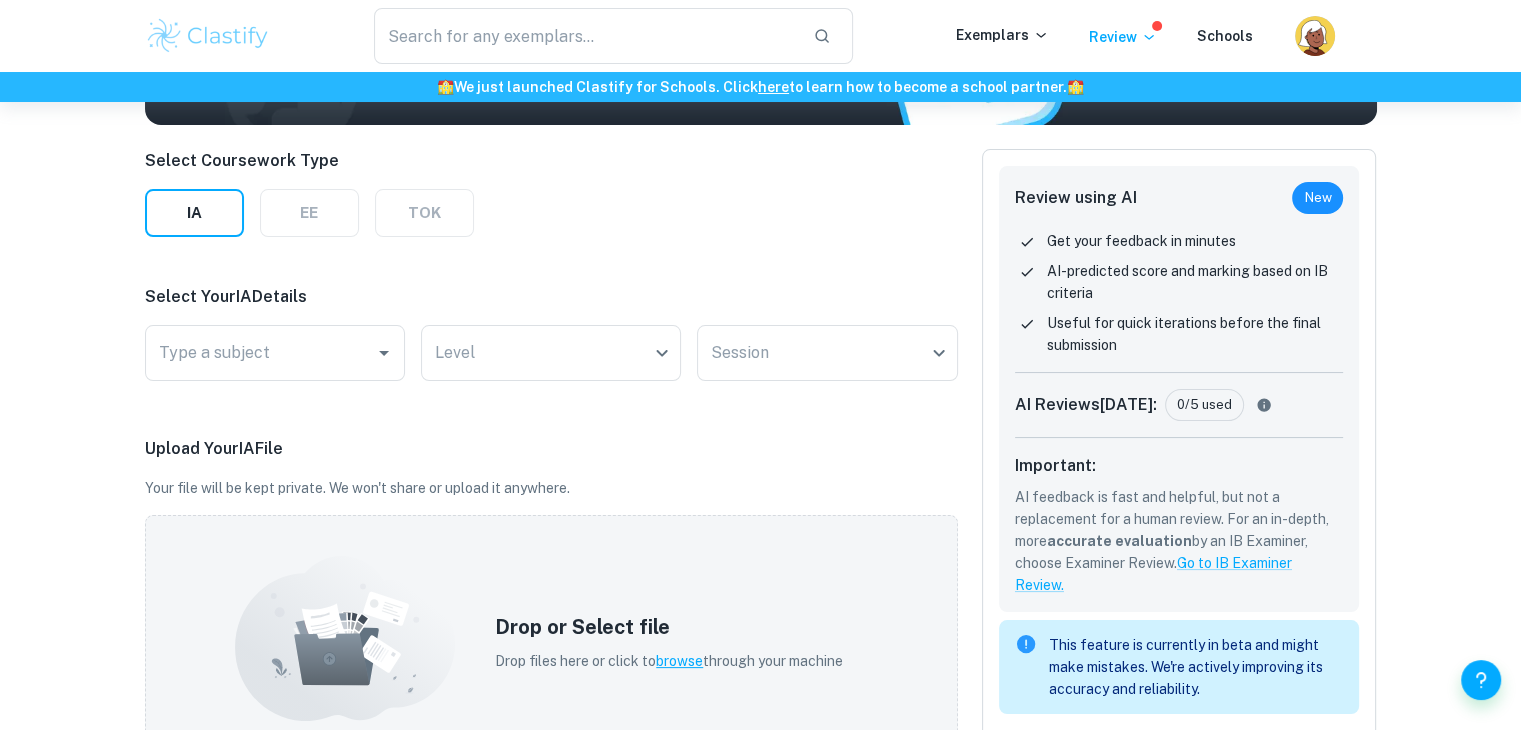 click on "Select Your  IA  Details Type a subject Type a subject Level ​ Level Session ​ Session" at bounding box center [551, 337] 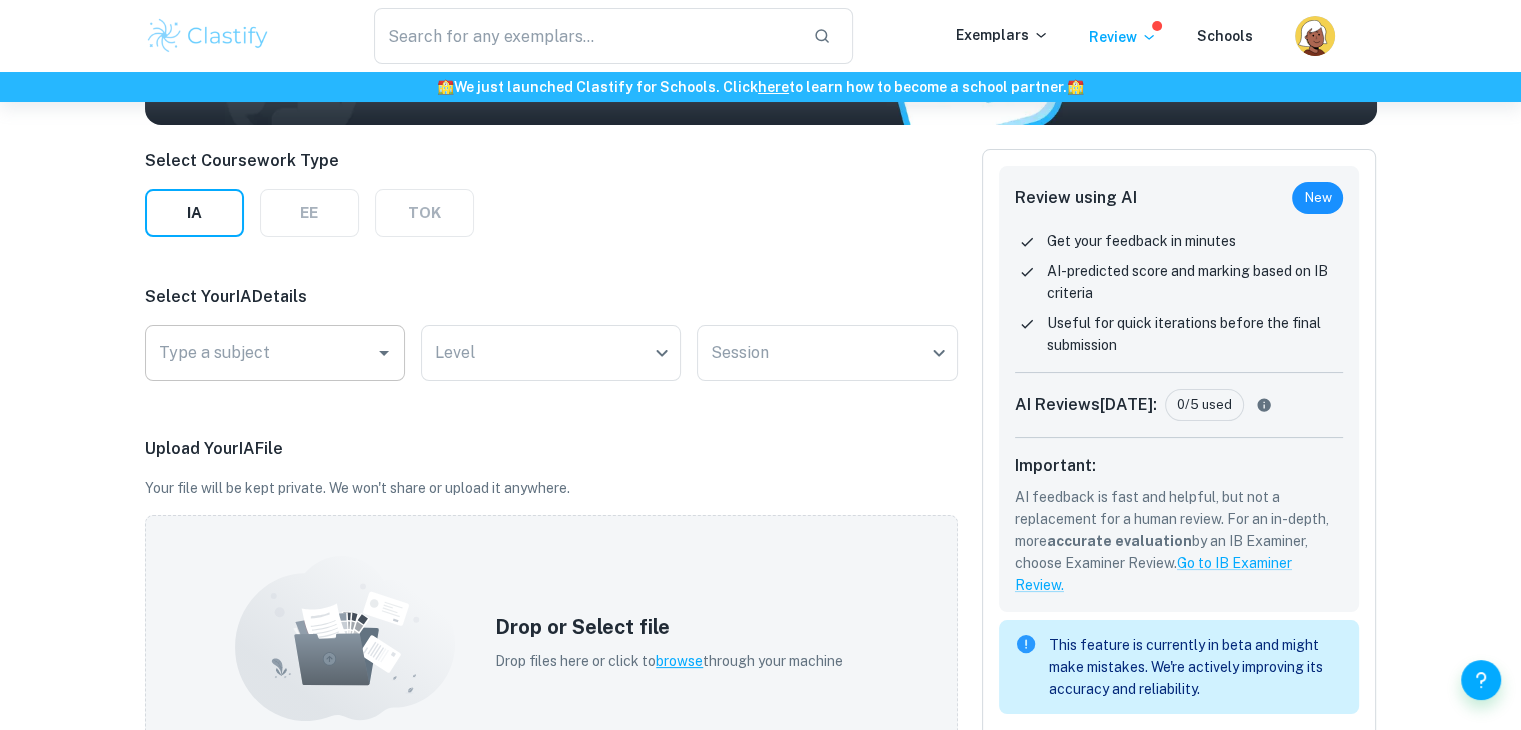 click at bounding box center (383, 353) 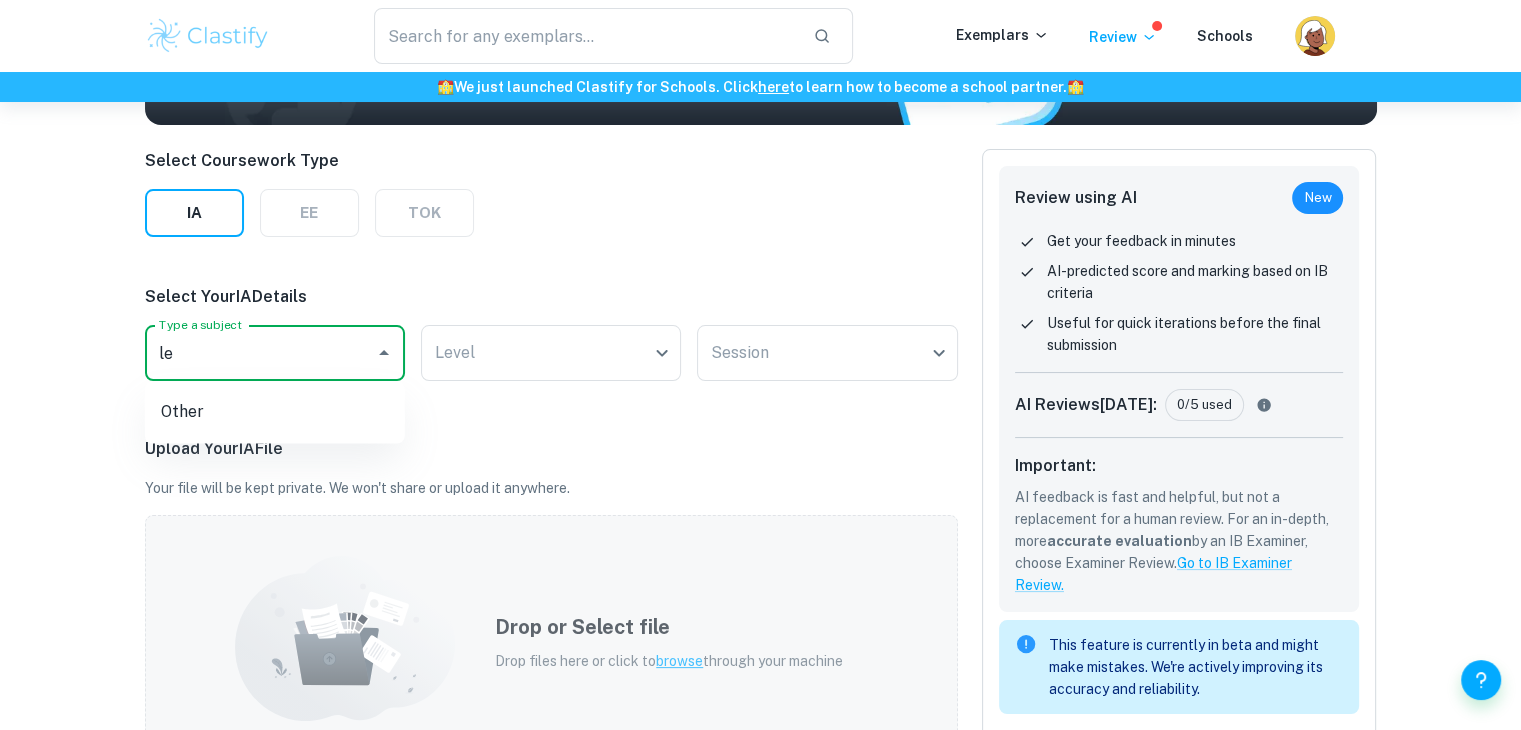 type on "l" 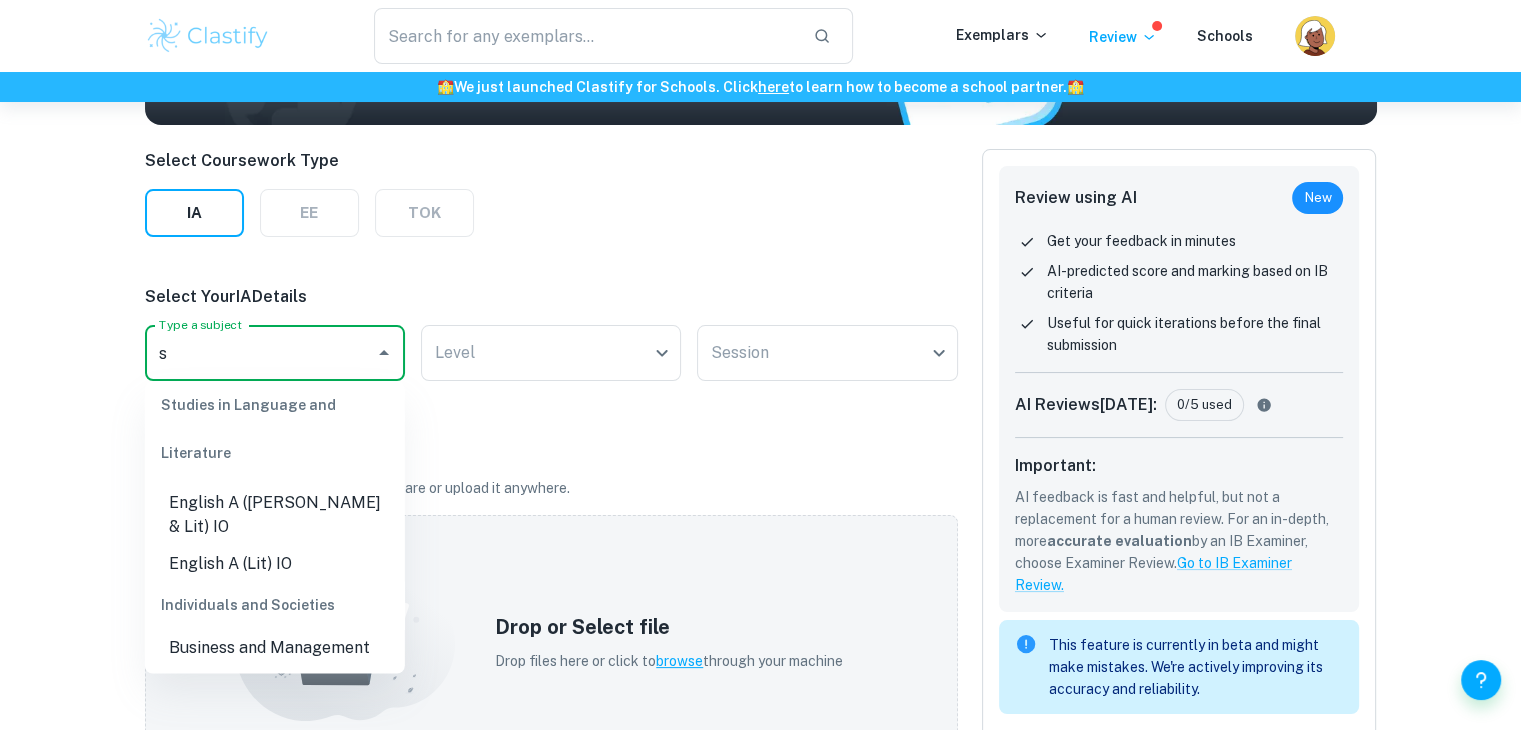 scroll, scrollTop: 0, scrollLeft: 0, axis: both 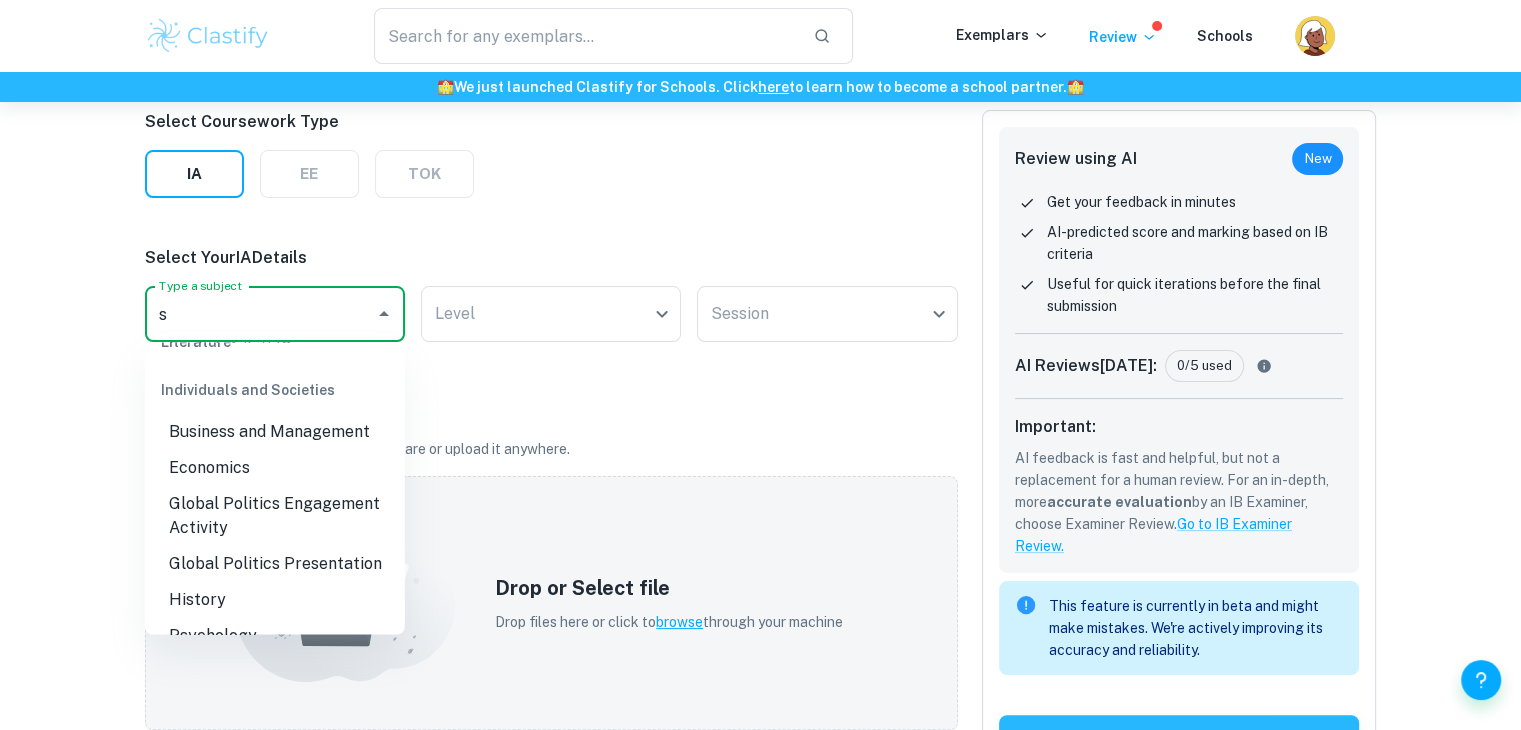 click on "Global Politics Presentation" at bounding box center [275, 564] 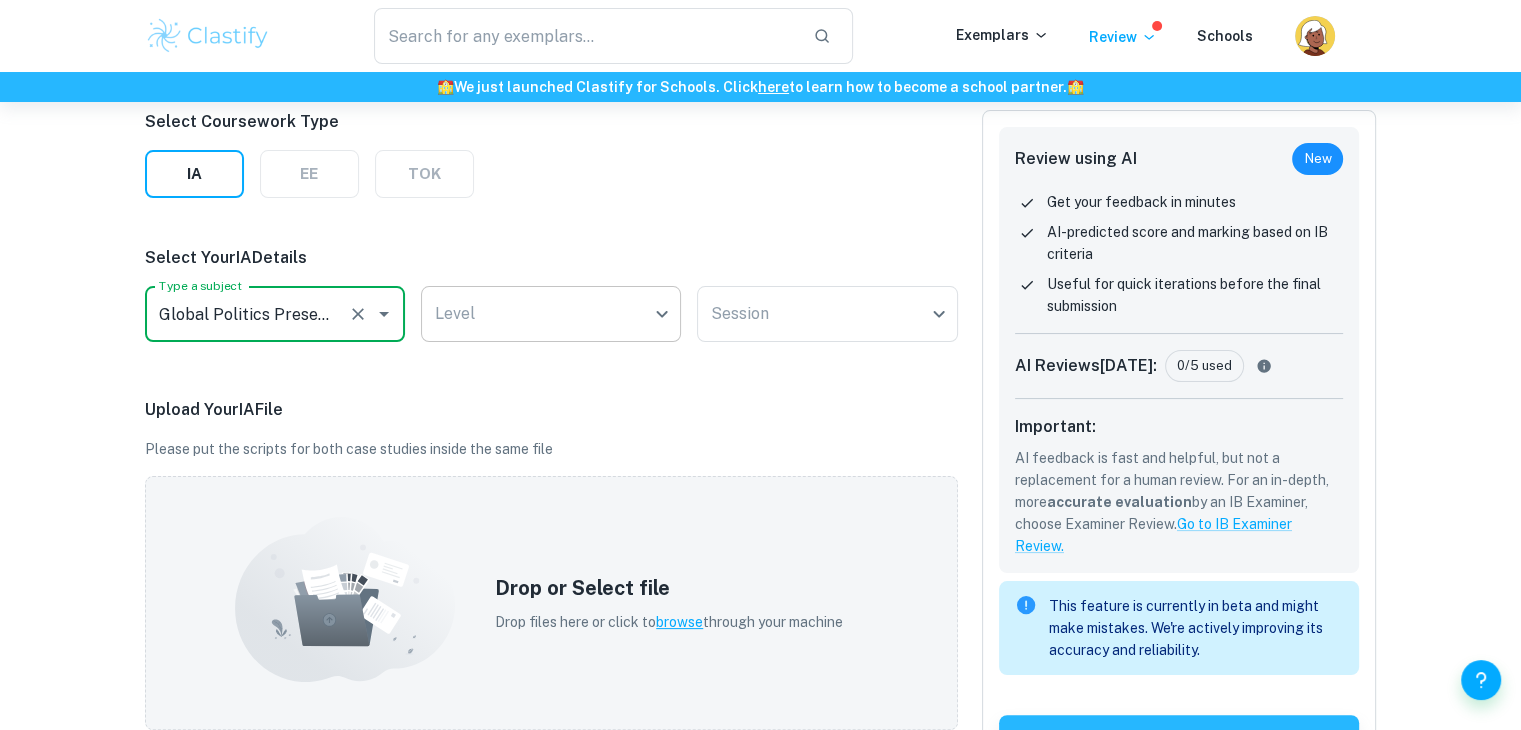 type on "Global Politics Presentation" 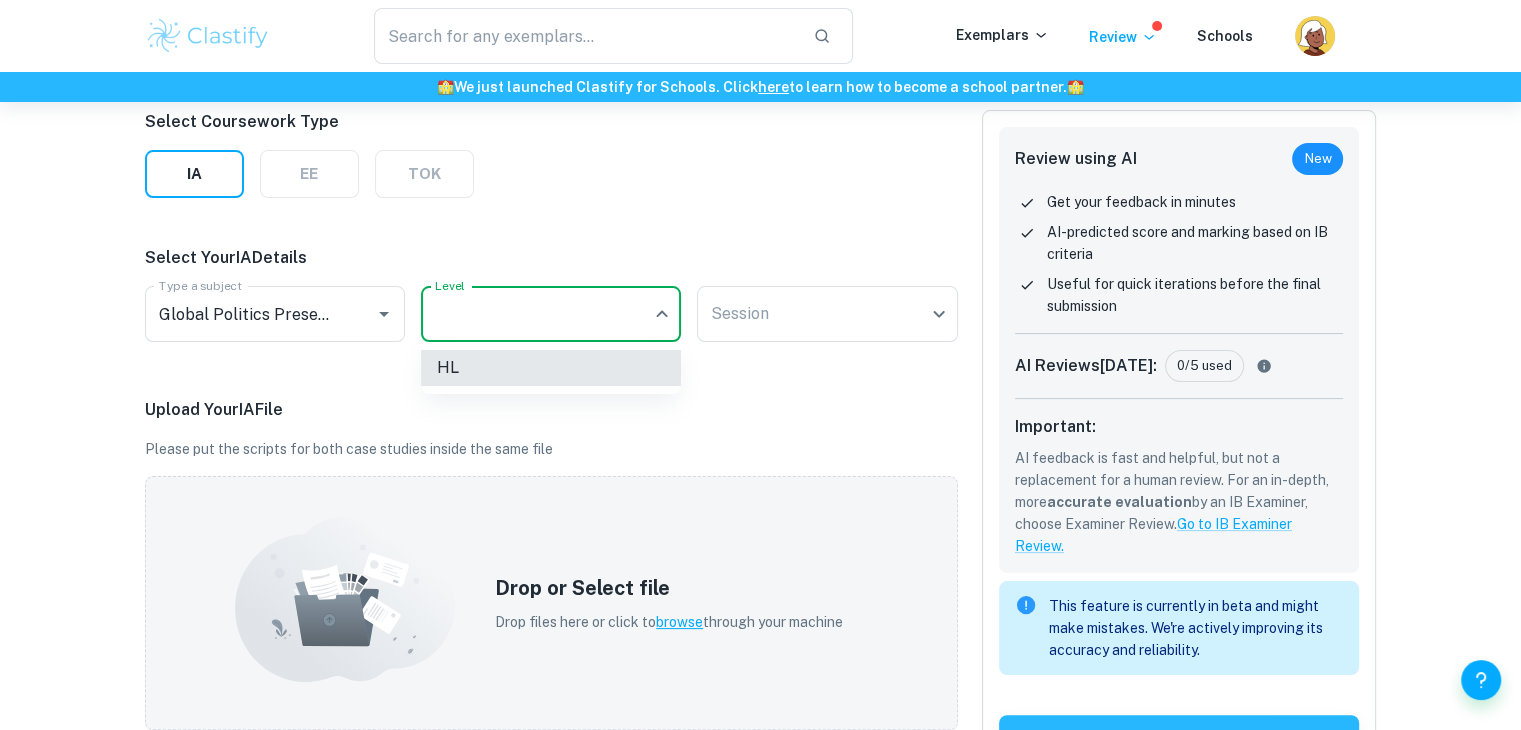 click on "HL" at bounding box center [551, 368] 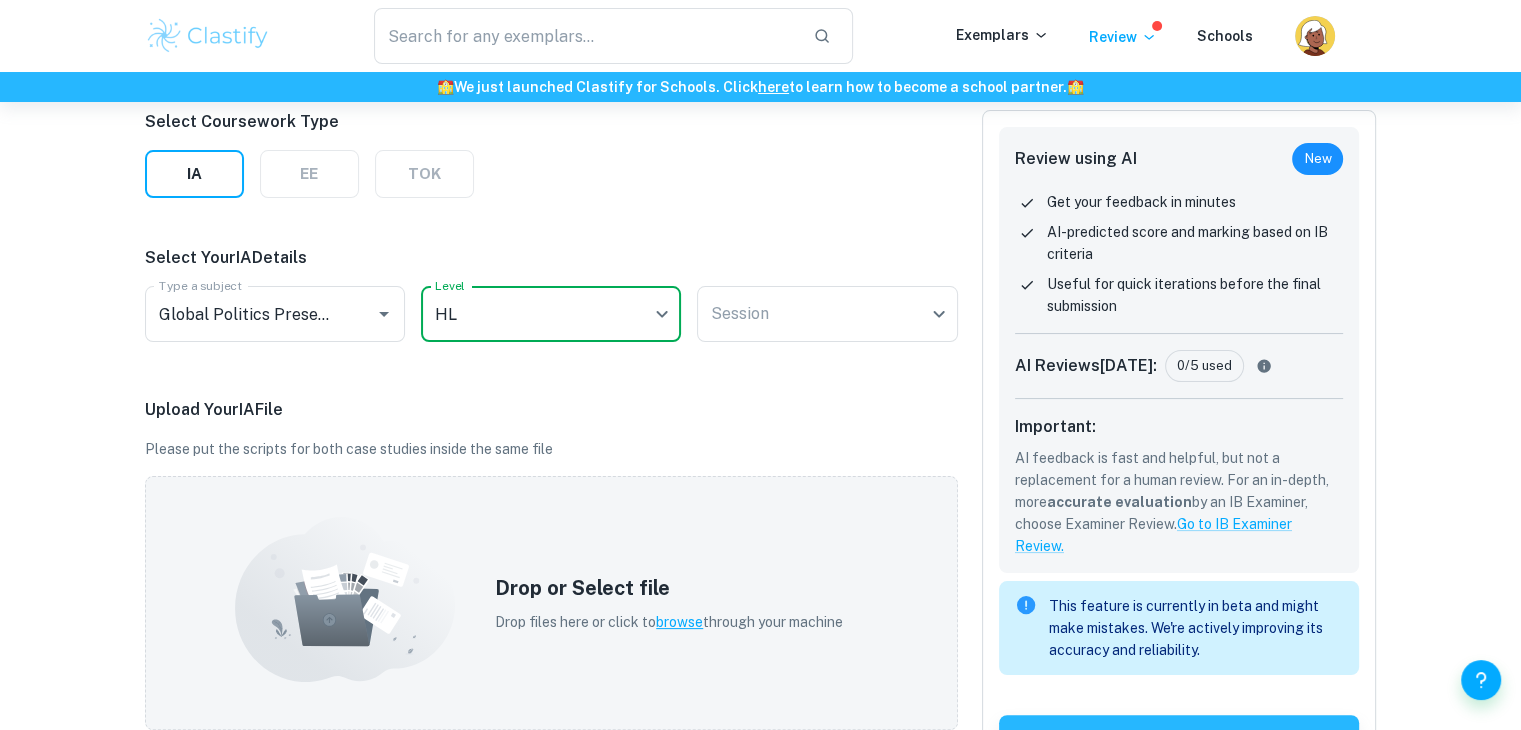 click on "We value your privacy We use cookies to enhance your browsing experience, serve personalised ads or content, and analyse our traffic. By clicking "Accept All", you consent to our use of cookies.   Cookie Policy Customise   Reject All   Accept All   Customise Consent Preferences   We use cookies to help you navigate efficiently and perform certain functions. You will find detailed information about all cookies under each consent category below. The cookies that are categorised as "Necessary" are stored on your browser as they are essential for enabling the basic functionalities of the site. ...  Show more For more information on how Google's third-party cookies operate and handle your data, see:   Google Privacy Policy Necessary Always Active Necessary cookies are required to enable the basic features of this site, such as providing secure log-in or adjusting your consent preferences. These cookies do not store any personally identifiable data. Functional Analytics Performance Advertisement Uncategorised" at bounding box center (760, 203) 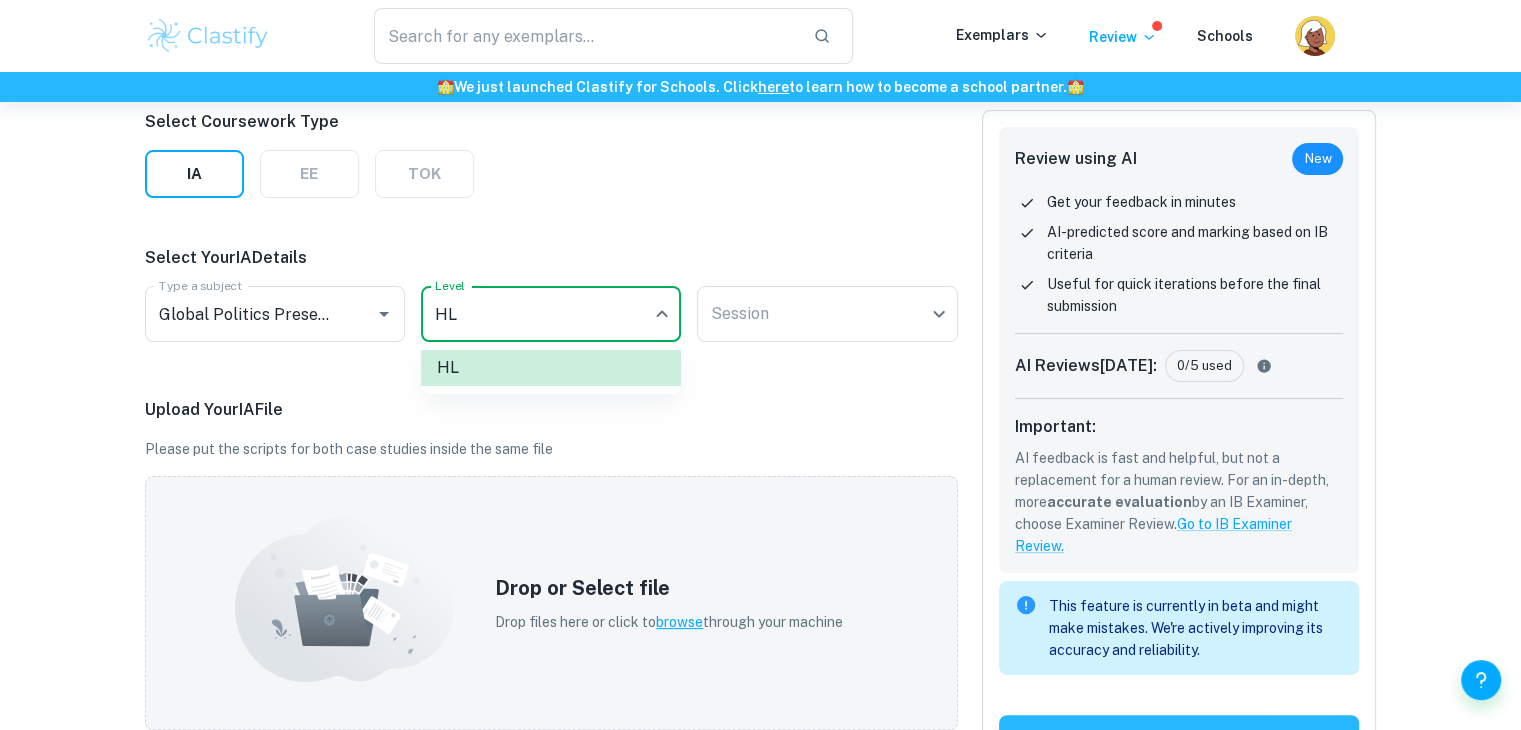 click at bounding box center [760, 365] 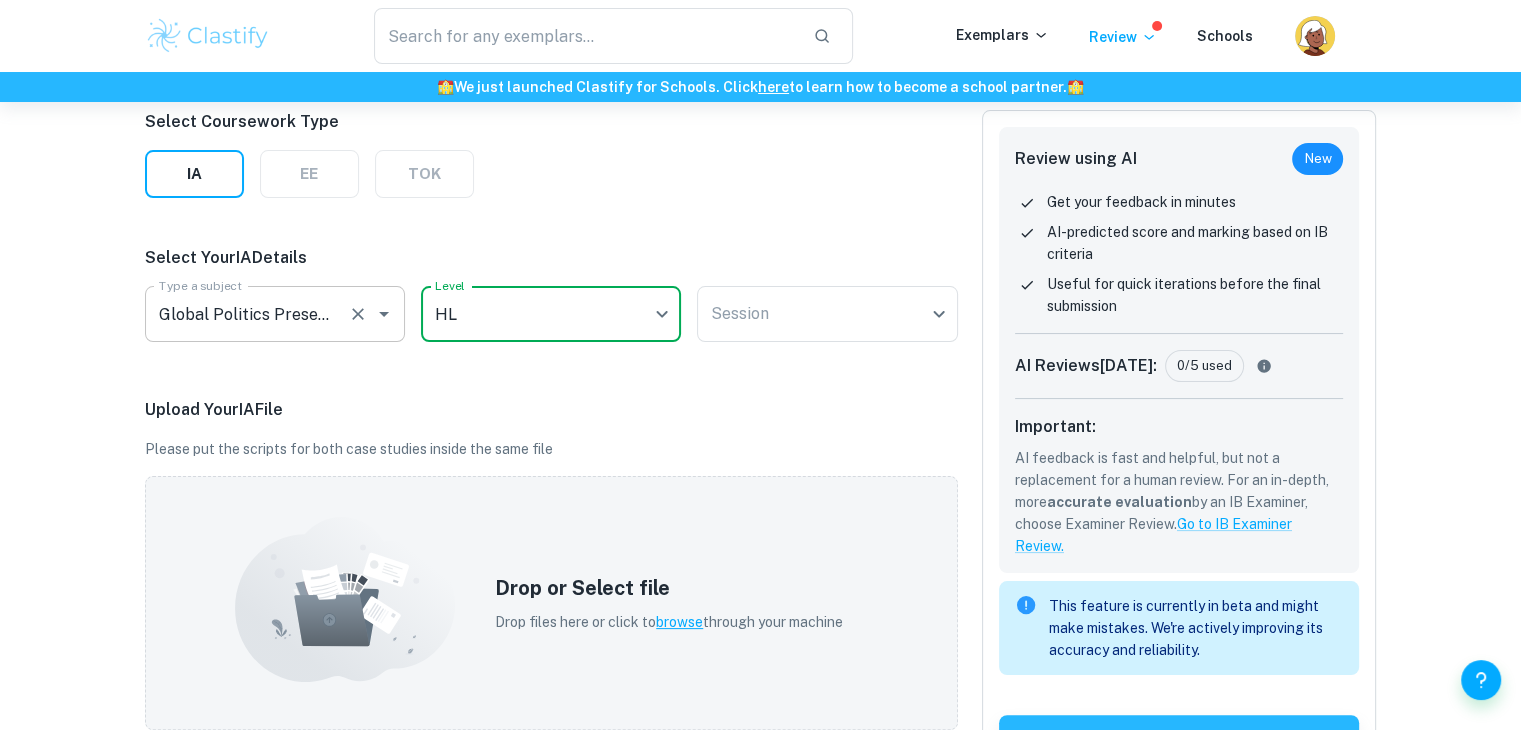 click on "Global Politics Presentation" at bounding box center (247, 314) 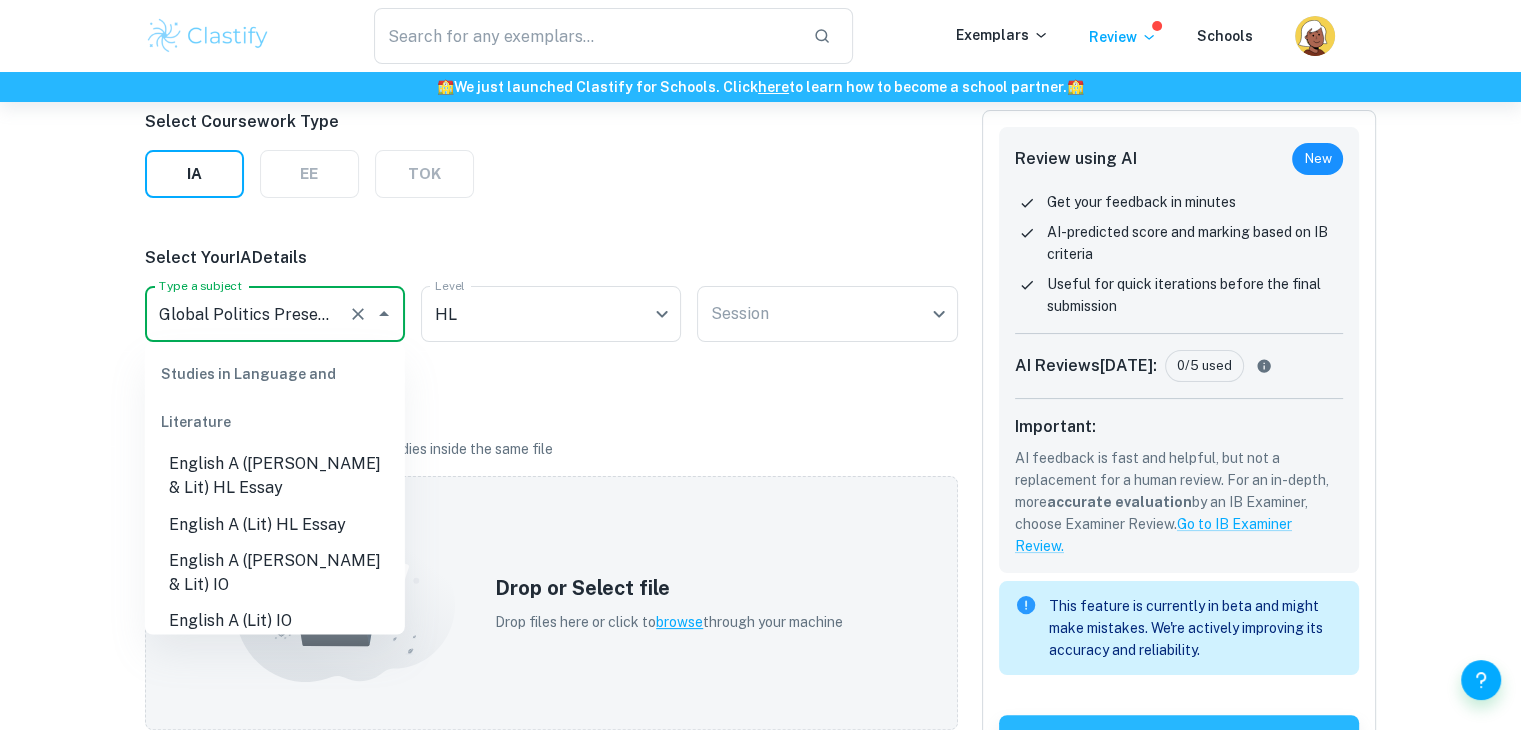scroll, scrollTop: 256, scrollLeft: 0, axis: vertical 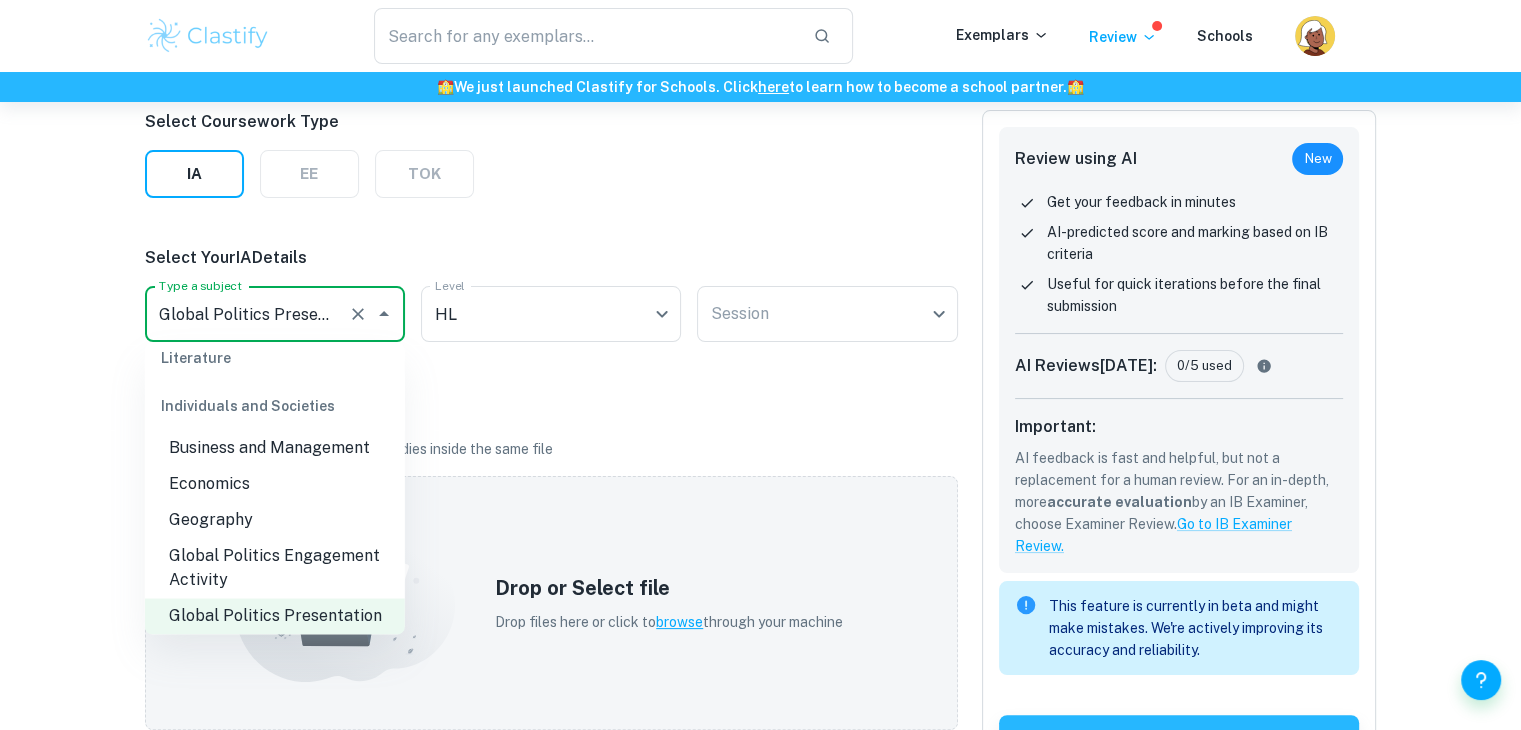click on "Global Politics Engagement Activity" at bounding box center [275, 568] 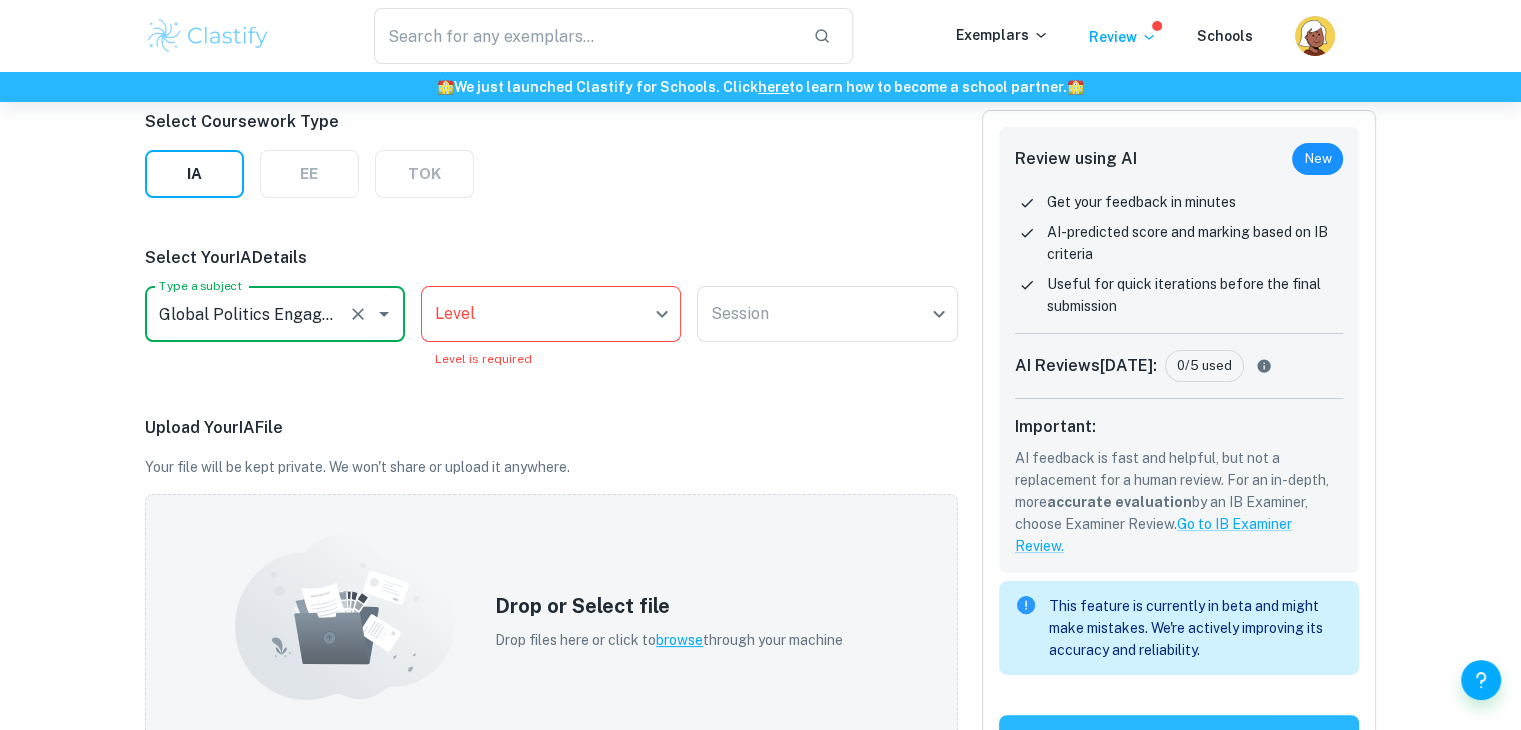 click on "We value your privacy We use cookies to enhance your browsing experience, serve personalised ads or content, and analyse our traffic. By clicking "Accept All", you consent to our use of cookies.   Cookie Policy Customise   Reject All   Accept All   Customise Consent Preferences   We use cookies to help you navigate efficiently and perform certain functions. You will find detailed information about all cookies under each consent category below. The cookies that are categorised as "Necessary" are stored on your browser as they are essential for enabling the basic functionalities of the site. ...  Show more For more information on how Google's third-party cookies operate and handle your data, see:   Google Privacy Policy Necessary Always Active Necessary cookies are required to enable the basic features of this site, such as providing secure log-in or adjusting your consent preferences. These cookies do not store any personally identifiable data. Functional Analytics Performance Advertisement Uncategorised" at bounding box center [760, 203] 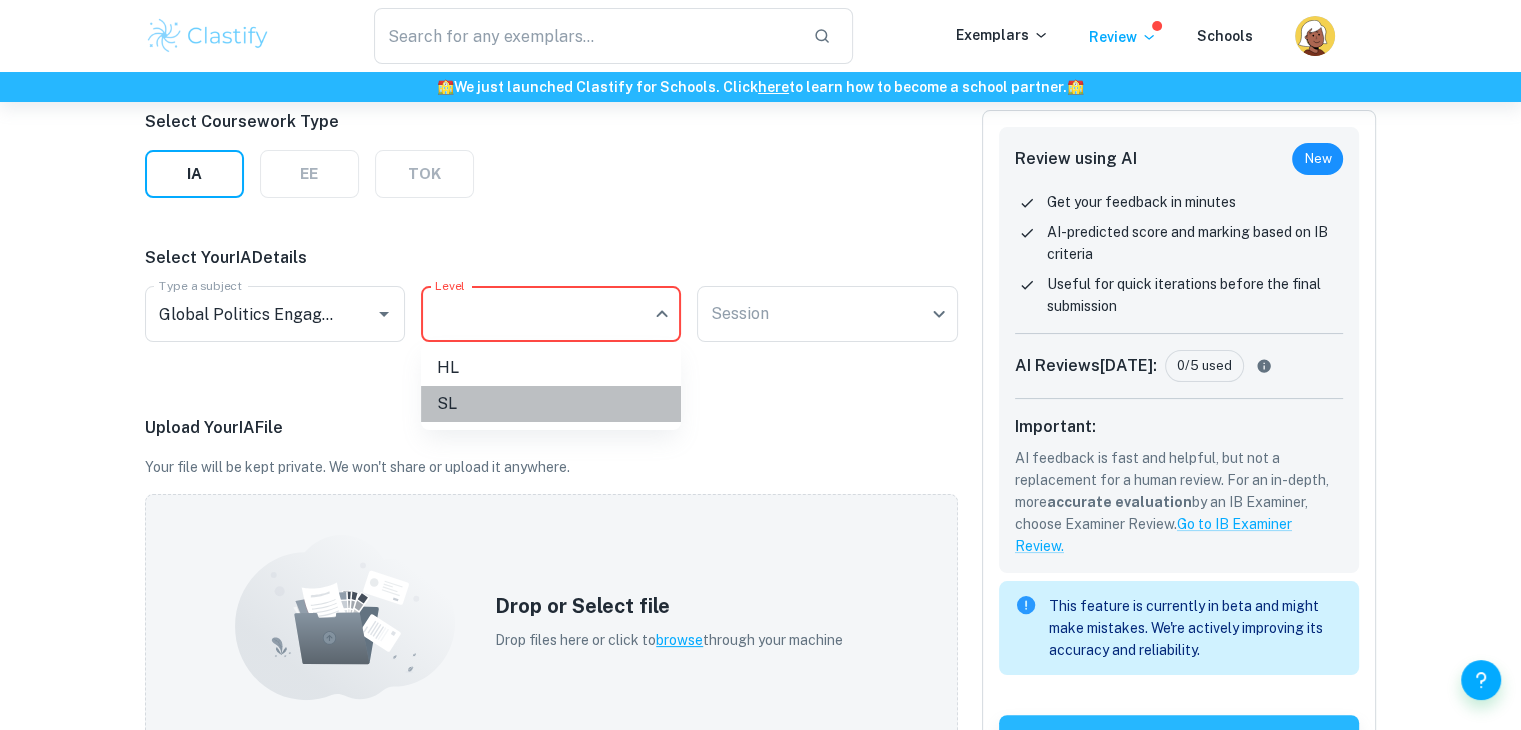 click on "SL" at bounding box center (551, 404) 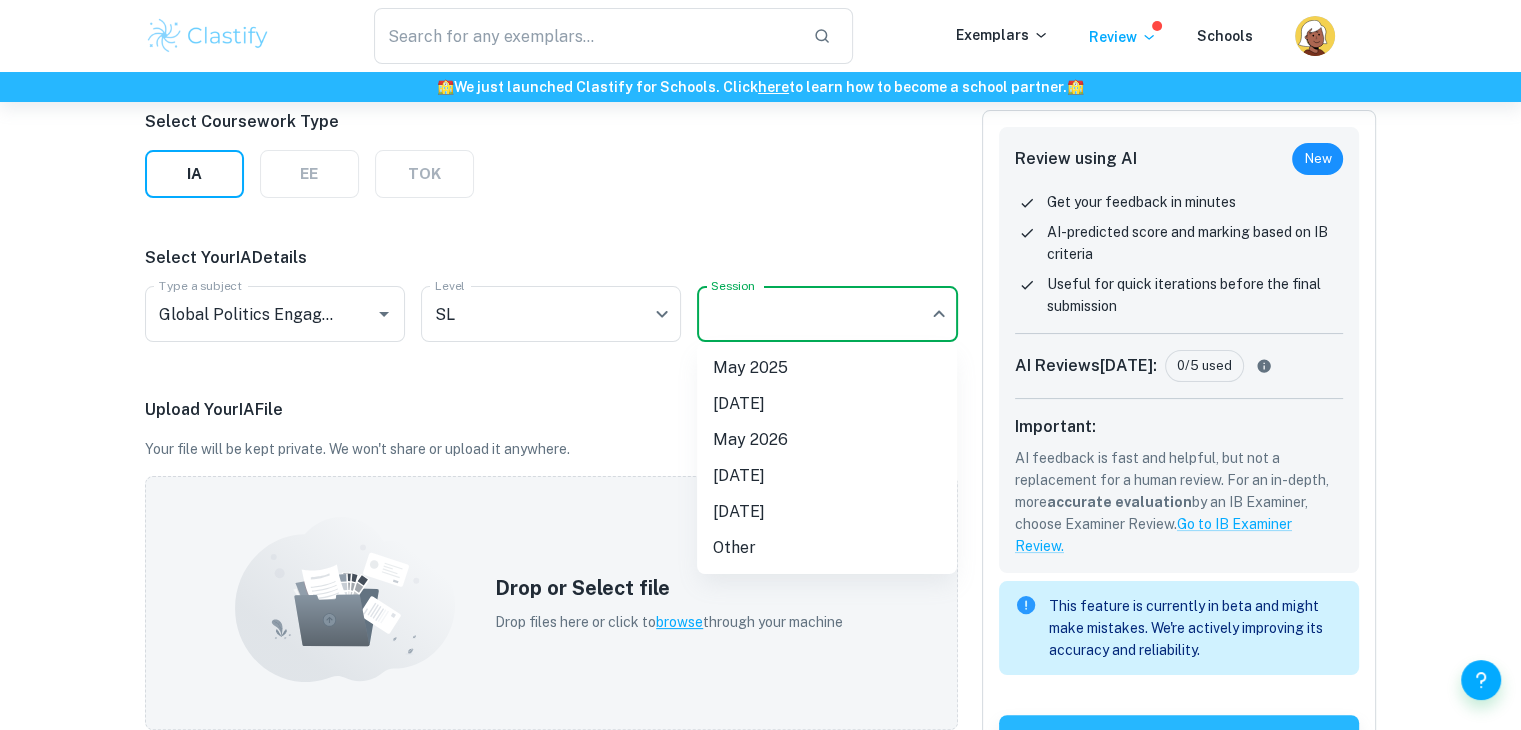 click on "We value your privacy We use cookies to enhance your browsing experience, serve personalised ads or content, and analyse our traffic. By clicking "Accept All", you consent to our use of cookies.   Cookie Policy Customise   Reject All   Accept All   Customise Consent Preferences   We use cookies to help you navigate efficiently and perform certain functions. You will find detailed information about all cookies under each consent category below. The cookies that are categorised as "Necessary" are stored on your browser as they are essential for enabling the basic functionalities of the site. ...  Show more For more information on how Google's third-party cookies operate and handle your data, see:   Google Privacy Policy Necessary Always Active Necessary cookies are required to enable the basic features of this site, such as providing secure log-in or adjusting your consent preferences. These cookies do not store any personally identifiable data. Functional Analytics Performance Advertisement Uncategorised" at bounding box center [760, 203] 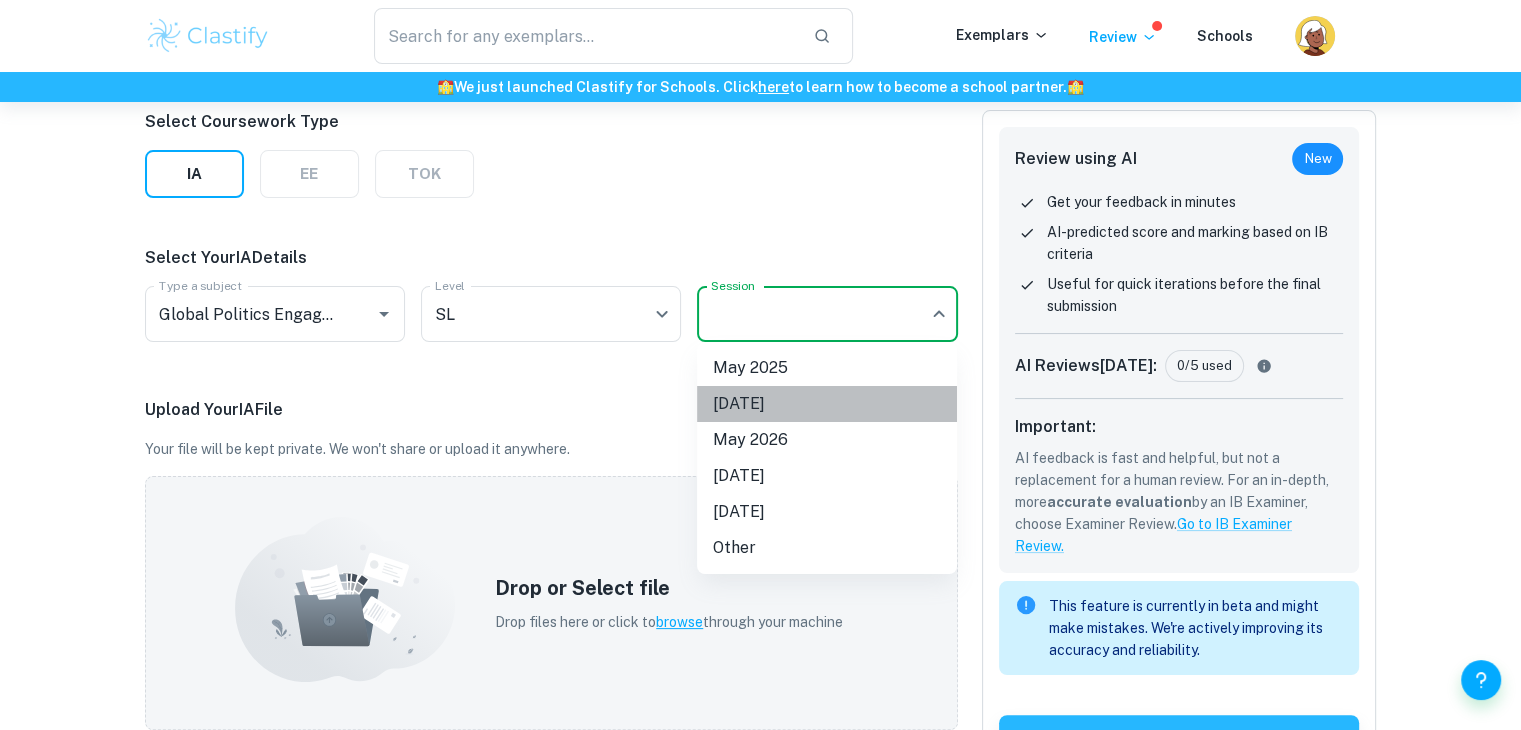 click on "November 2025" at bounding box center [827, 404] 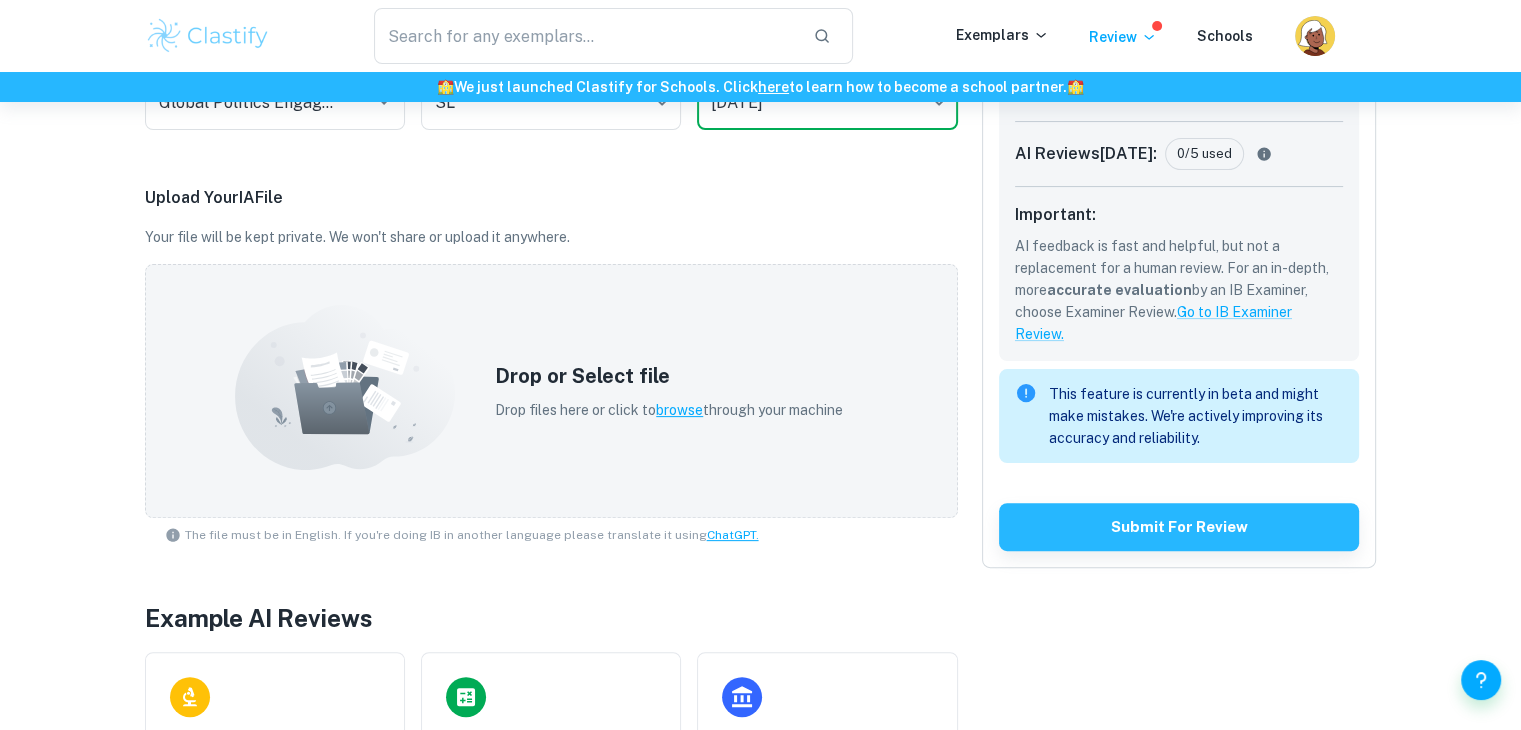 scroll, scrollTop: 548, scrollLeft: 0, axis: vertical 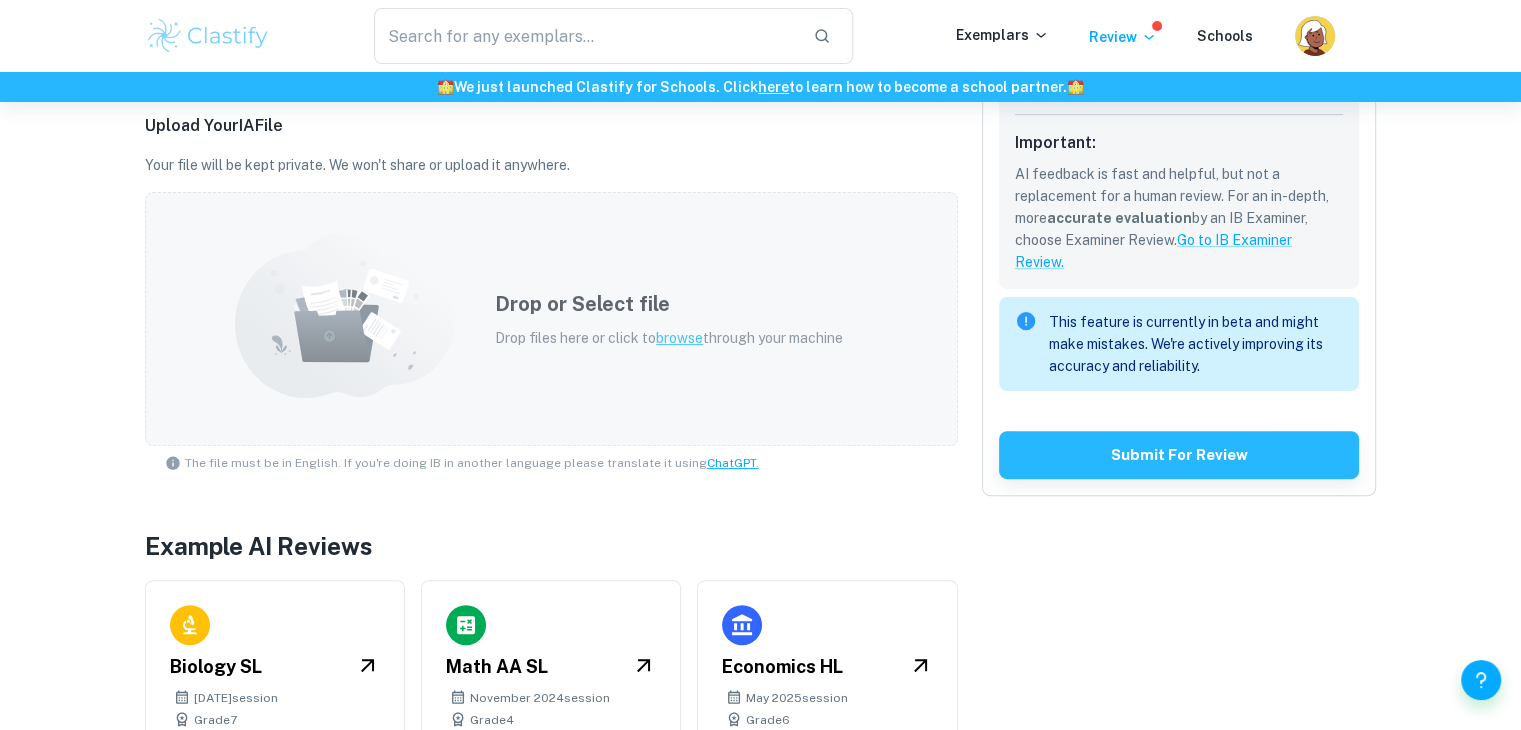 click on "Drop or Select file Drop files here or click to  browse  through your machine" at bounding box center [669, 319] 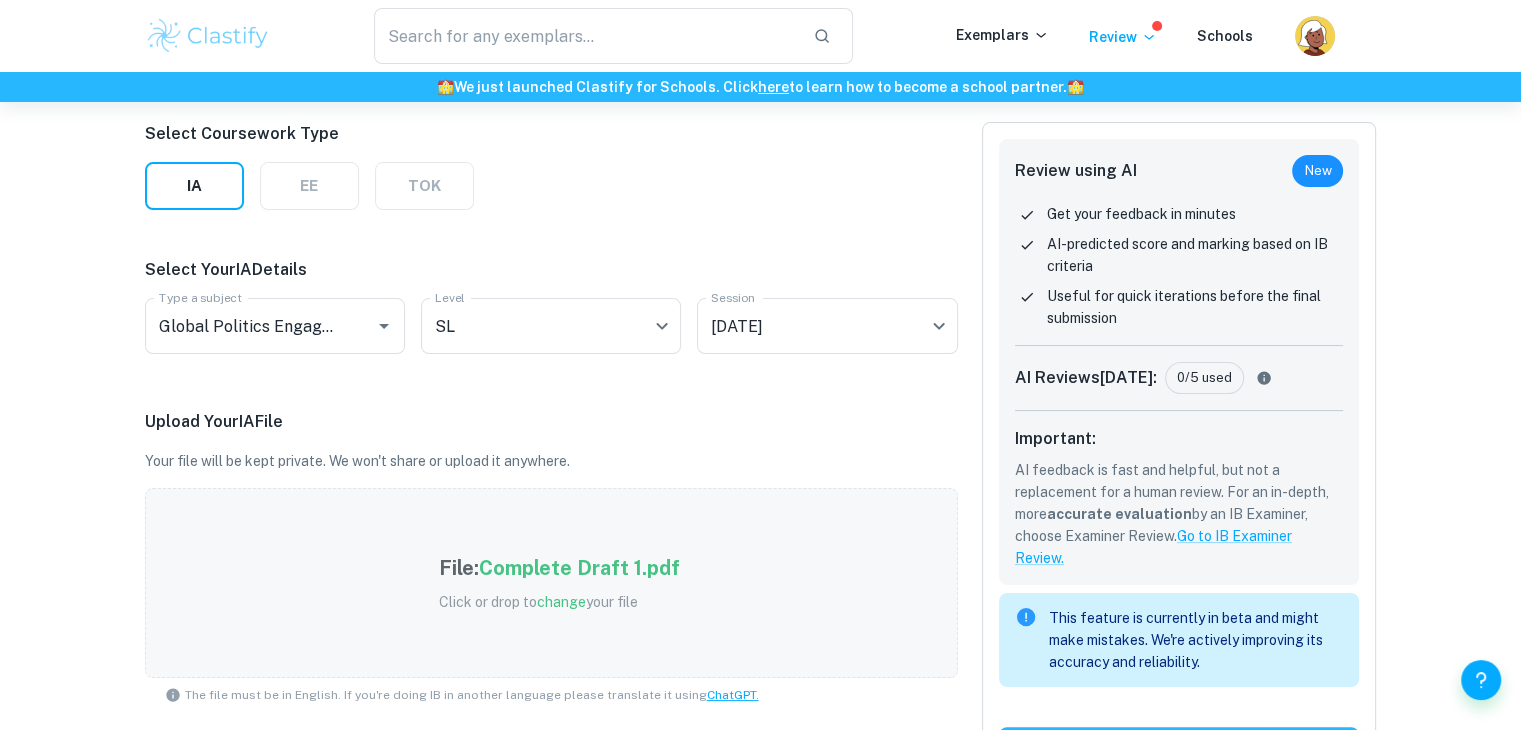 scroll, scrollTop: 250, scrollLeft: 0, axis: vertical 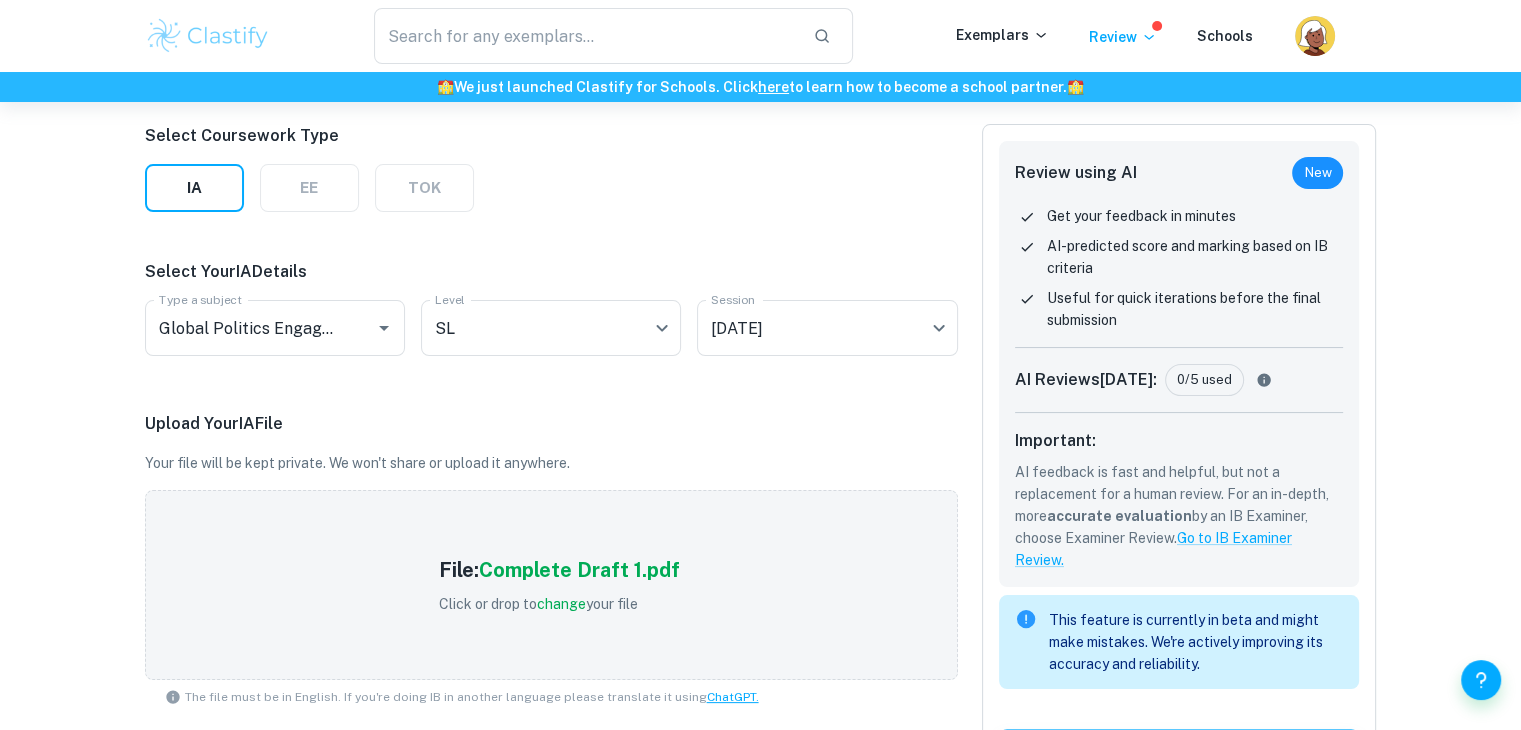 click on "Upload Your  IA  File Your file will be kept private. We won't share or upload it anywhere. File:  Complete Draft 1.pdf Click or drop to  change  your file The file must be in English. If you're doing IB in another language please translate it using  ChatGPT." at bounding box center [551, 563] 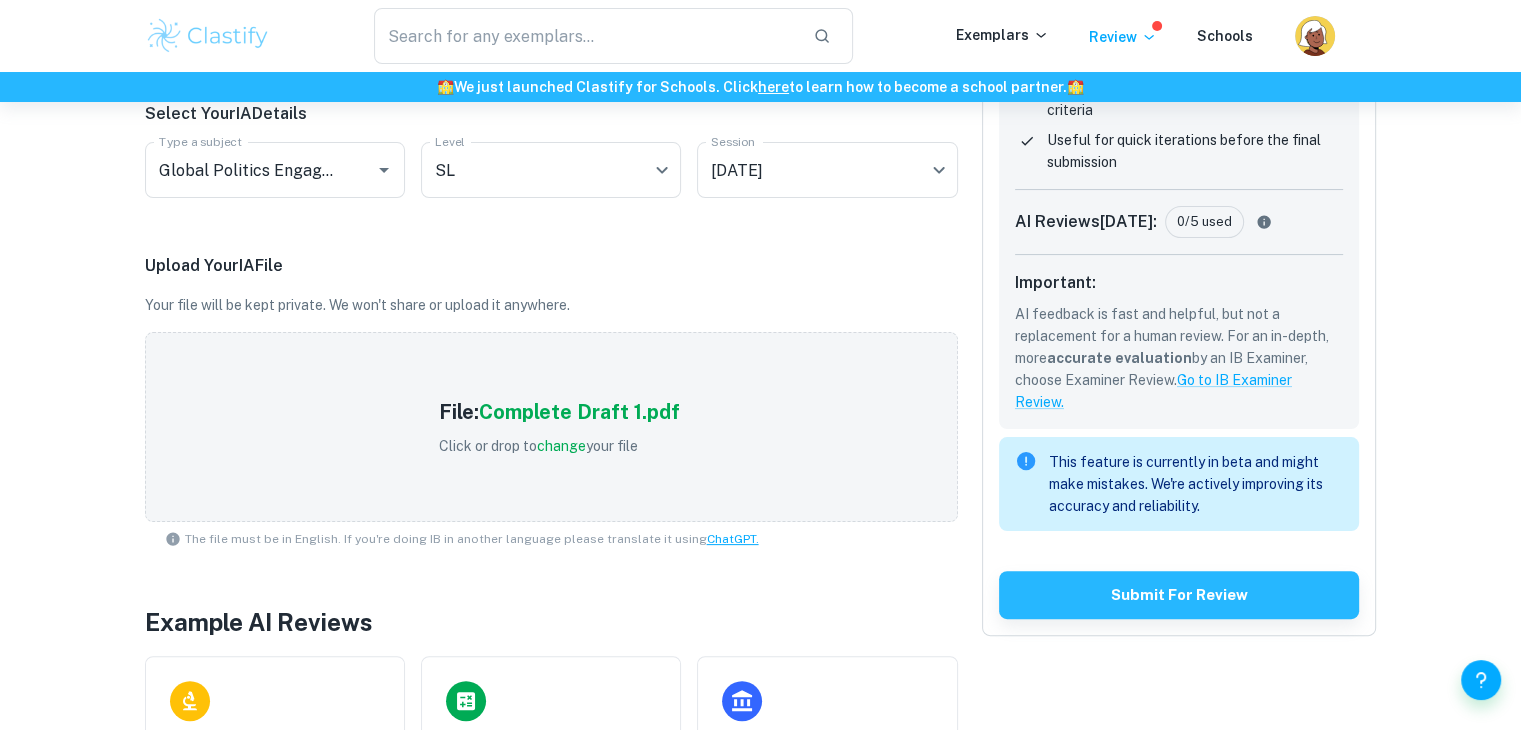 scroll, scrollTop: 409, scrollLeft: 0, axis: vertical 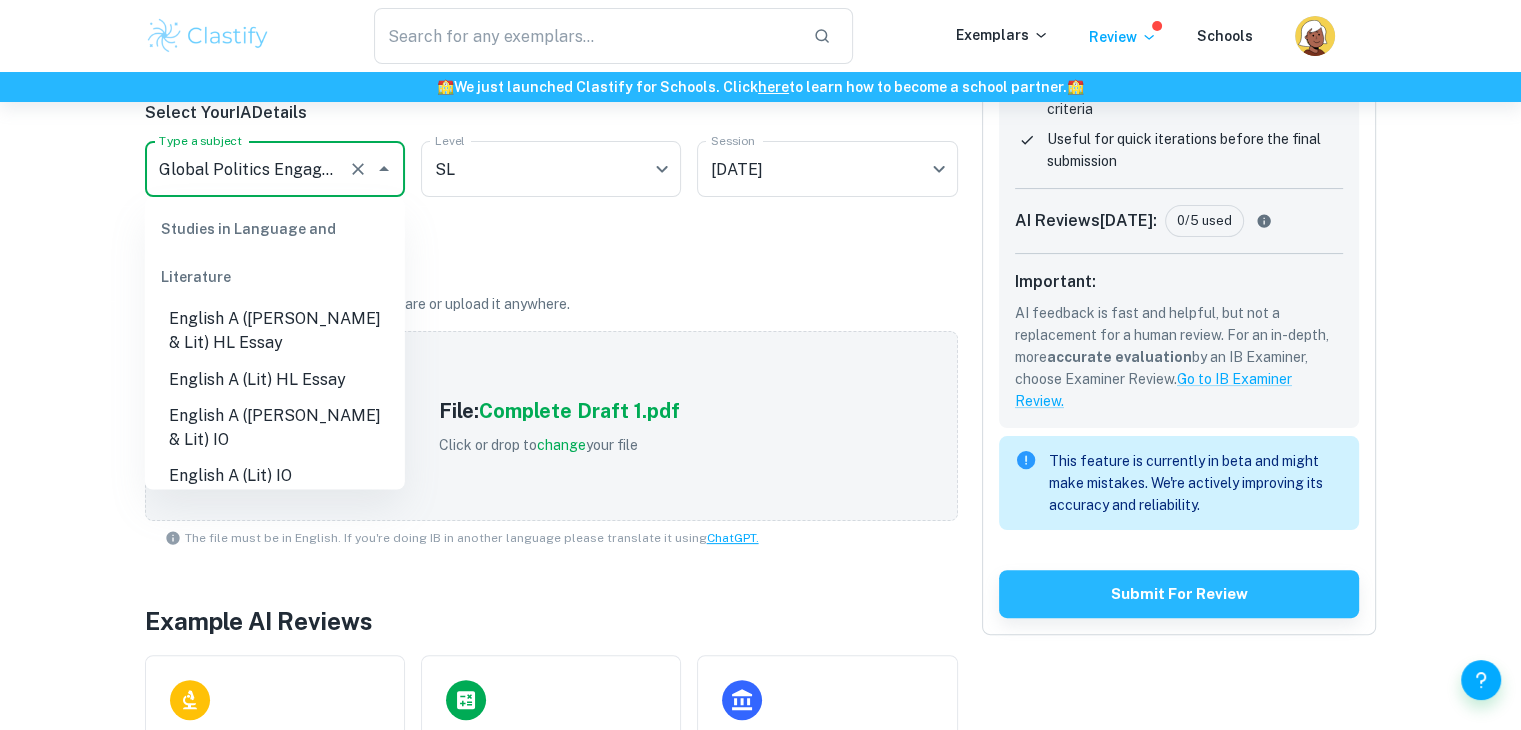 click on "Global Politics Engagement Activity" at bounding box center (247, 169) 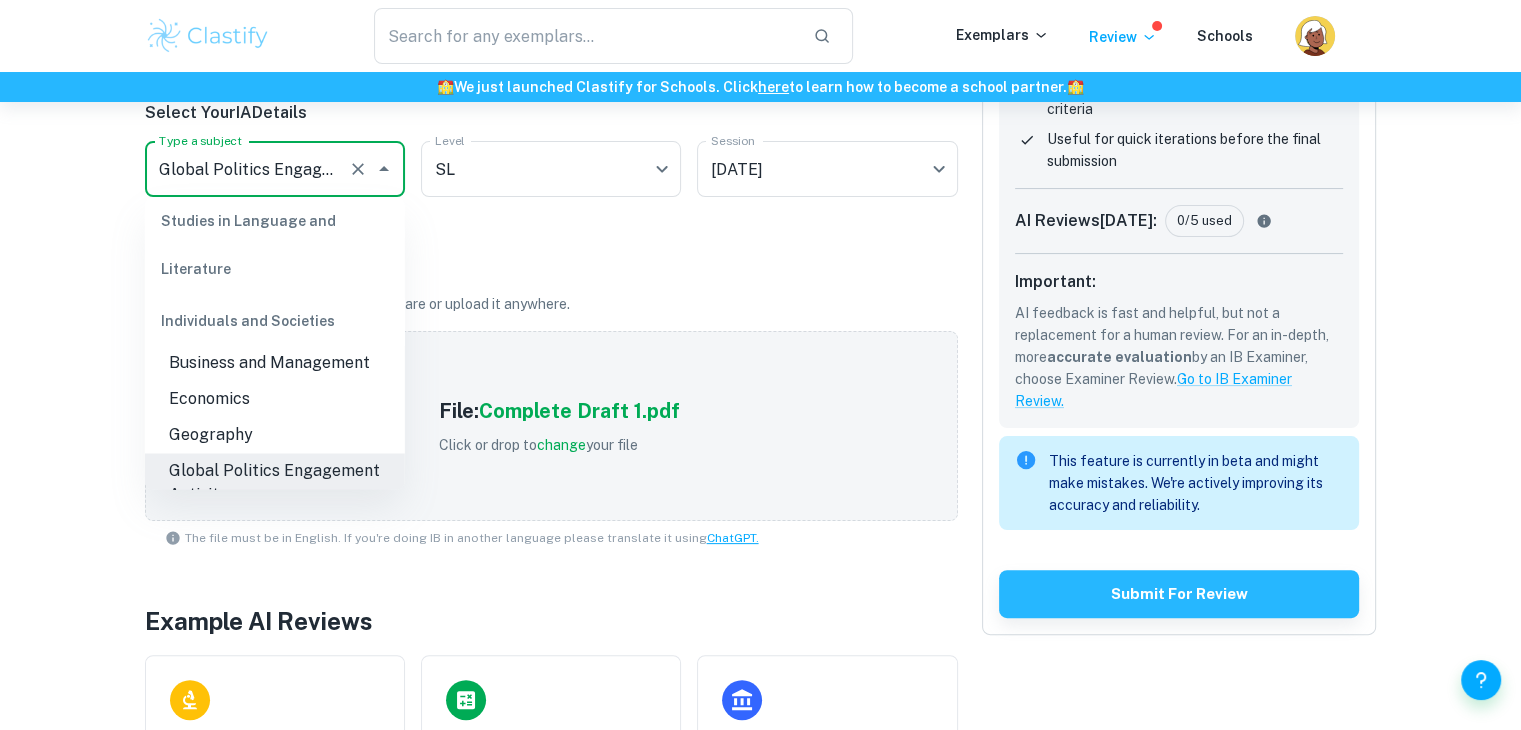 scroll, scrollTop: 0, scrollLeft: 0, axis: both 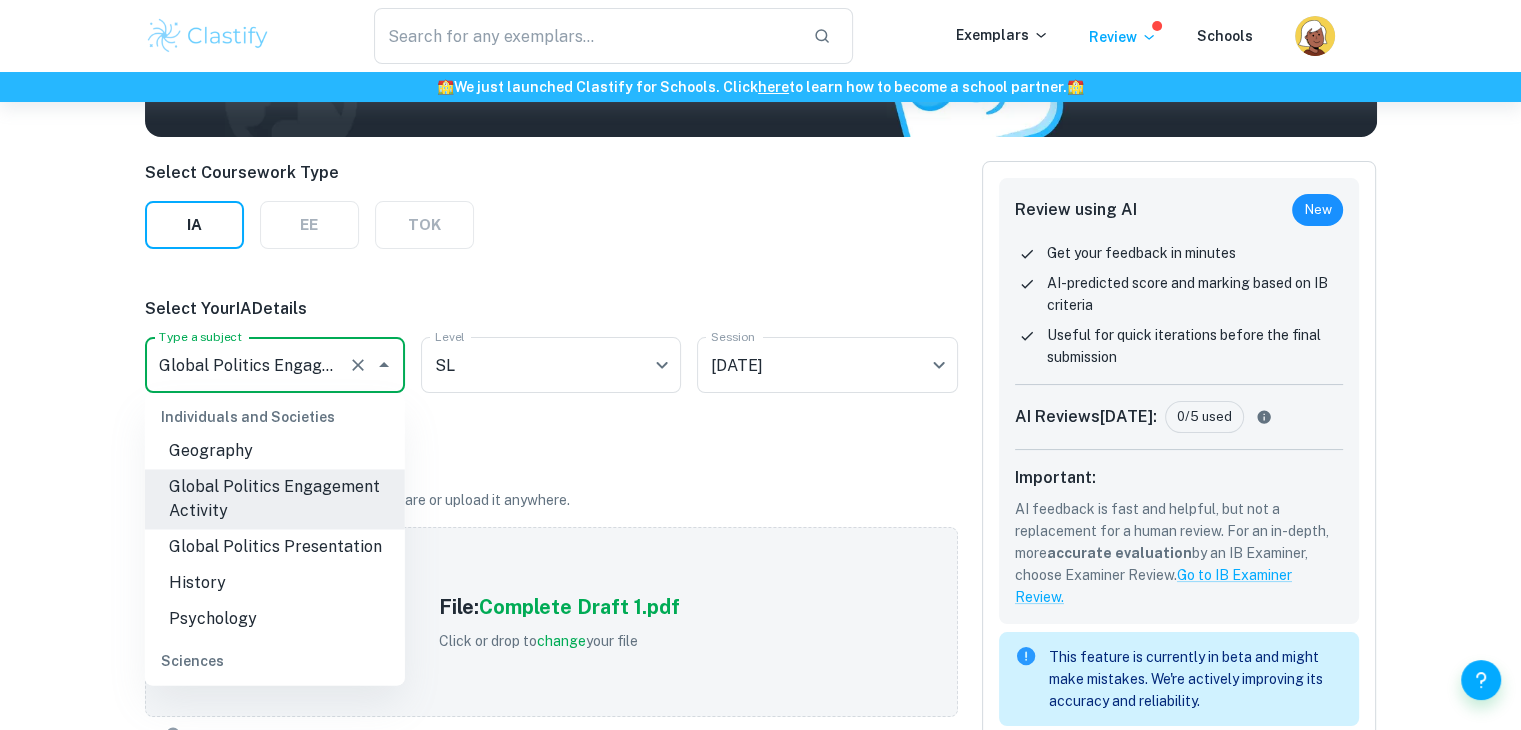 click on "Global Politics Engagement Activity" at bounding box center [247, 365] 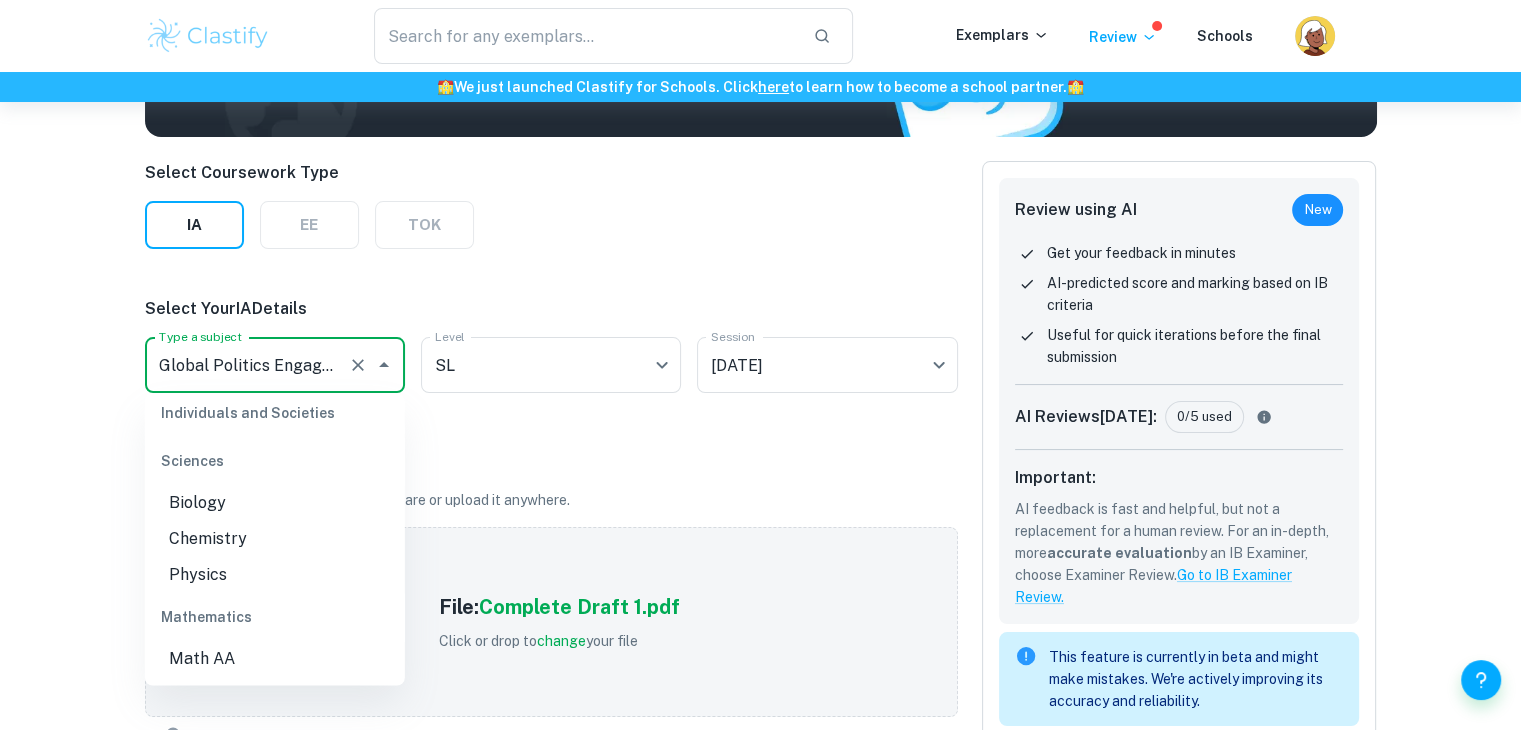 scroll, scrollTop: 352, scrollLeft: 0, axis: vertical 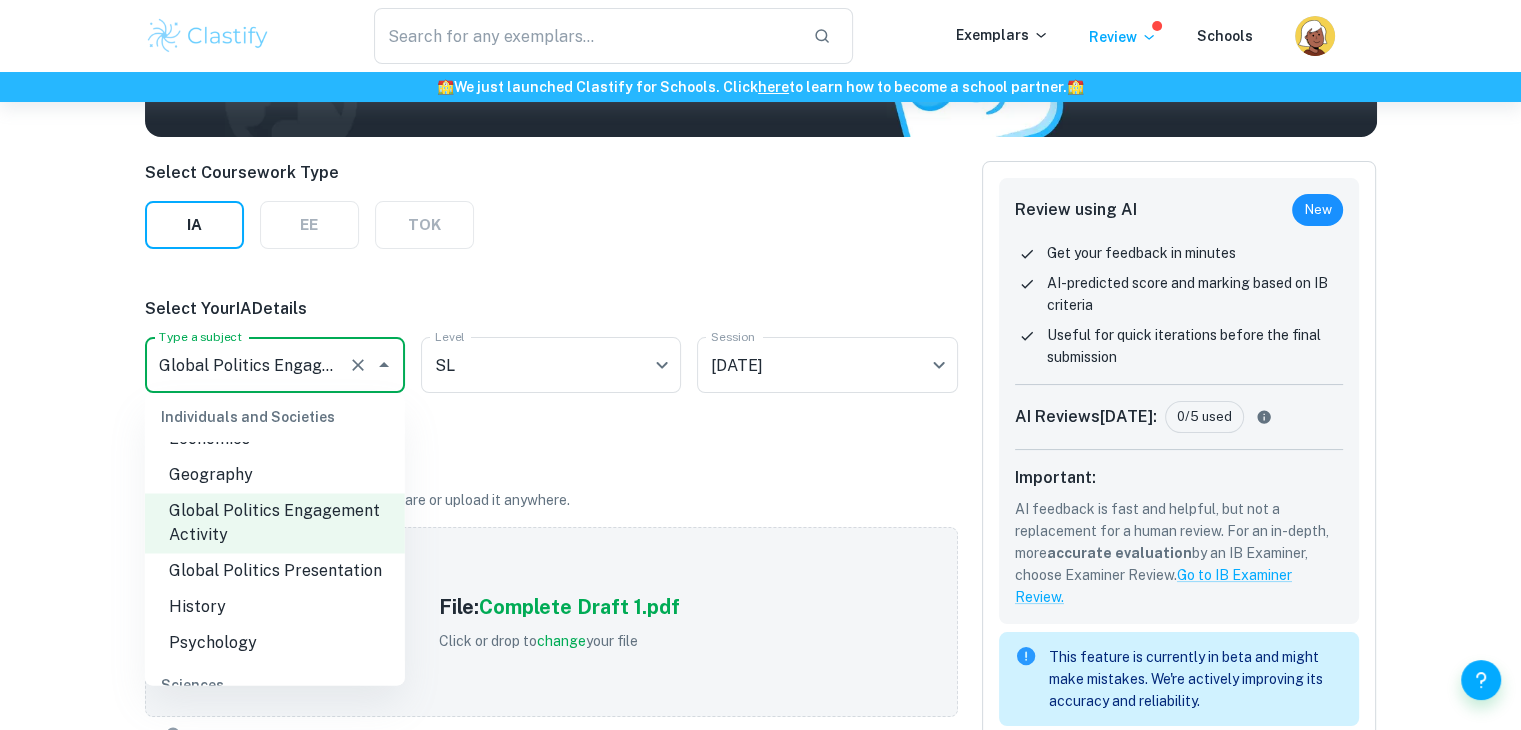 click on "Select Coursework Type IA EE TOK Select Your  IA  Details Type a subject Global Politics Engagement Activity Type a subject Level SL   SL Level Session November 2025 N25 Session Upload Your  IA  File Your file will be kept private. We won't share or upload it anywhere. File:  Complete Draft 1.pdf Click or drop to  change  your file The file must be in English. If you're doing IB in another language please translate it using  ChatGPT. Example AI Reviews Biology SL May 2024  session Grade  7 AI Review IA Math AA SL November 2024  session Grade  4 AI Review IA Economics HL May 2025  session Grade  6 AI Review IA" at bounding box center (551, 616) 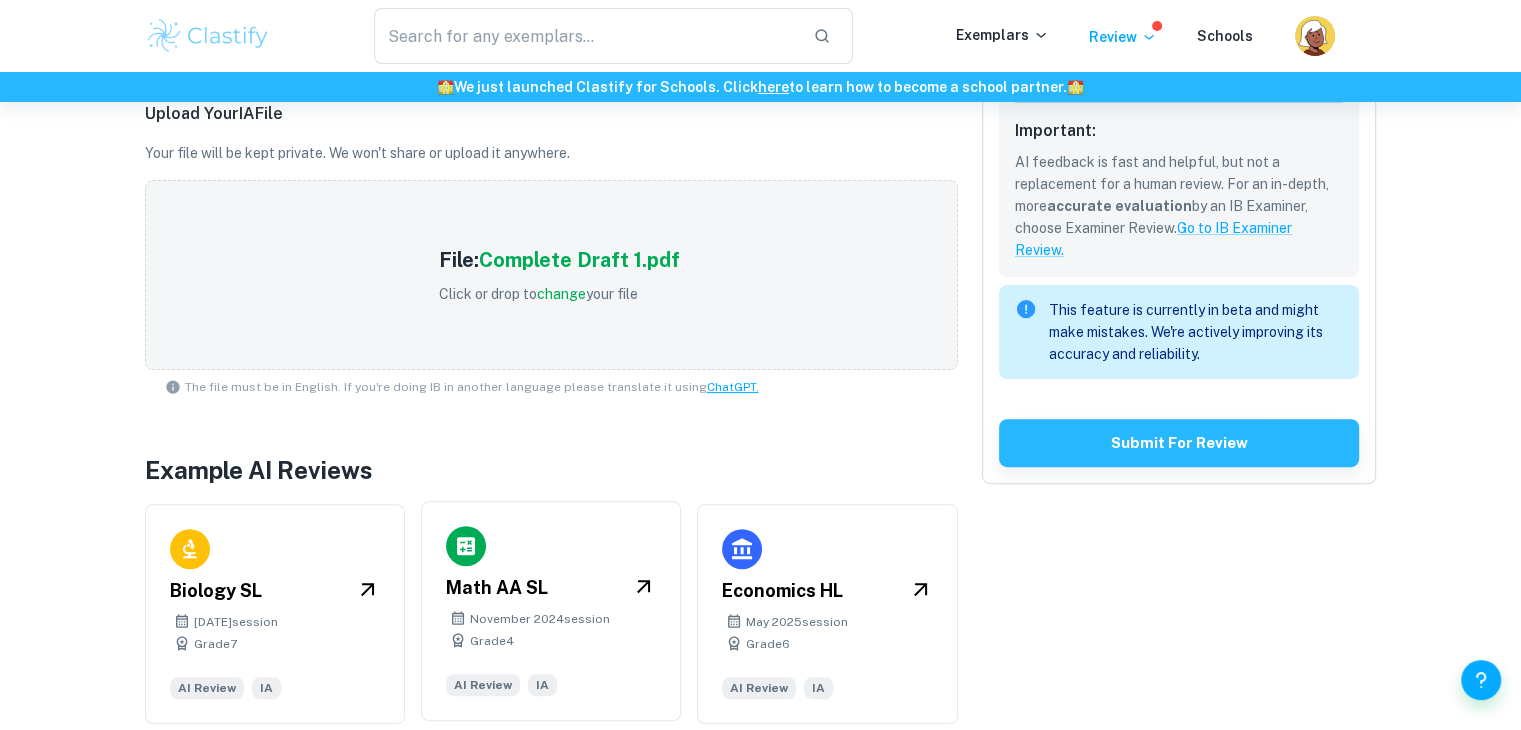 scroll, scrollTop: 577, scrollLeft: 0, axis: vertical 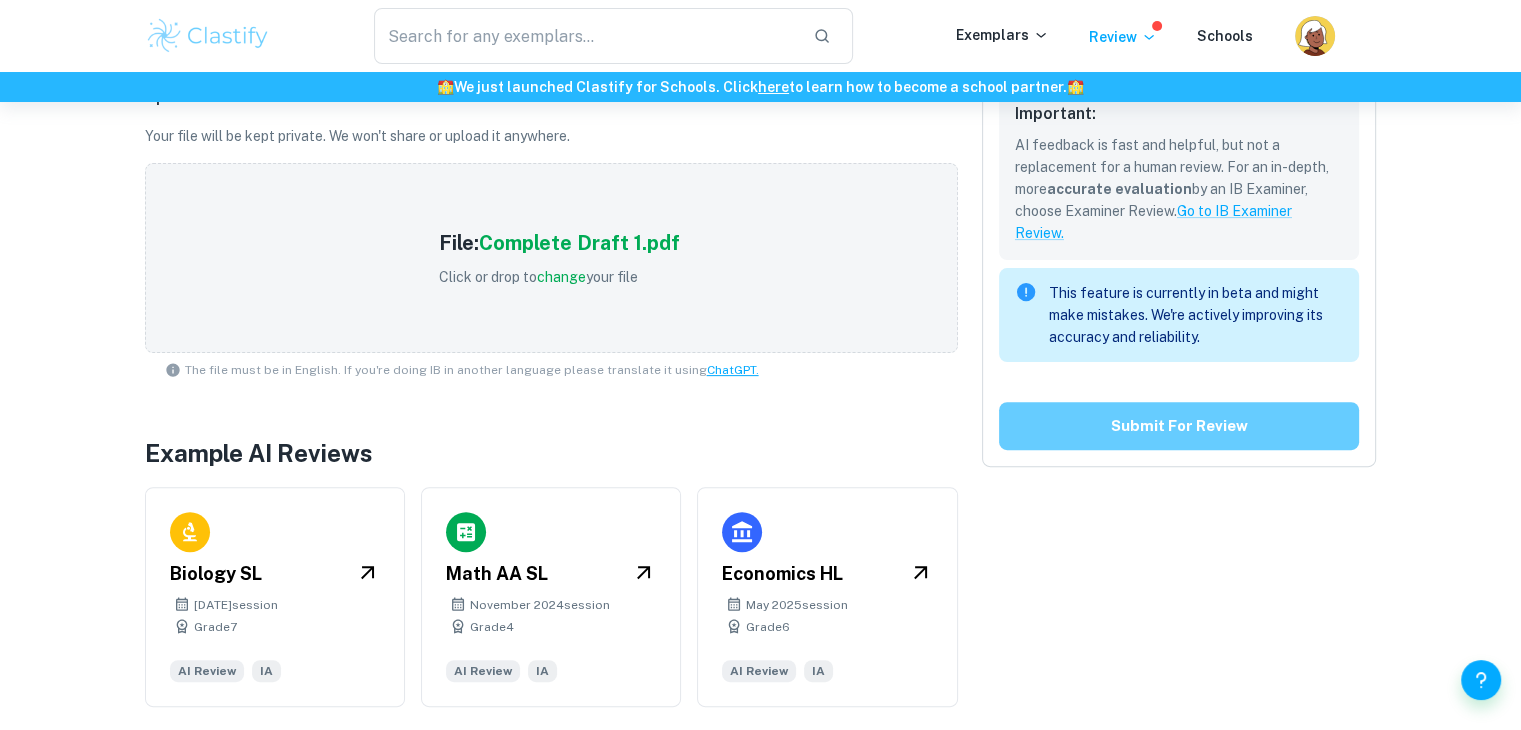 click on "Submit for review" at bounding box center [1179, 426] 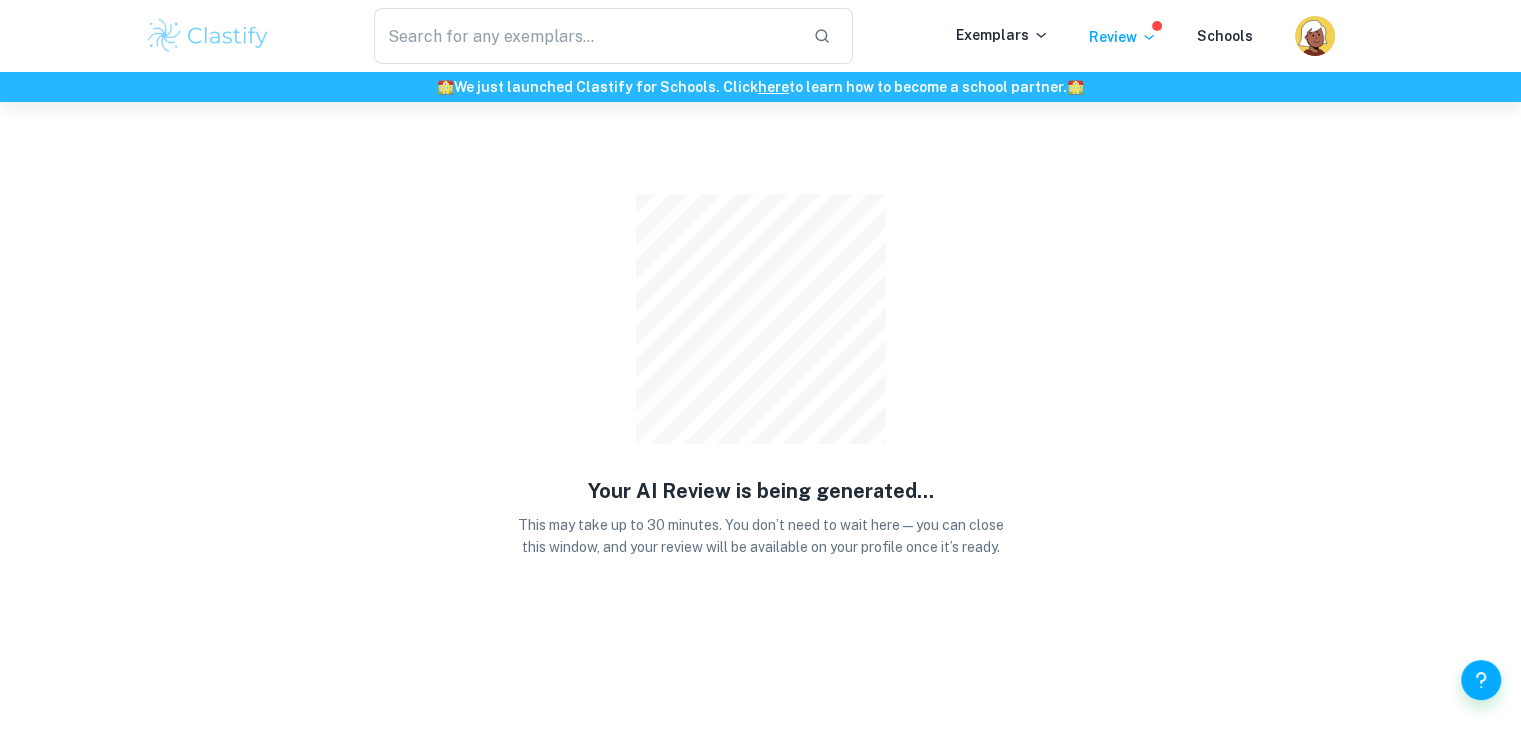 scroll, scrollTop: 102, scrollLeft: 0, axis: vertical 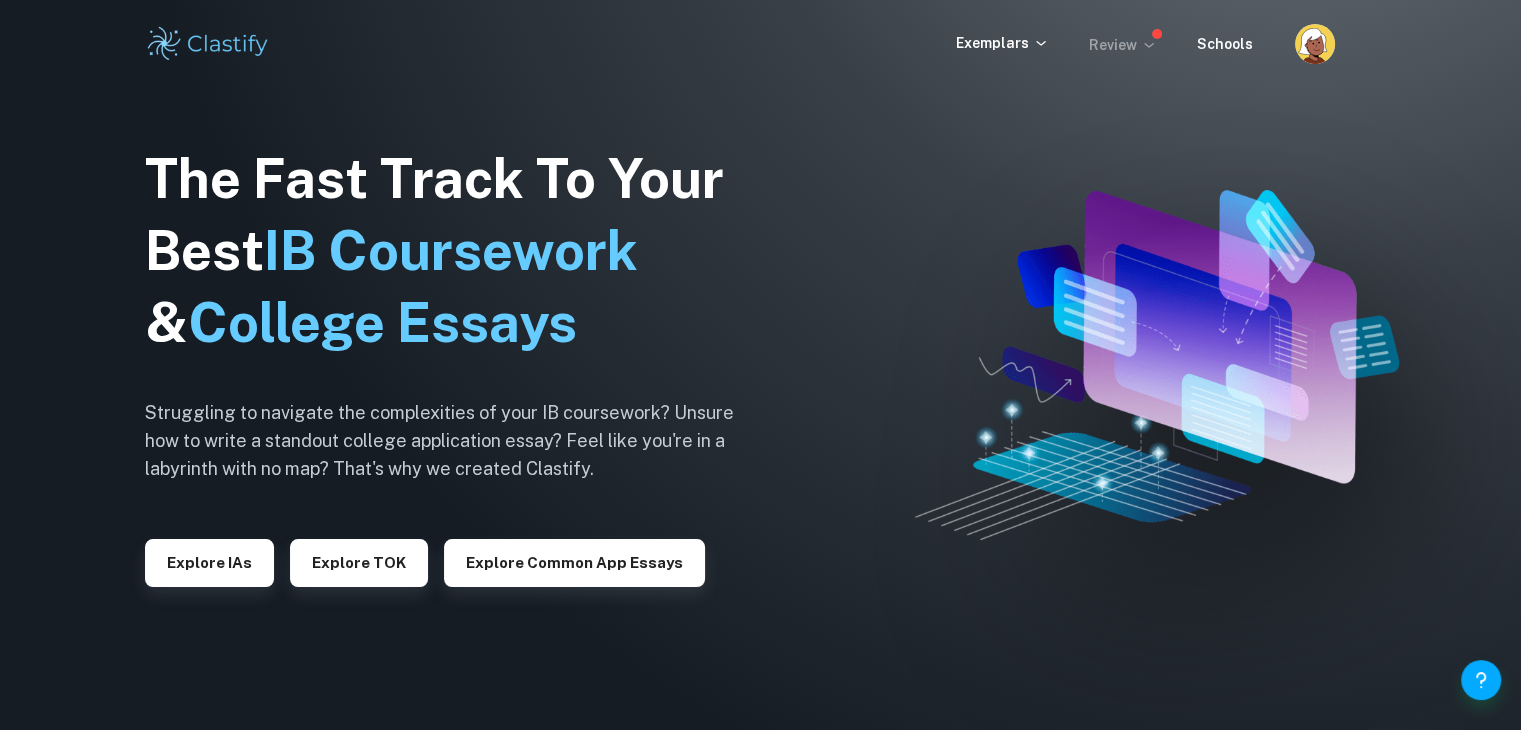 click on "Review" at bounding box center (1123, 45) 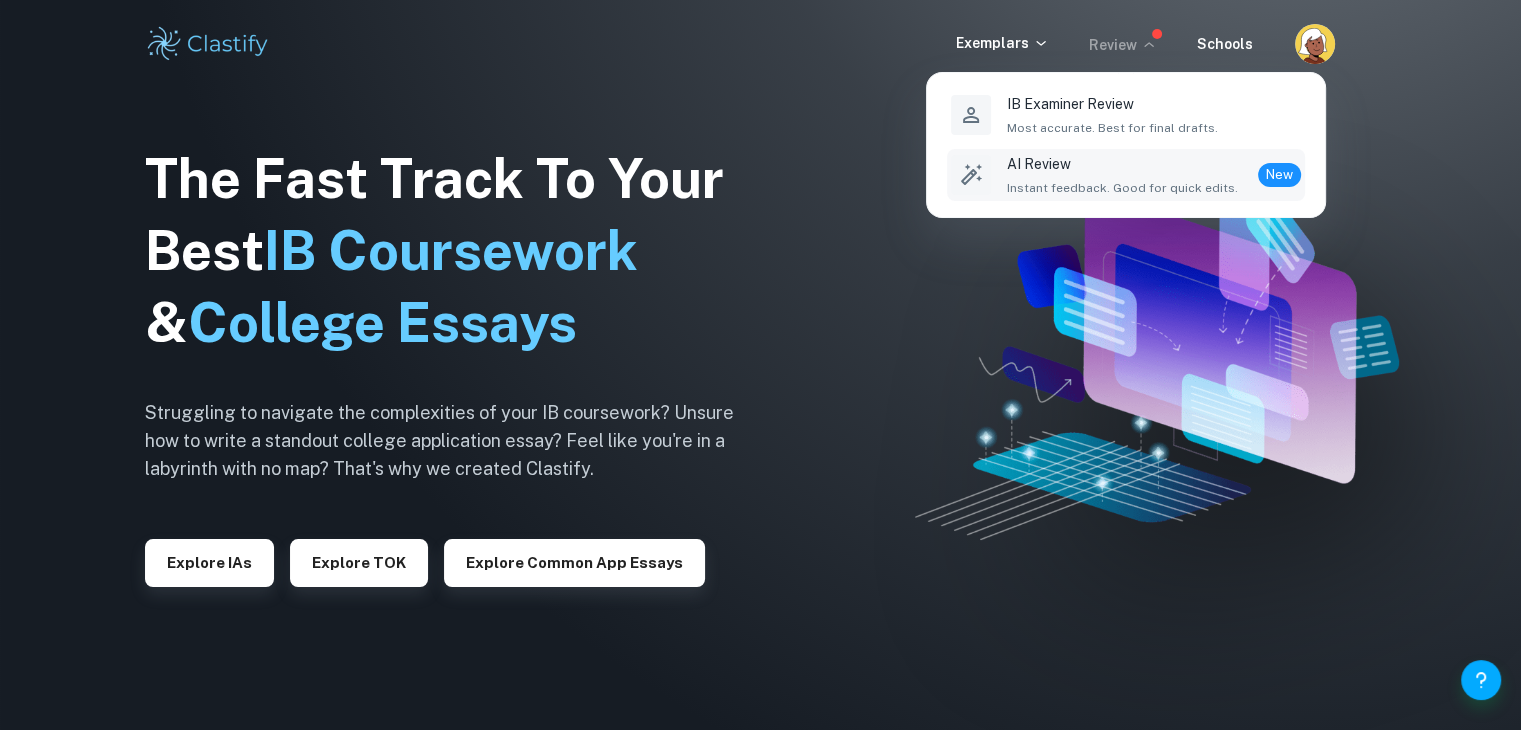 click on "Instant feedback. Good for quick edits." at bounding box center [1122, 188] 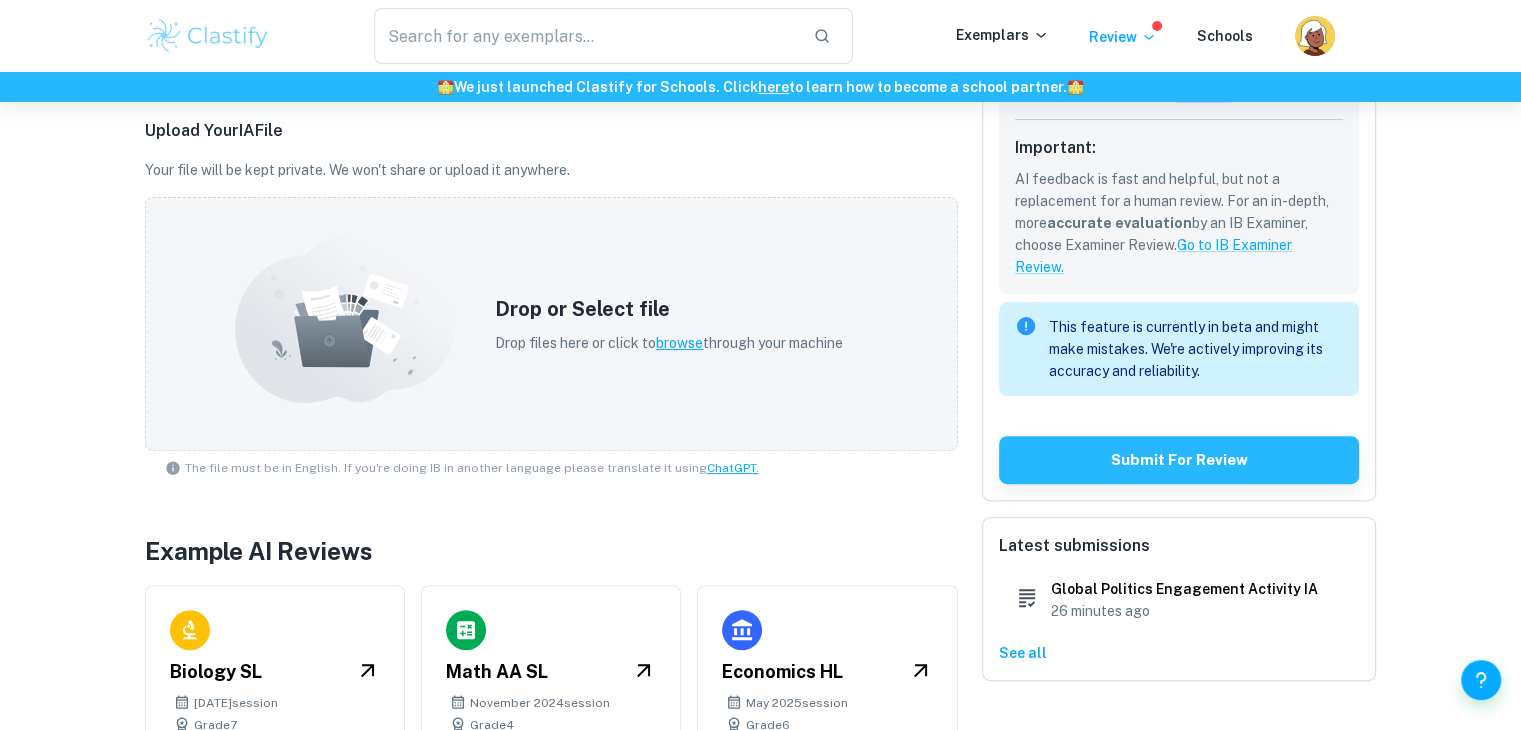 scroll, scrollTop: 632, scrollLeft: 0, axis: vertical 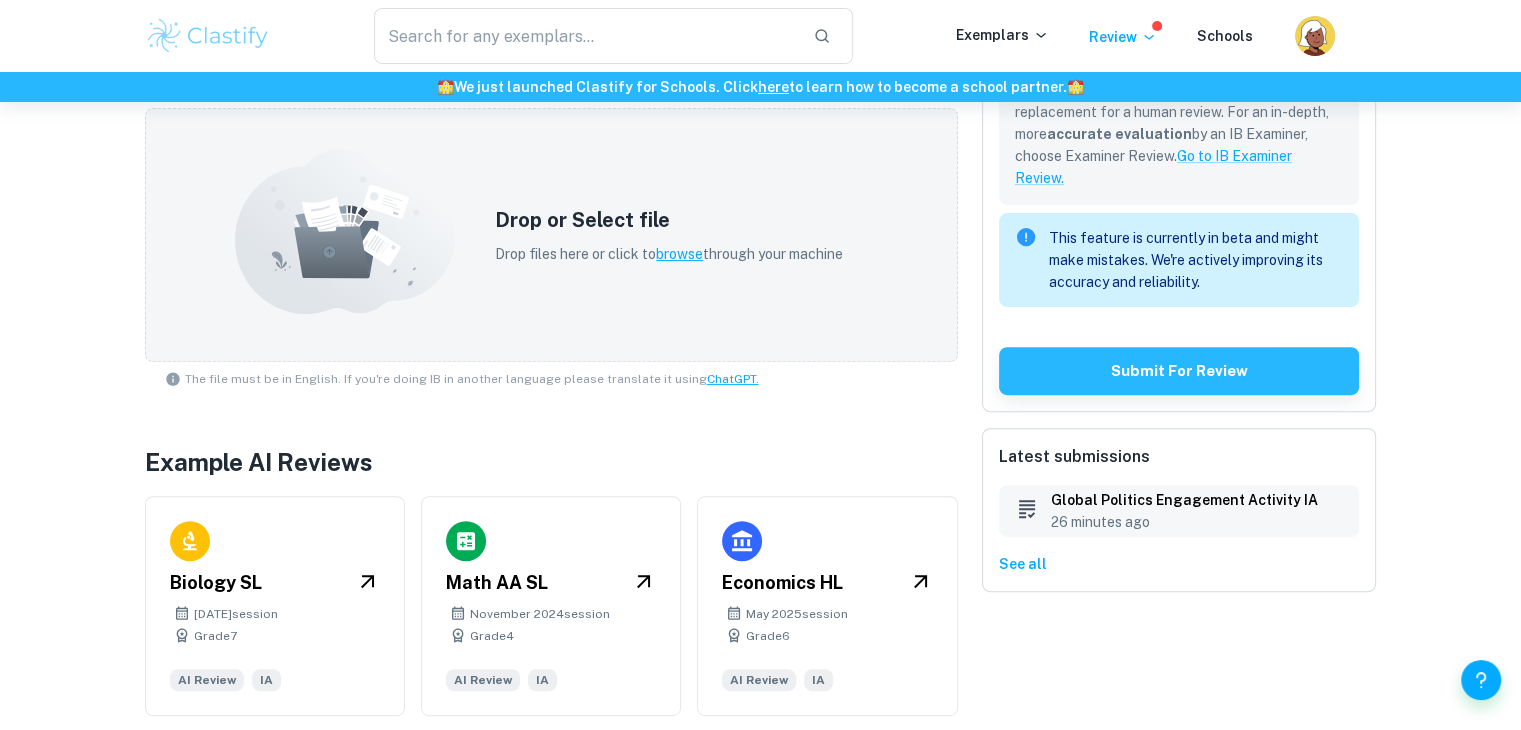 click on "26 minutes ago" at bounding box center (1184, 522) 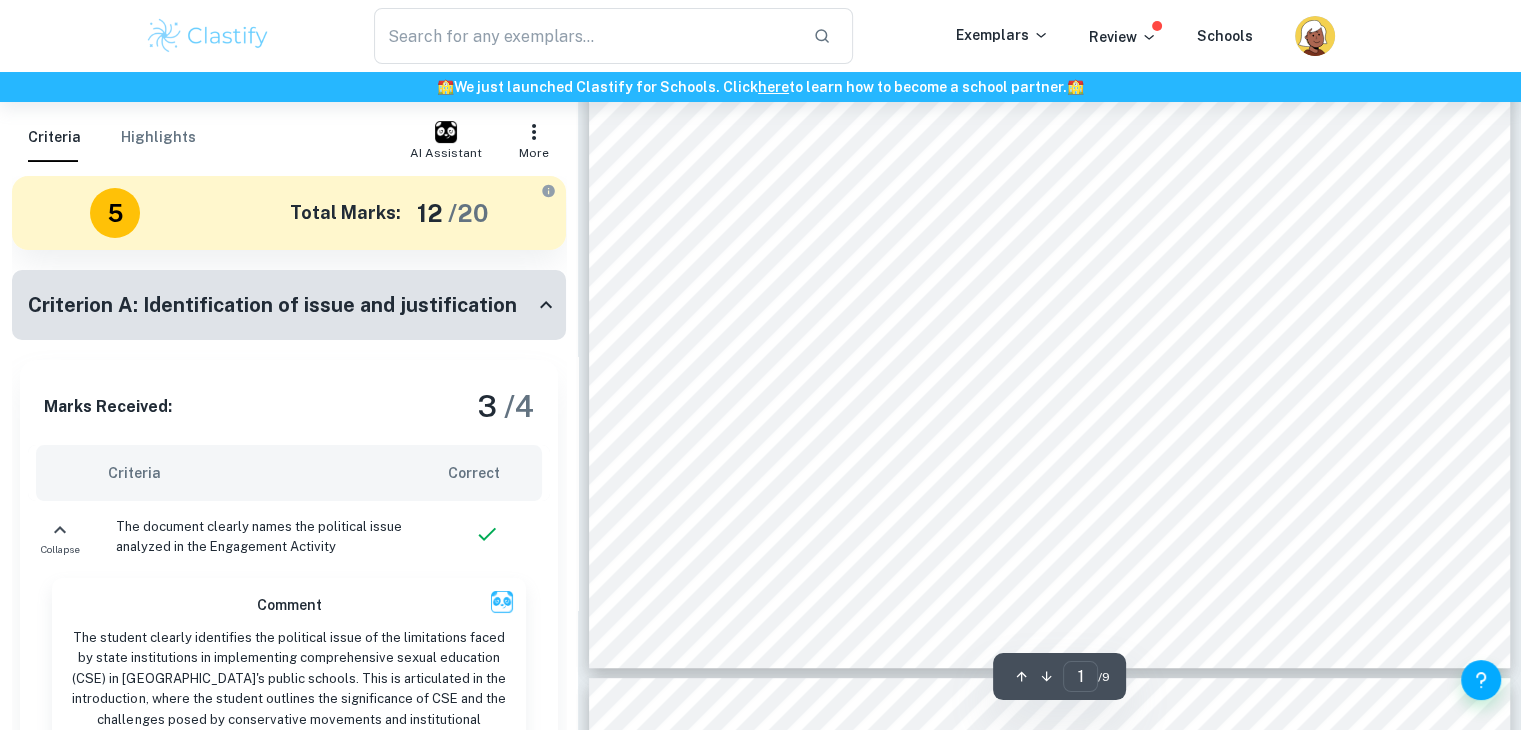 scroll, scrollTop: 644, scrollLeft: 0, axis: vertical 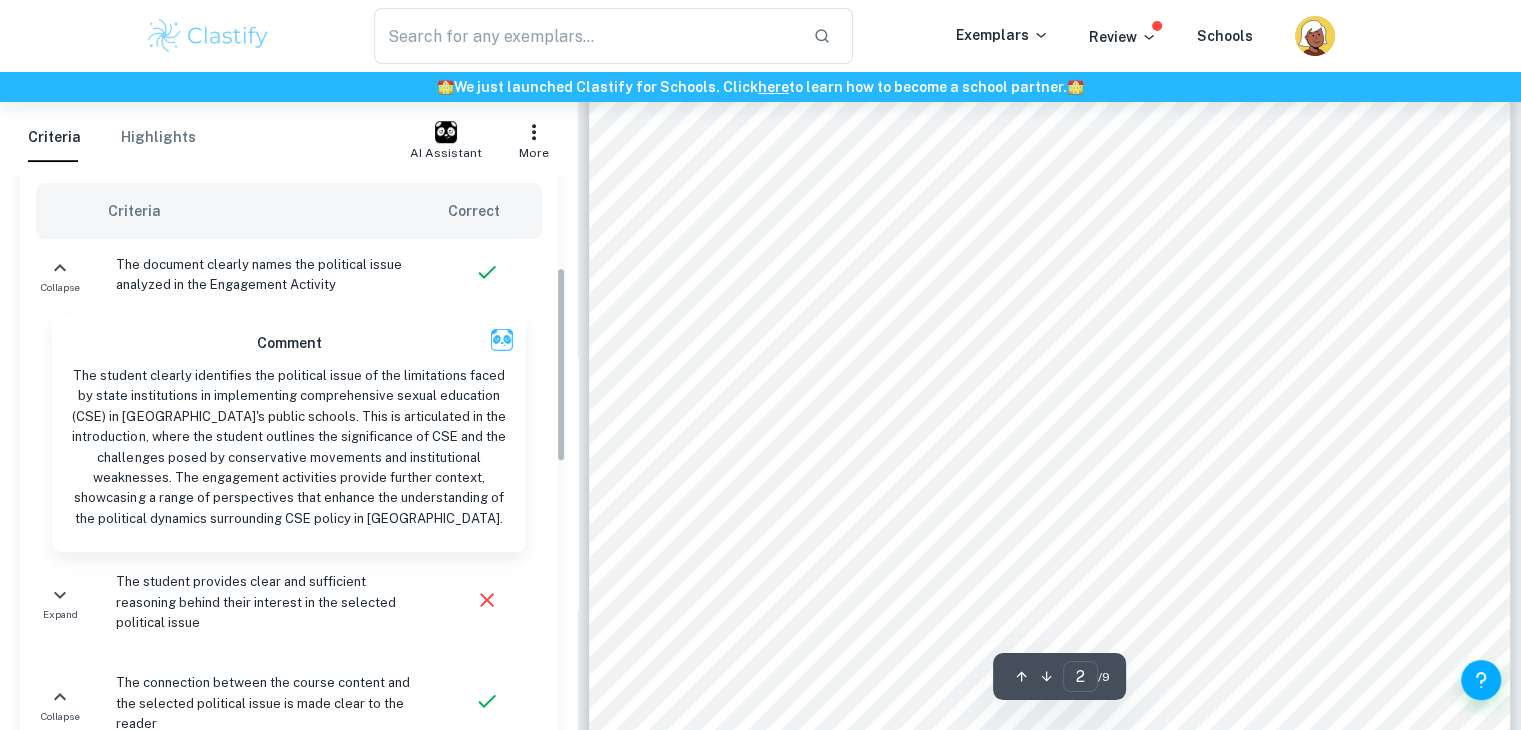 click on "The student clearly identifies the political issue of the limitations faced by state institutions in implementing comprehensive sexual education (CSE) in [GEOGRAPHIC_DATA]'s public schools. This is articulated in the introduction, where the student outlines the significance of CSE and the challenges posed by conservative movements and institutional weaknesses. The engagement activities provide further context, showcasing a range of perspectives that enhance the understanding of the political dynamics surrounding CSE policy in [GEOGRAPHIC_DATA]." at bounding box center [289, 447] 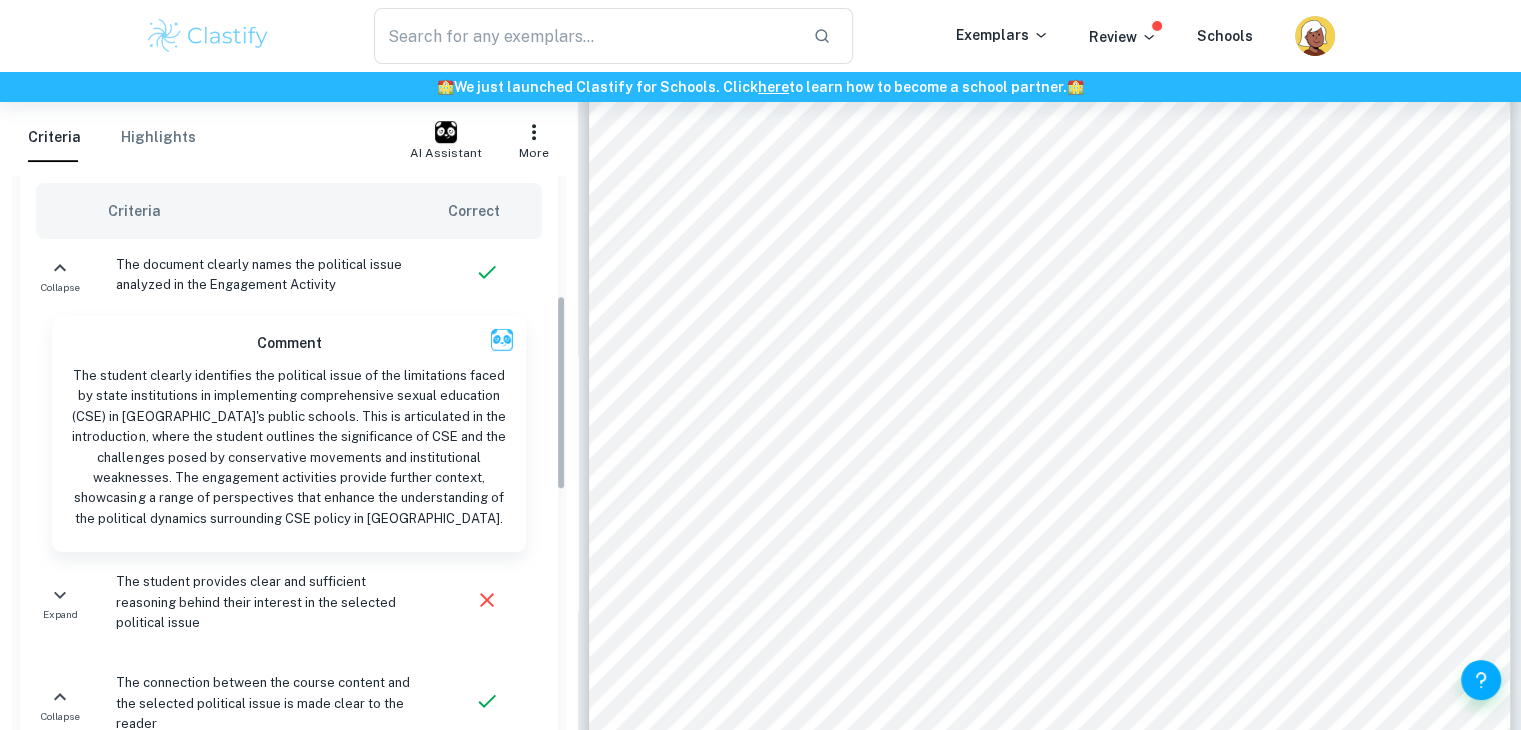 scroll, scrollTop: 343, scrollLeft: 0, axis: vertical 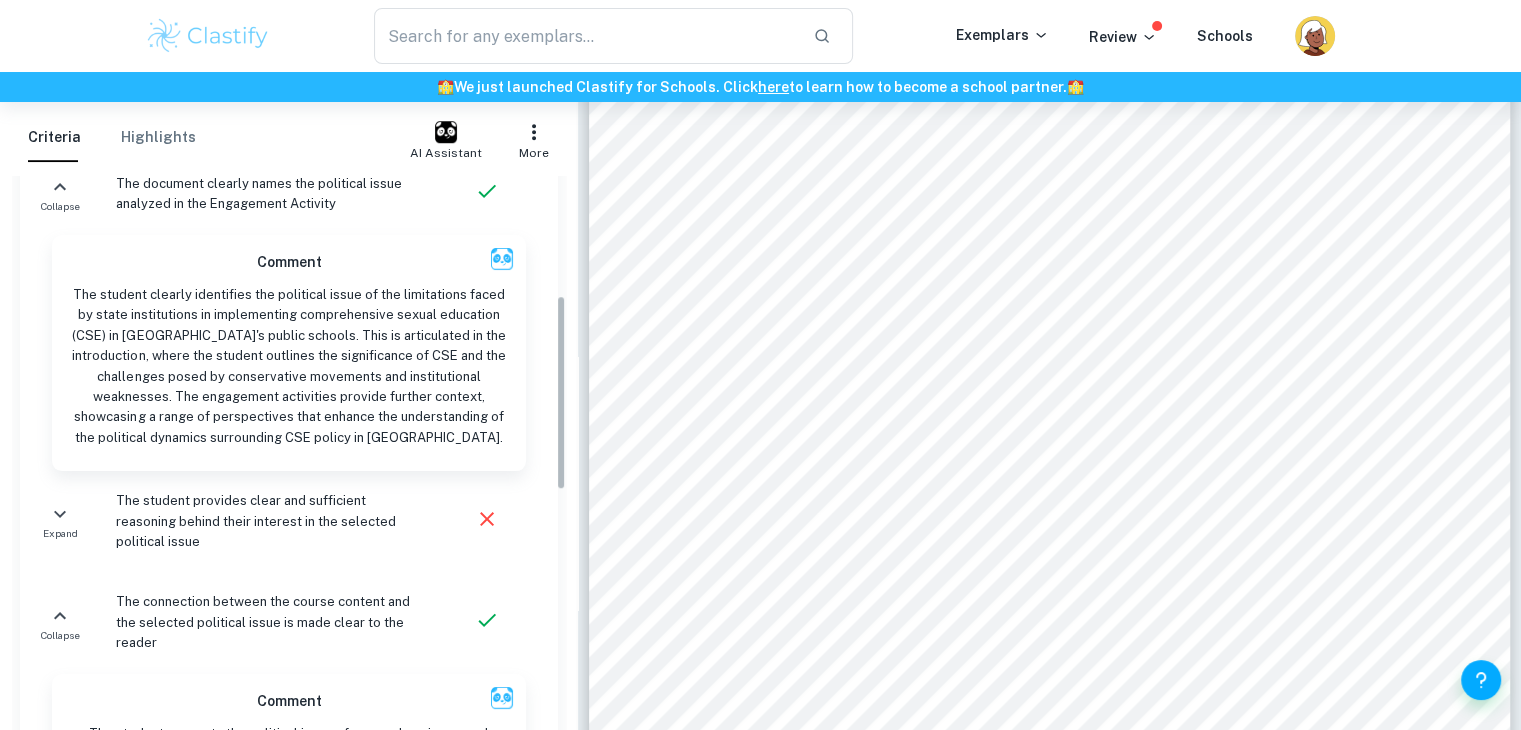 click on "The student provides clear and sufficient reasoning behind their interest in the selected political issue" at bounding box center (266, 521) 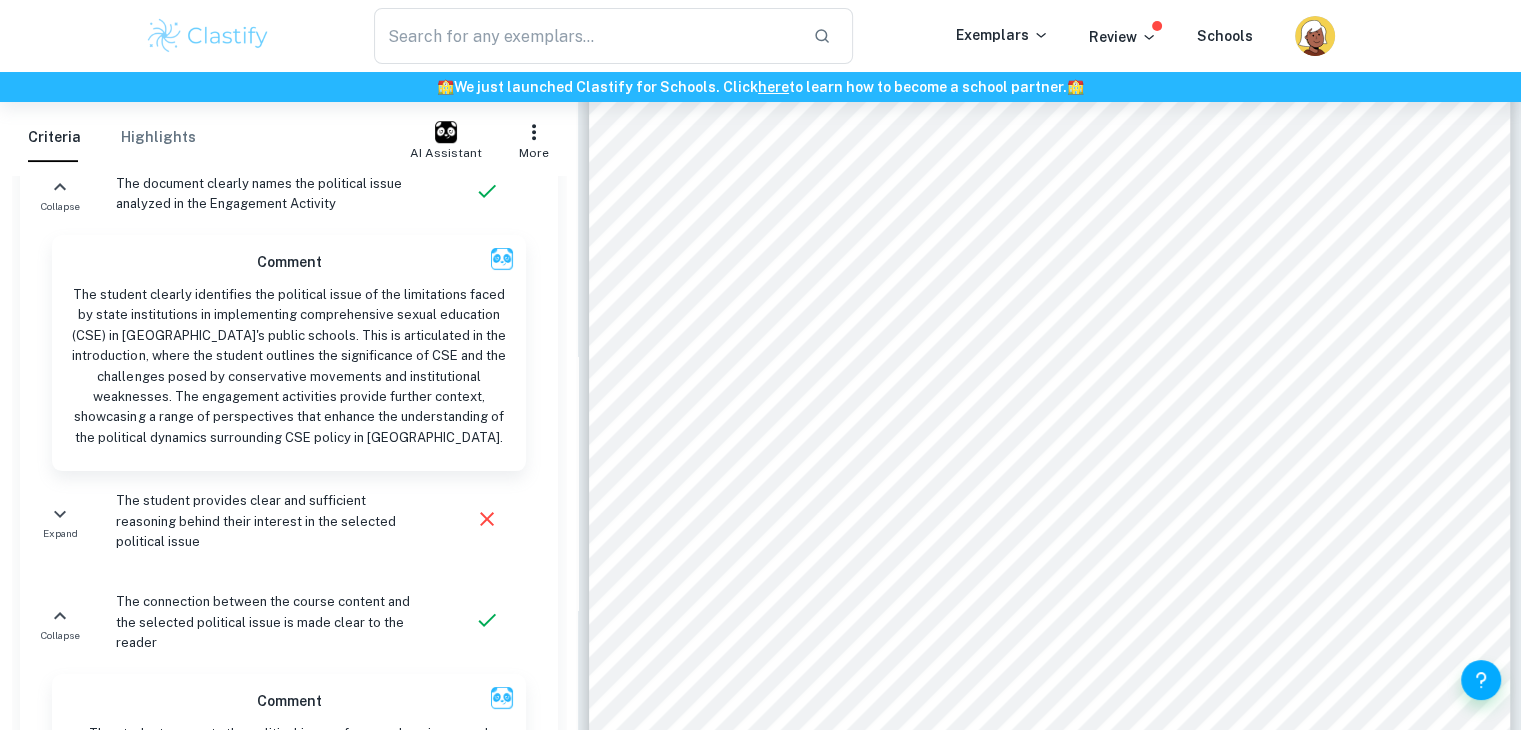 click on "The student provides clear and sufficient reasoning behind their interest in the selected political issue" at bounding box center [266, 521] 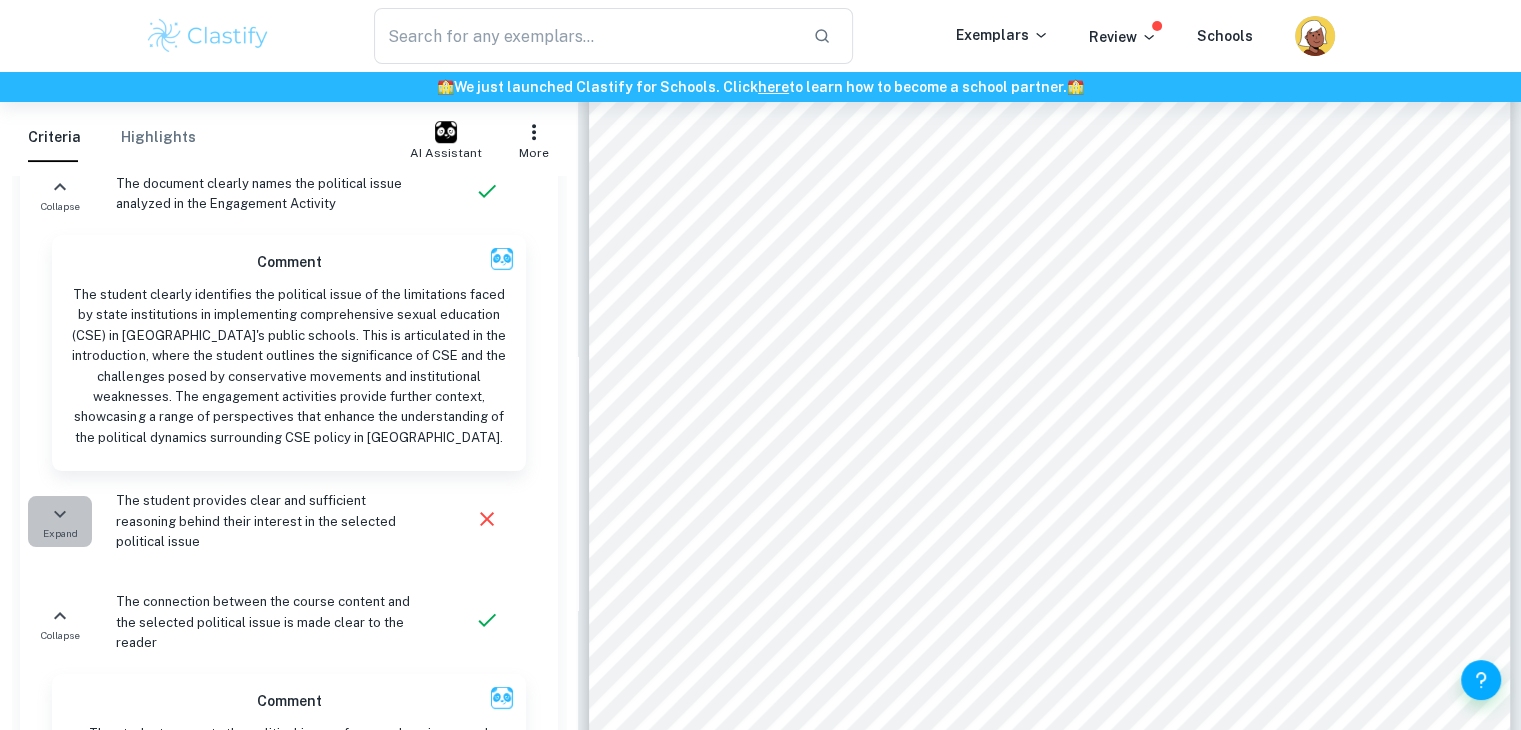 click 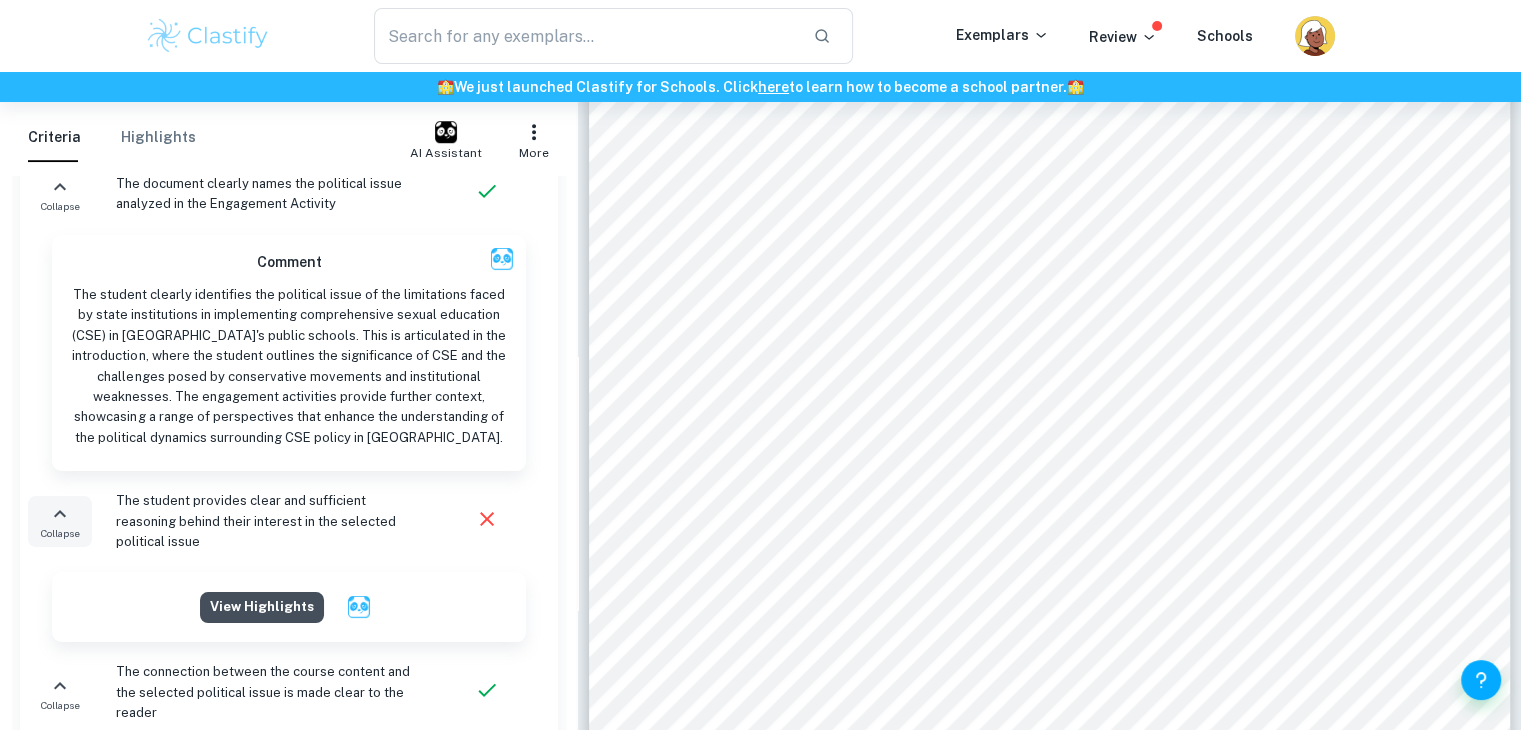 click on "View highlights" at bounding box center (262, 607) 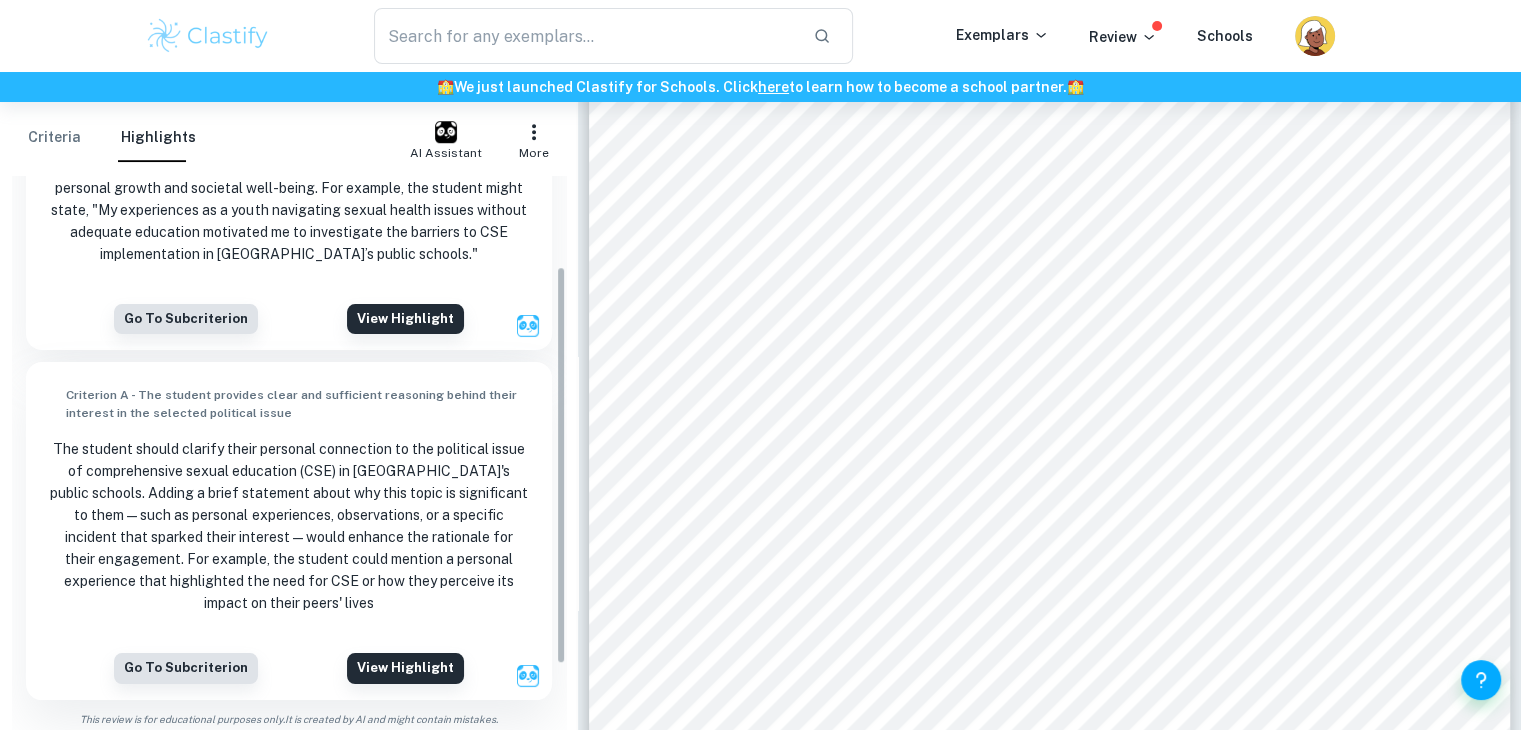 scroll, scrollTop: 85, scrollLeft: 0, axis: vertical 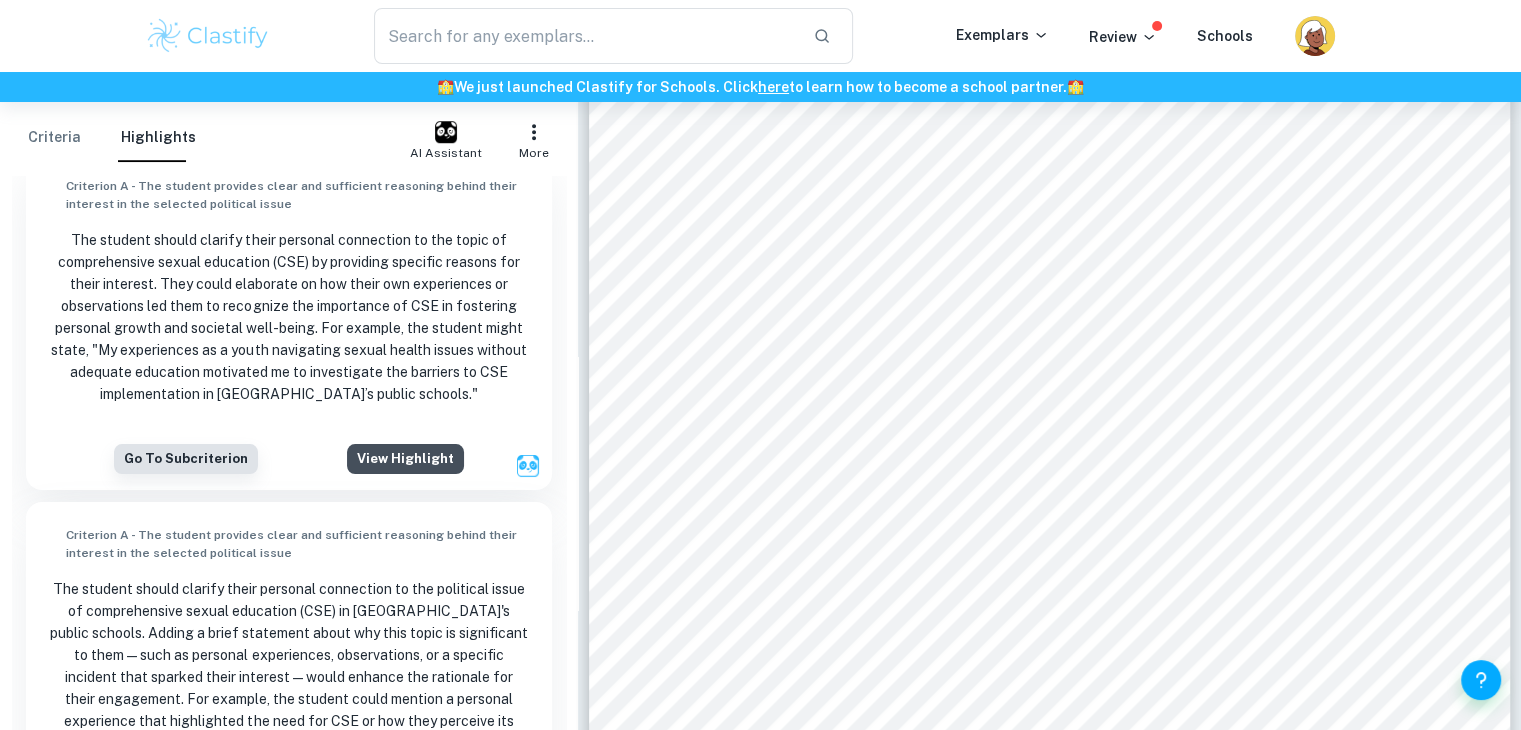 click on "View highlight" at bounding box center [405, 459] 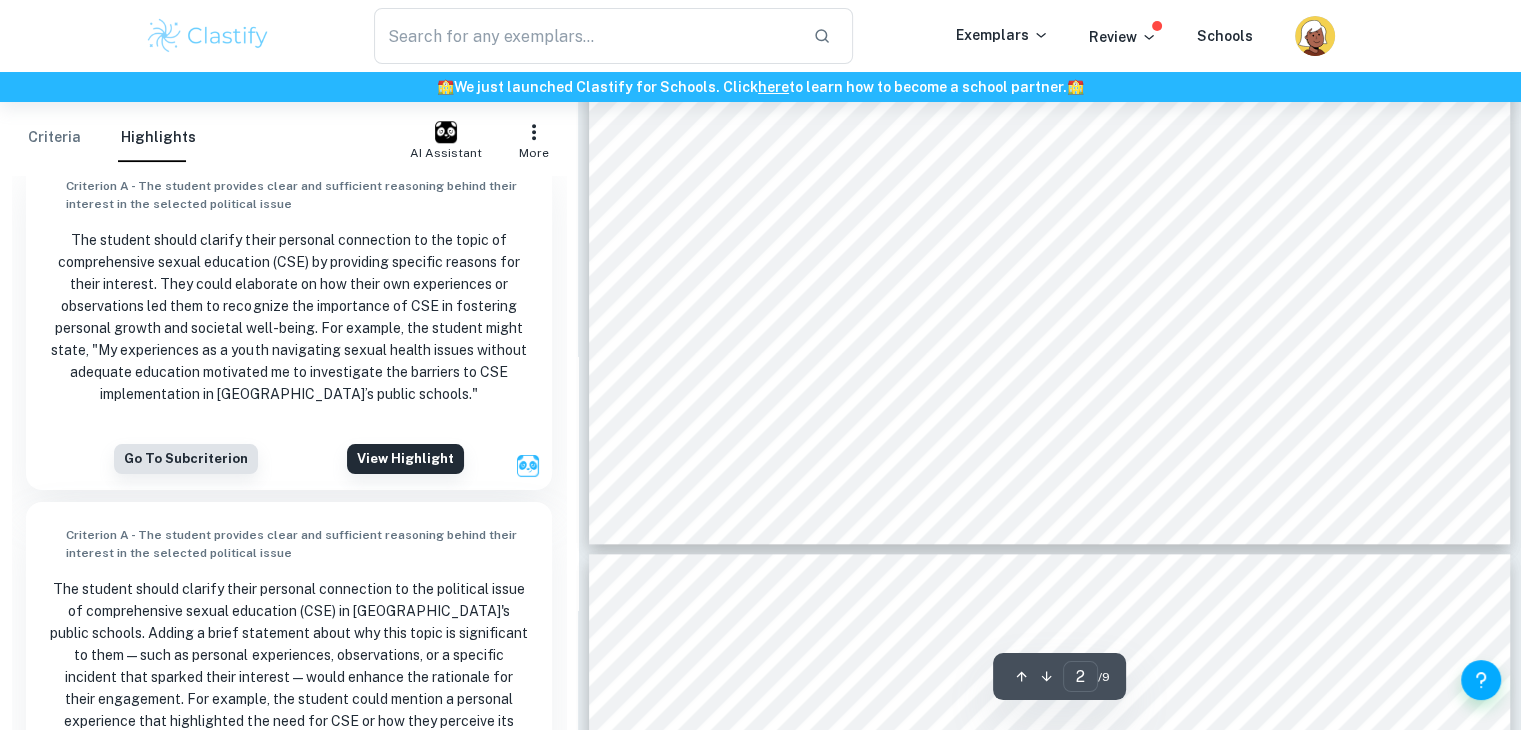 scroll, scrollTop: 1977, scrollLeft: 0, axis: vertical 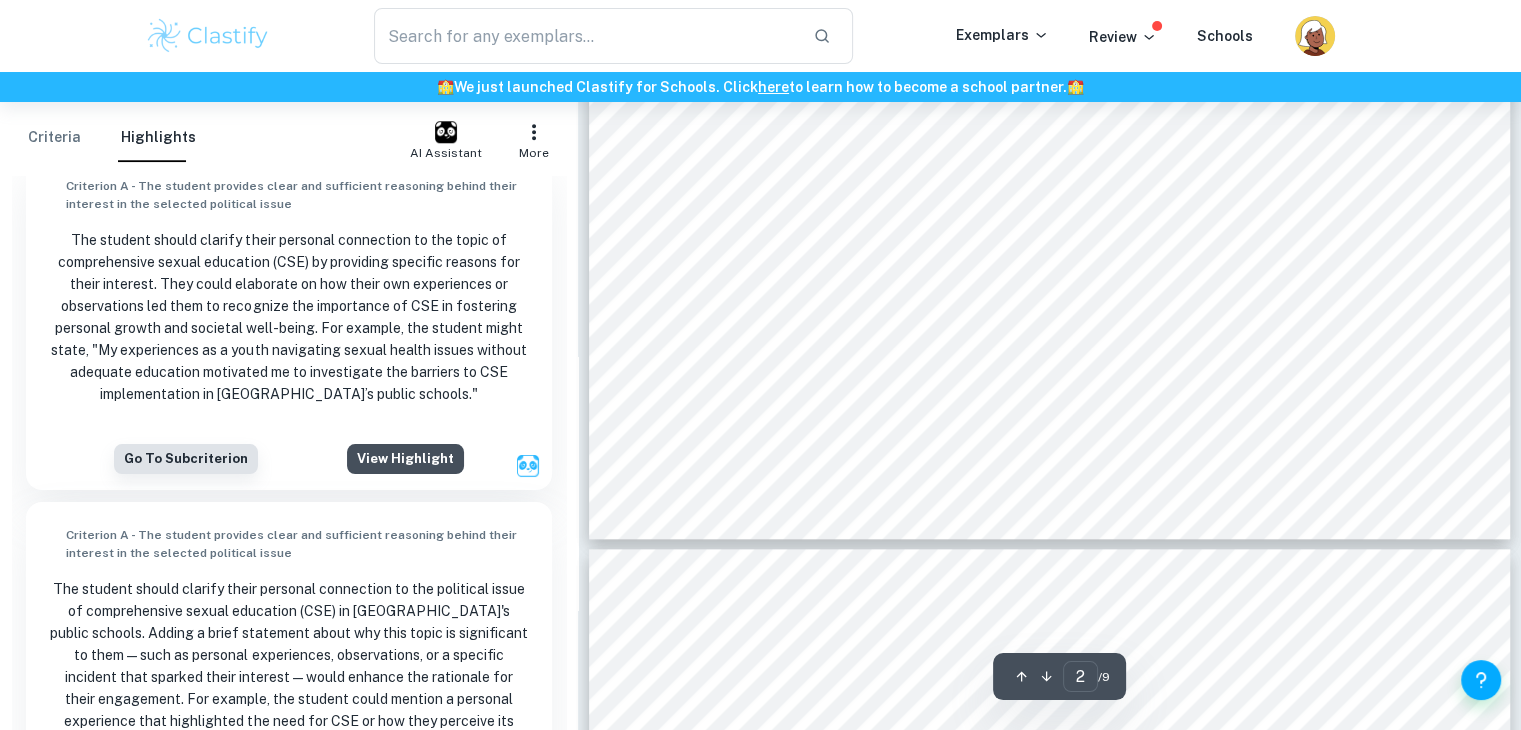click on "View highlight" at bounding box center (405, 459) 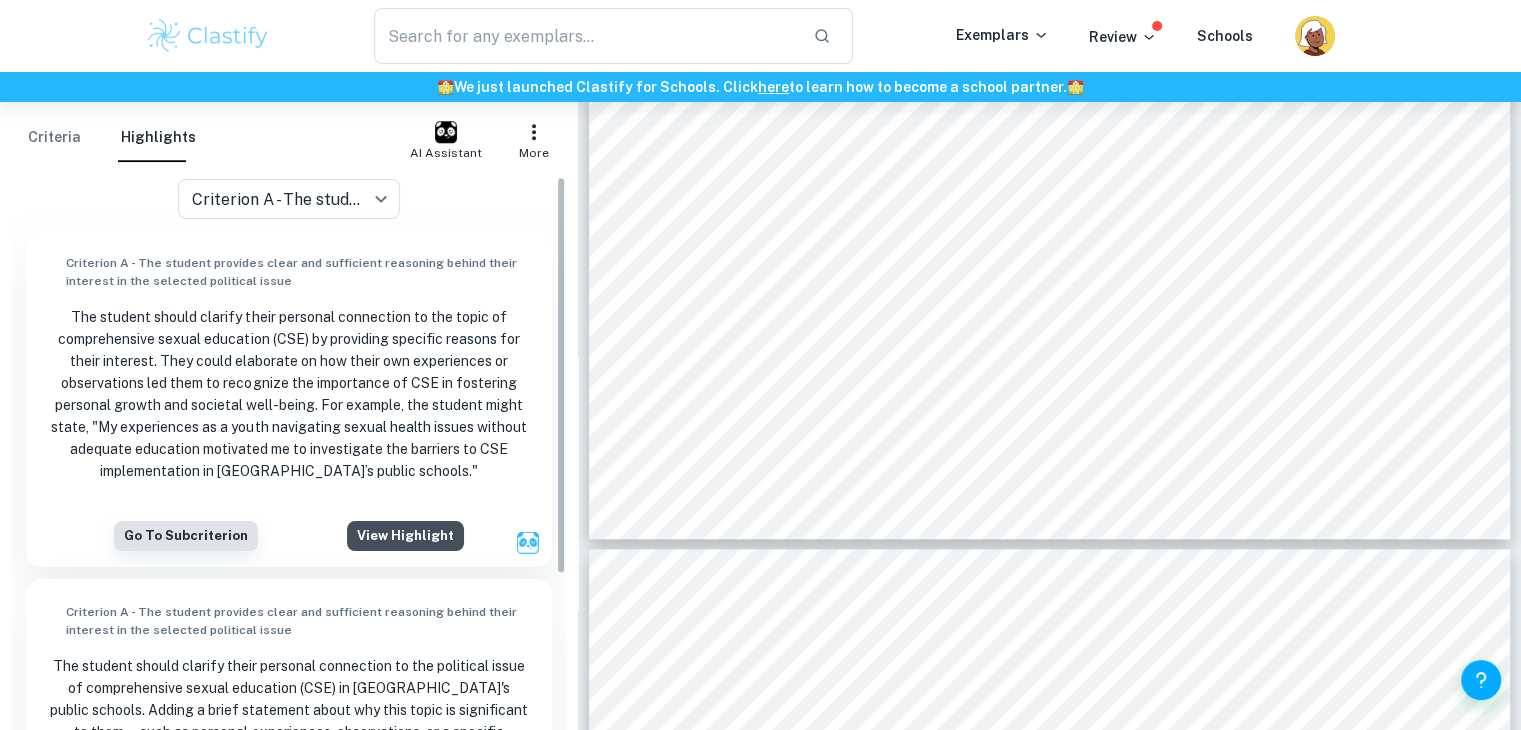 scroll, scrollTop: 0, scrollLeft: 0, axis: both 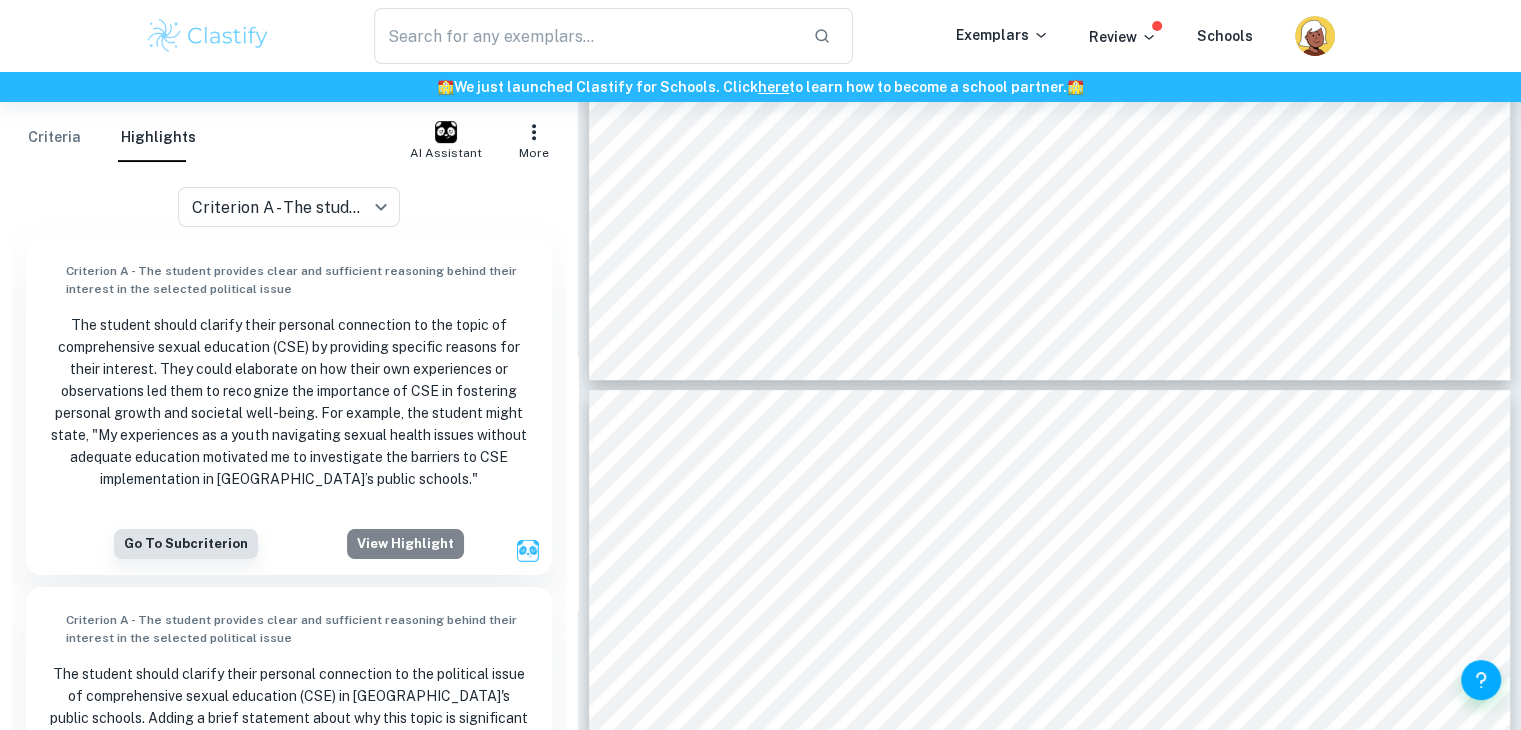click on "View highlight" at bounding box center [405, 544] 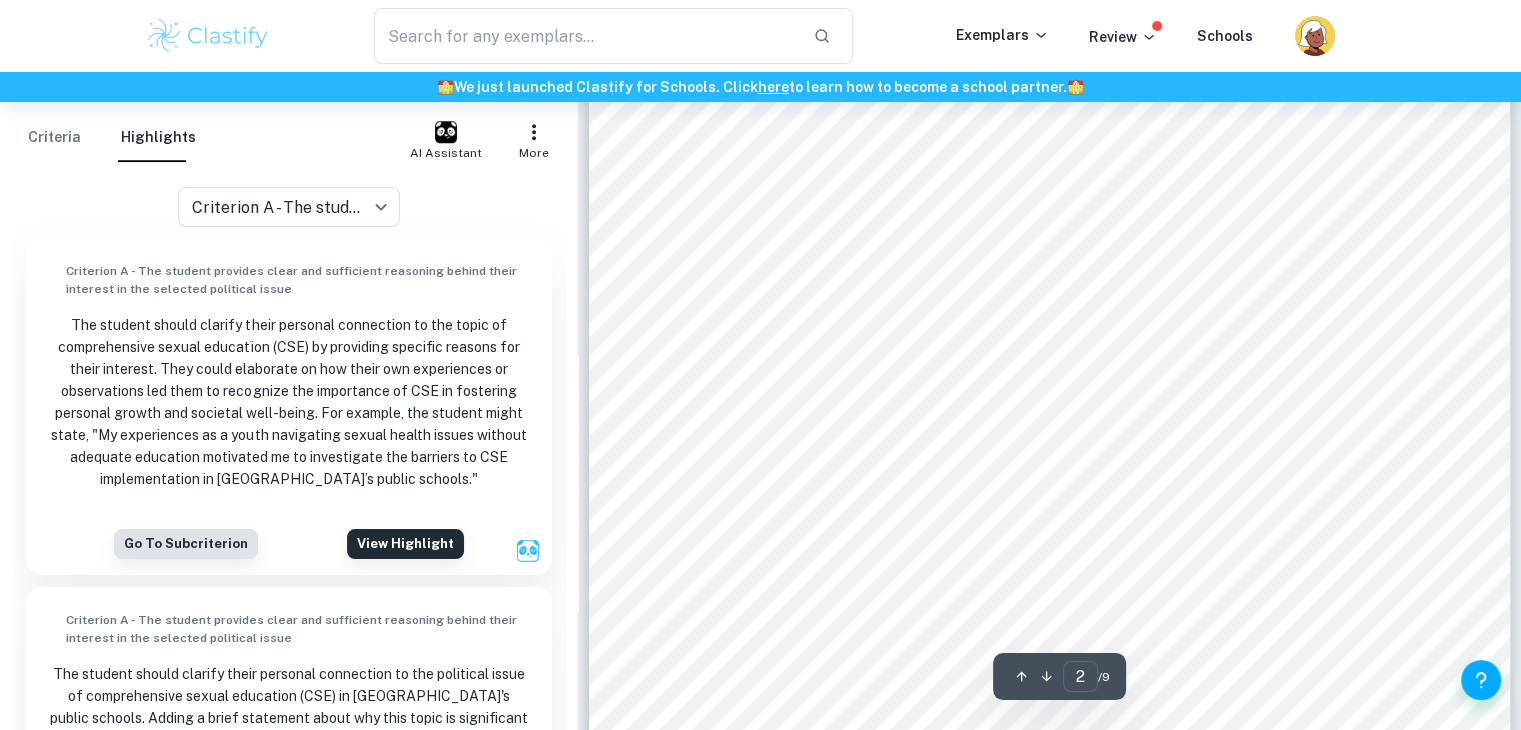 scroll, scrollTop: 1724, scrollLeft: 0, axis: vertical 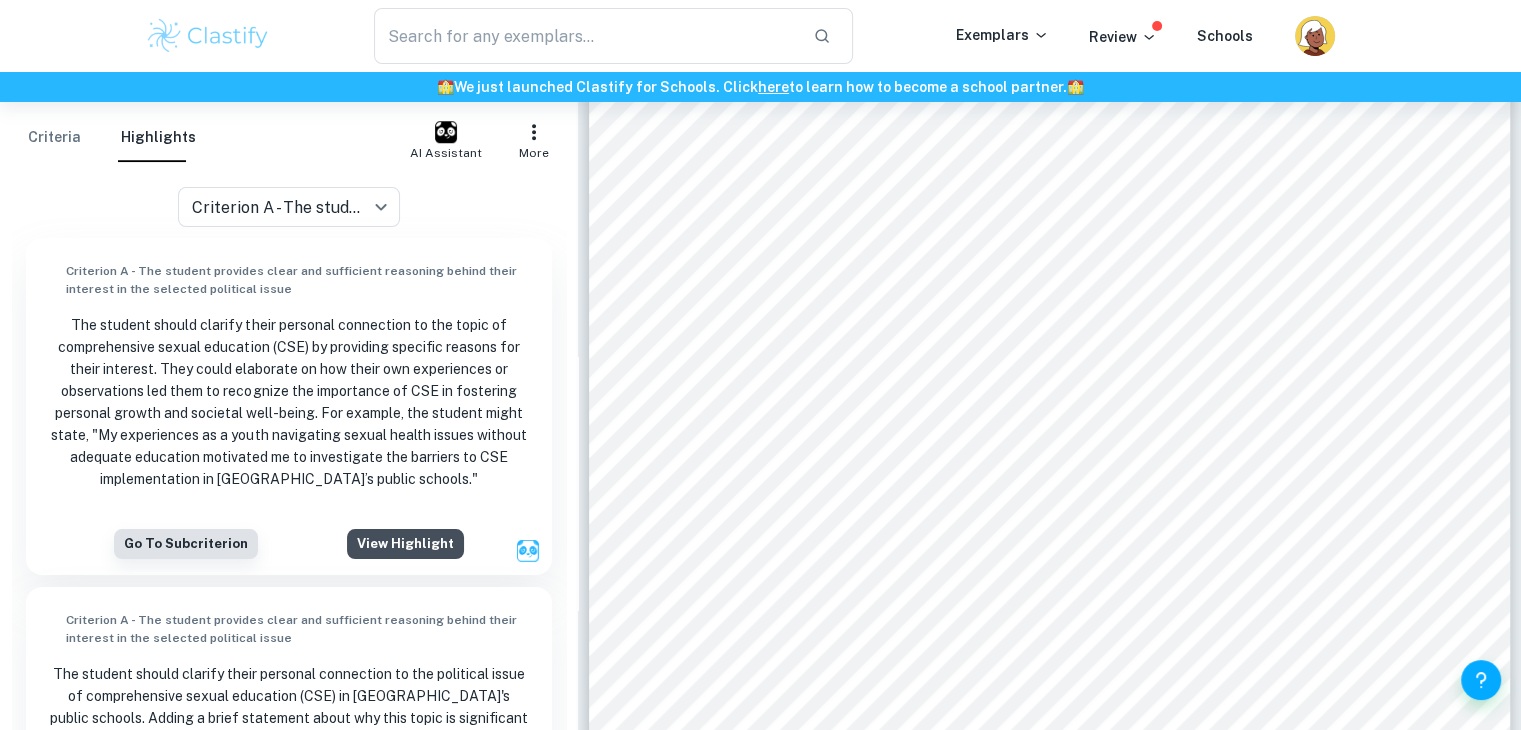 click on "View highlight" at bounding box center [405, 544] 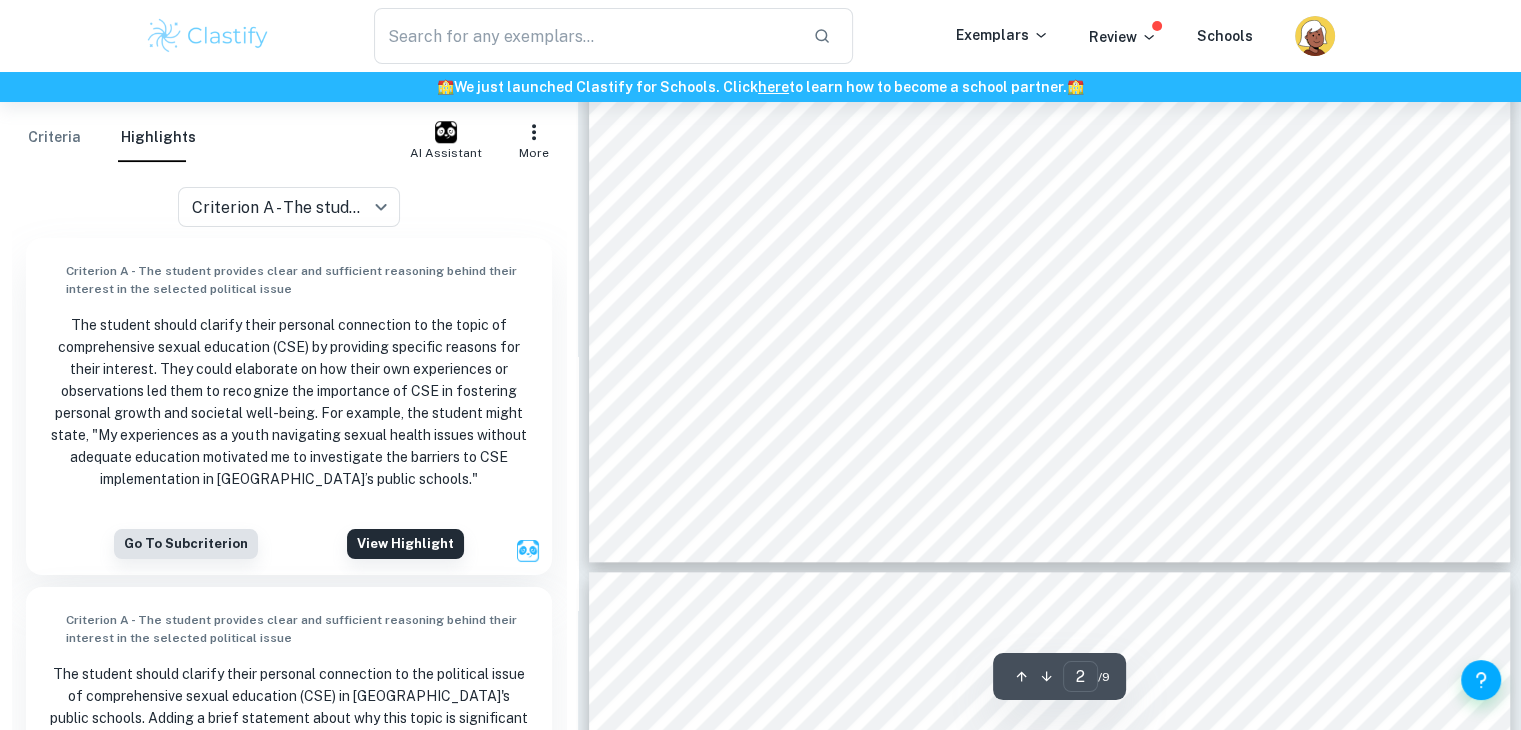scroll, scrollTop: 1977, scrollLeft: 0, axis: vertical 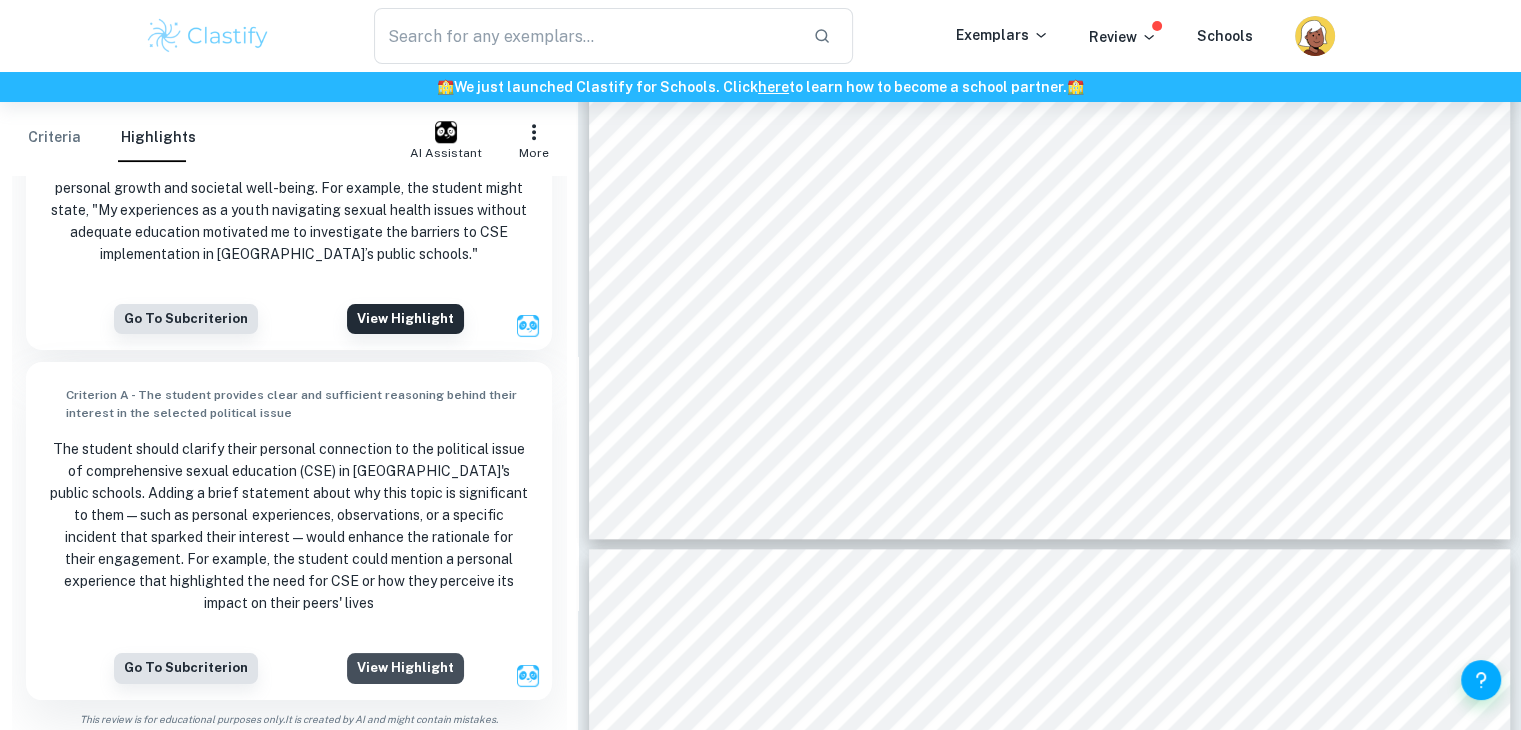 click on "View highlight" at bounding box center (405, 668) 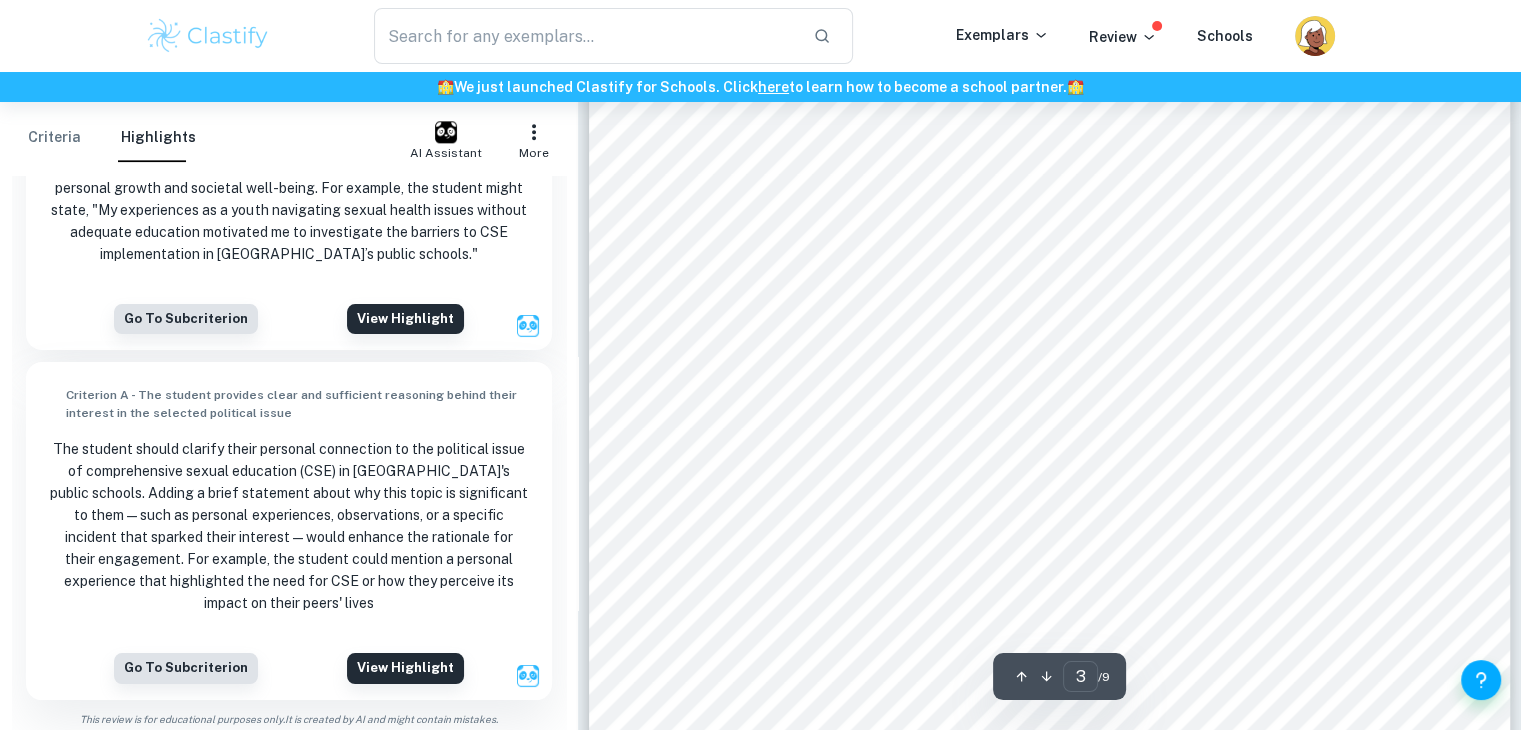 scroll, scrollTop: 2593, scrollLeft: 0, axis: vertical 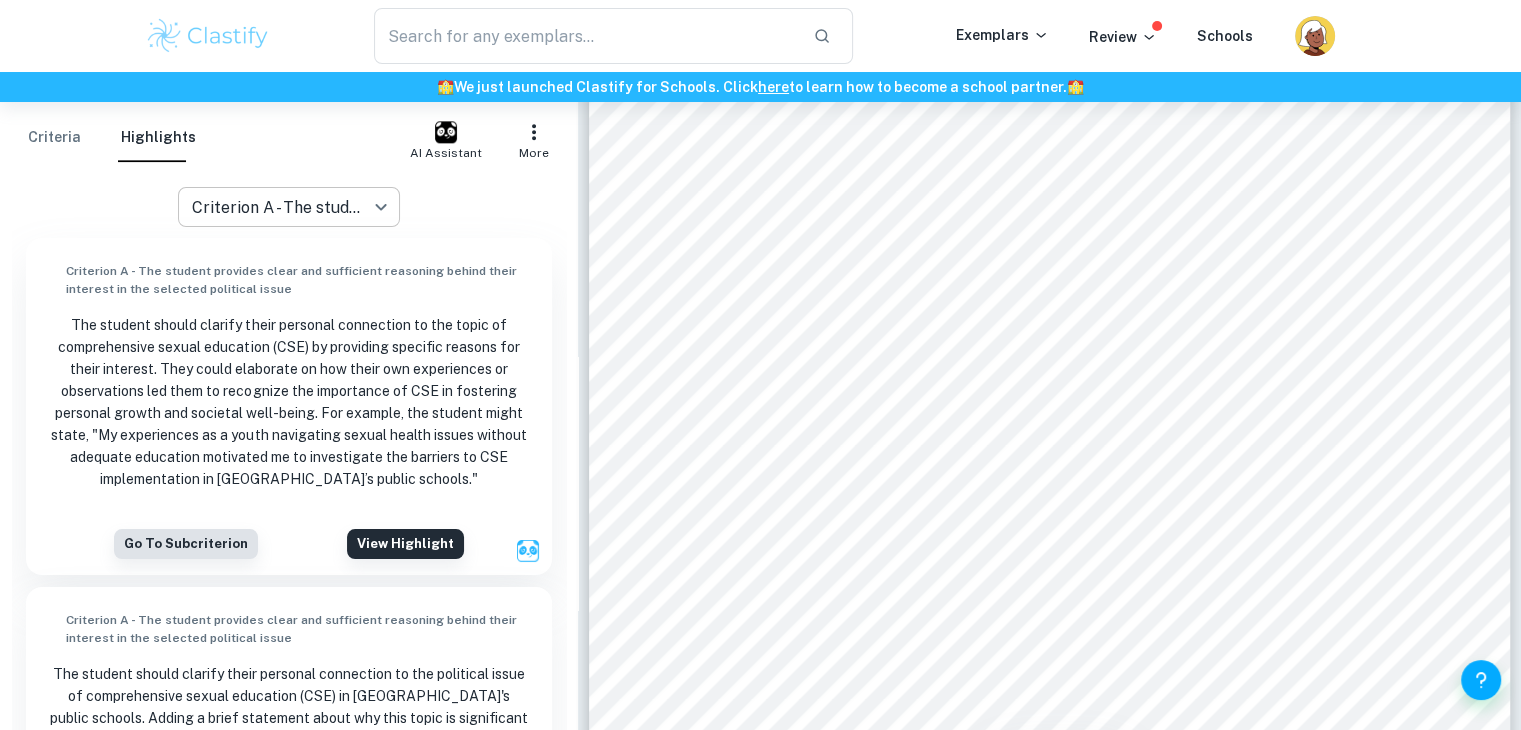 click on "We value your privacy We use cookies to enhance your browsing experience, serve personalised ads or content, and analyse our traffic. By clicking "Accept All", you consent to our use of cookies.   Cookie Policy Customise   Reject All   Accept All   Customise Consent Preferences   We use cookies to help you navigate efficiently and perform certain functions. You will find detailed information about all cookies under each consent category below. The cookies that are categorised as "Necessary" are stored on your browser as they are essential for enabling the basic functionalities of the site. ...  Show more For more information on how Google's third-party cookies operate and handle your data, see:   Google Privacy Policy Necessary Always Active Necessary cookies are required to enable the basic features of this site, such as providing secure log-in or adjusting your consent preferences. These cookies do not store any personally identifiable data. Functional Analytics Performance Advertisement Uncategorised" at bounding box center (760, -2107) 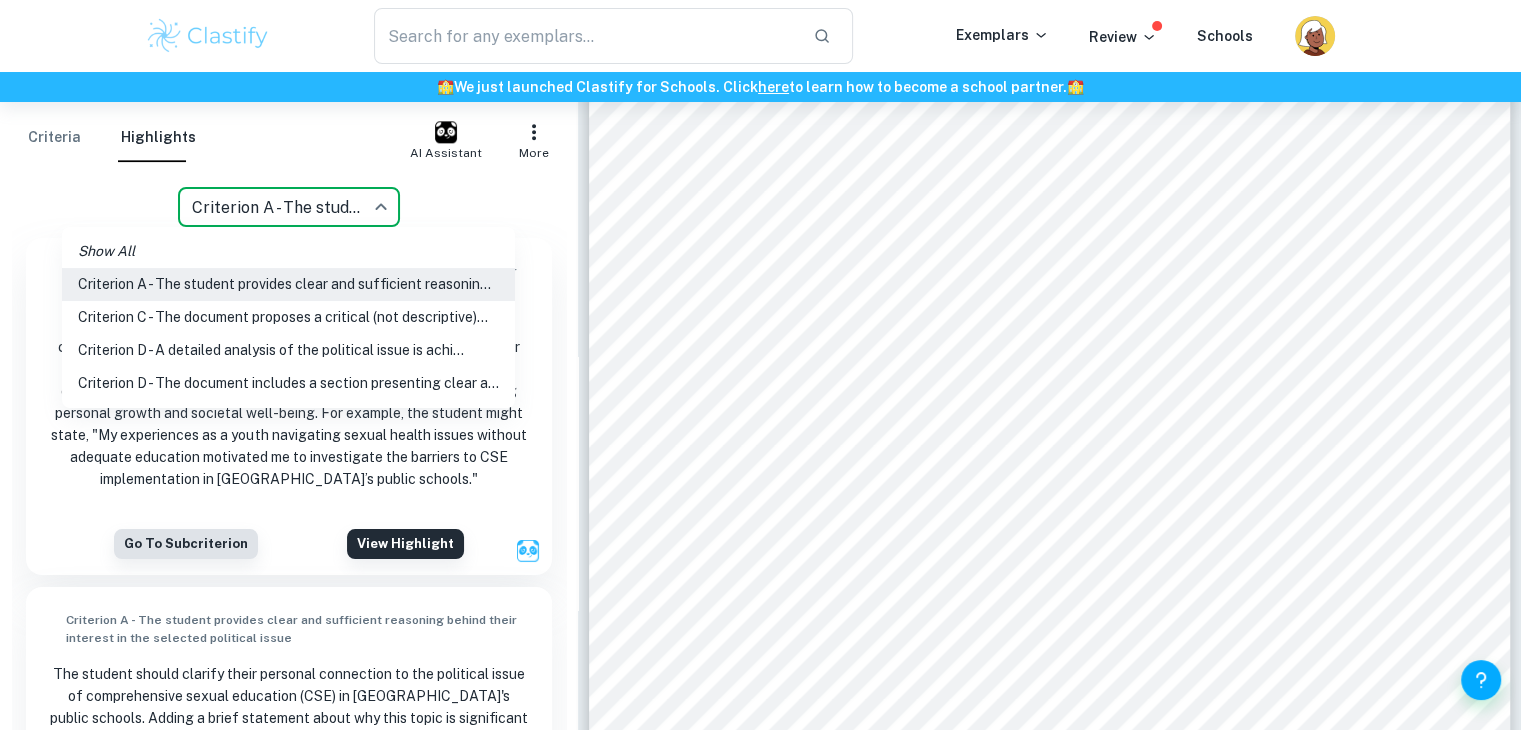 click on "Show All Criterion A - The student provides clear and sufficient reasonin... Criterion C - The document proposes a critical (not descriptive)... Criterion D - A detailed analysis of the political issue is achi... Criterion D - The document includes a section presenting clear a..." at bounding box center [288, 317] 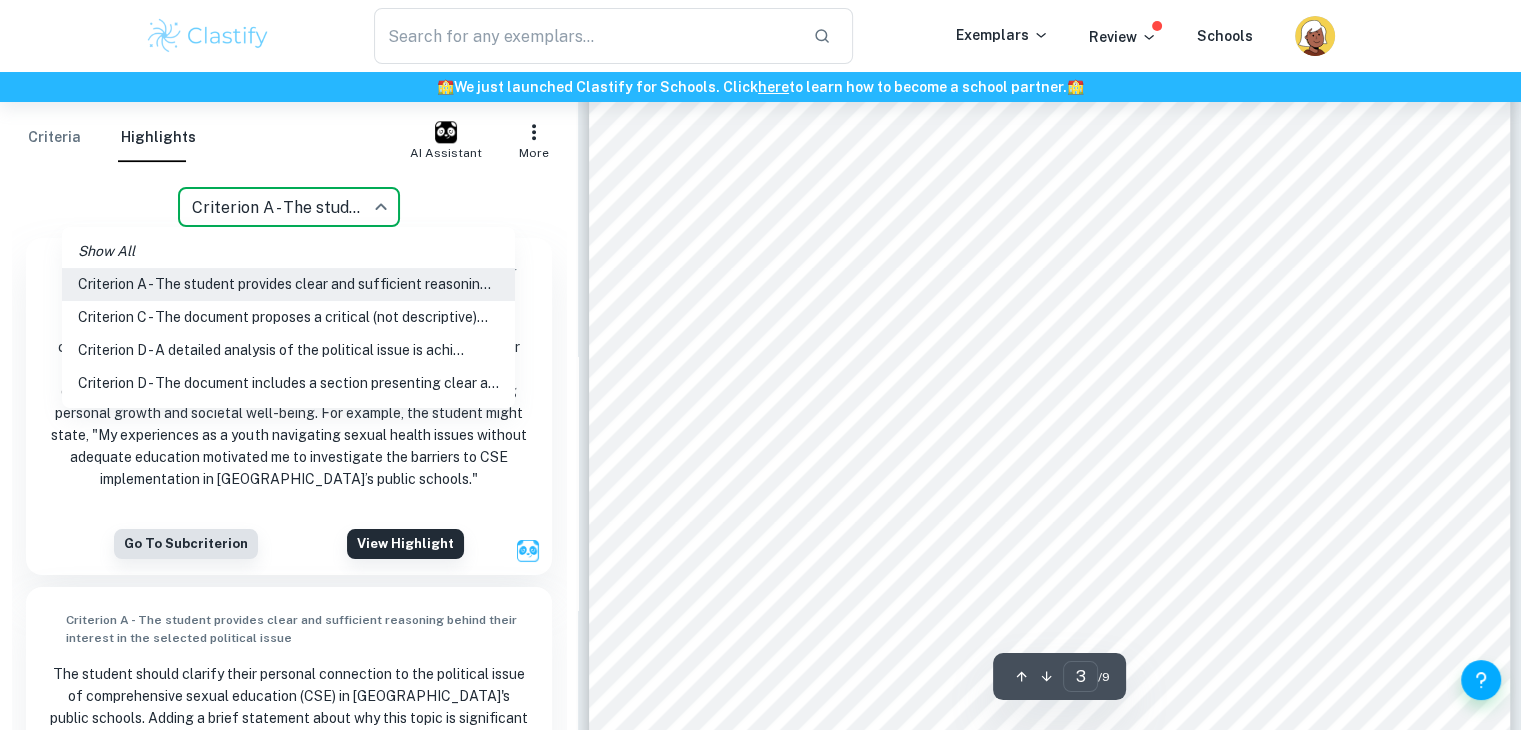 scroll, scrollTop: 2492, scrollLeft: 0, axis: vertical 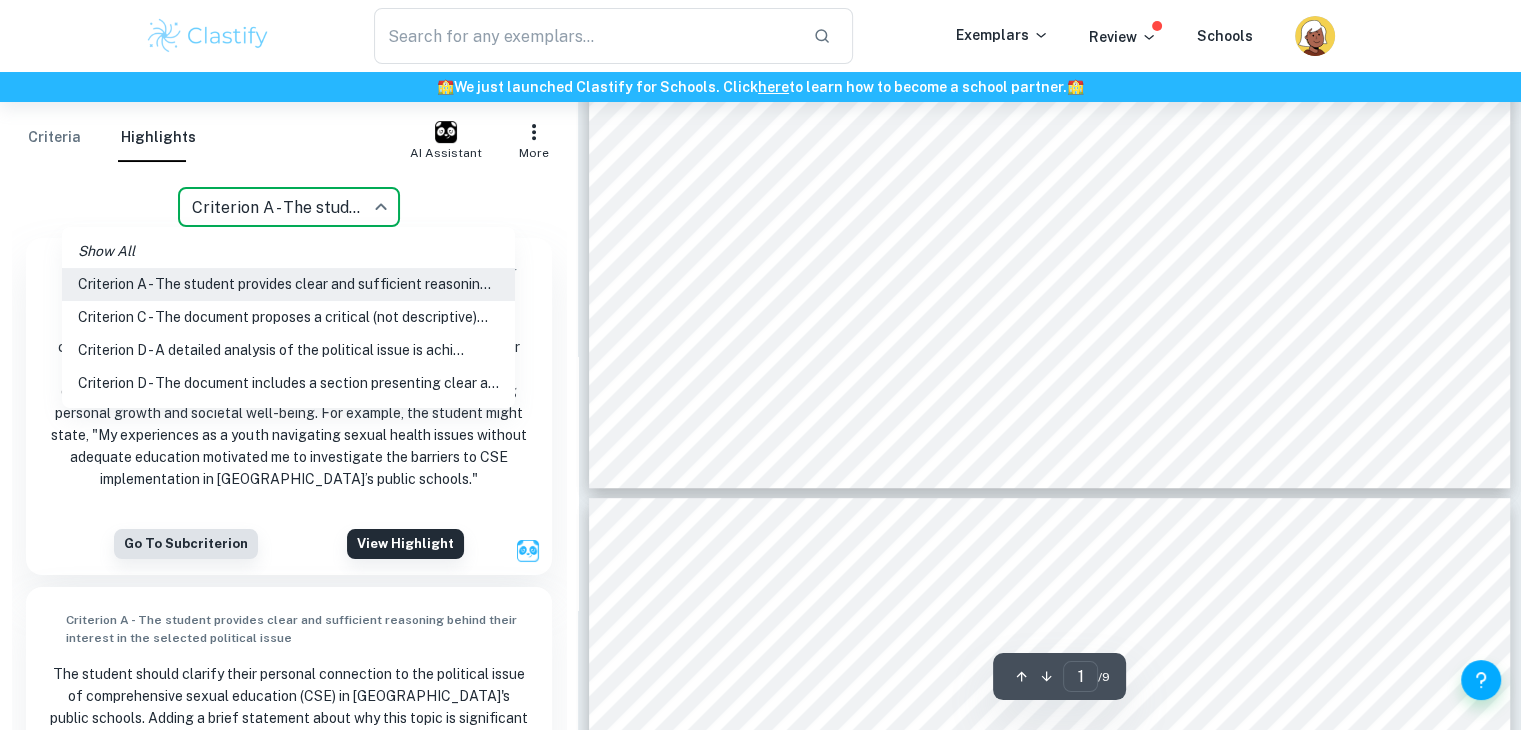 type on "2" 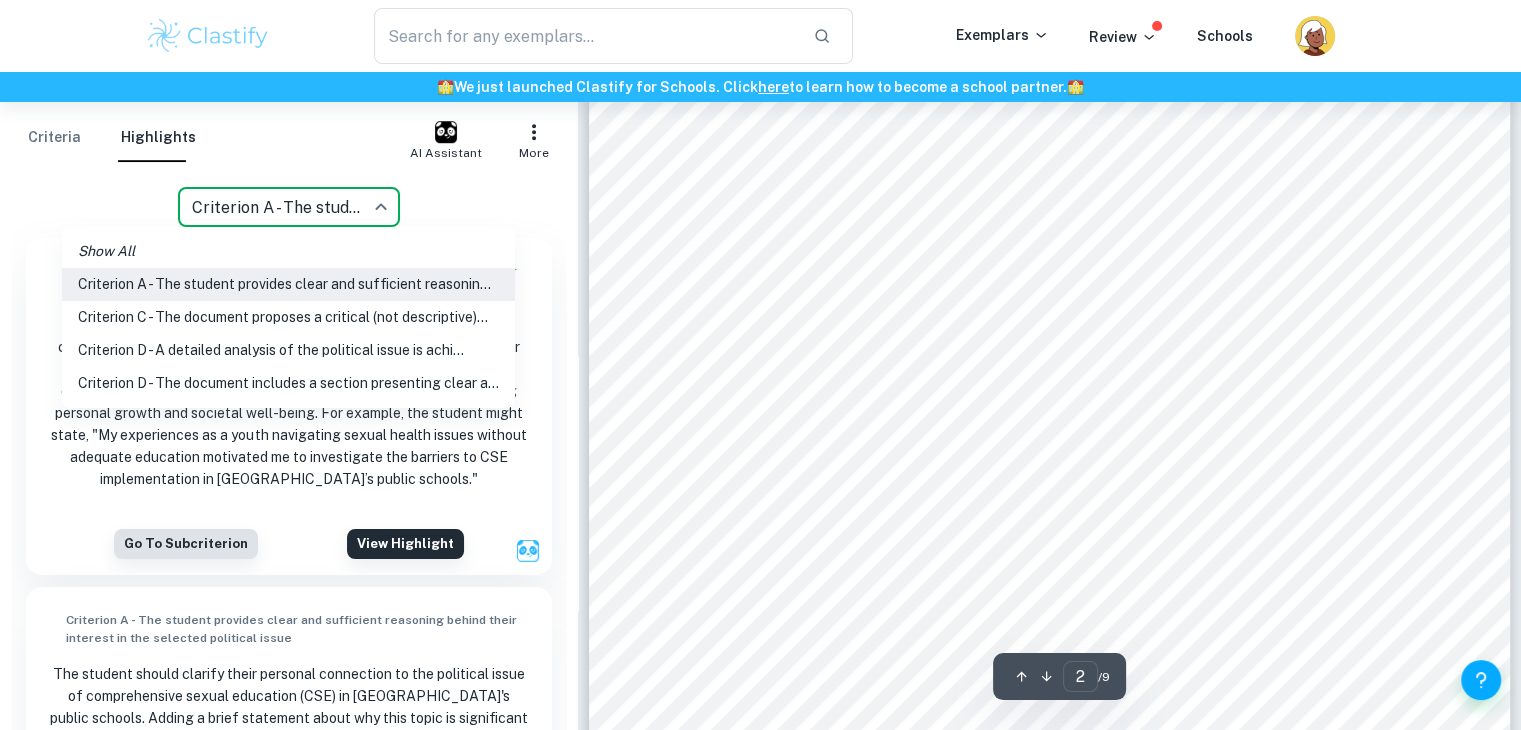 scroll, scrollTop: 1433, scrollLeft: 0, axis: vertical 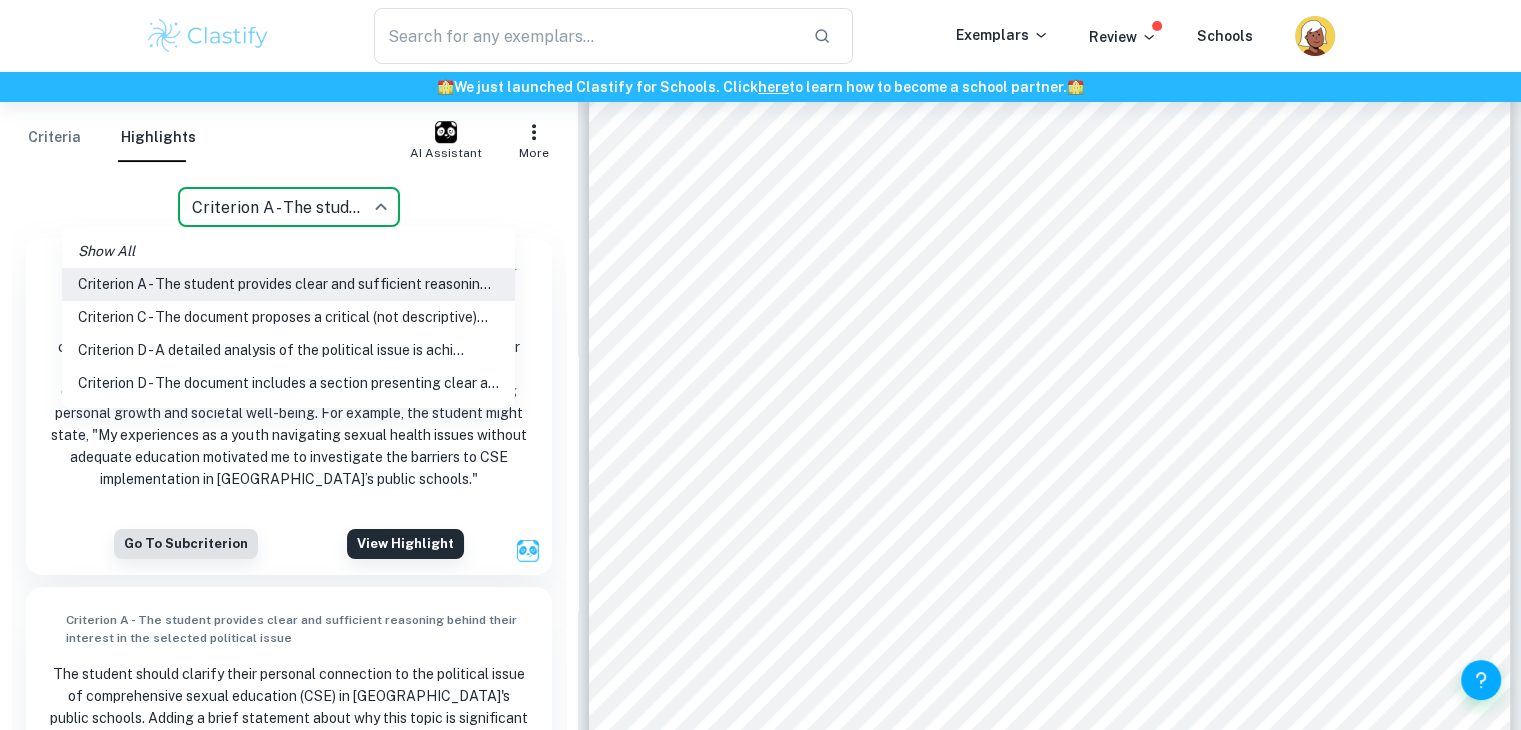 click on "Criterion C - The document proposes a critical (not descriptive)..." at bounding box center [288, 317] 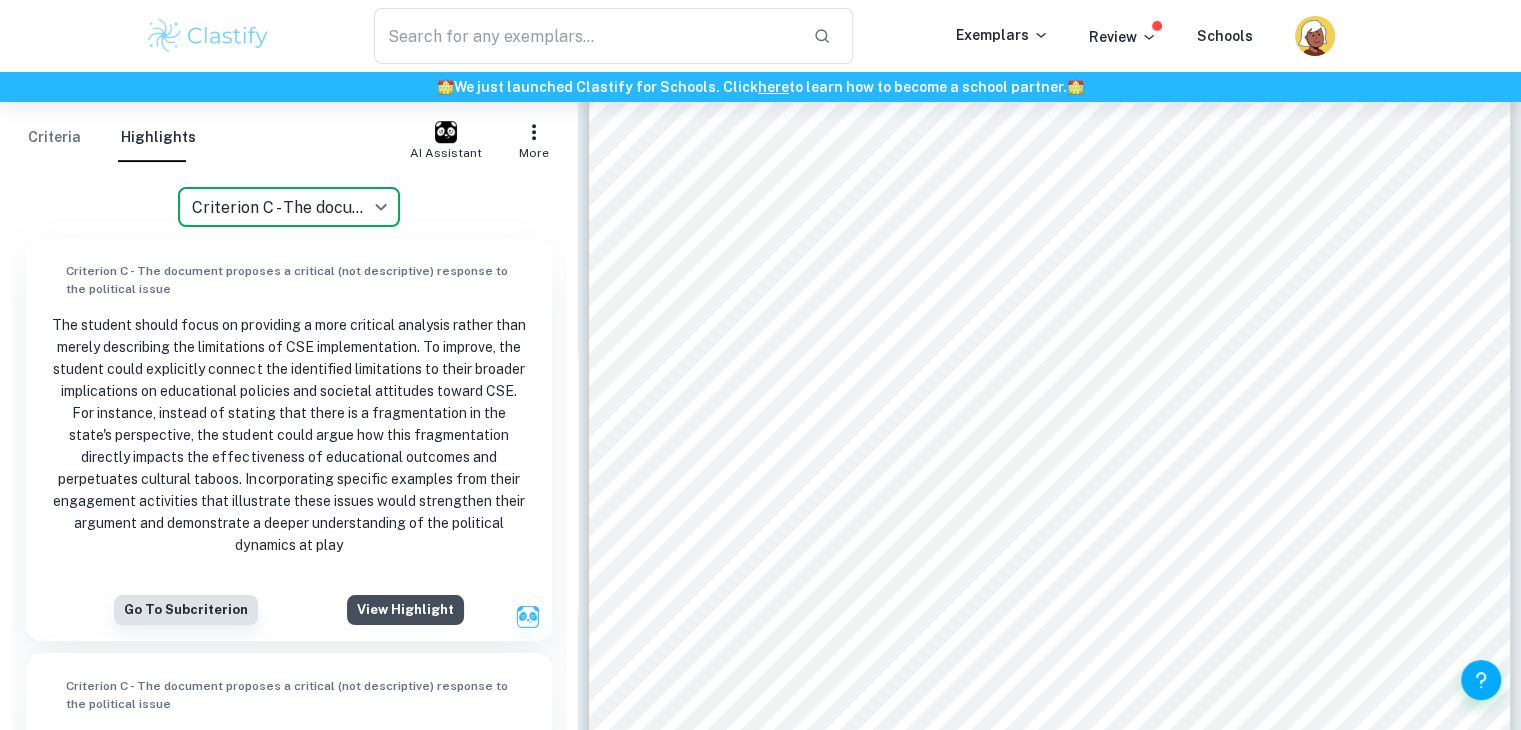 click on "View highlight" at bounding box center (405, 610) 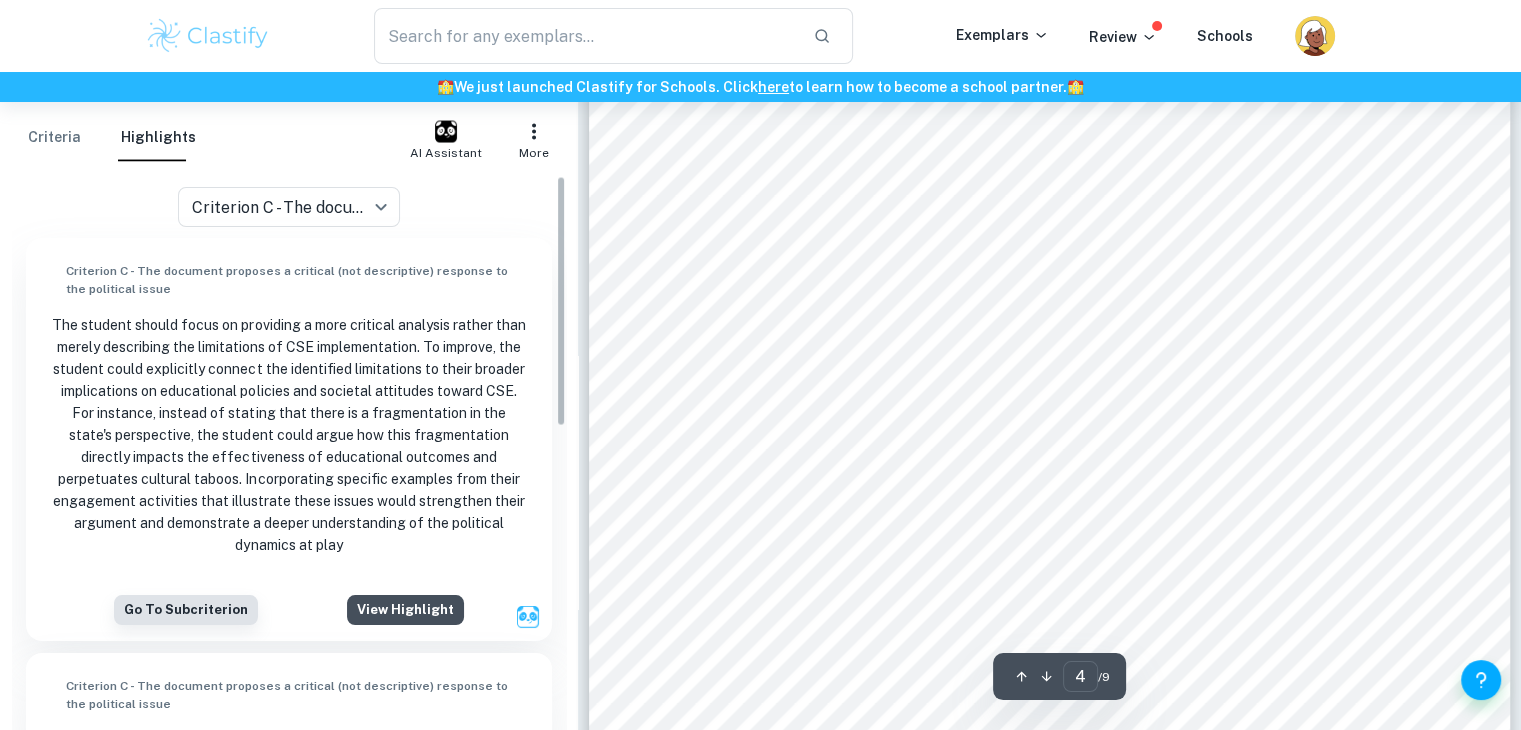 click on "View highlight" at bounding box center (405, 610) 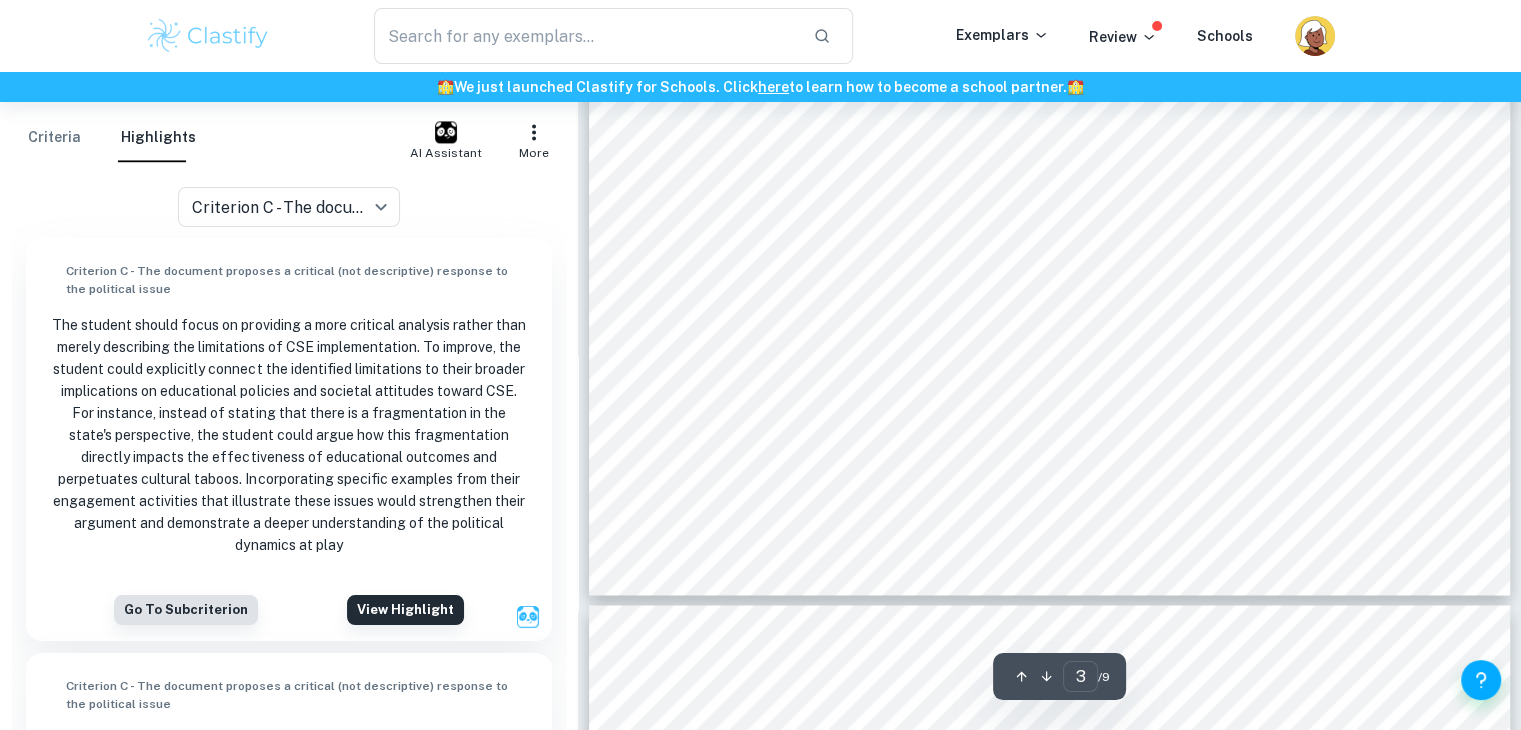 scroll, scrollTop: 3176, scrollLeft: 0, axis: vertical 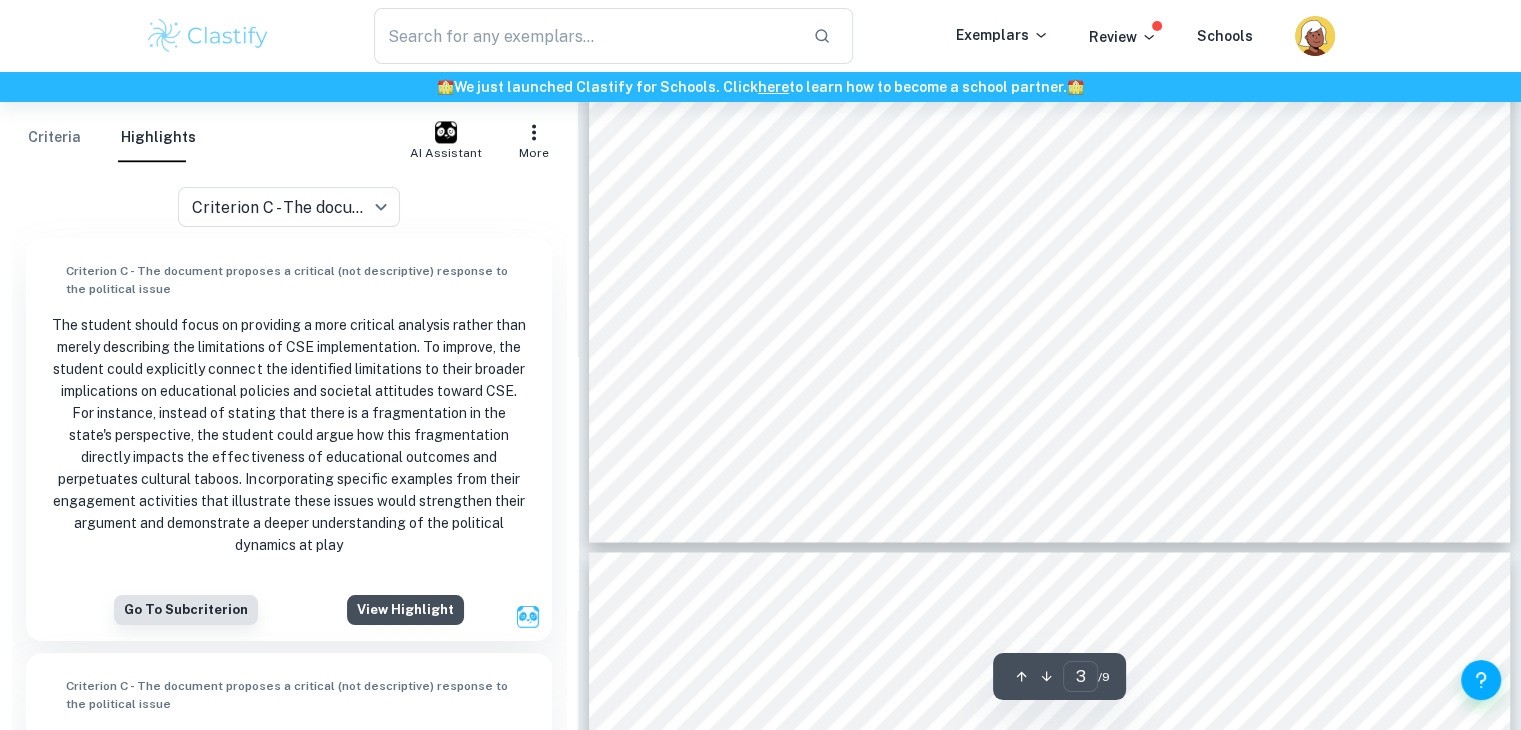 click on "View highlight" at bounding box center (405, 610) 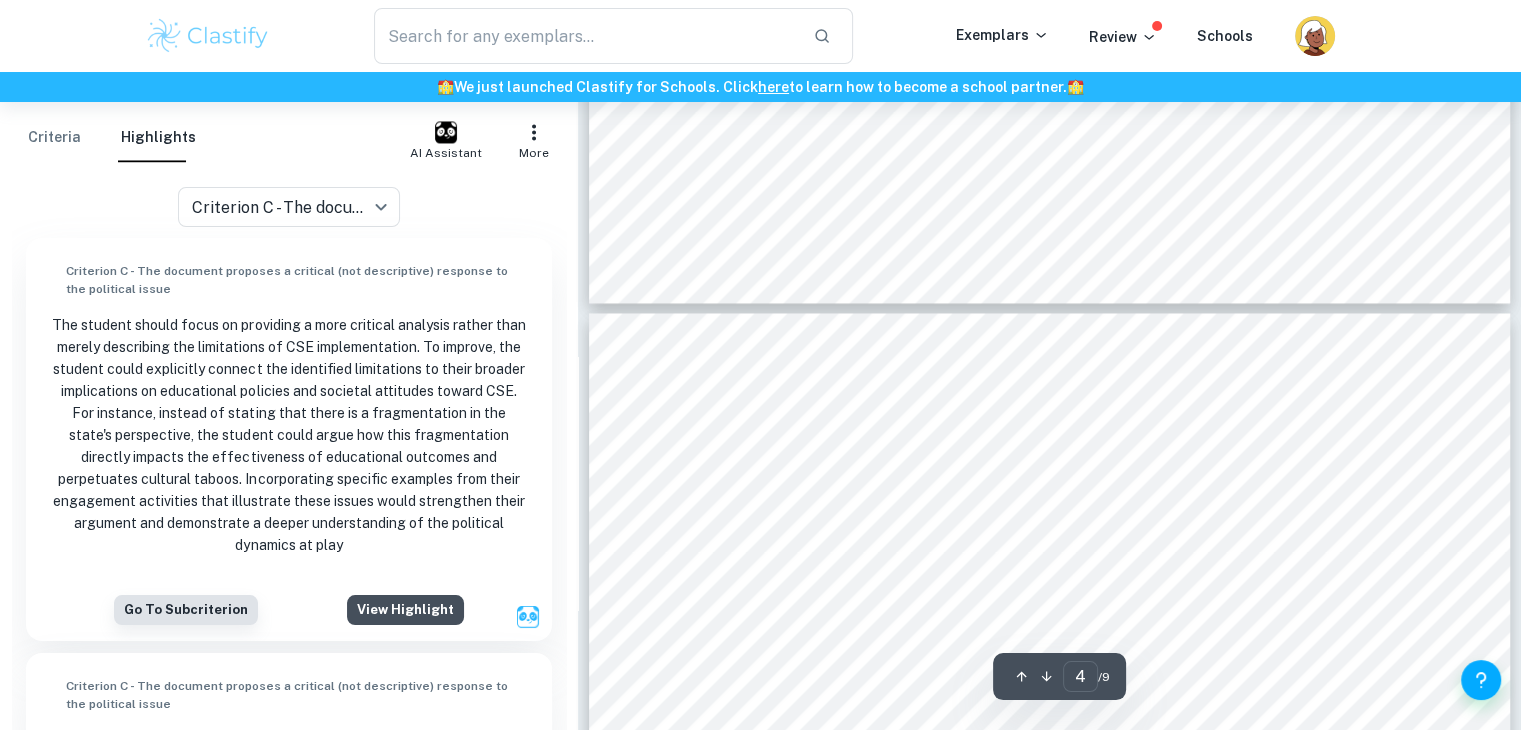 scroll, scrollTop: 3496, scrollLeft: 0, axis: vertical 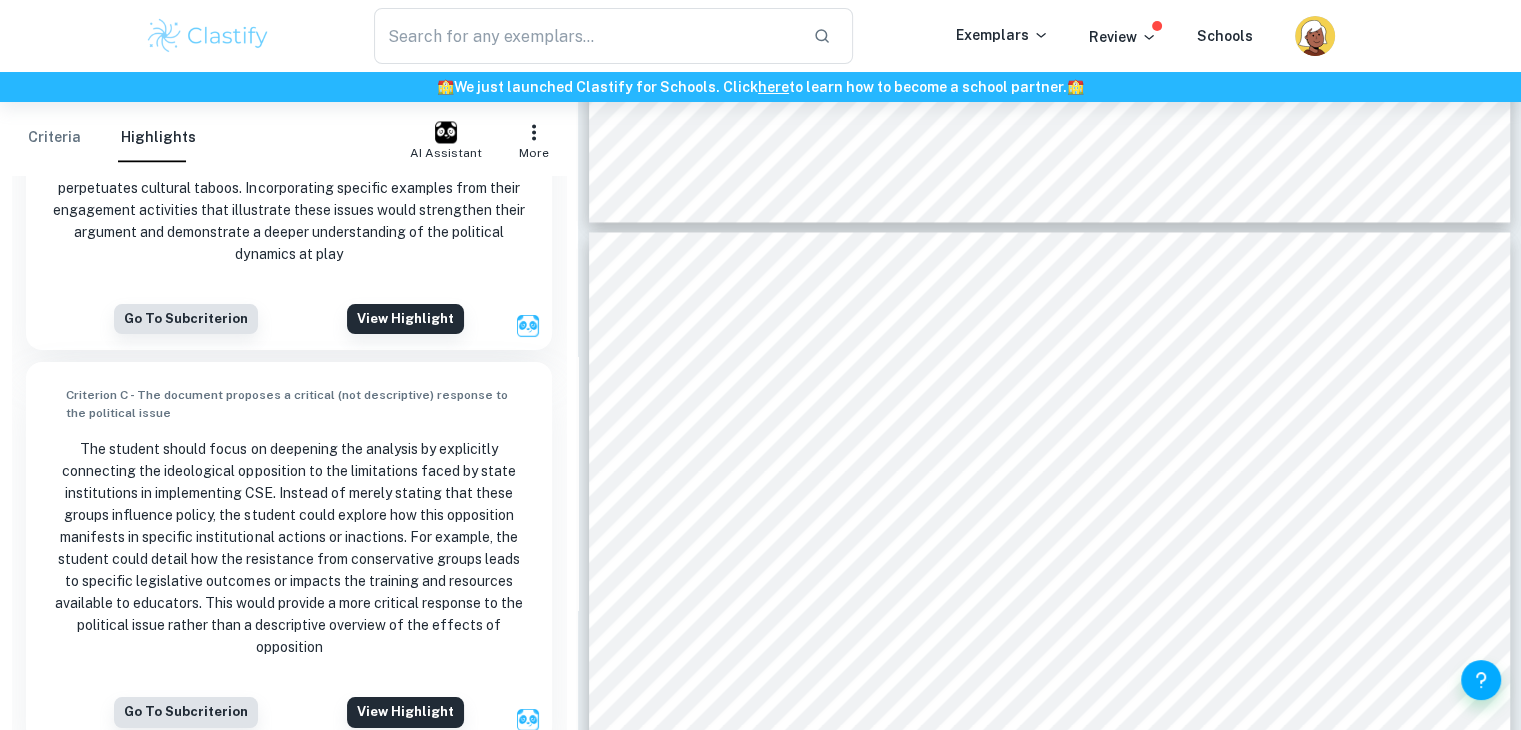 click on "Go to subcriterion View highlight" at bounding box center [289, 712] 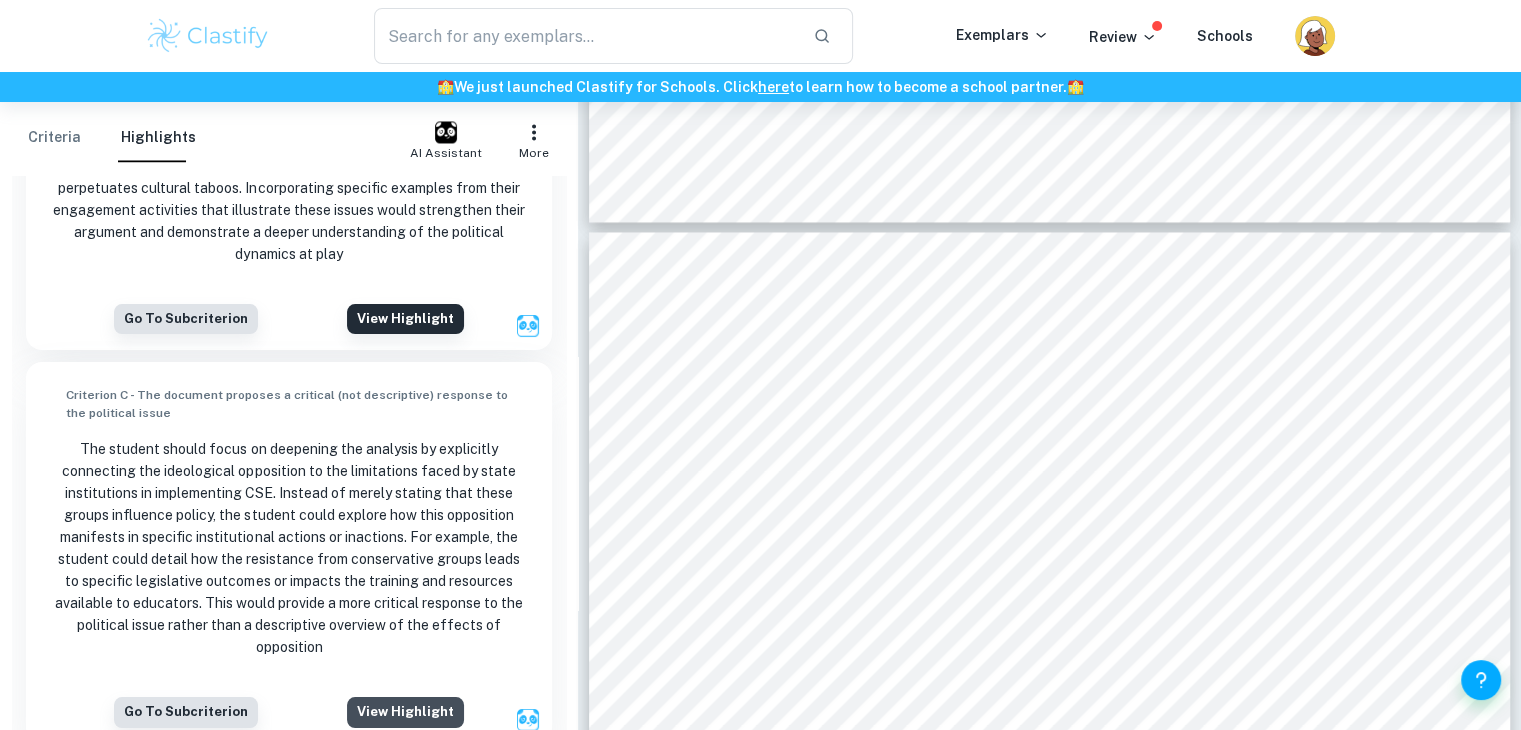 click on "View highlight" at bounding box center [405, 712] 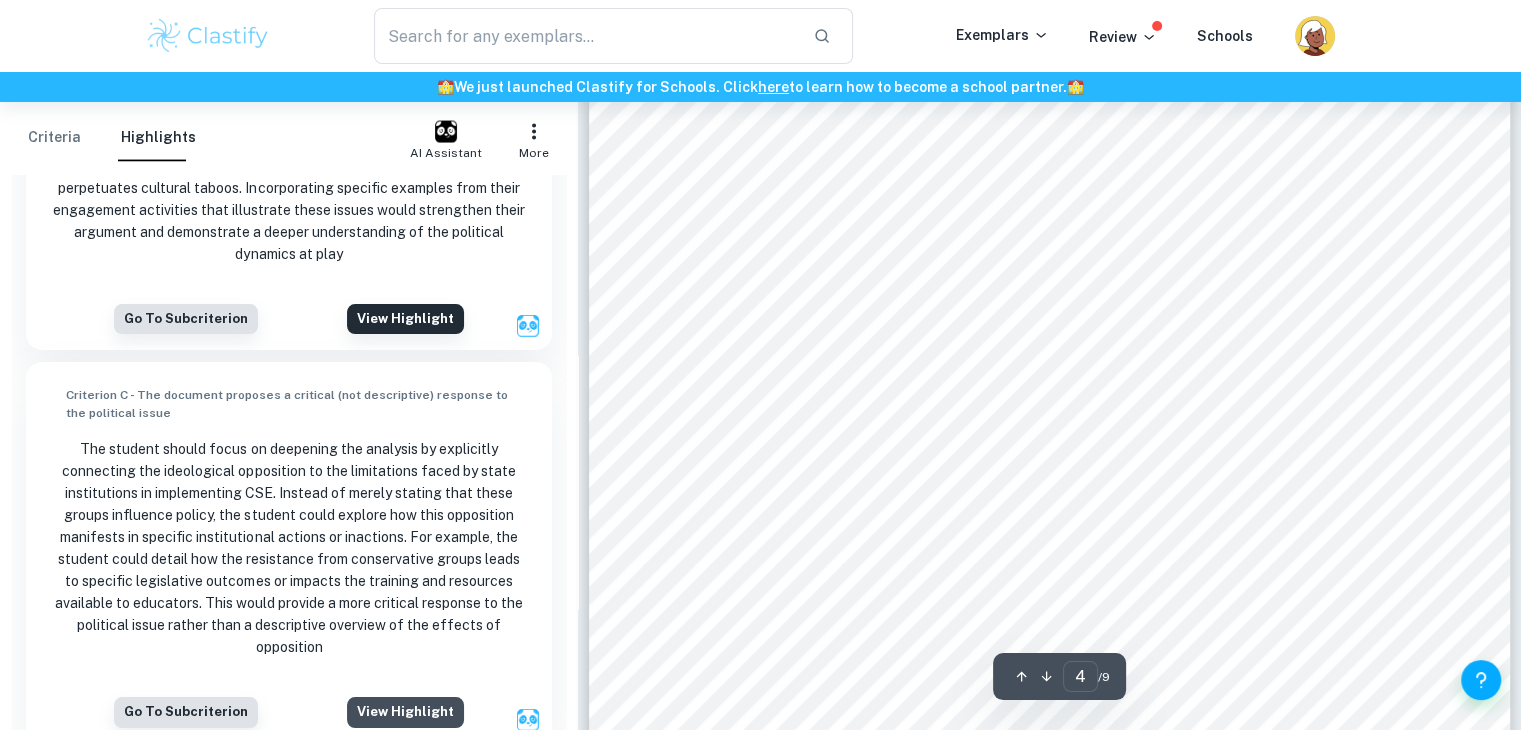 scroll, scrollTop: 4181, scrollLeft: 0, axis: vertical 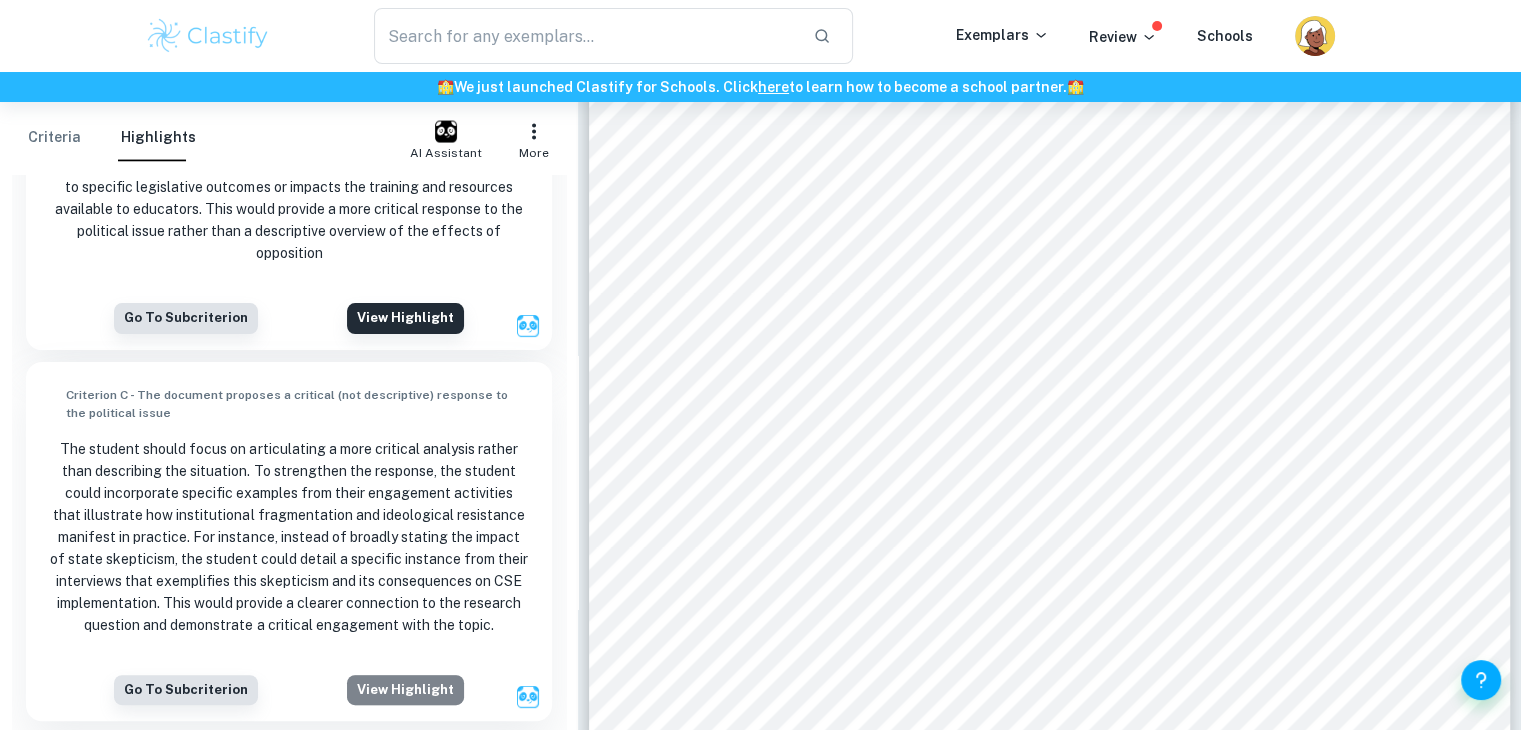 click on "View highlight" at bounding box center [405, 691] 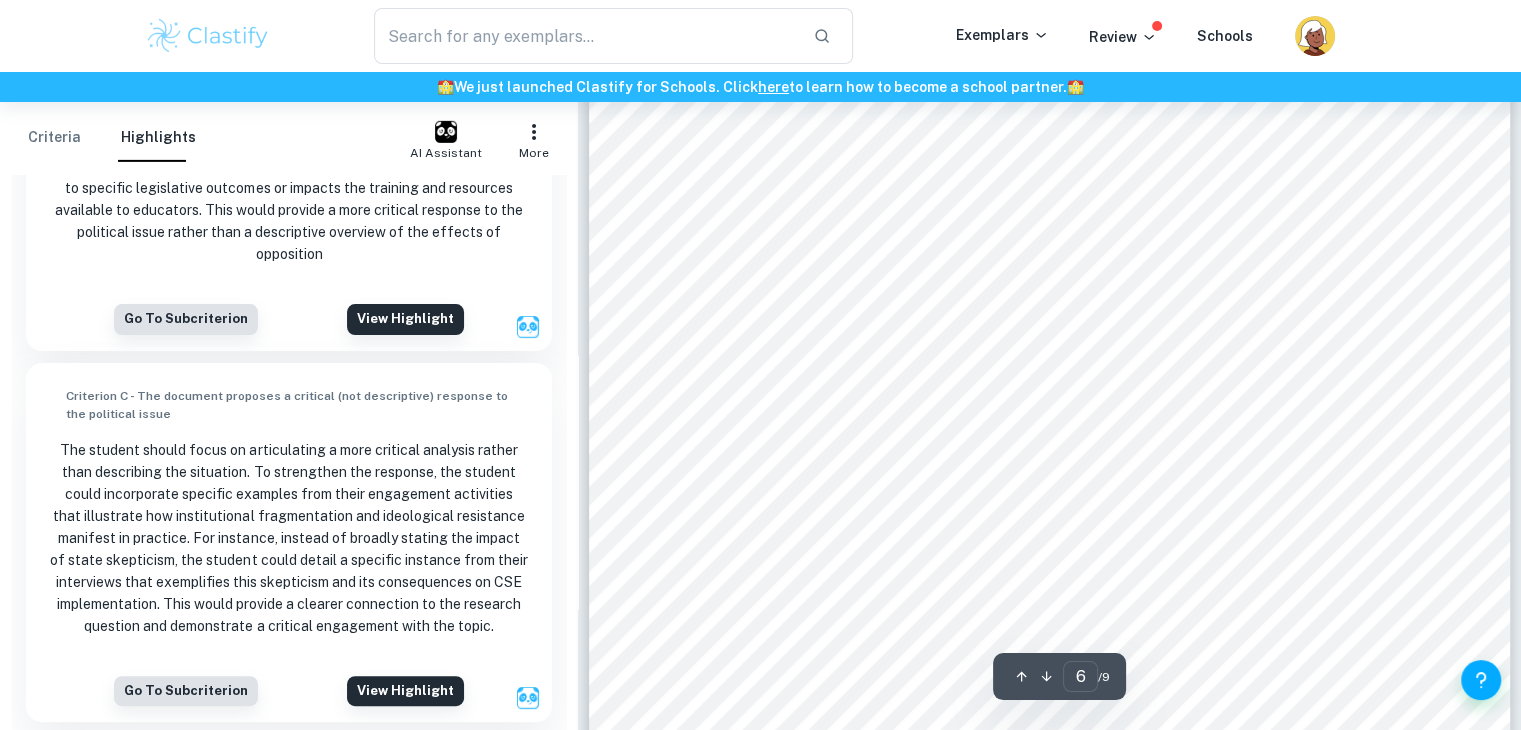 scroll, scrollTop: 6724, scrollLeft: 0, axis: vertical 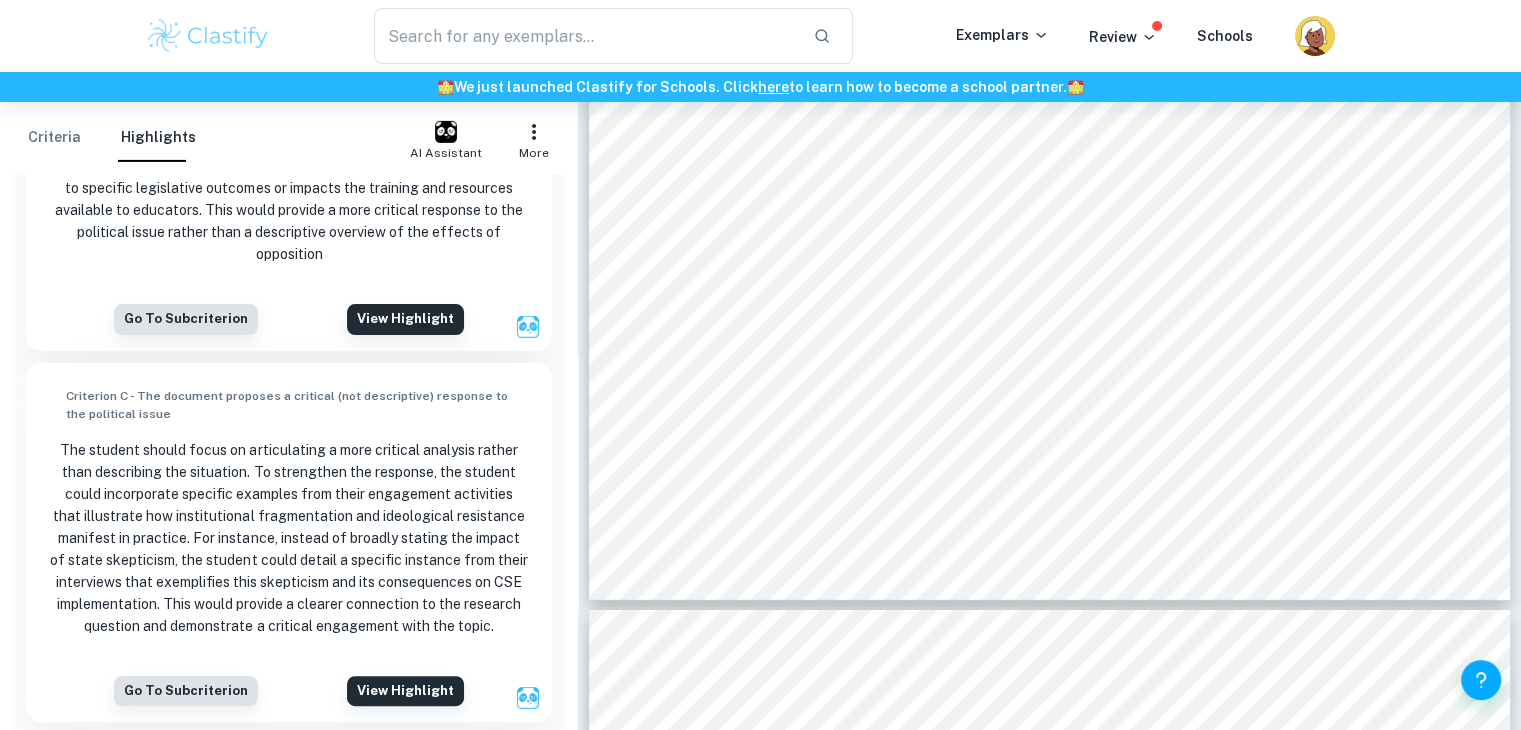 click on "Go to subcriterion View highlight" at bounding box center (289, 319) 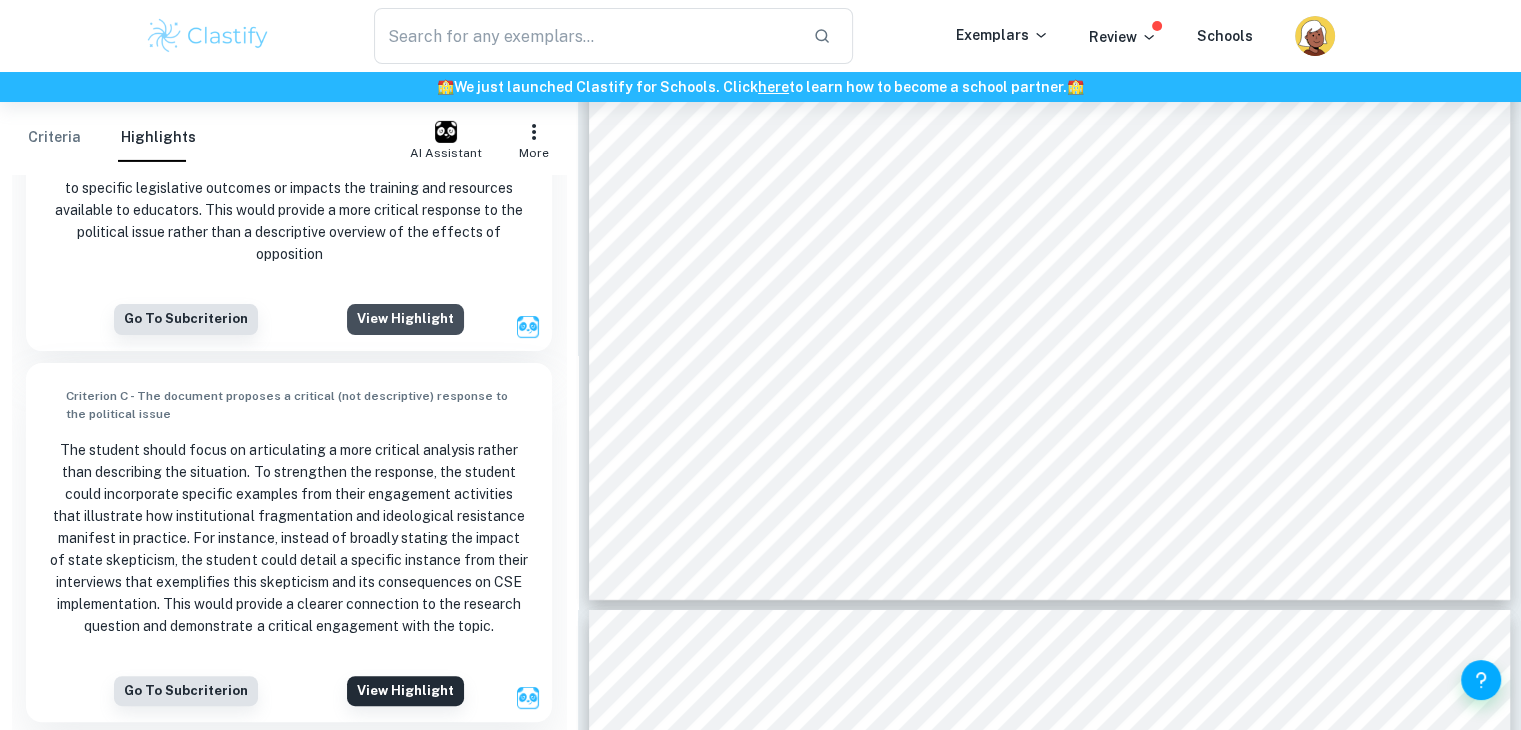 click on "View highlight" at bounding box center (405, 319) 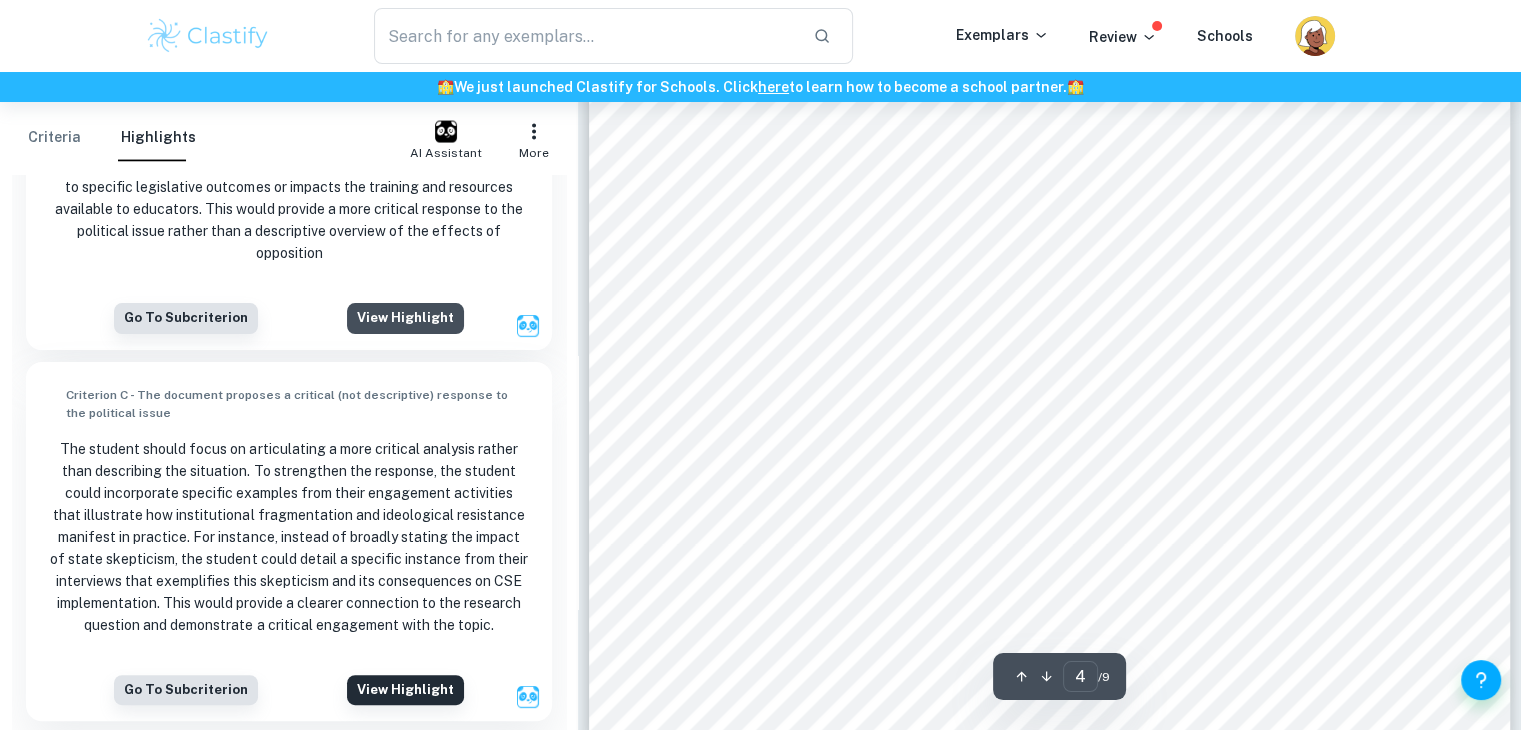 scroll, scrollTop: 4181, scrollLeft: 0, axis: vertical 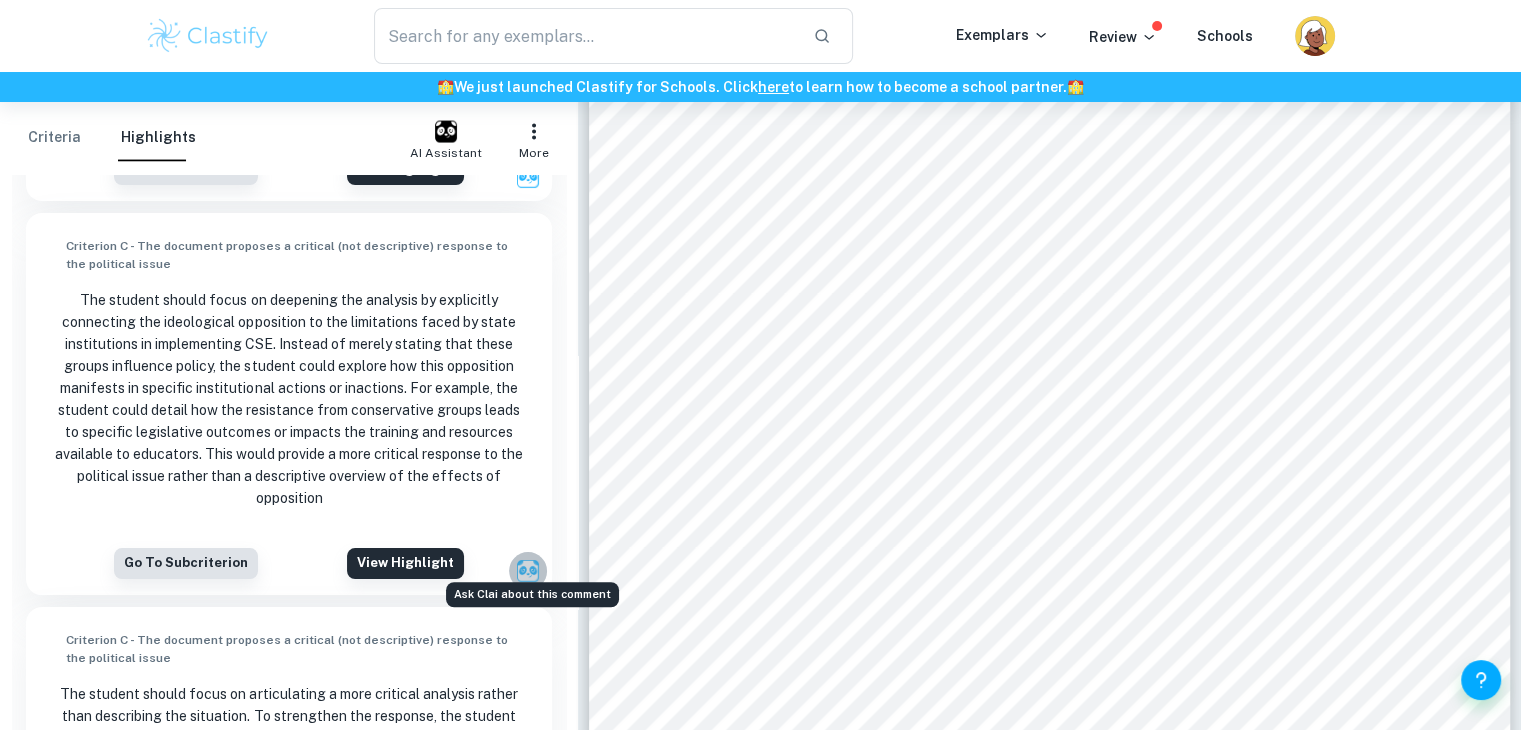 click at bounding box center [528, 571] 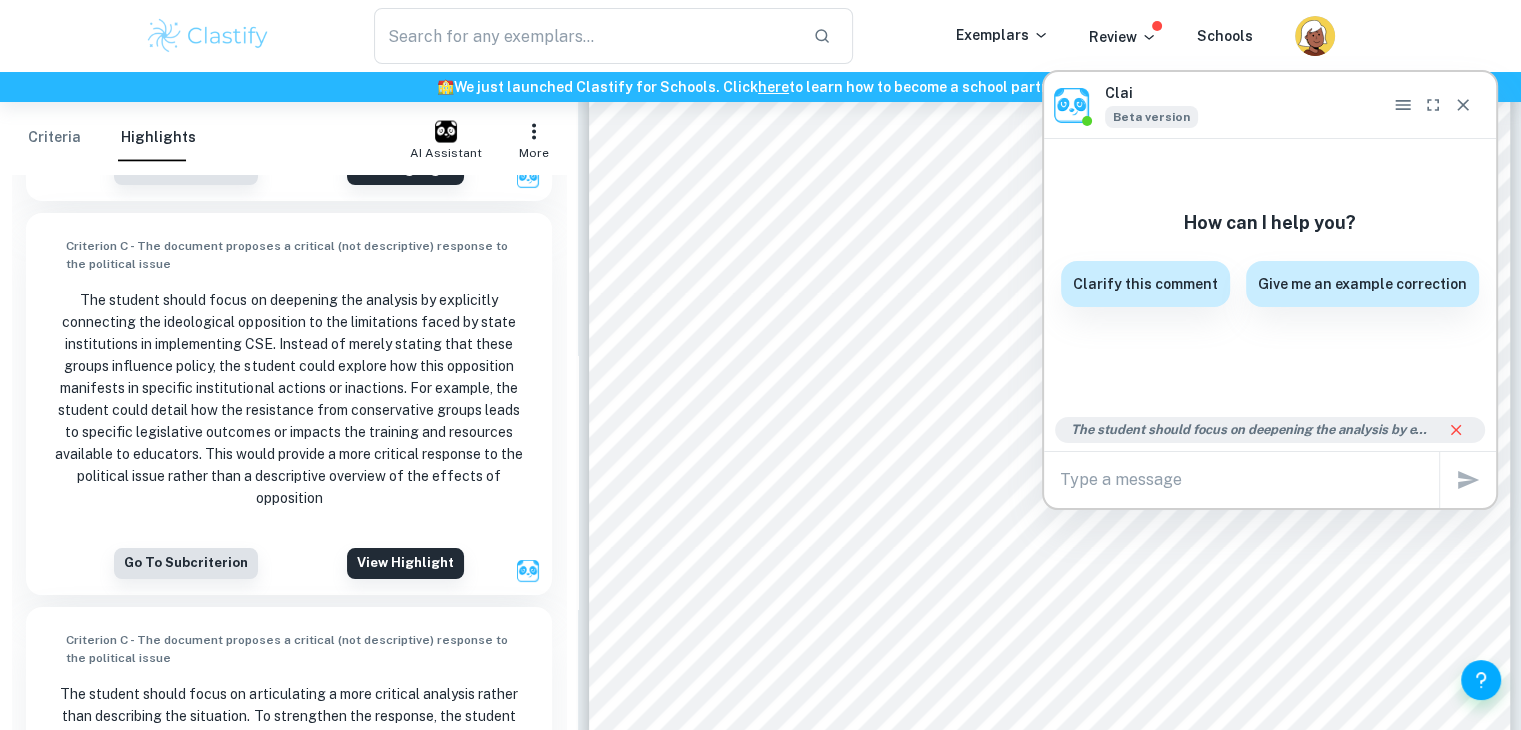 drag, startPoint x: 1217, startPoint y: 297, endPoint x: 1321, endPoint y: 99, distance: 223.65152 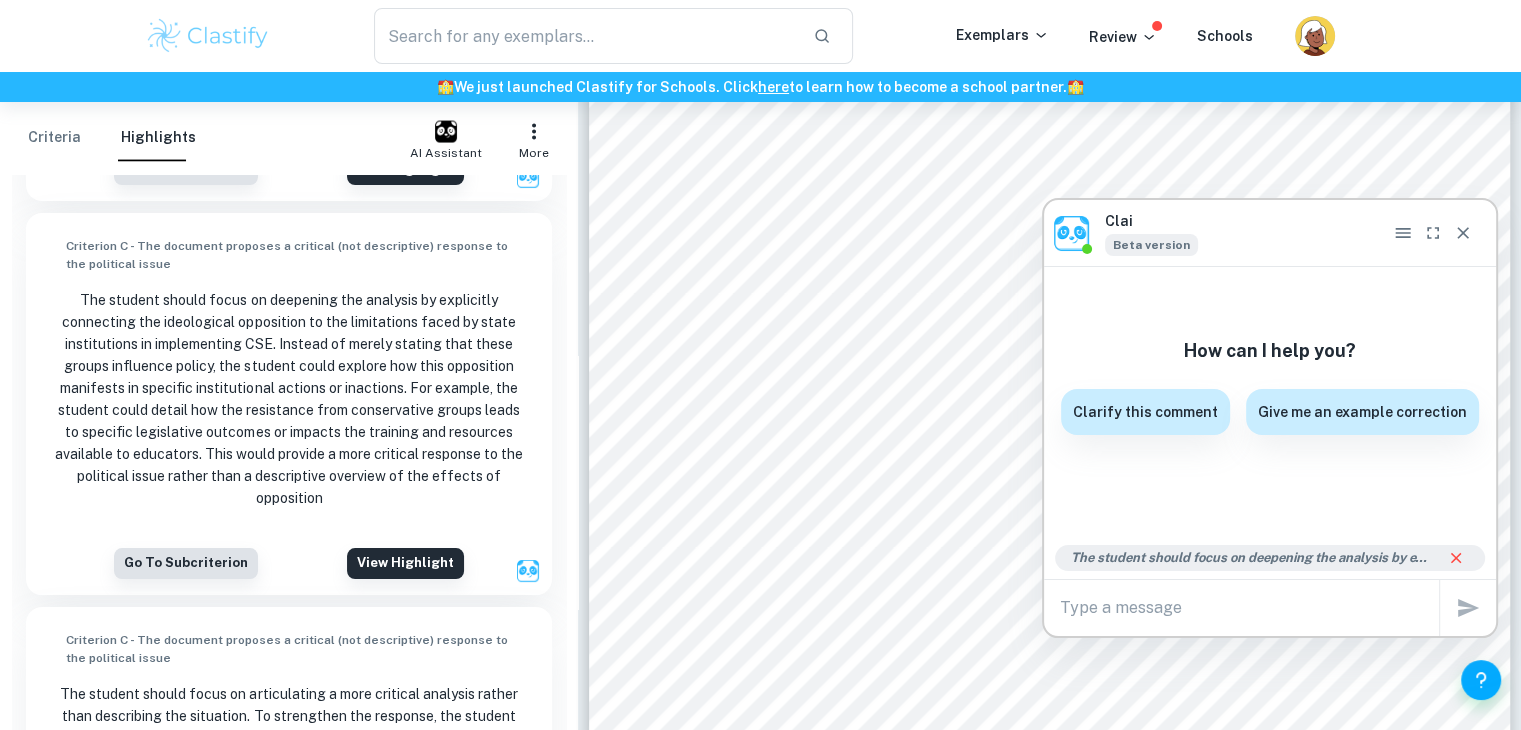 drag, startPoint x: 1283, startPoint y: 99, endPoint x: 1352, endPoint y: 224, distance: 142.77956 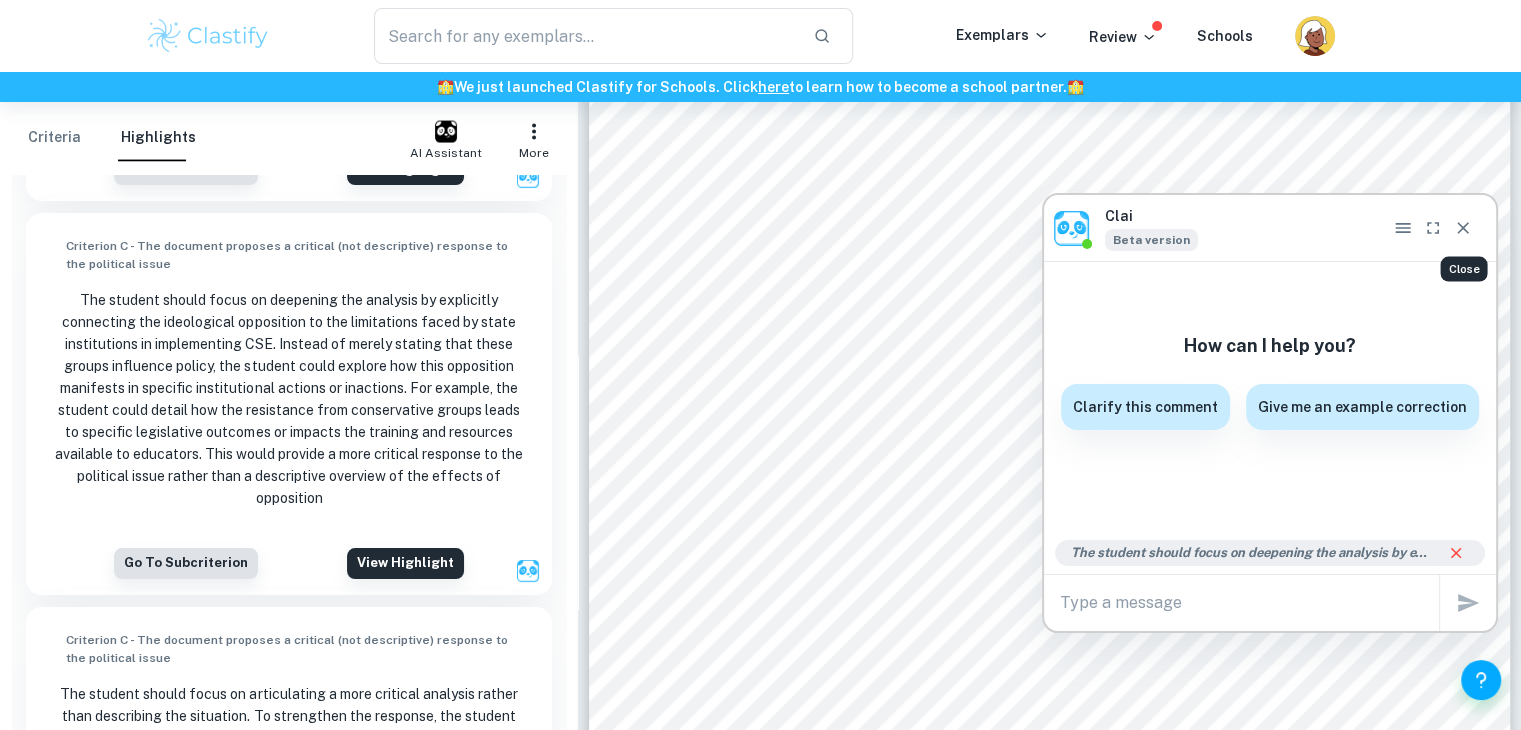click 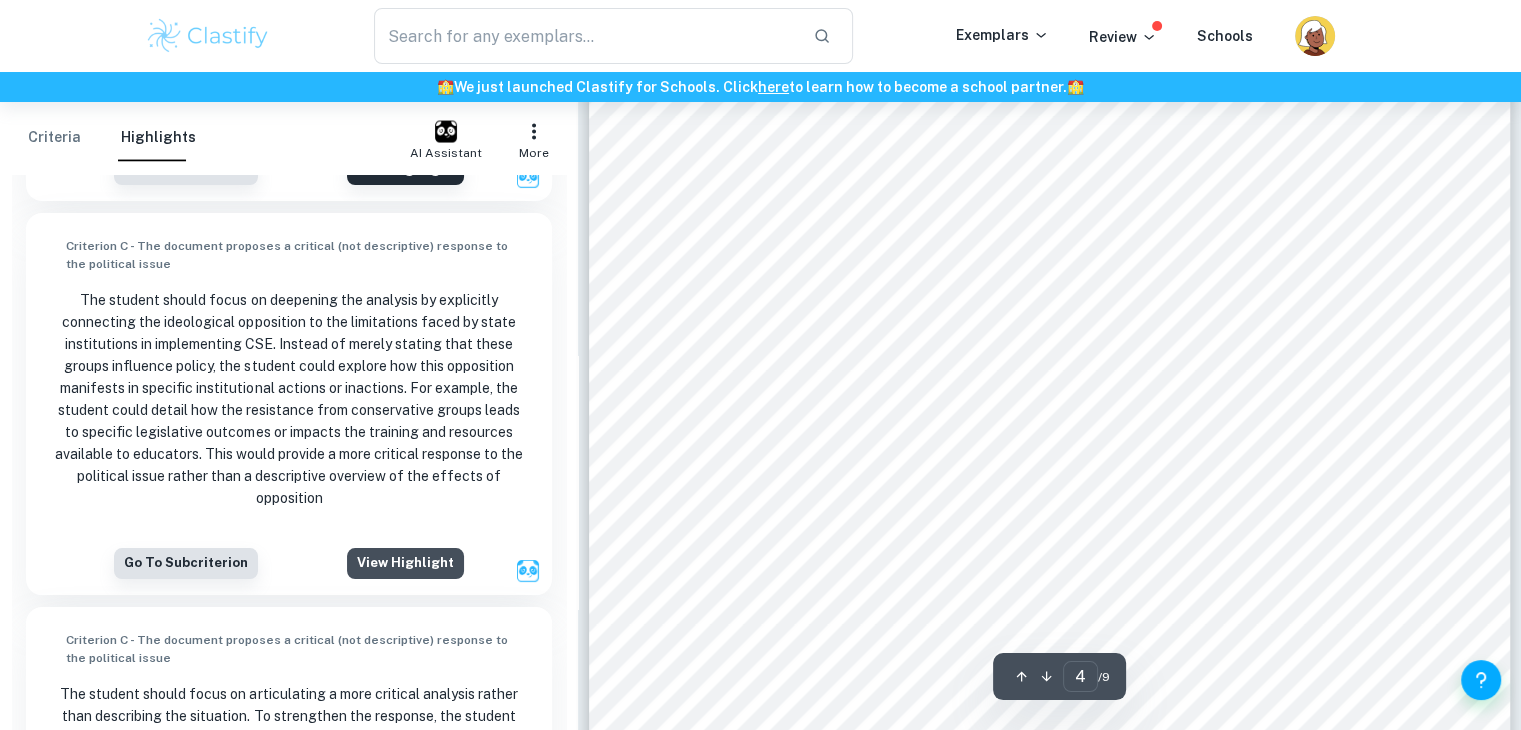 click on "View highlight" at bounding box center [405, 563] 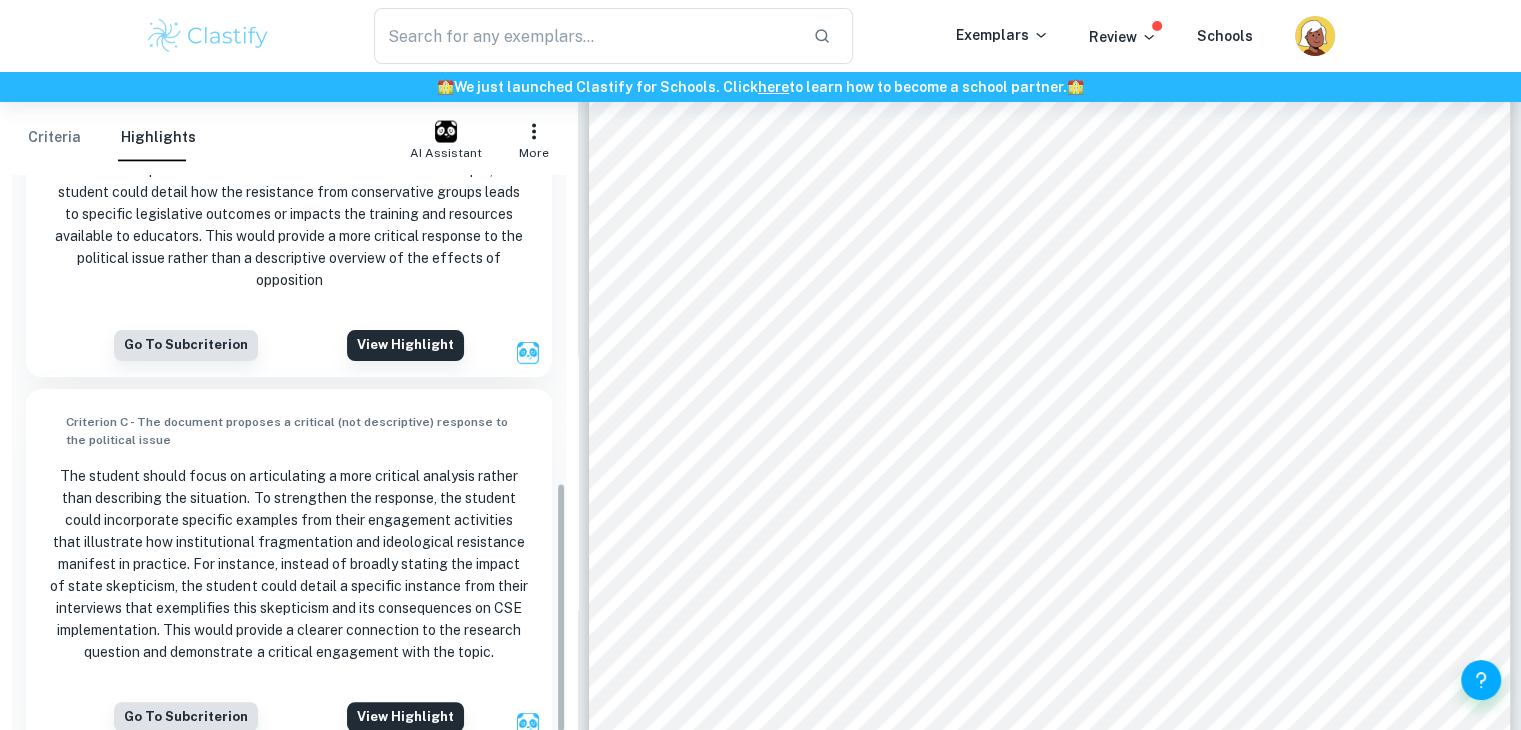 scroll, scrollTop: 684, scrollLeft: 0, axis: vertical 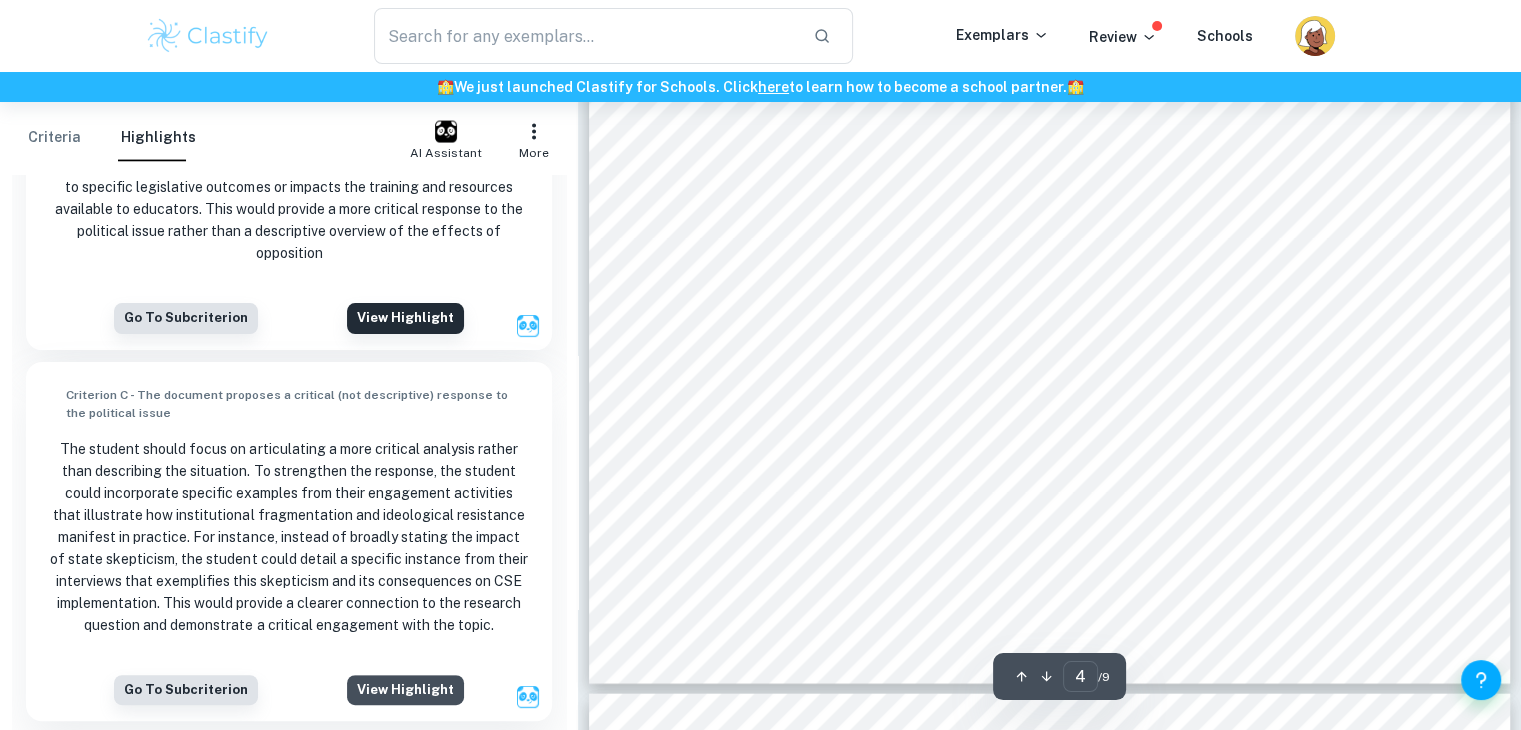 click on "View highlight" at bounding box center [405, 691] 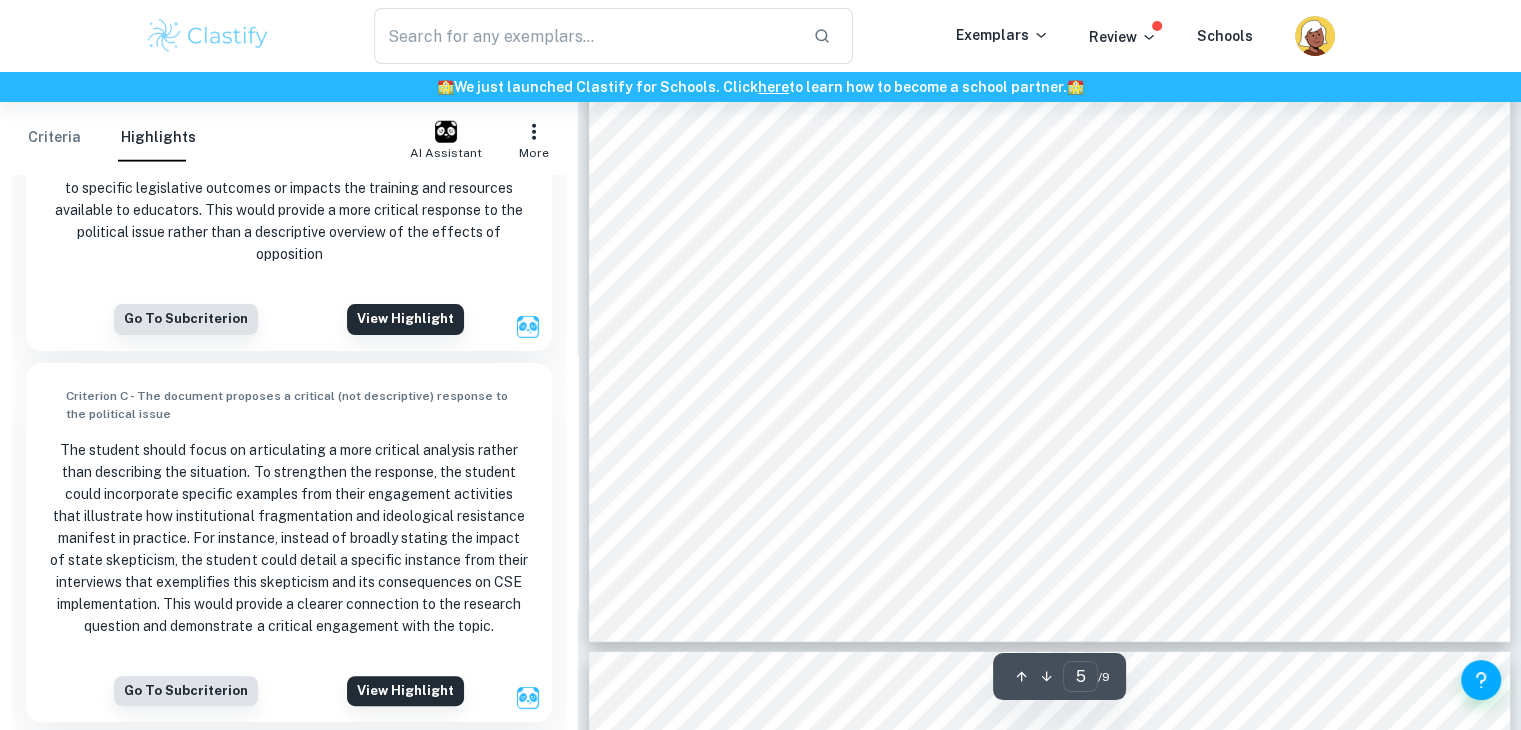 type on "6" 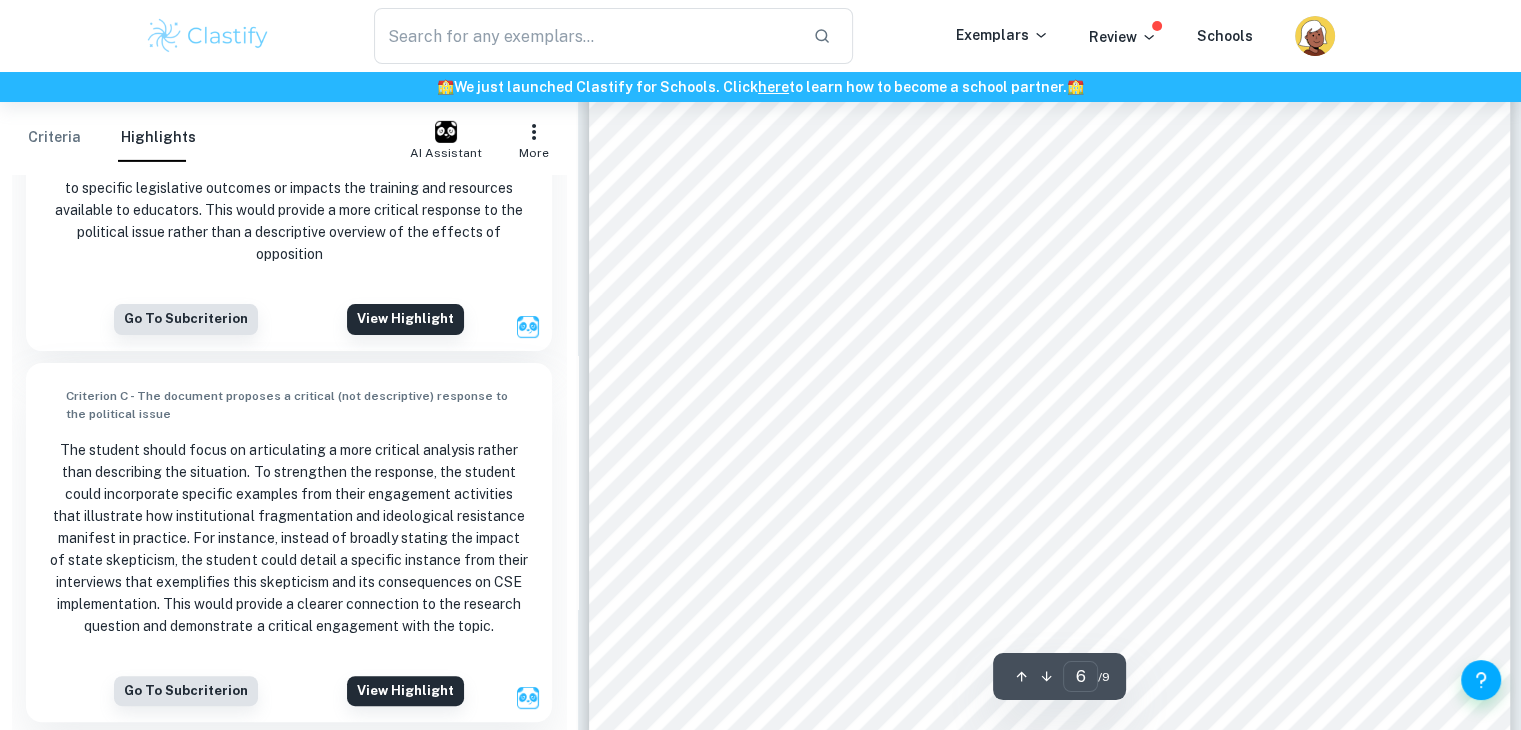 scroll, scrollTop: 6724, scrollLeft: 0, axis: vertical 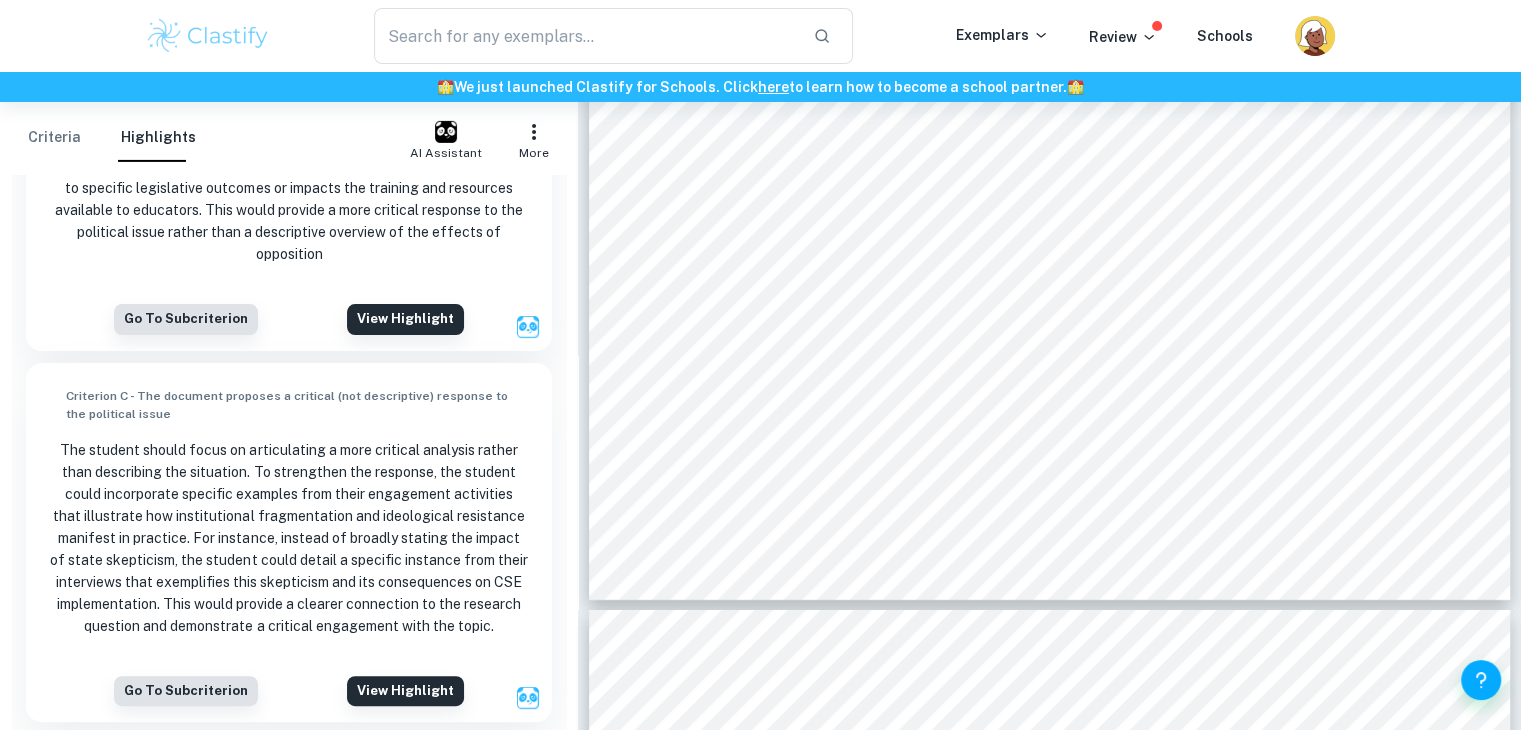 click on "Criterion C - The document proposes a critical (not descriptive) response to the political issue The student should focus on articulating a more critical analysis rather than describing the situation. To strengthen the response, the student could incorporate specific examples from their engagement activities that illustrate how institutional fragmentation and ideological resistance manifest in practice. For instance, instead of broadly stating the impact of state skepticism, the student could detail a specific instance from their interviews that exemplifies this skepticism and its consequences on CSE implementation. This would provide a clearer connection to the research question and demonstrate a critical engagement with the topic." at bounding box center [289, 515] 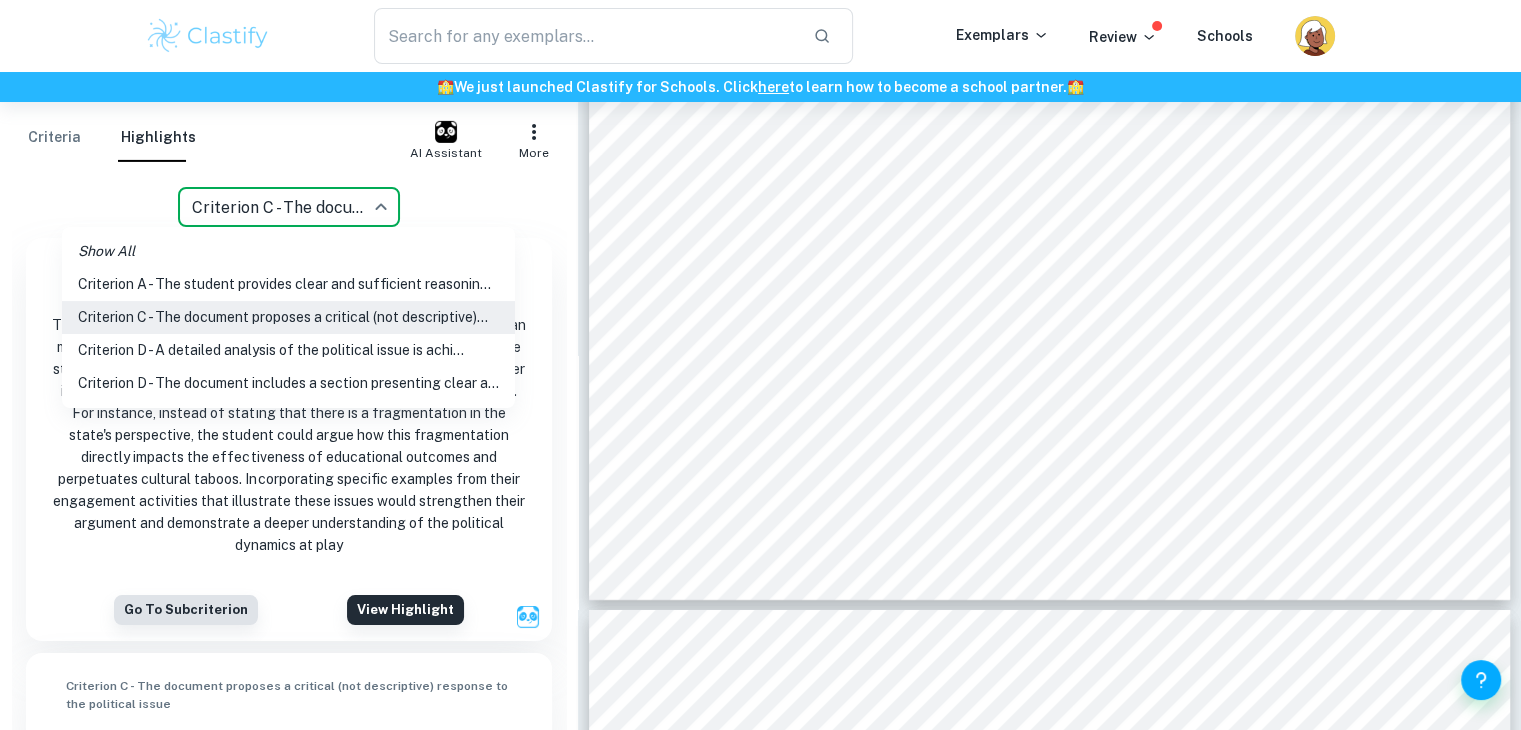 click on "We value your privacy We use cookies to enhance your browsing experience, serve personalised ads or content, and analyse our traffic. By clicking "Accept All", you consent to our use of cookies.   Cookie Policy Customise   Reject All   Accept All   Customise Consent Preferences   We use cookies to help you navigate efficiently and perform certain functions. You will find detailed information about all cookies under each consent category below. The cookies that are categorised as "Necessary" are stored on your browser as they are essential for enabling the basic functionalities of the site. ...  Show more For more information on how Google's third-party cookies operate and handle your data, see:   Google Privacy Policy Necessary Always Active Necessary cookies are required to enable the basic features of this site, such as providing secure log-in or adjusting your consent preferences. These cookies do not store any personally identifiable data. Functional Analytics Performance Advertisement Uncategorised" at bounding box center [760, -6257] 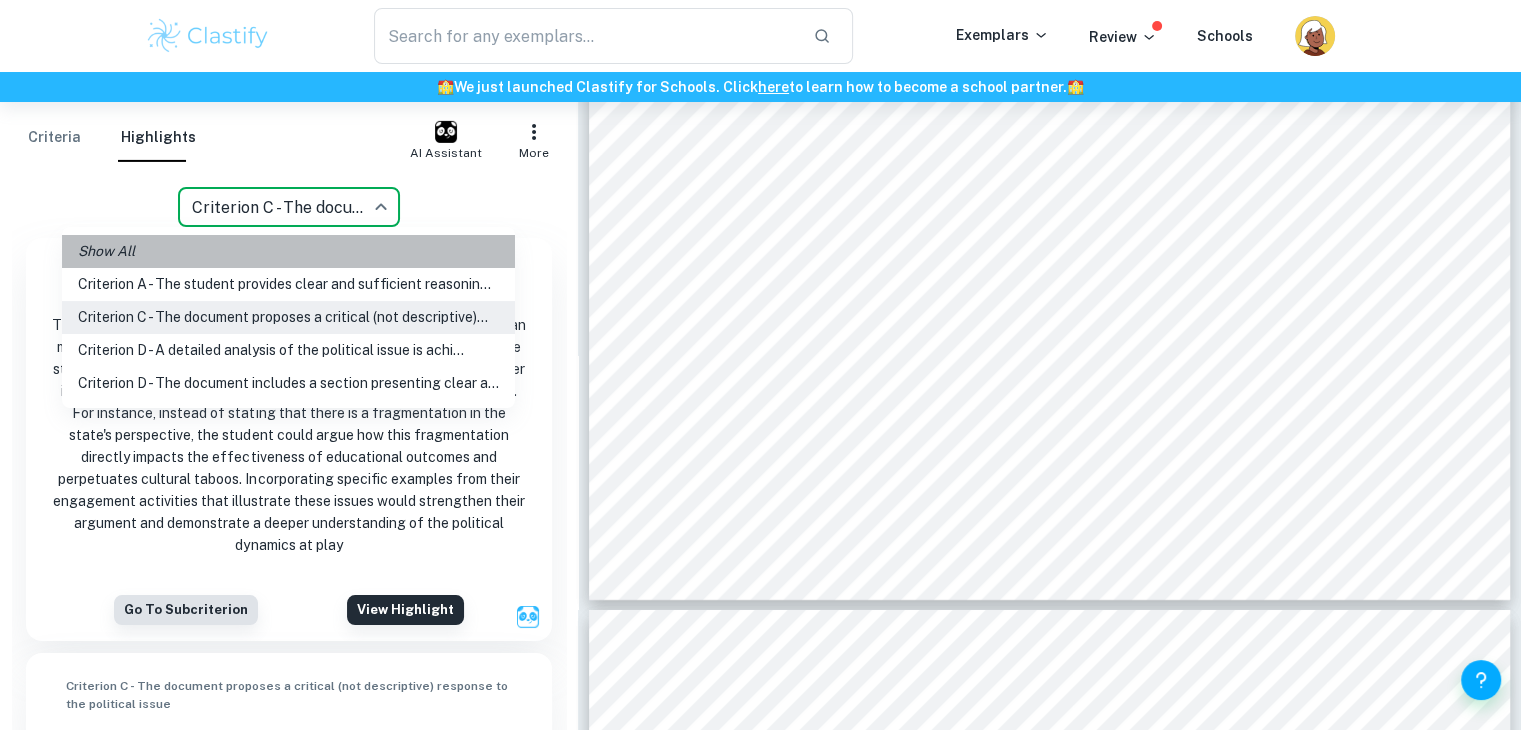 click on "Show All" at bounding box center [106, 251] 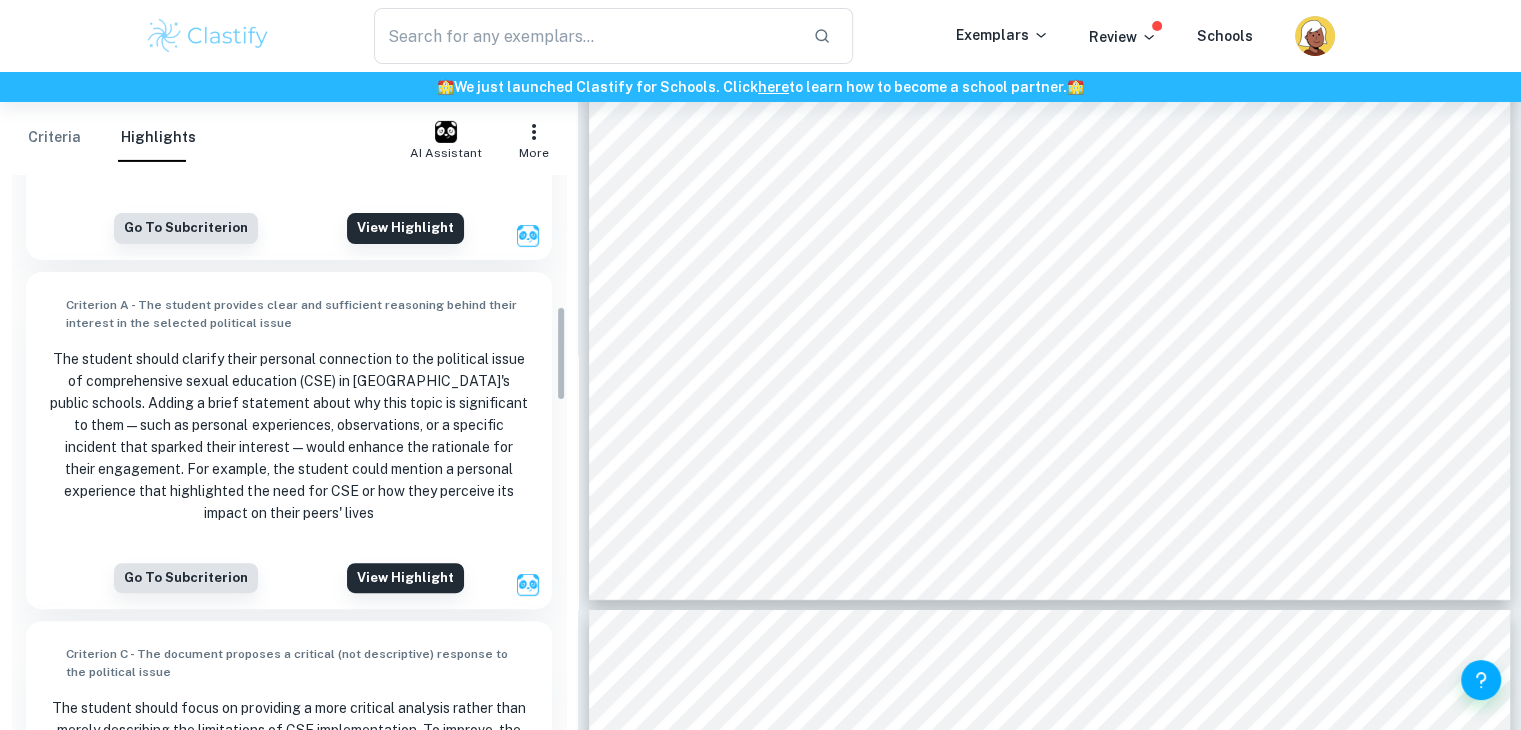 scroll, scrollTop: 508, scrollLeft: 0, axis: vertical 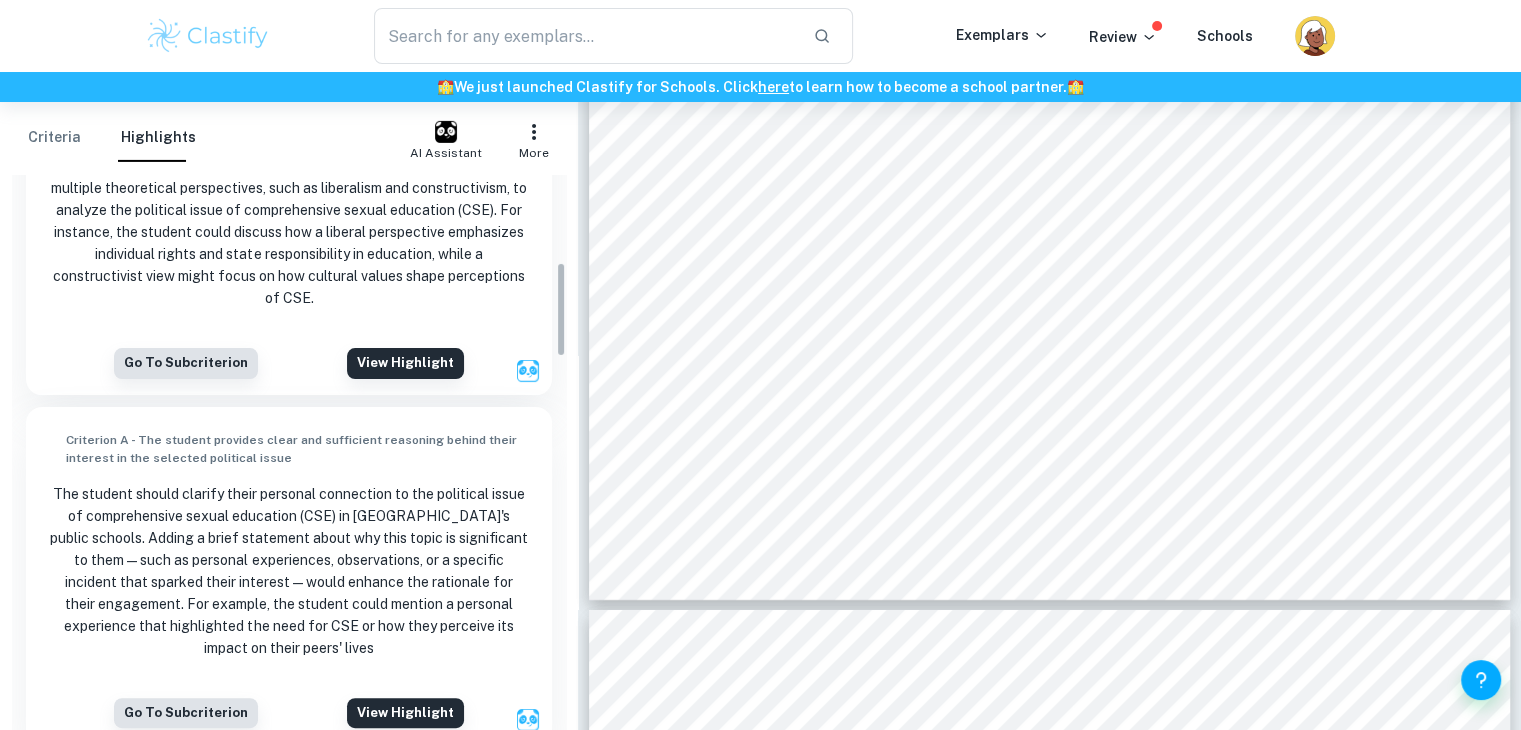 click on "Criteria" at bounding box center [54, 138] 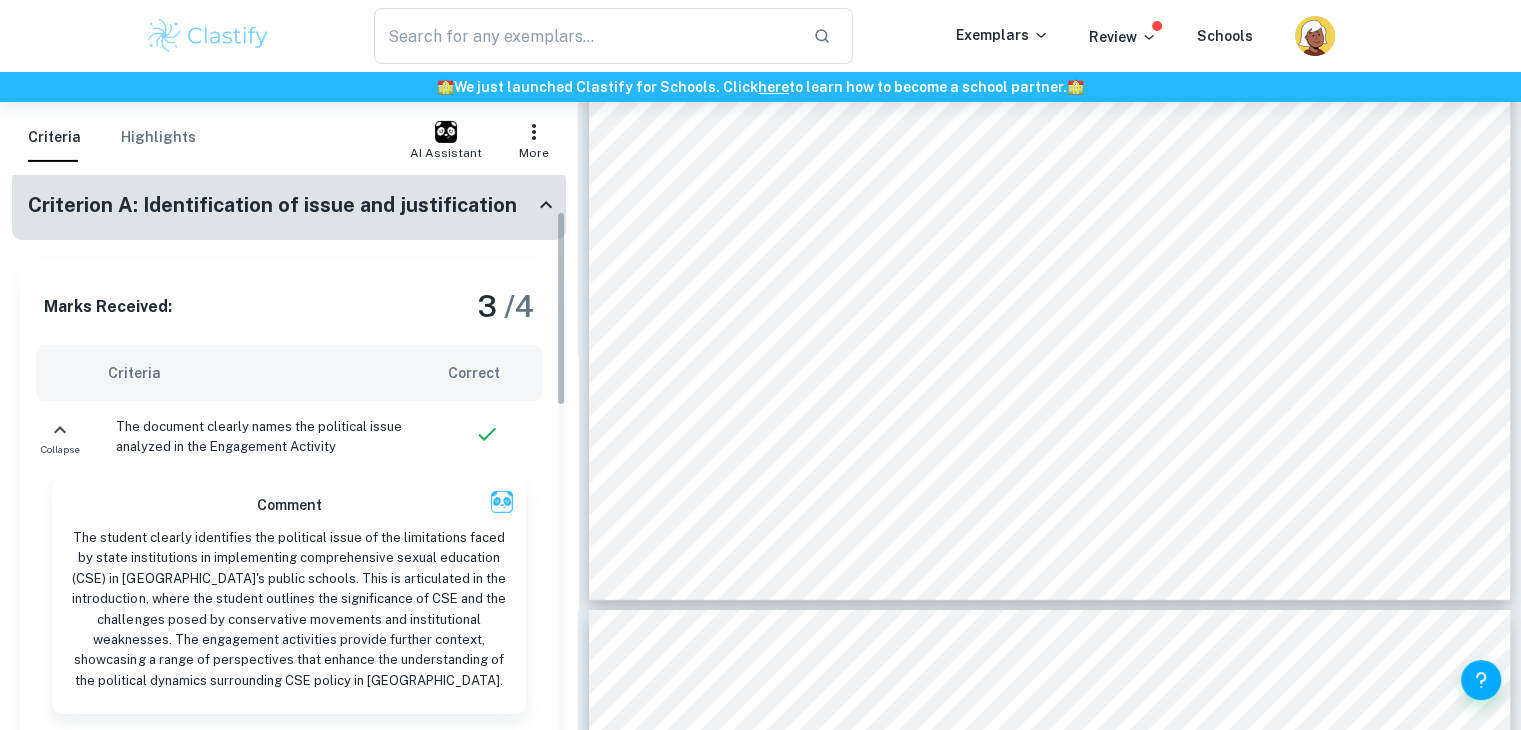 scroll, scrollTop: 0, scrollLeft: 0, axis: both 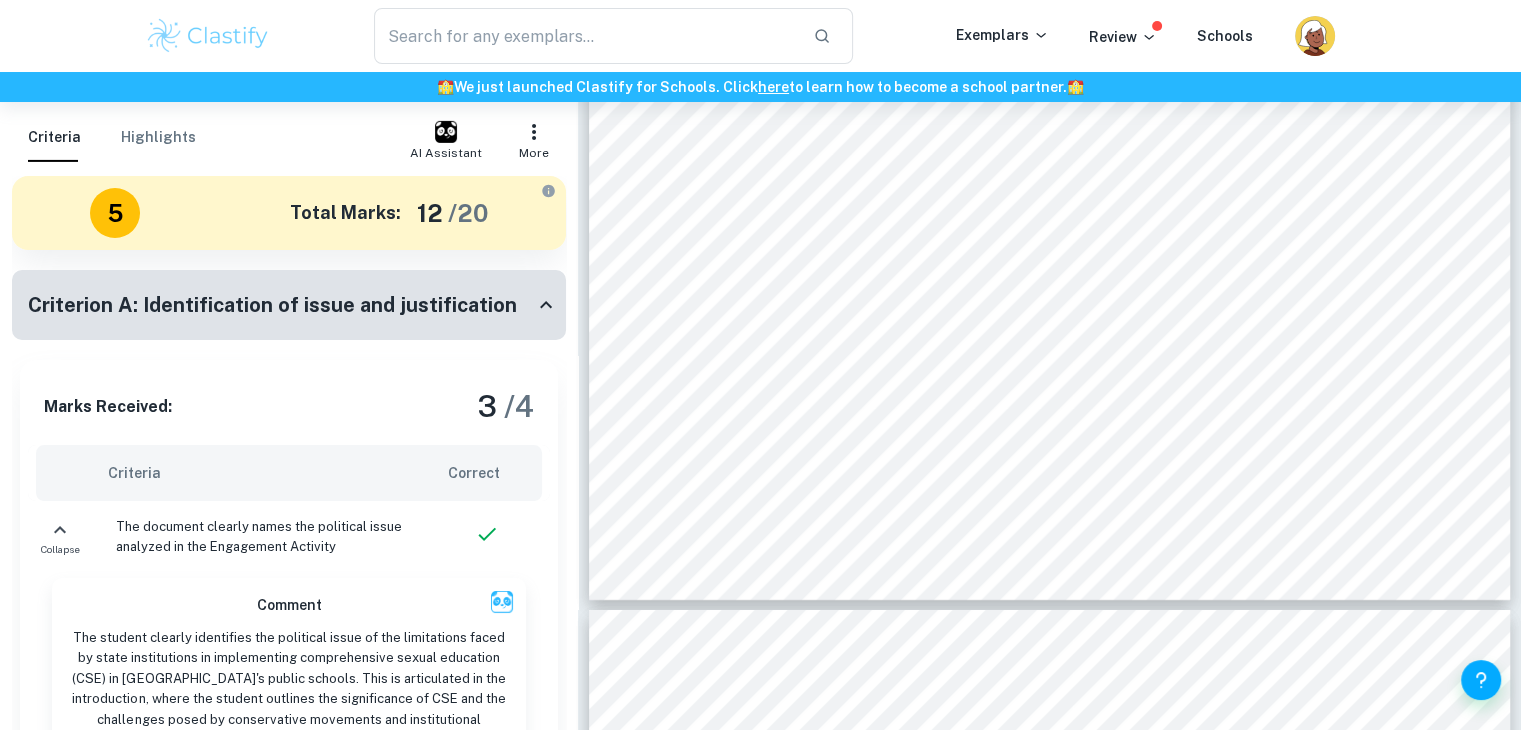 click on "/ 4" at bounding box center (519, 406) 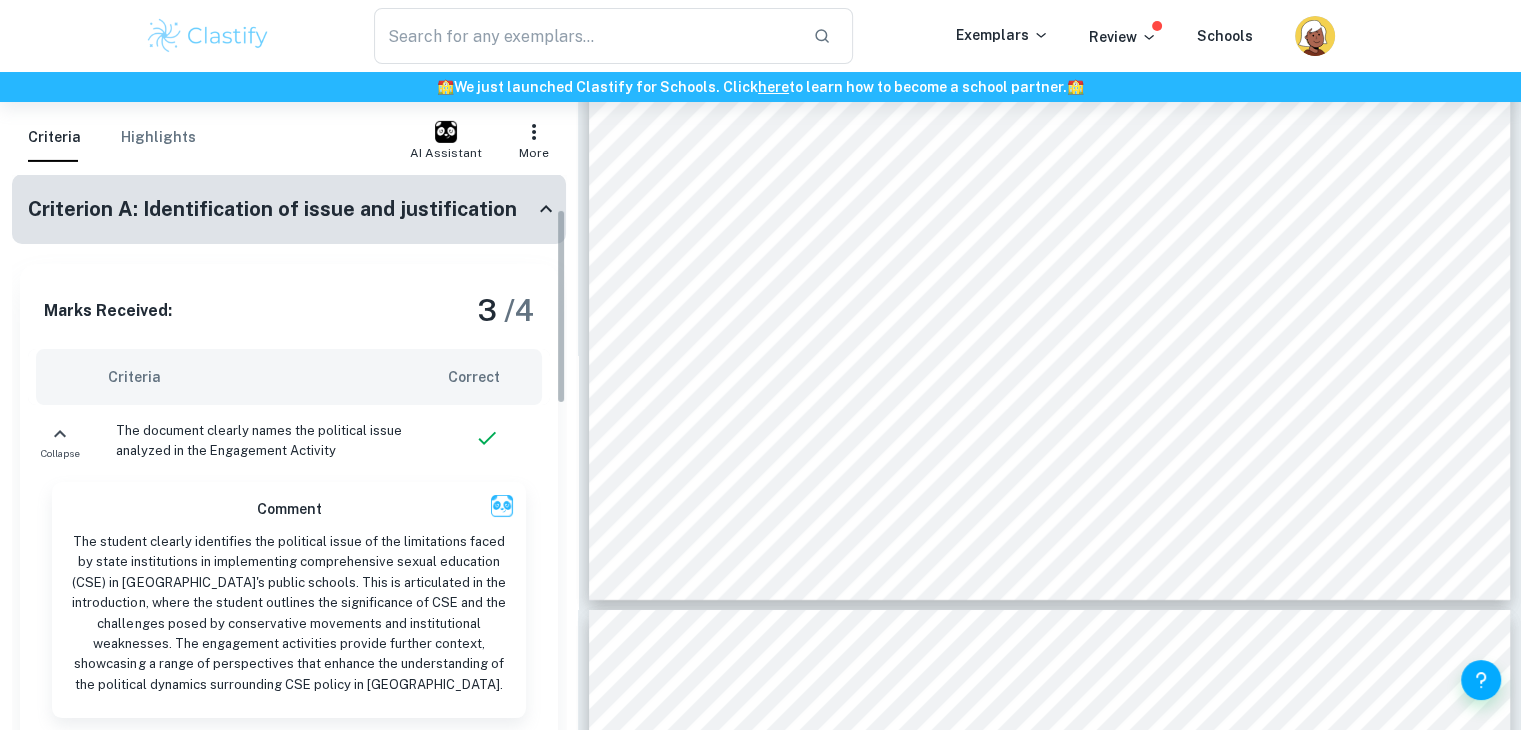 scroll, scrollTop: 95, scrollLeft: 0, axis: vertical 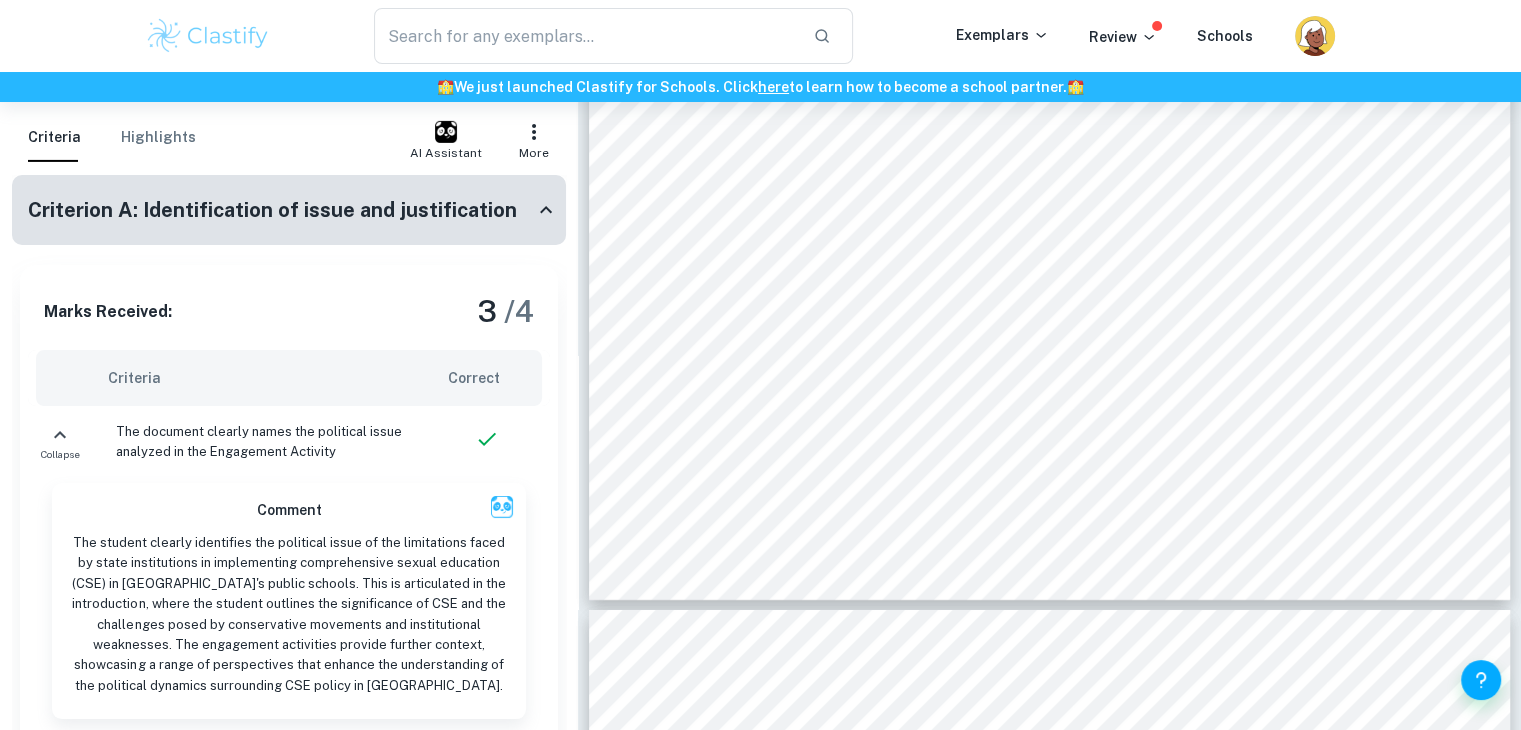 click on "Criteria" at bounding box center [262, 378] 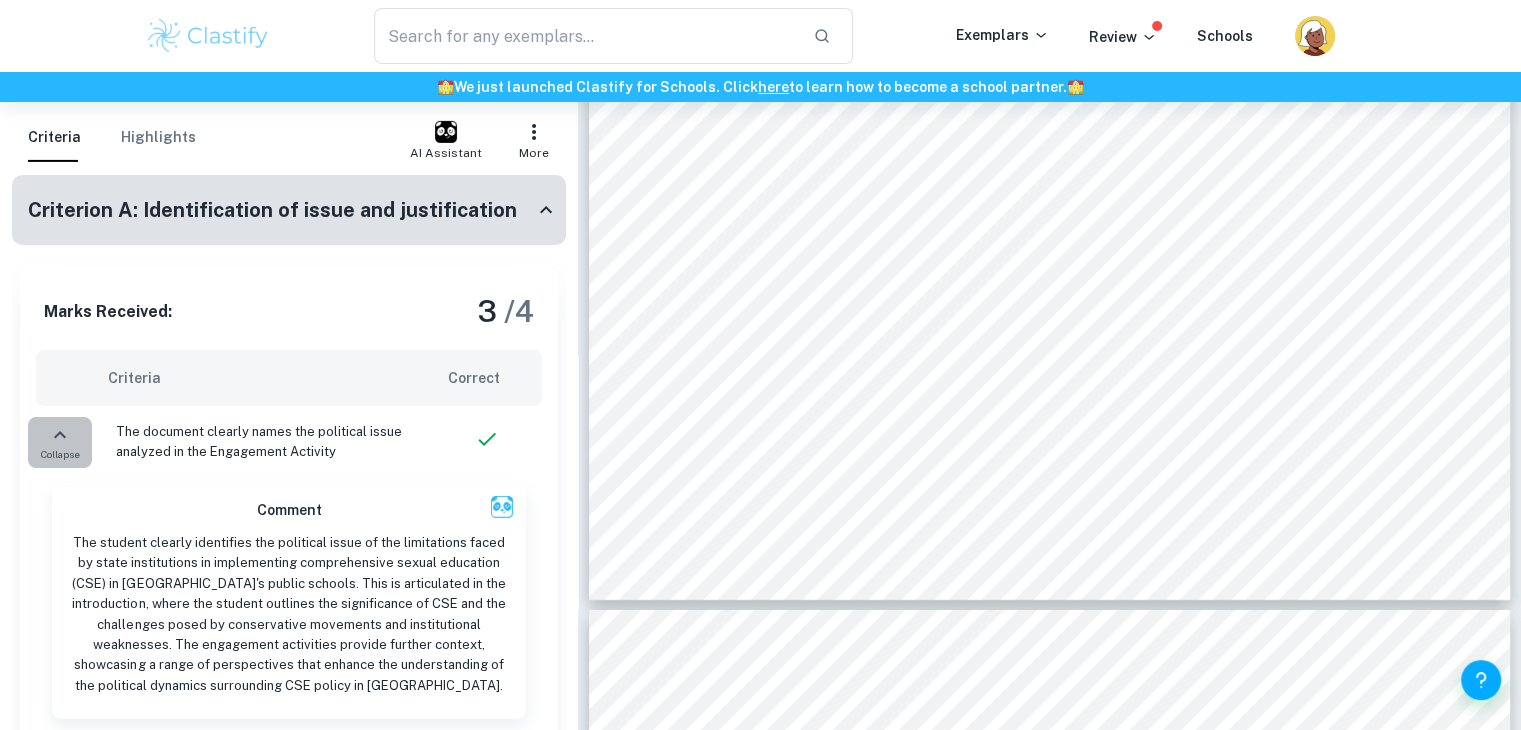 click 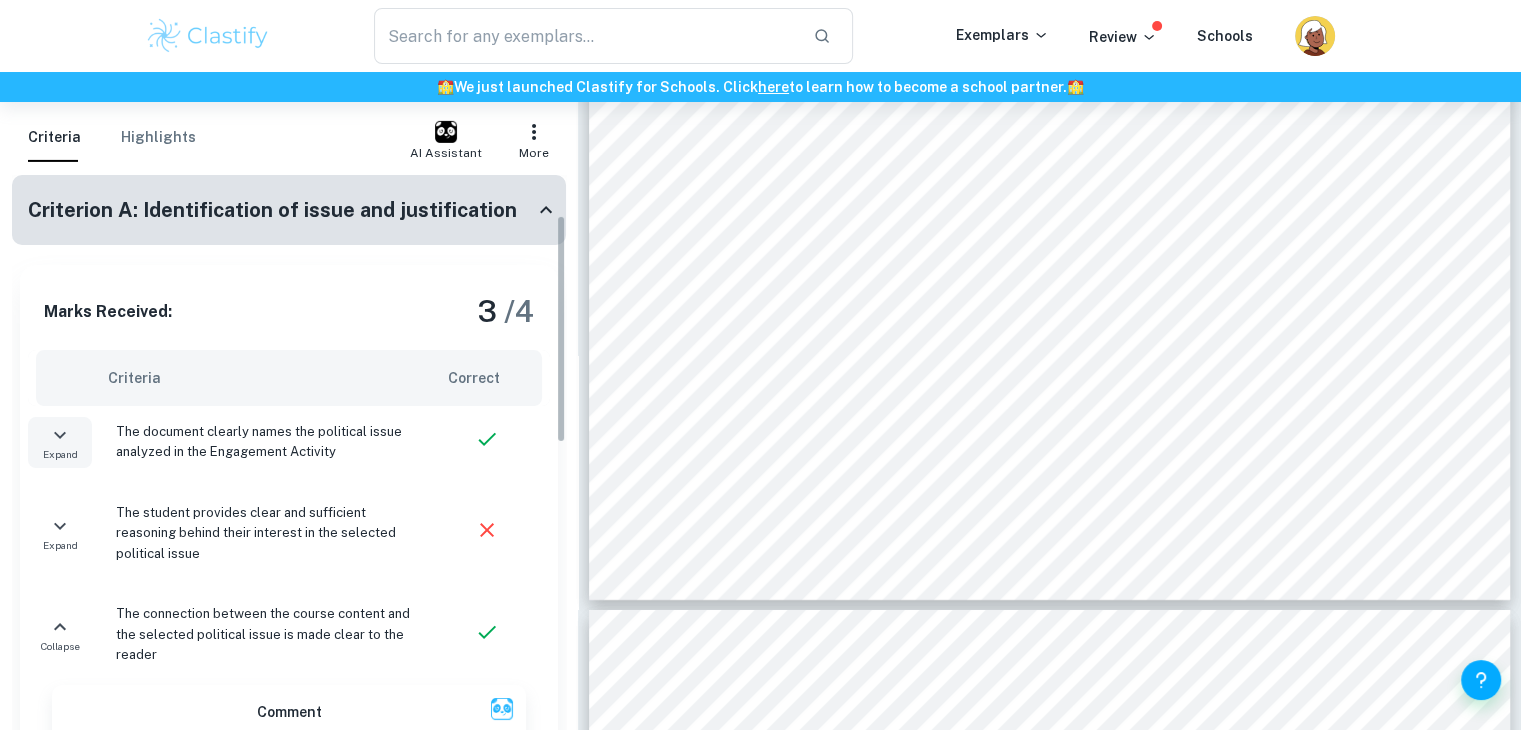 click 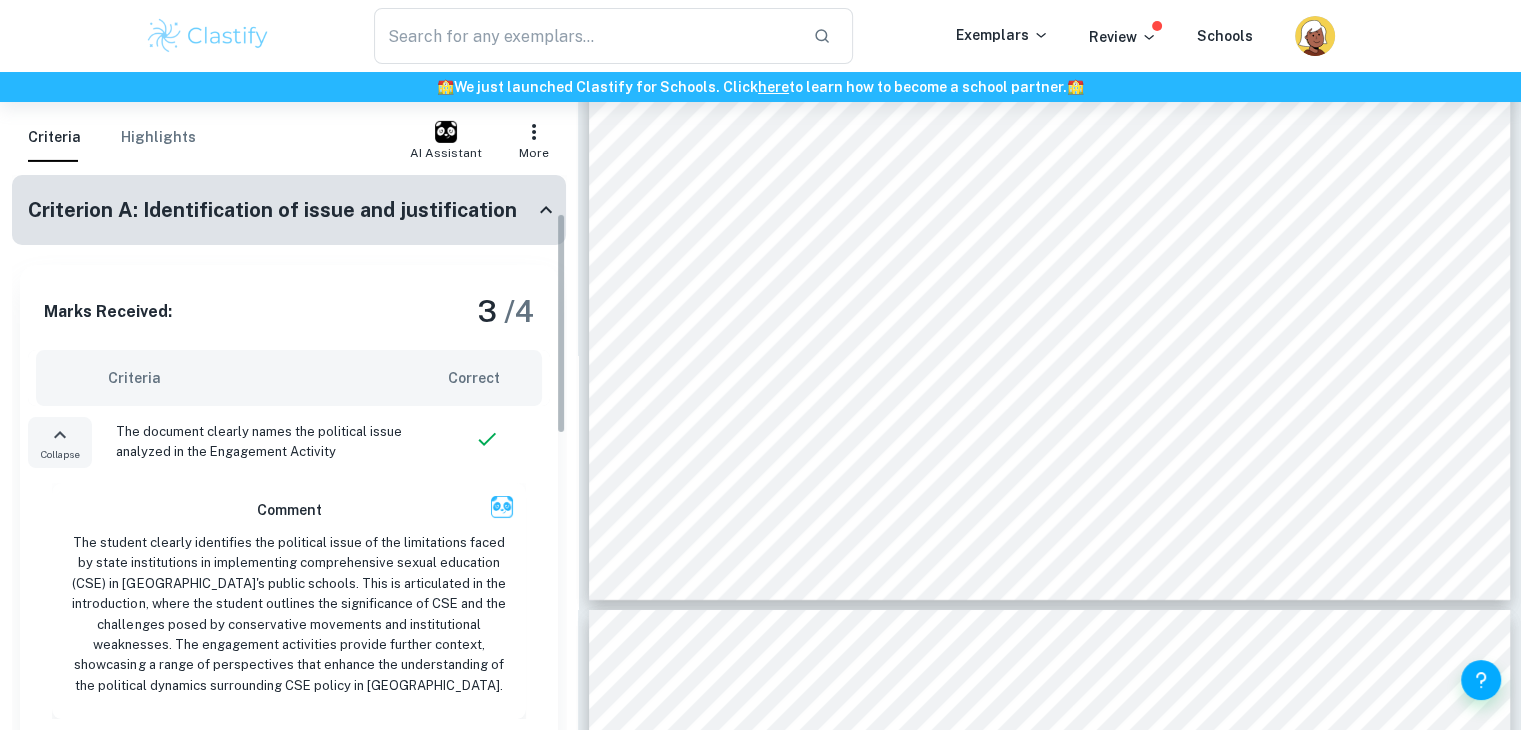 click 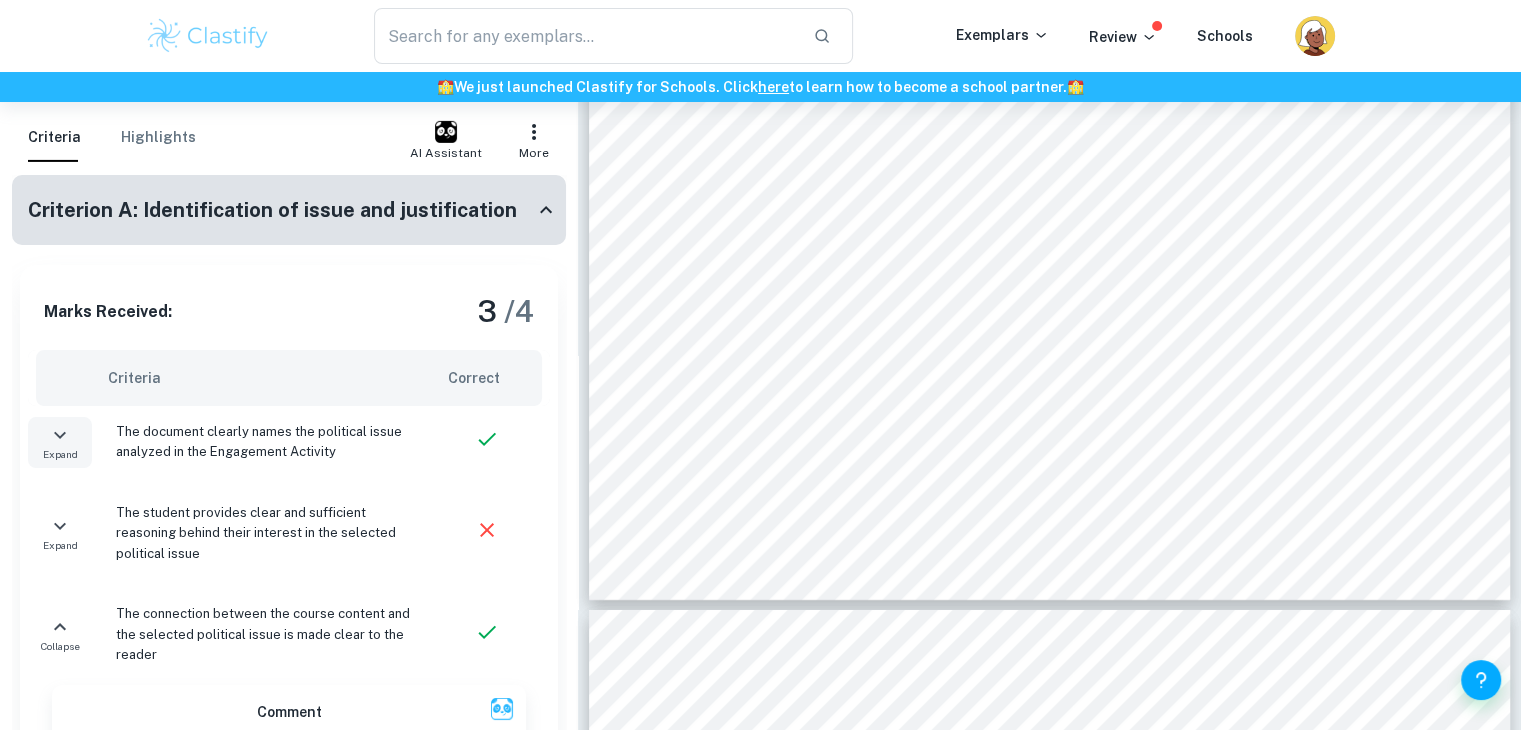click on "The document clearly names the political issue analyzed in the Engagement Activity" at bounding box center (266, 442) 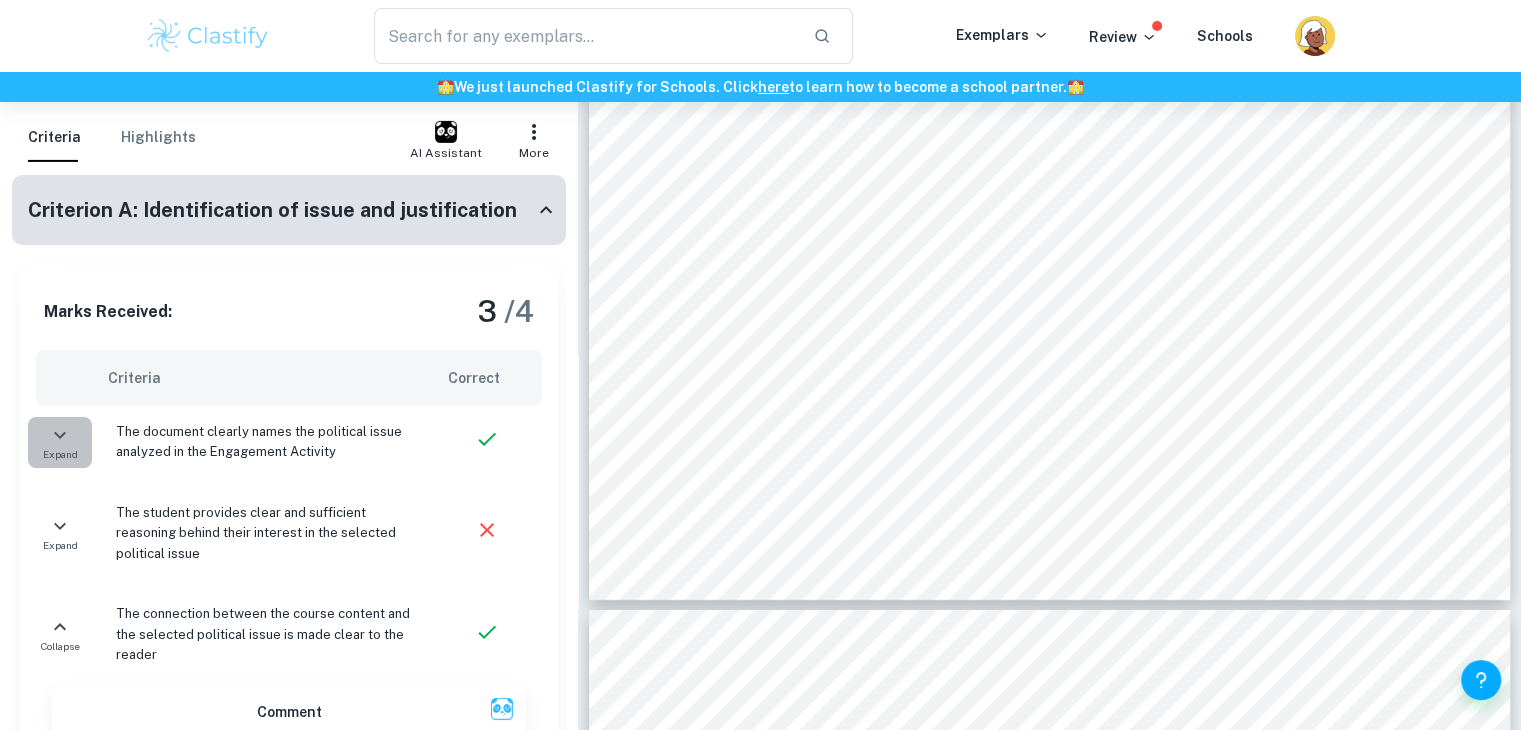 click on "Expand" at bounding box center [60, 442] 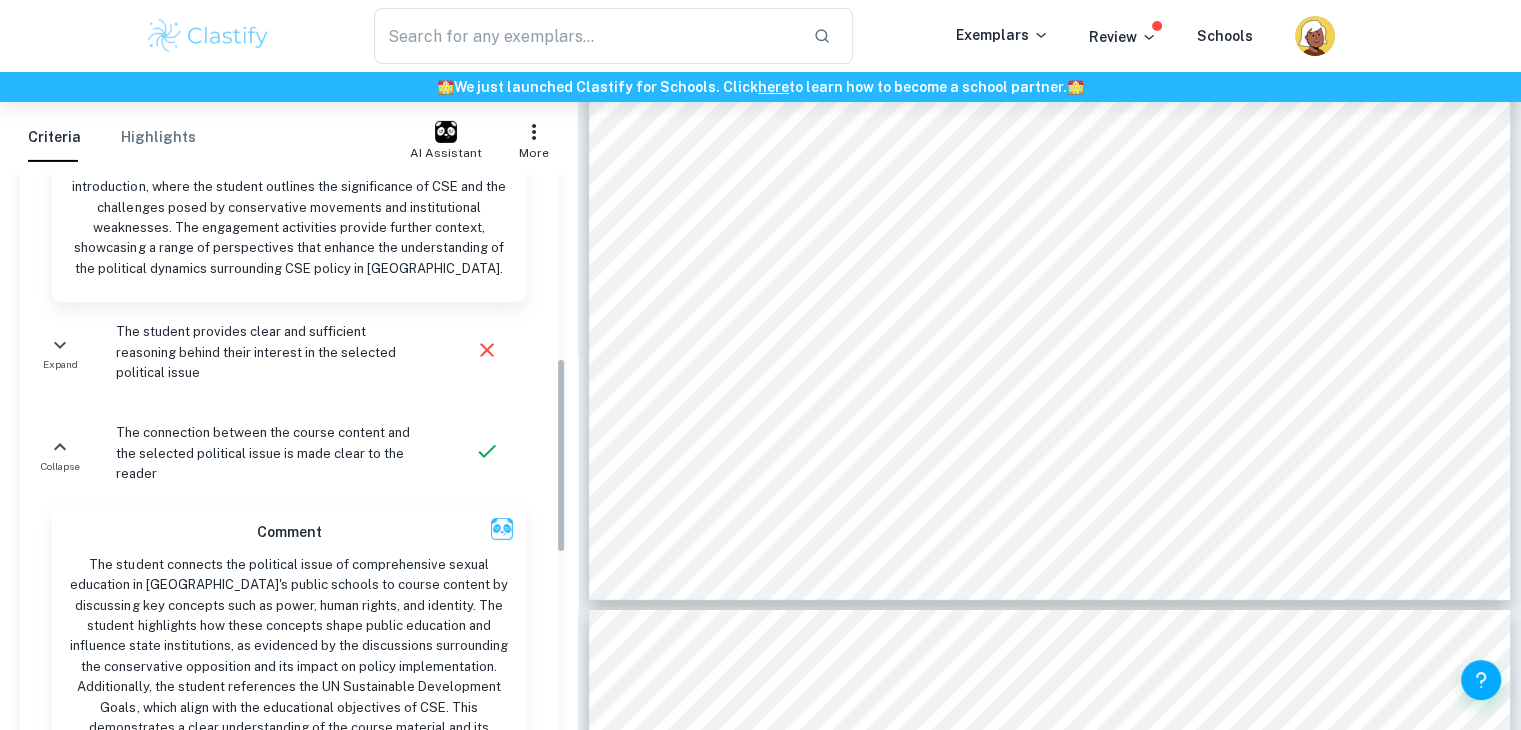 scroll, scrollTop: 522, scrollLeft: 0, axis: vertical 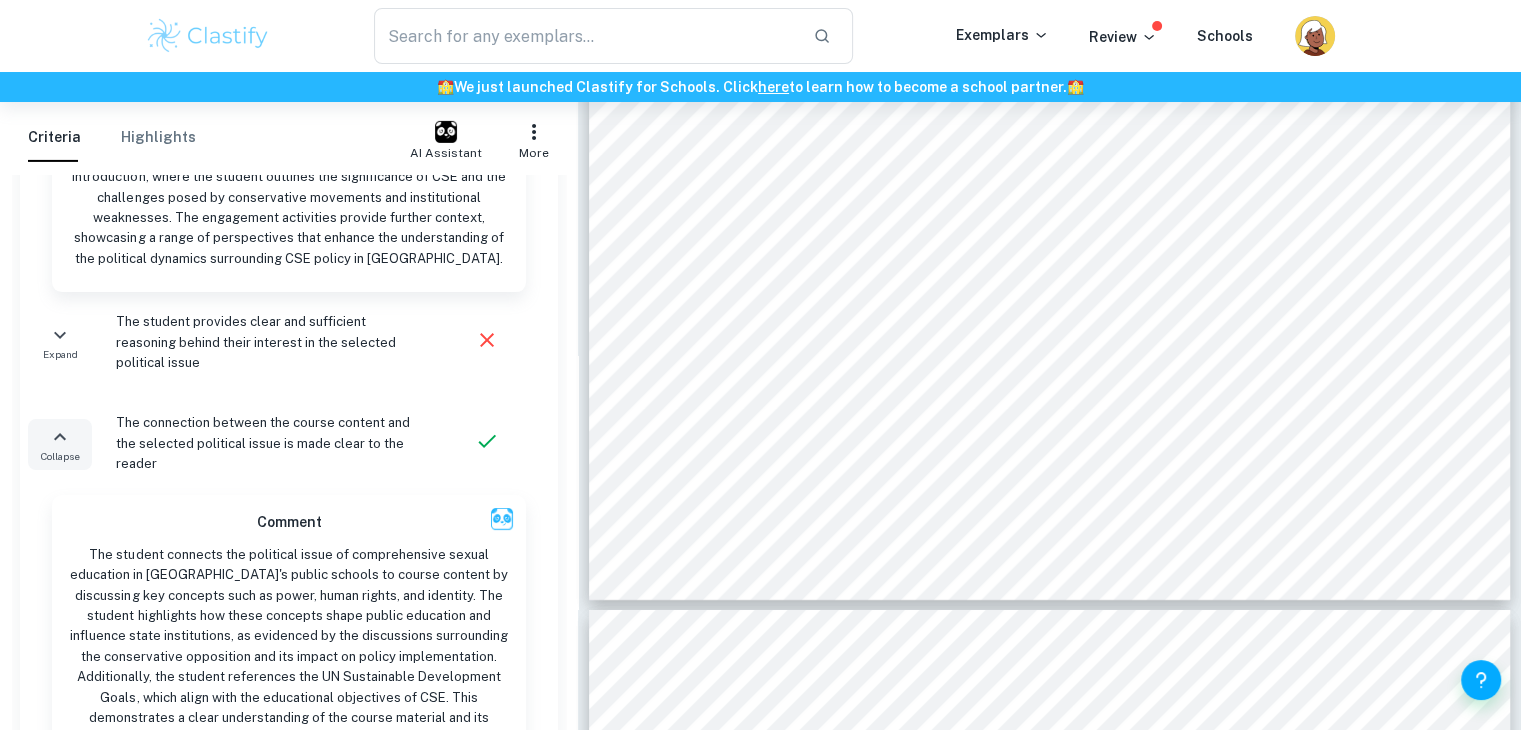 click 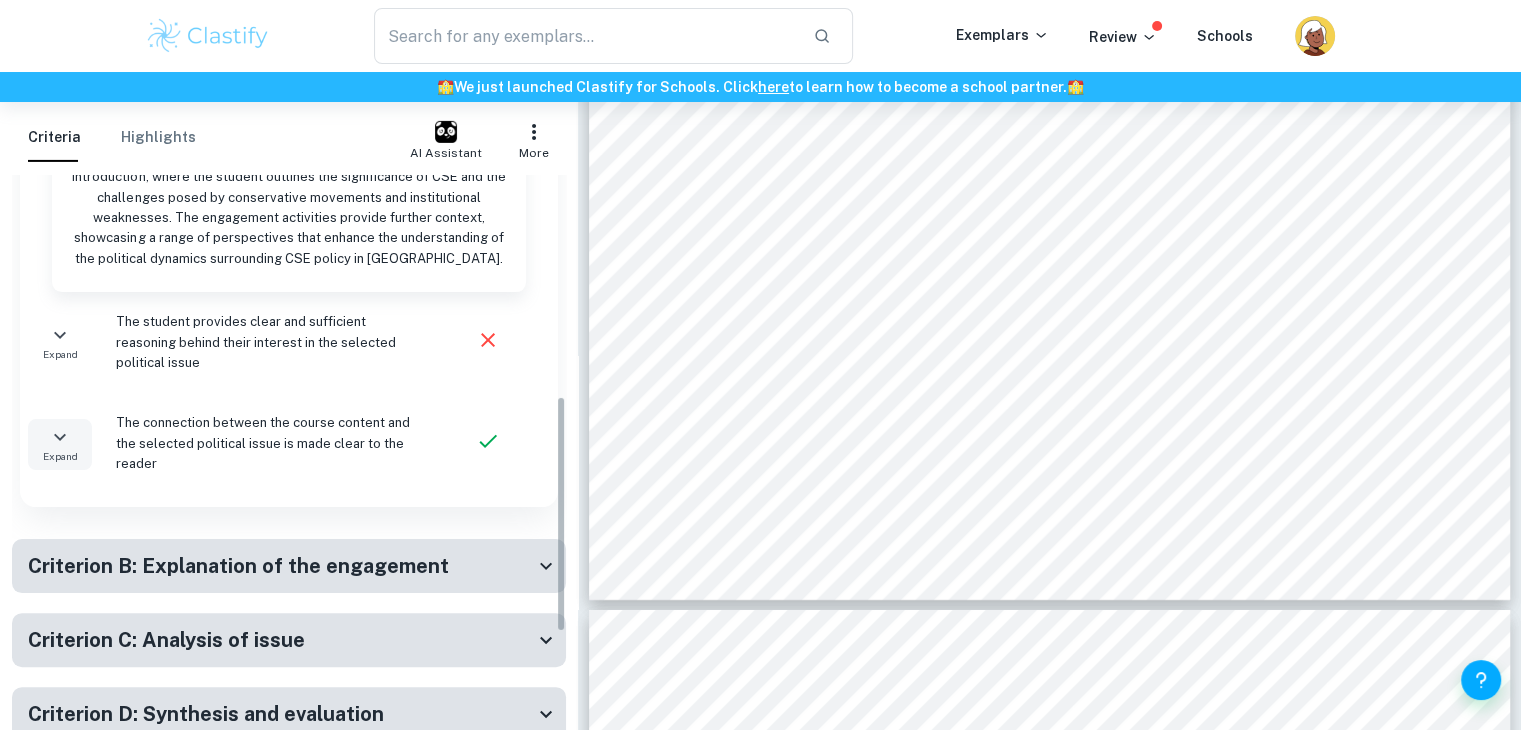 click 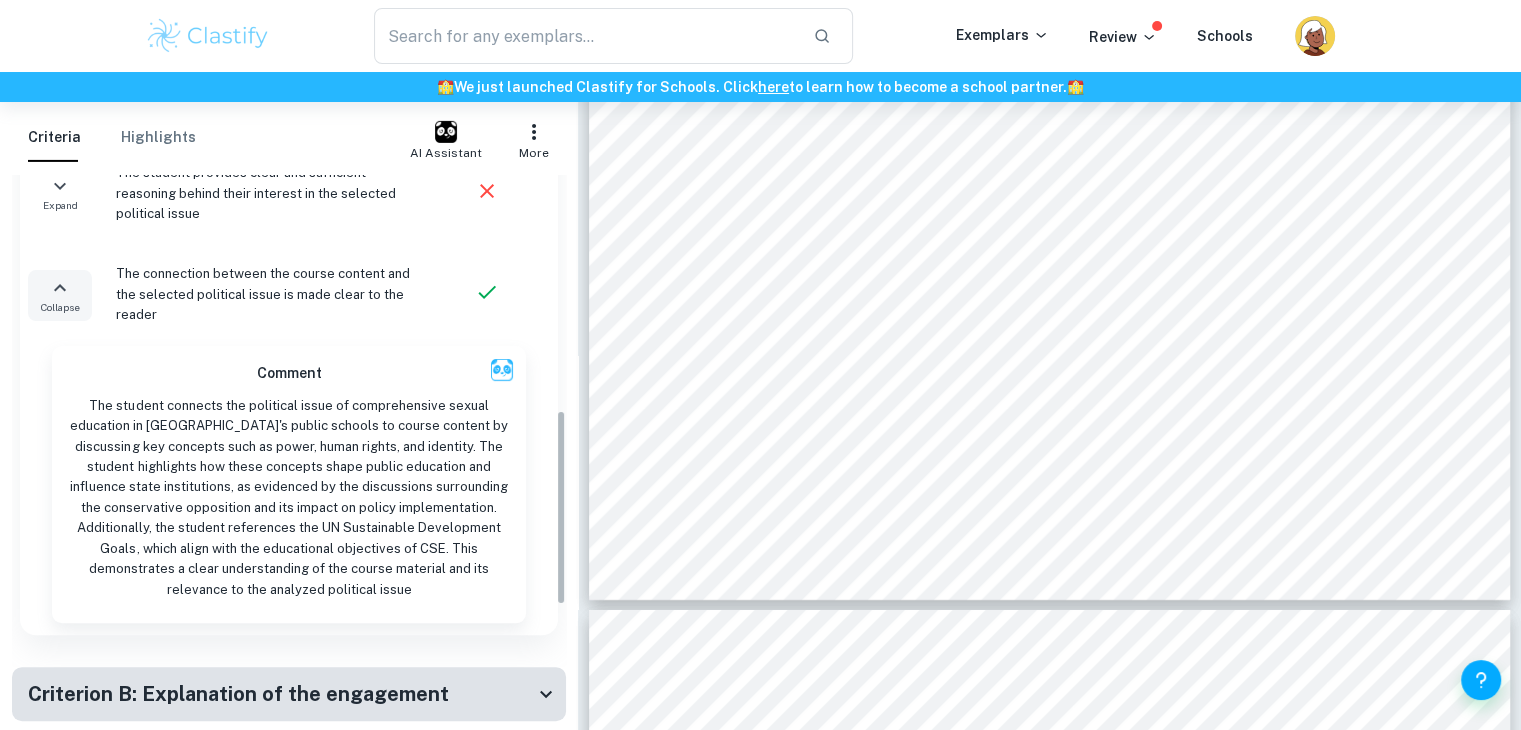 scroll, scrollTop: 672, scrollLeft: 0, axis: vertical 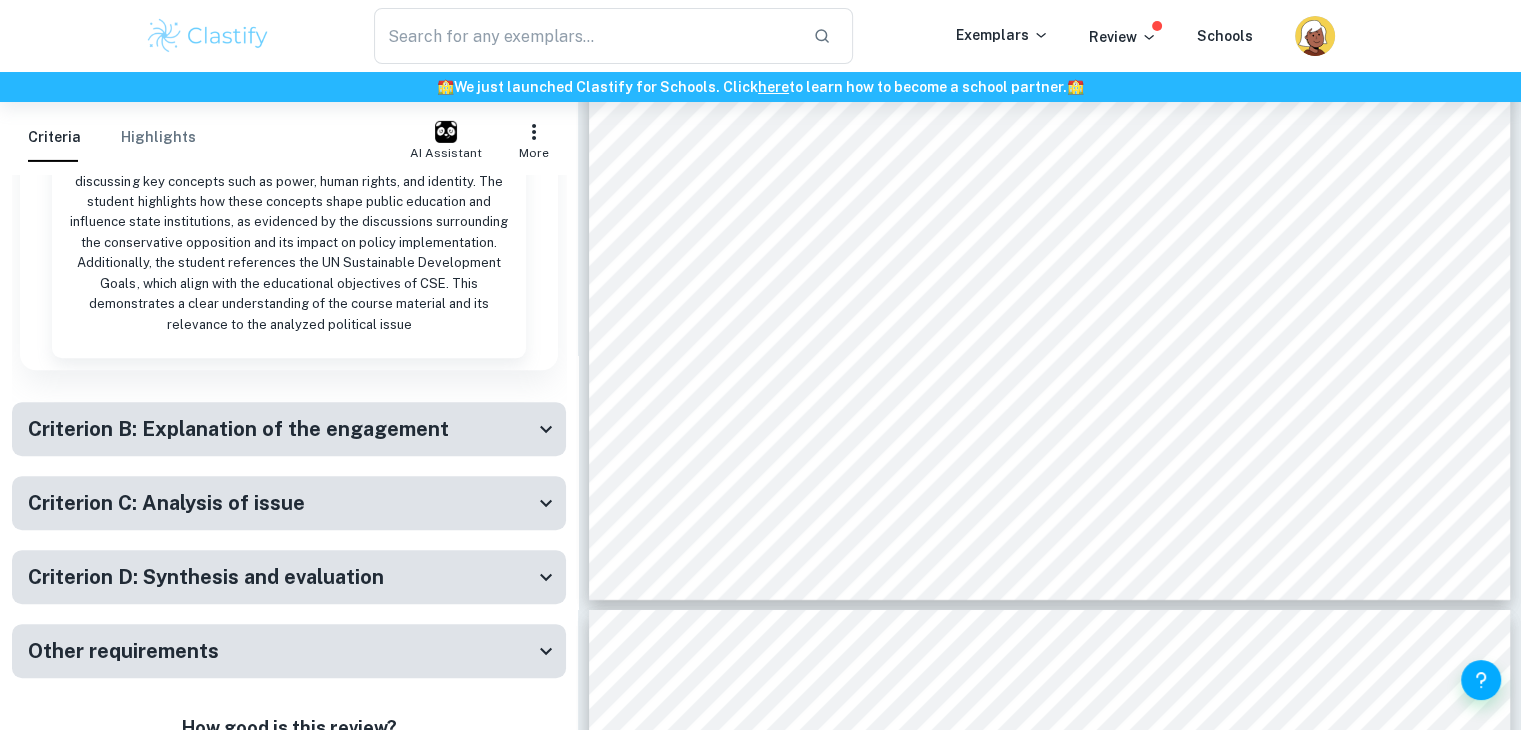 click on "Criterion B: Explanation of the engagement" at bounding box center (289, 429) 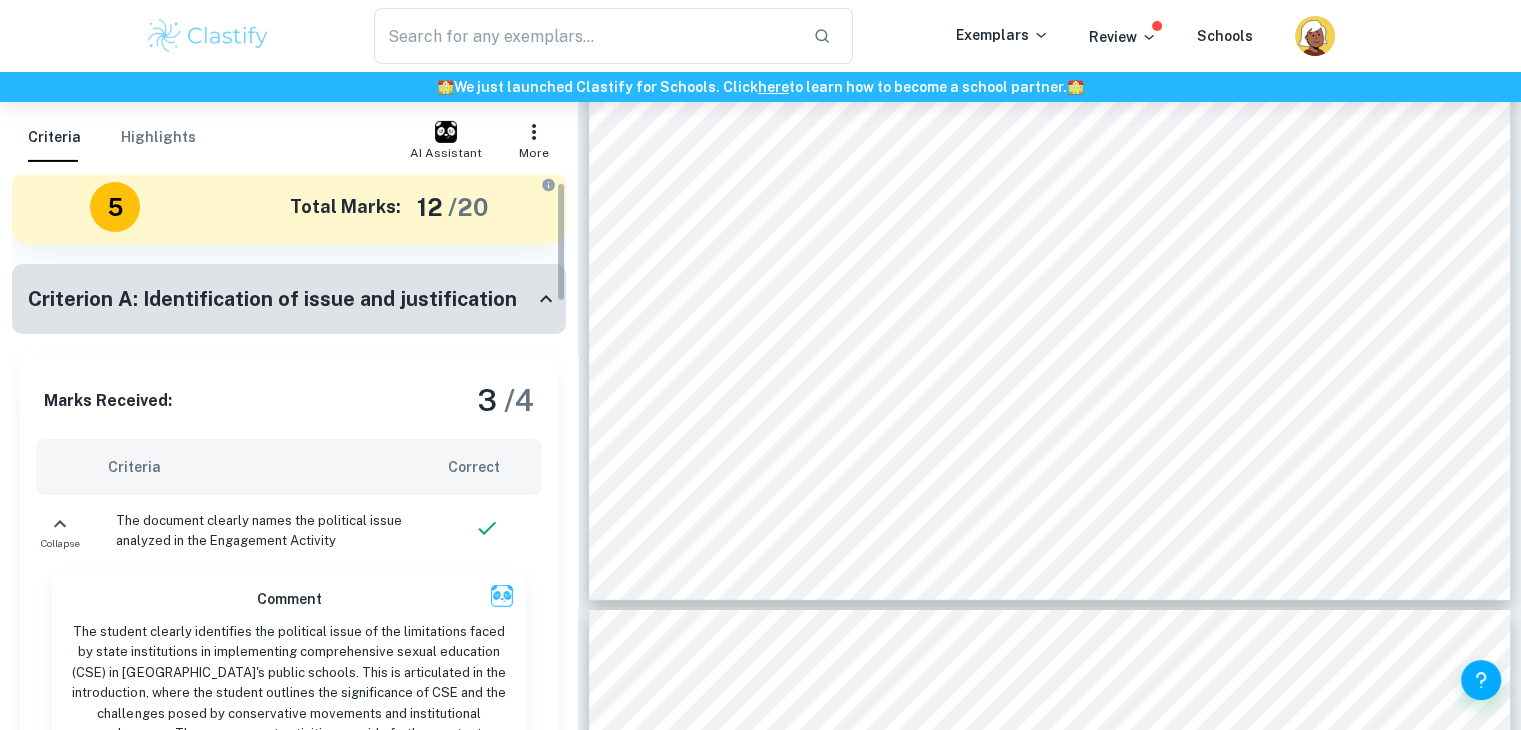 scroll, scrollTop: 0, scrollLeft: 0, axis: both 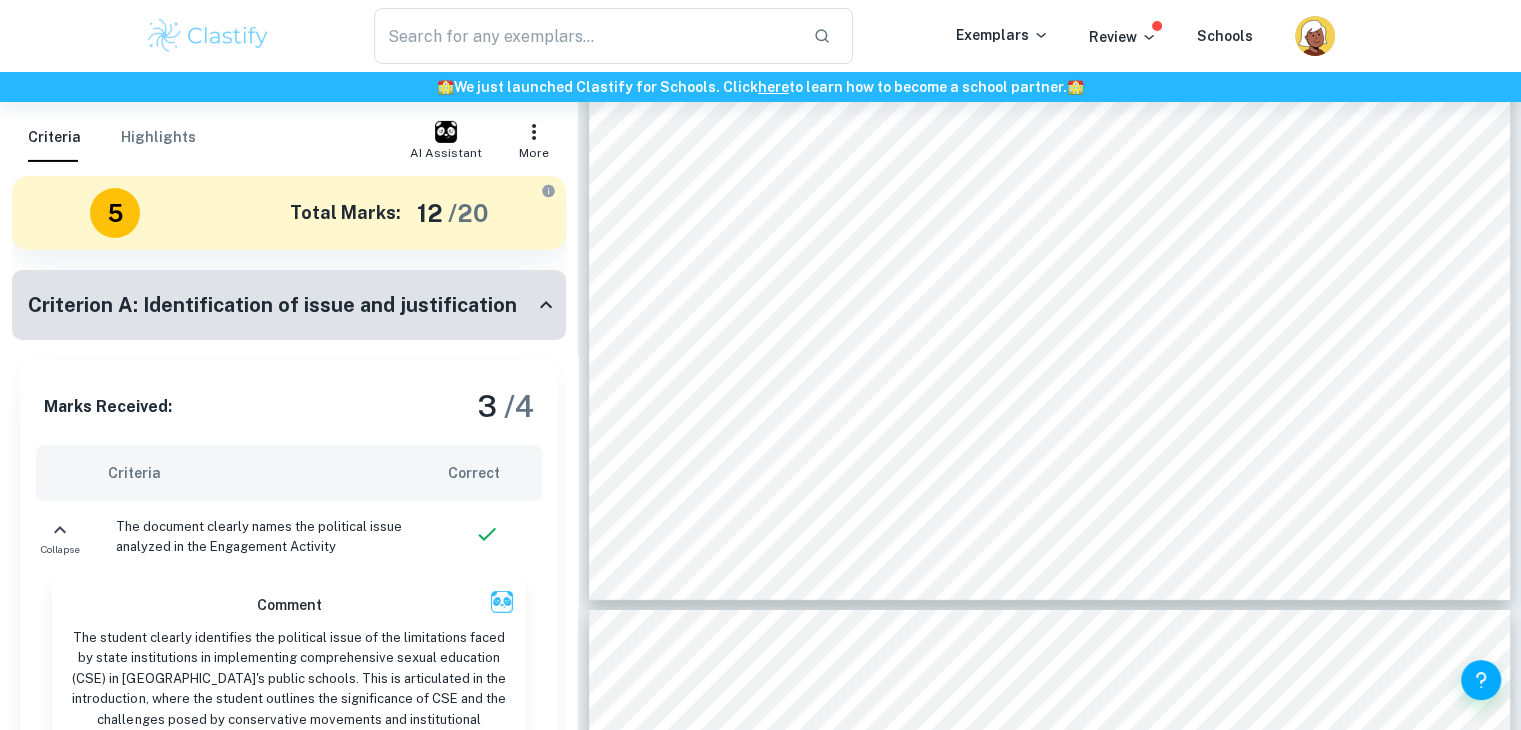 click on "Collapse" at bounding box center (60, 537) 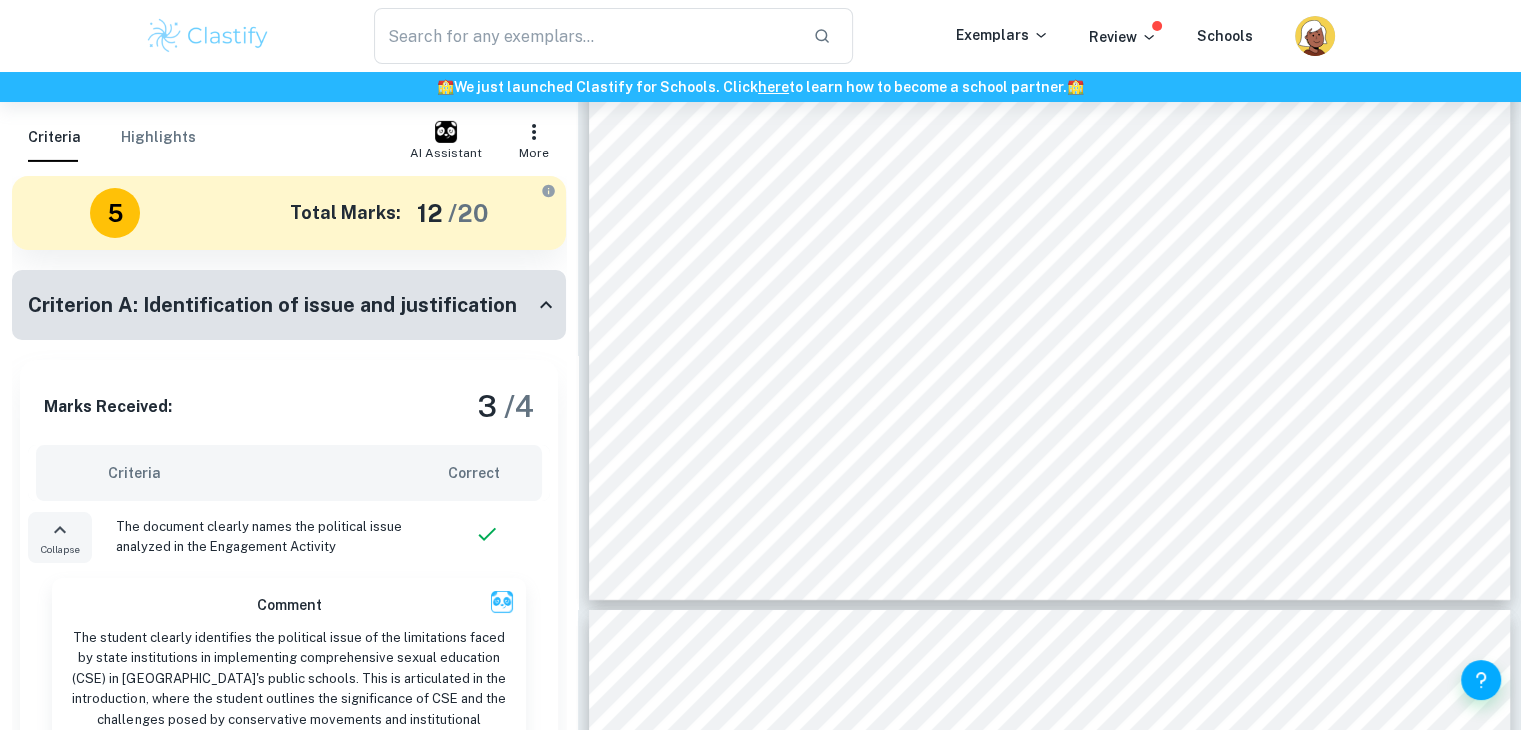 click 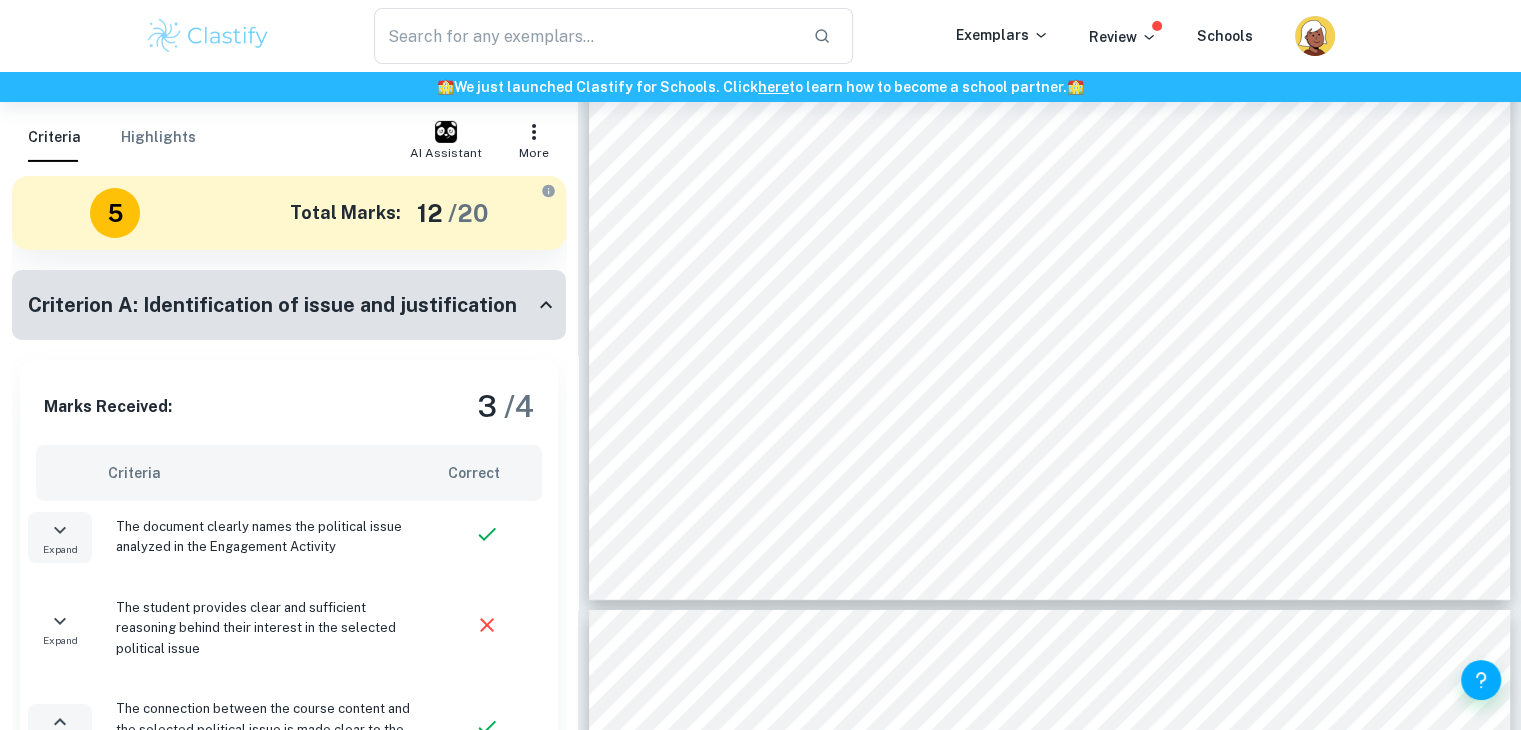 click 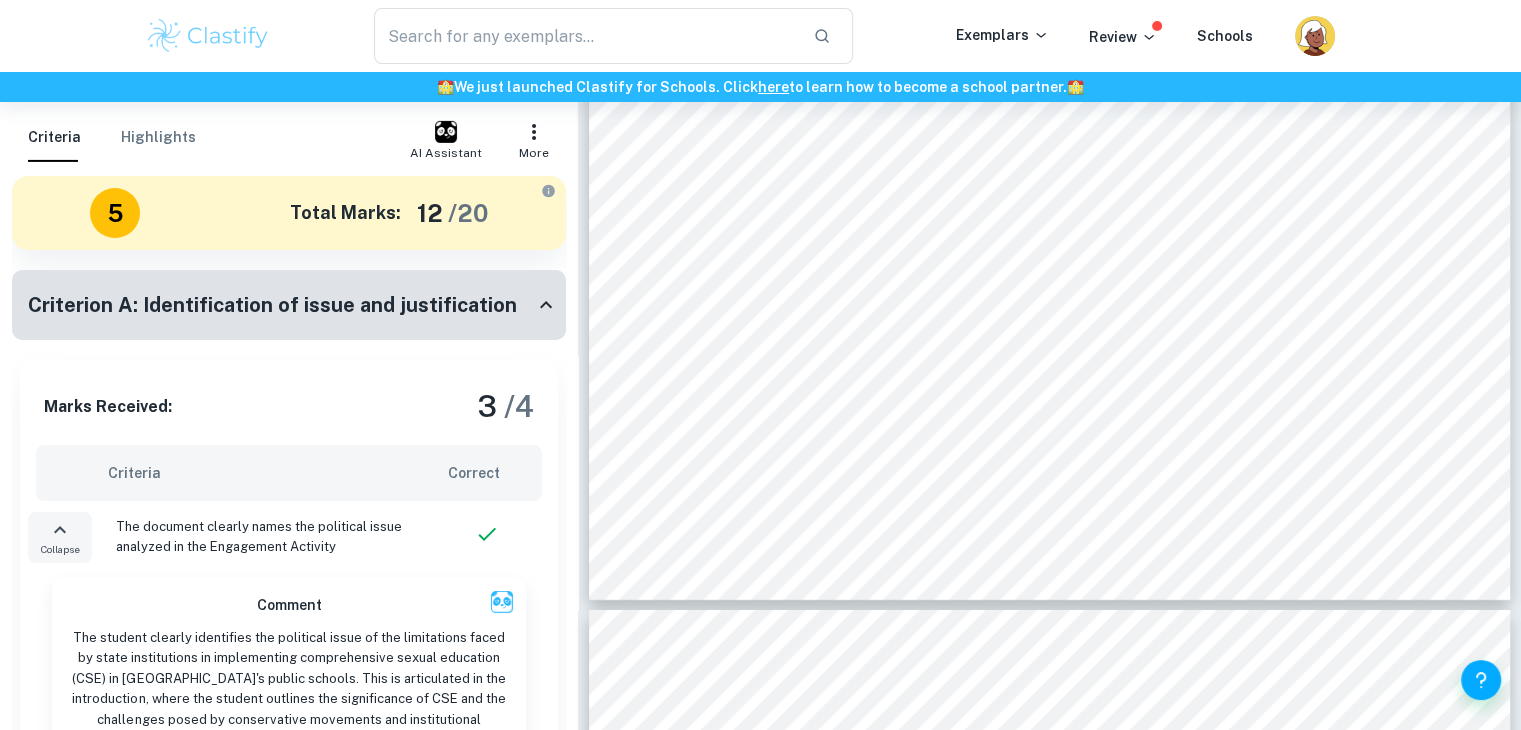 scroll, scrollTop: 98, scrollLeft: 0, axis: vertical 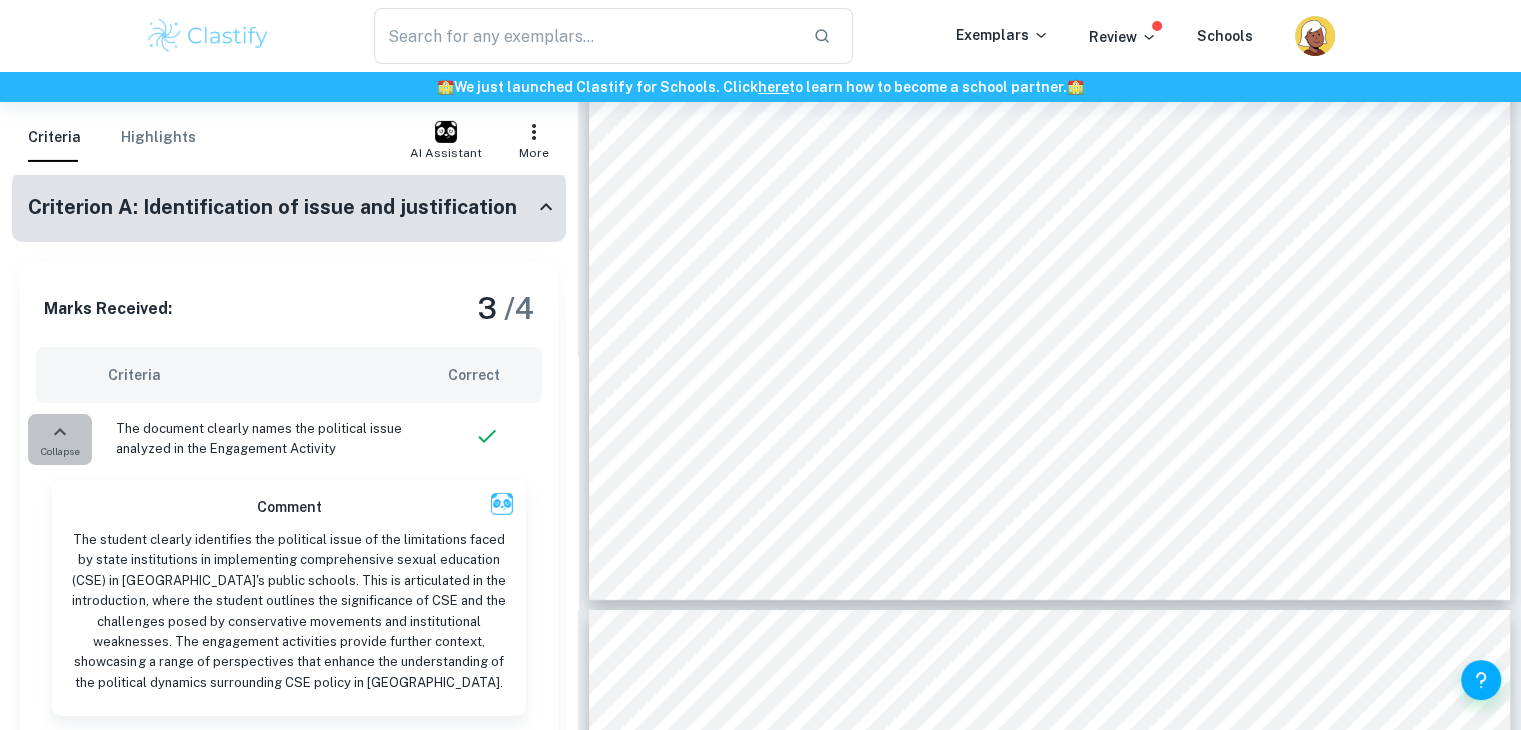 click 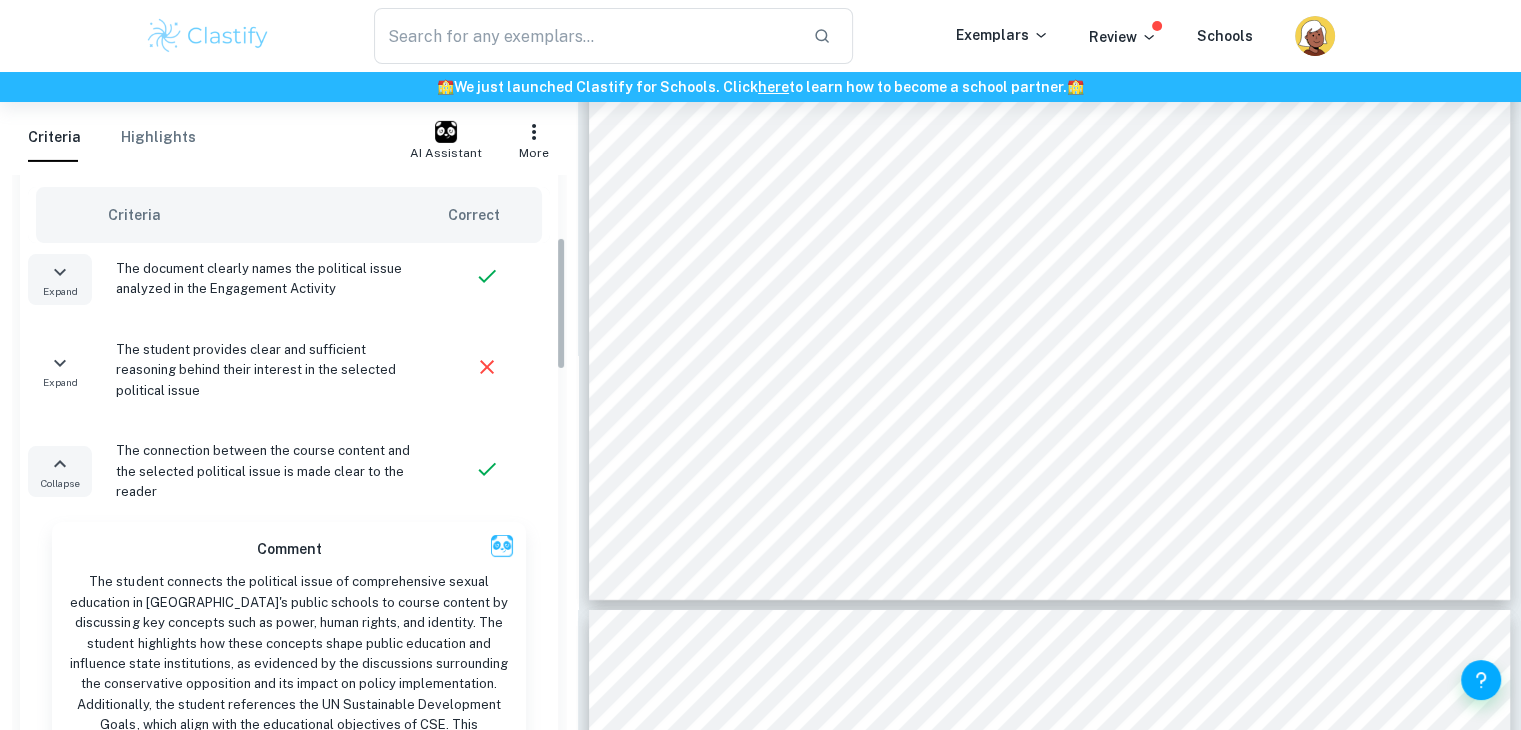 scroll, scrollTop: 259, scrollLeft: 0, axis: vertical 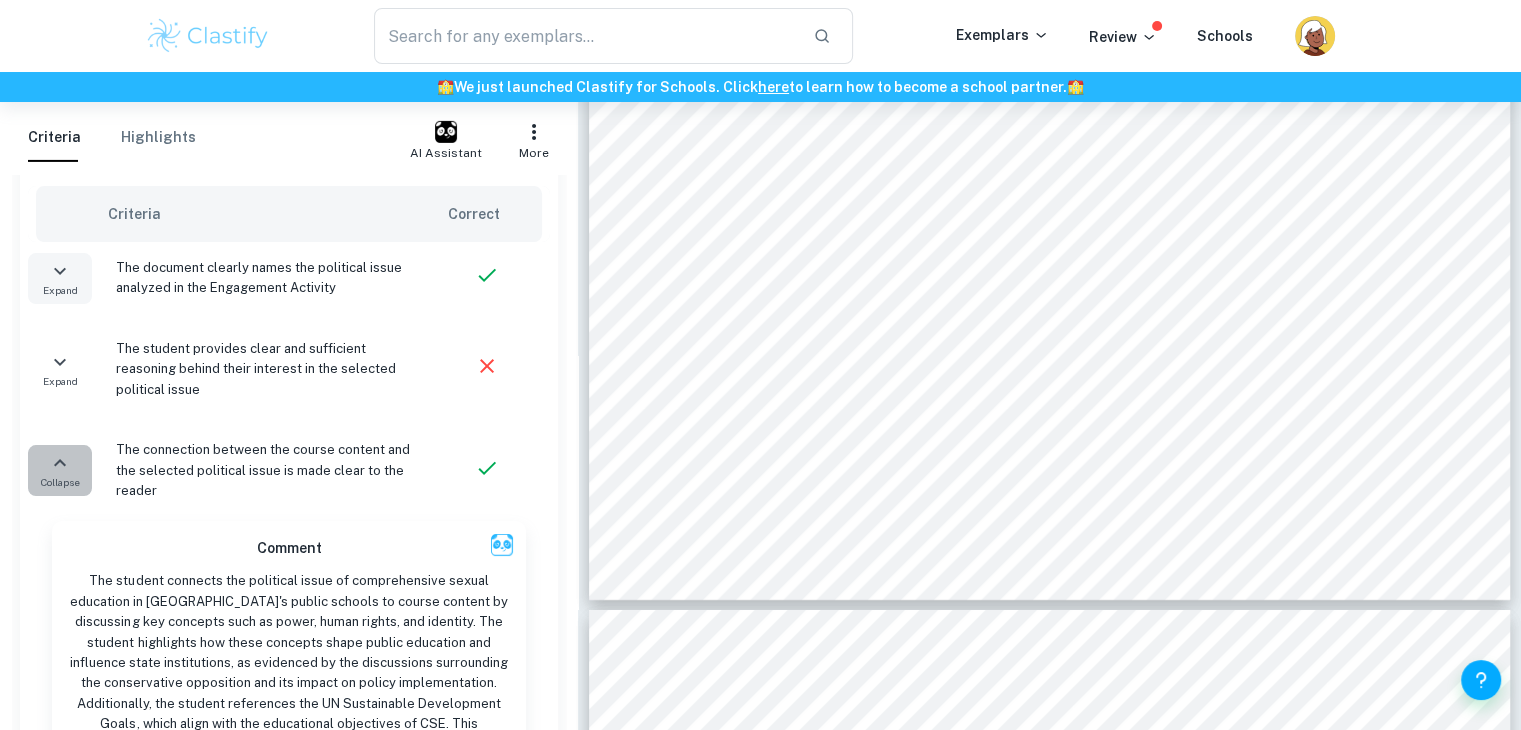 click 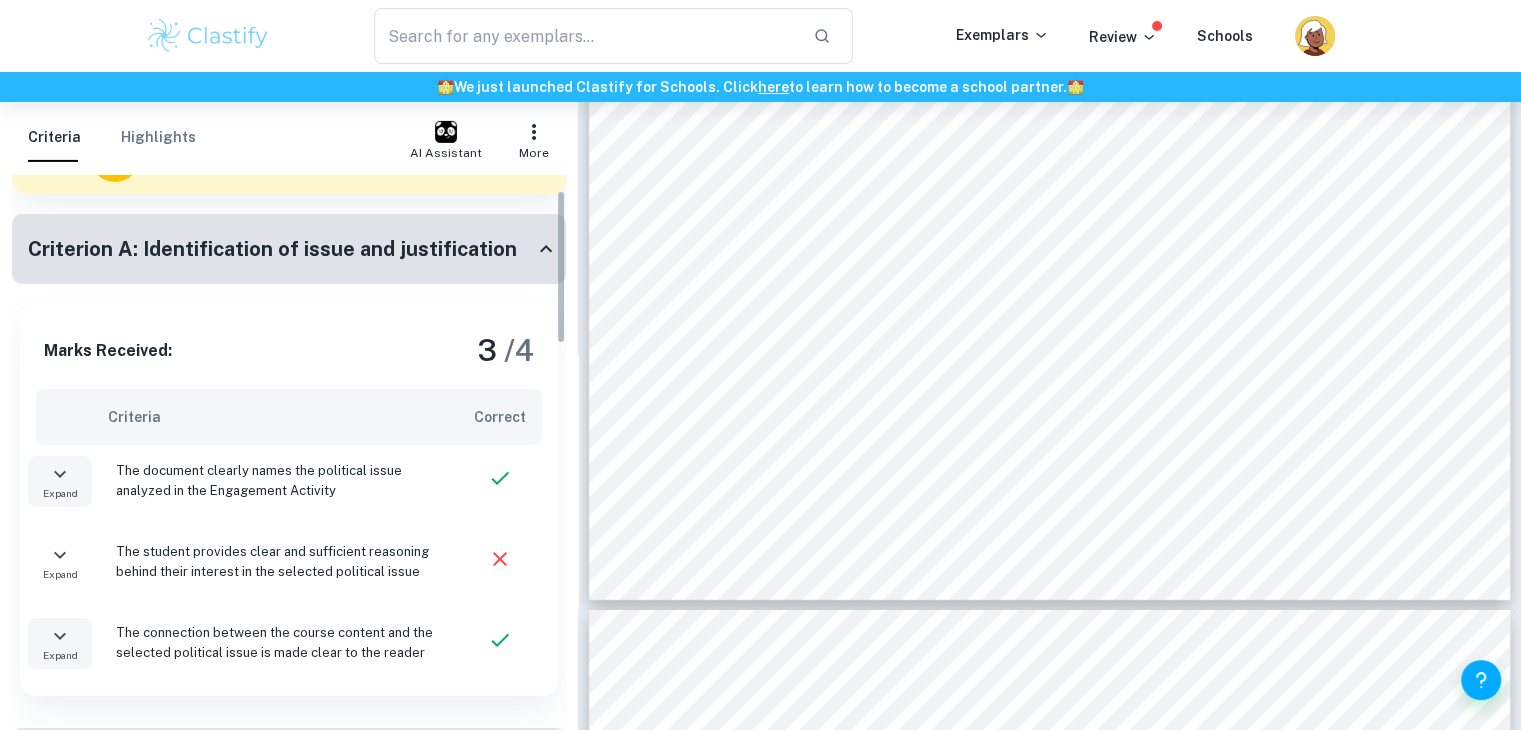 scroll, scrollTop: 52, scrollLeft: 0, axis: vertical 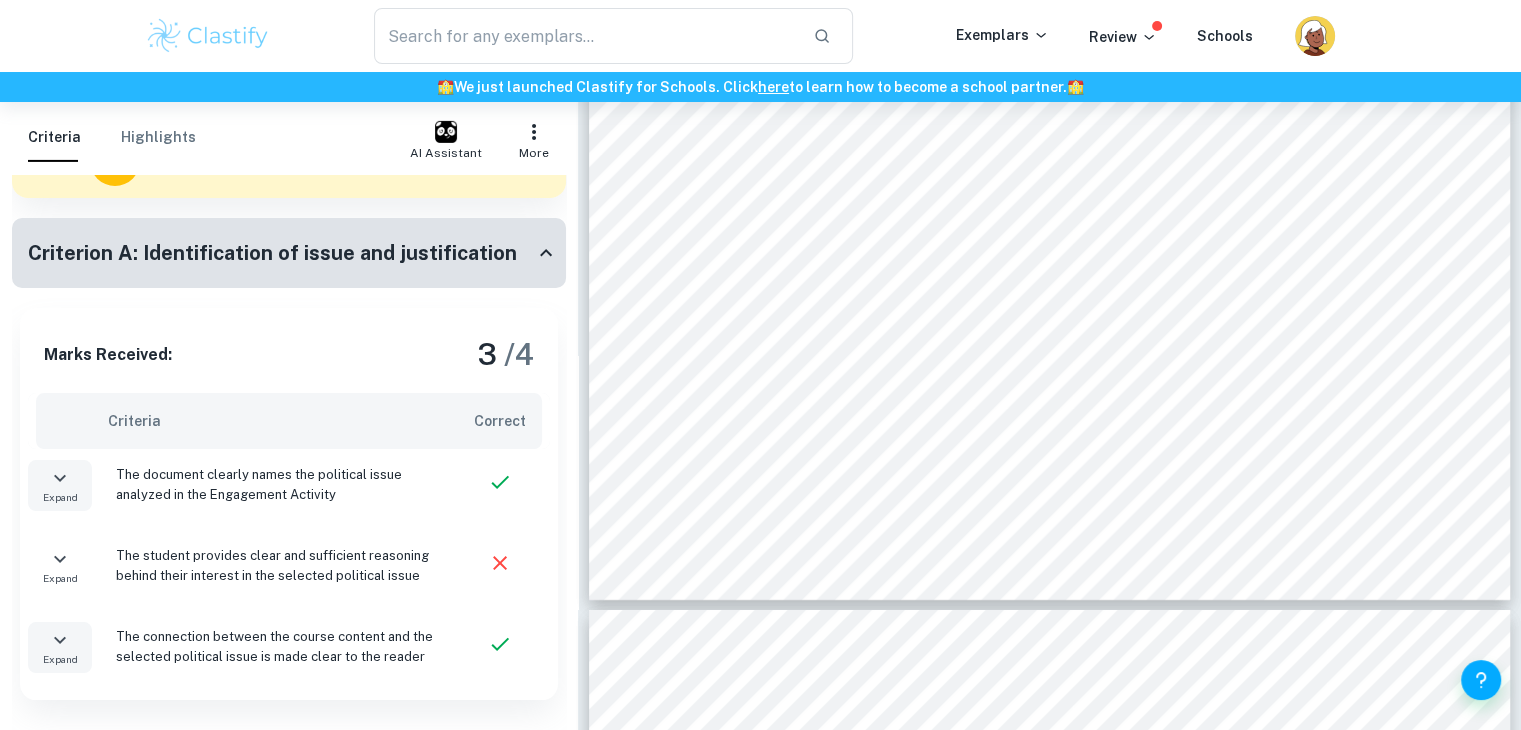click on "Criterion A: Identification of issue and justification" at bounding box center [272, 253] 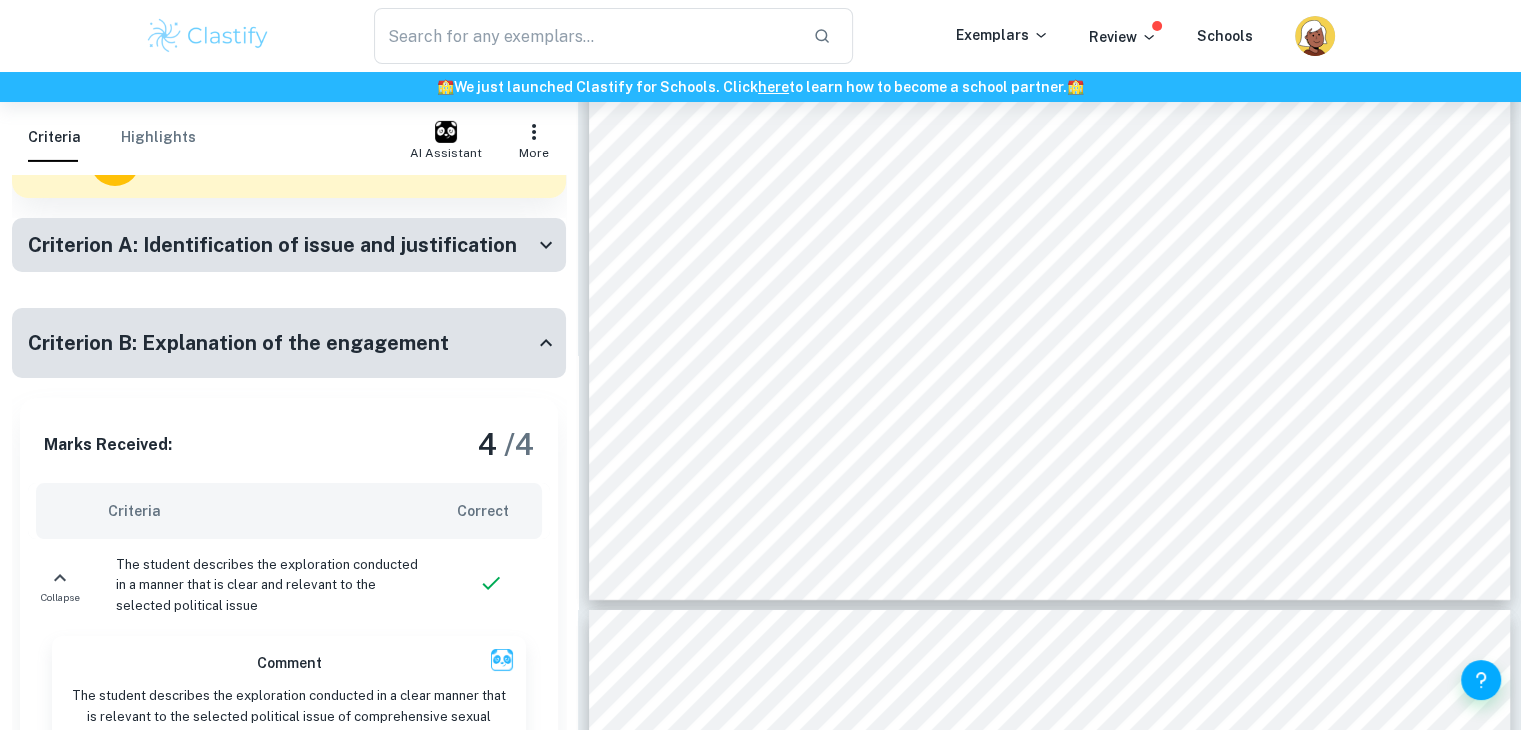 click on "Criterion A: Identification of issue and justification" at bounding box center (272, 245) 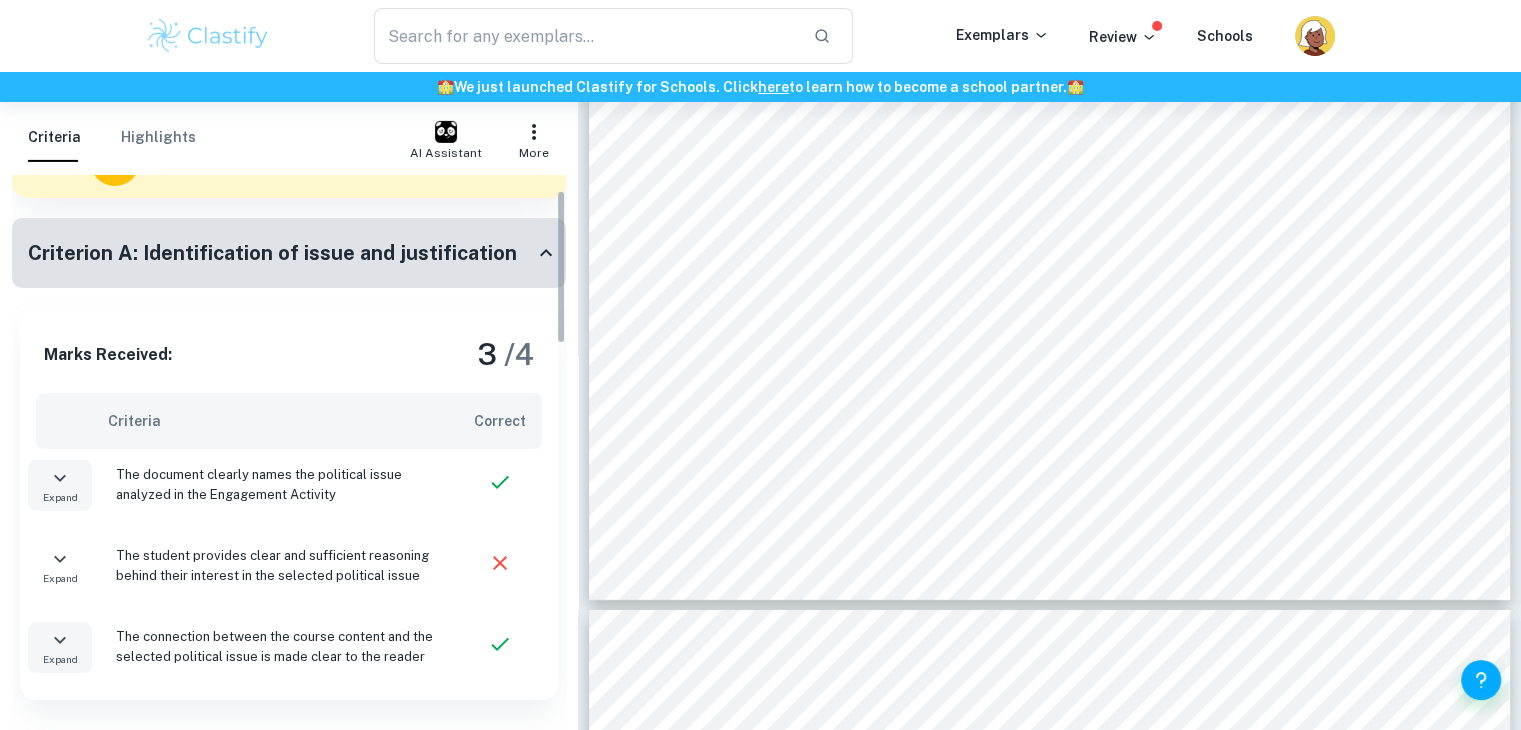 click on "5 Total Marks: 12   / 20 Criterion A: Identification of issue and justification Marks Received:  3   / 4 Criteria Correct Expand The document clearly names the political issue analyzed in the Engagement Activity Expand The student provides clear and sufficient reasoning behind their interest in the selected political issue Expand The connection between the course content and the selected political issue is made clear to the reader Criterion B: Explanation of the engagement Marks Received:  4   / 4 Criteria Correct Collapse The student describes the exploration conducted in a manner that is clear and relevant to the selected political issue Comment Collapse The reader is provided with an explanation of how the understanding of the selected political issue was shaped by the student’s personal experiences Comment How good is this review? 1 Star 2 Stars 3 Stars 4 Stars 5 Stars Empty Criterion C: Analysis of issue Marks Received:  2   / 6 Criteria Correct Expand Collapse Comment Expand Expand Marks Received:  3" at bounding box center (289, 1143) 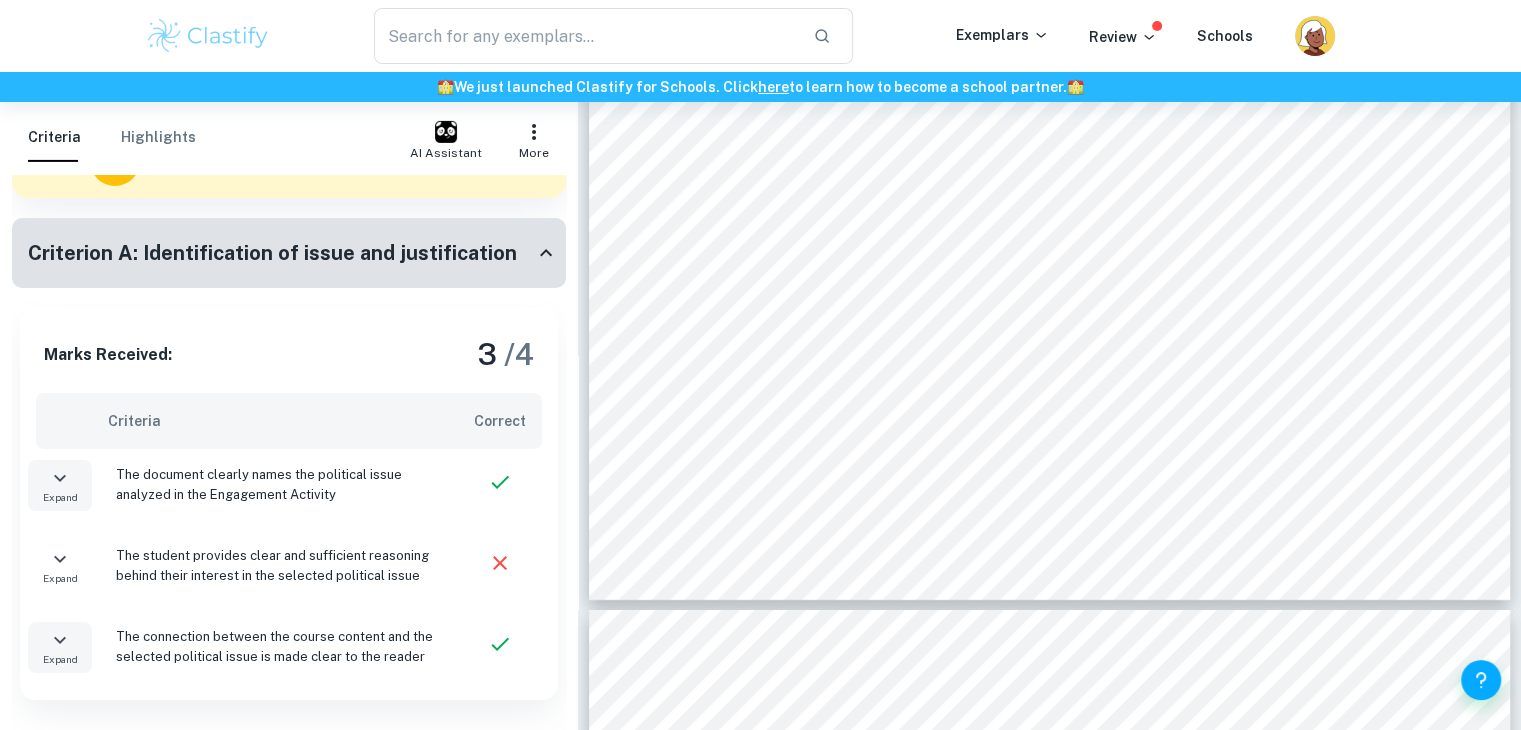click on "Criterion A: Identification of issue and justification" at bounding box center (272, 253) 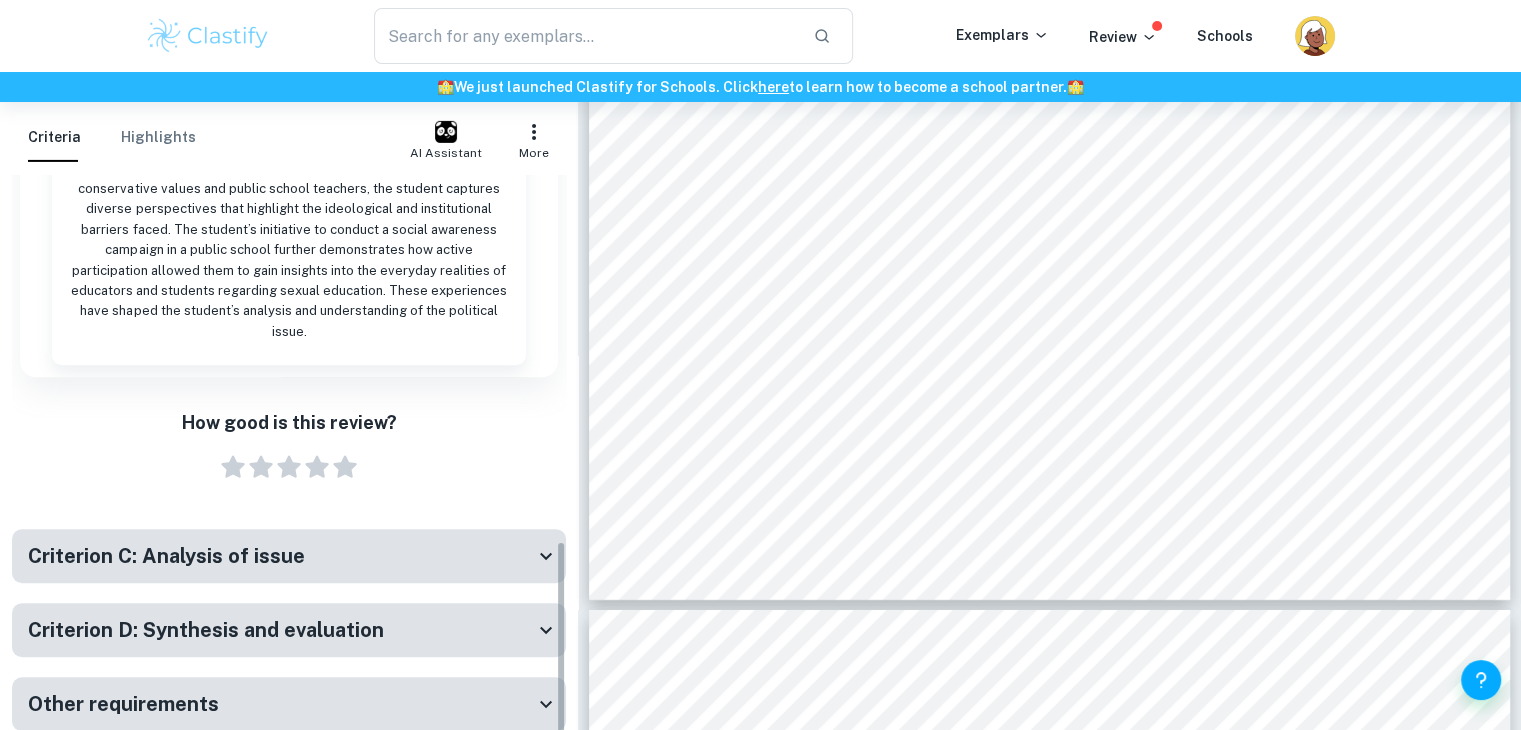 scroll, scrollTop: 1047, scrollLeft: 0, axis: vertical 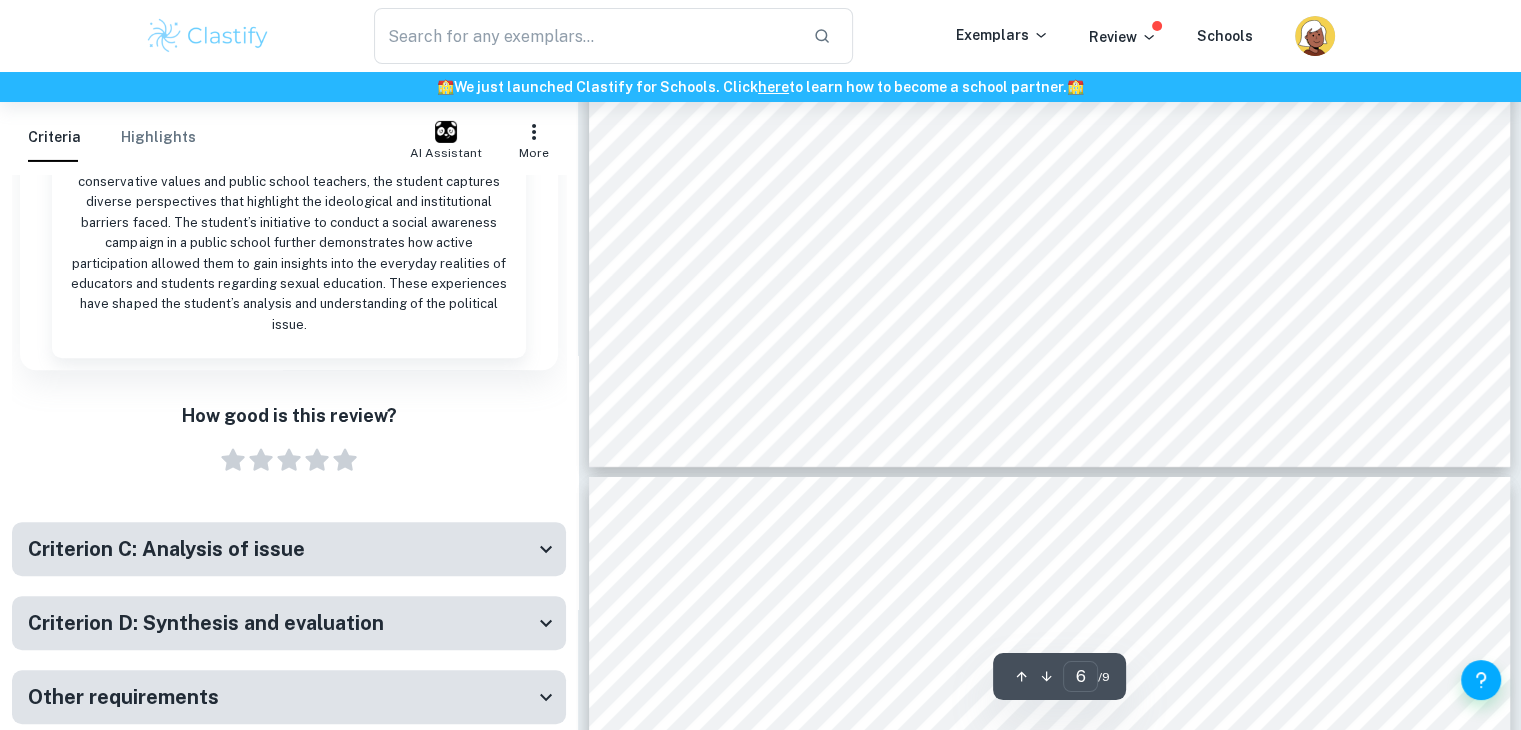 click on "Criterion C: Analysis of issue" at bounding box center (166, 549) 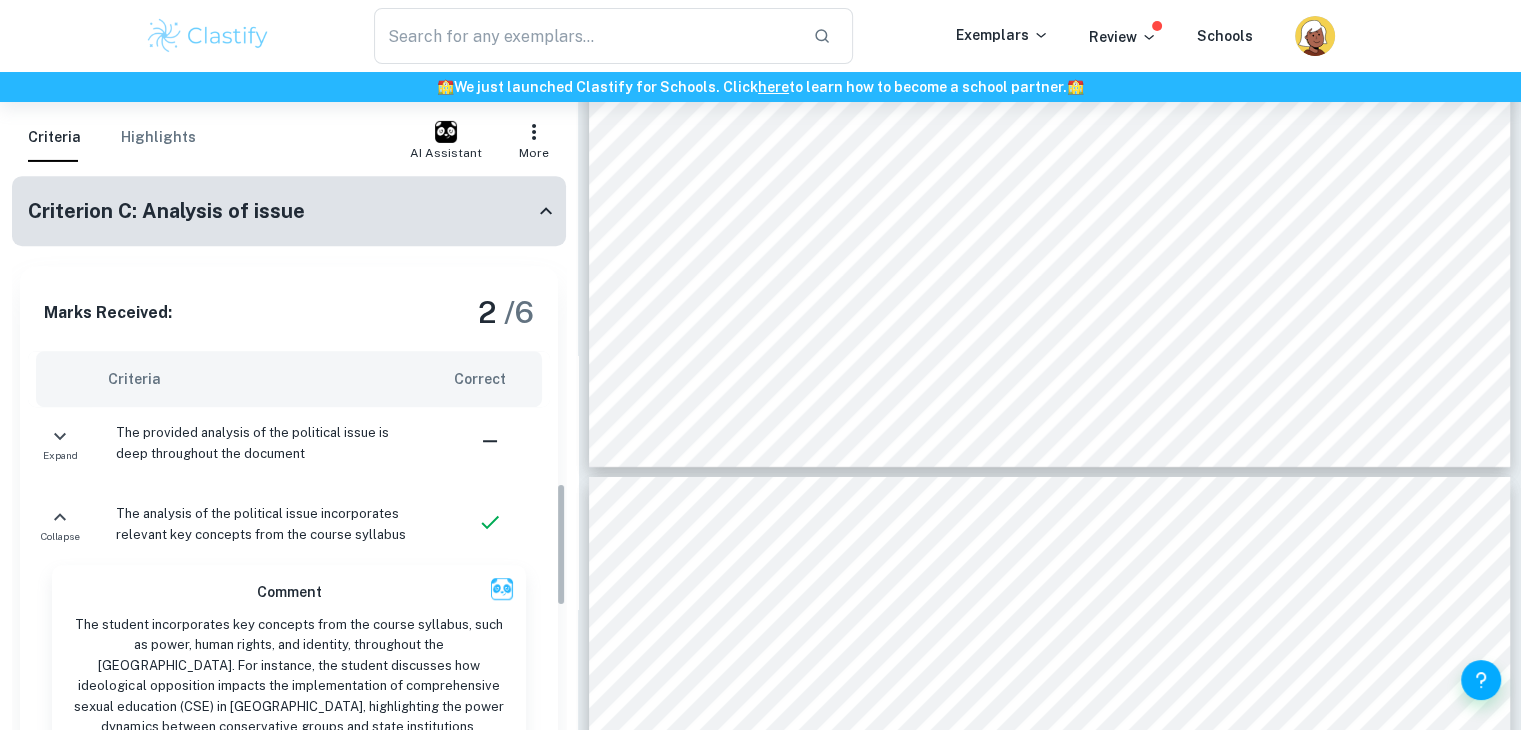 scroll, scrollTop: 1394, scrollLeft: 0, axis: vertical 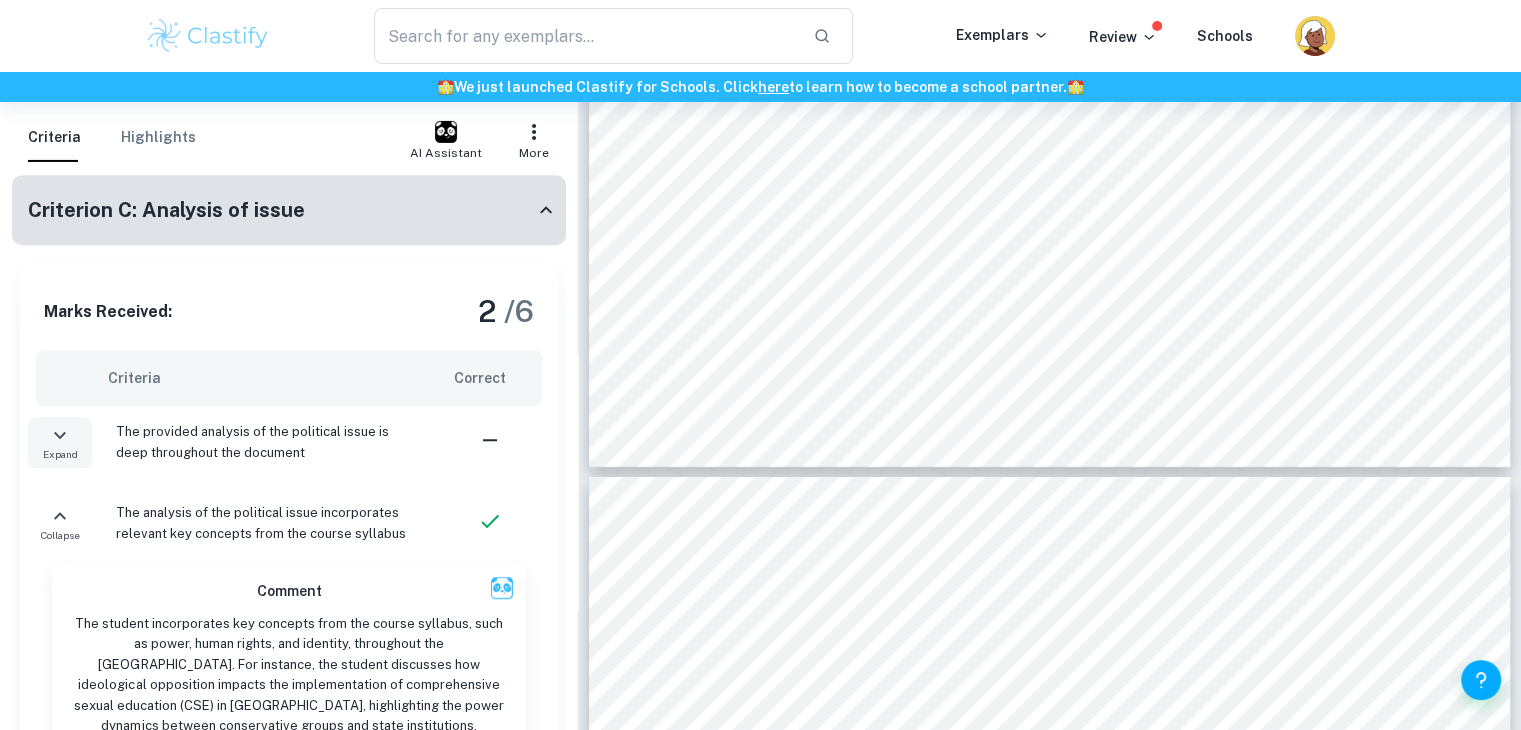 click on "Expand" at bounding box center (60, 442) 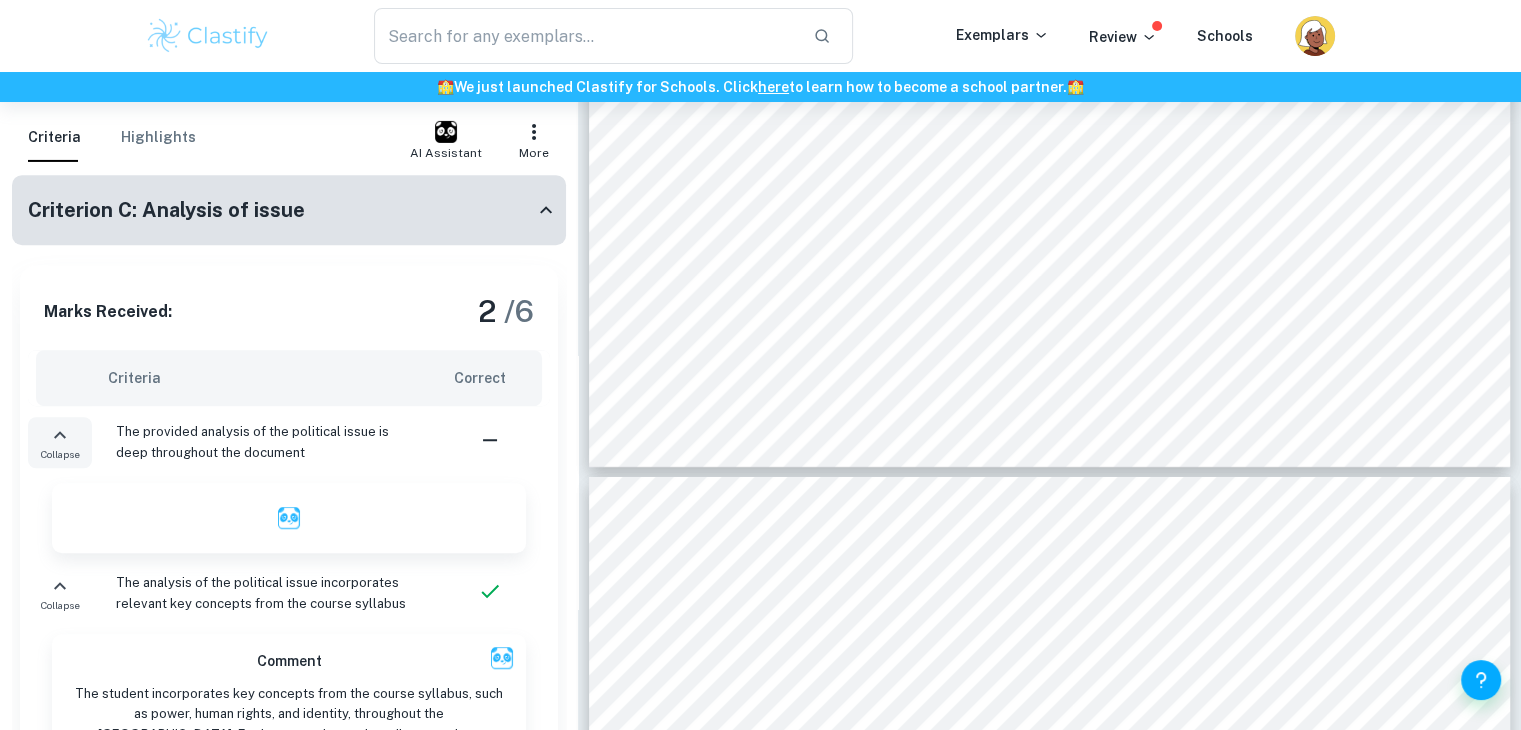click 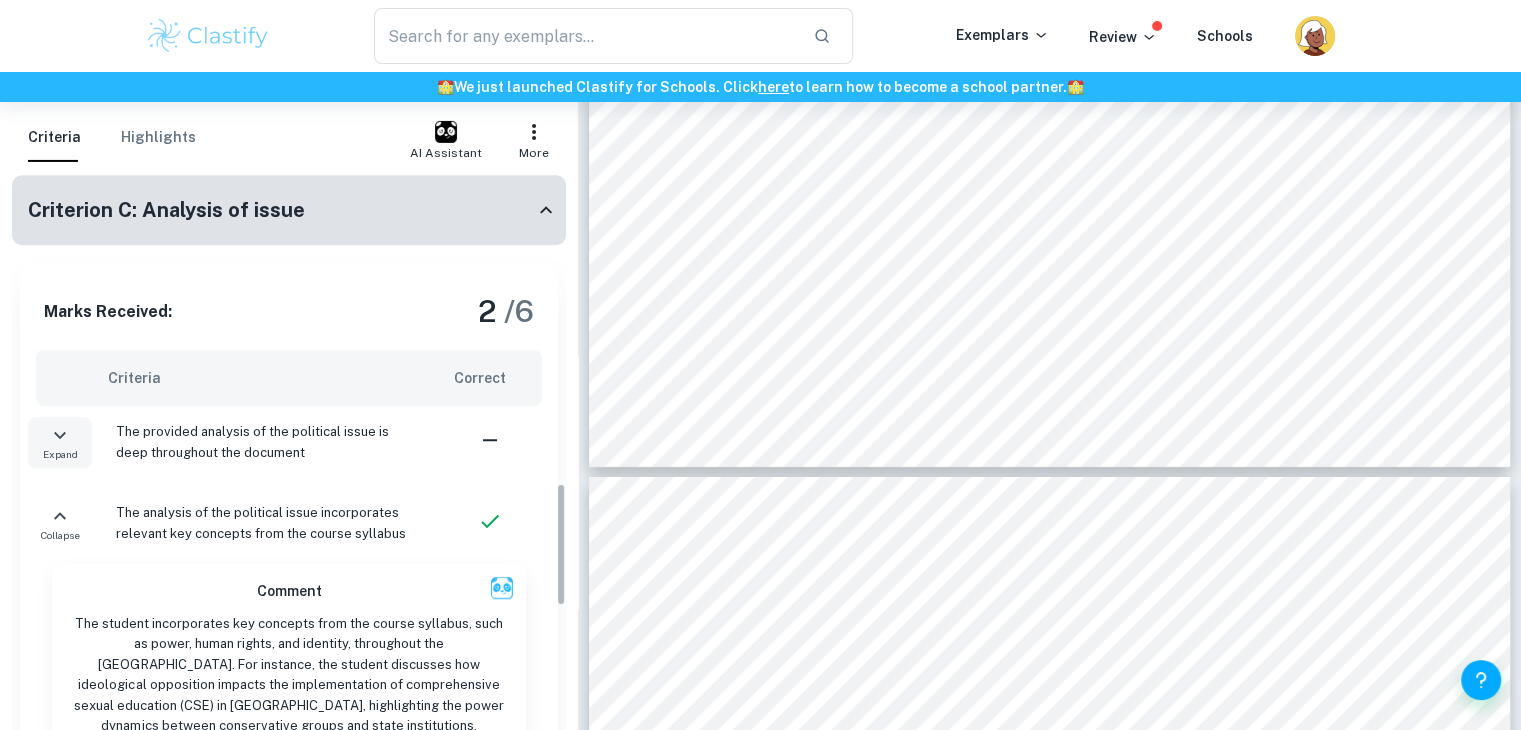 click 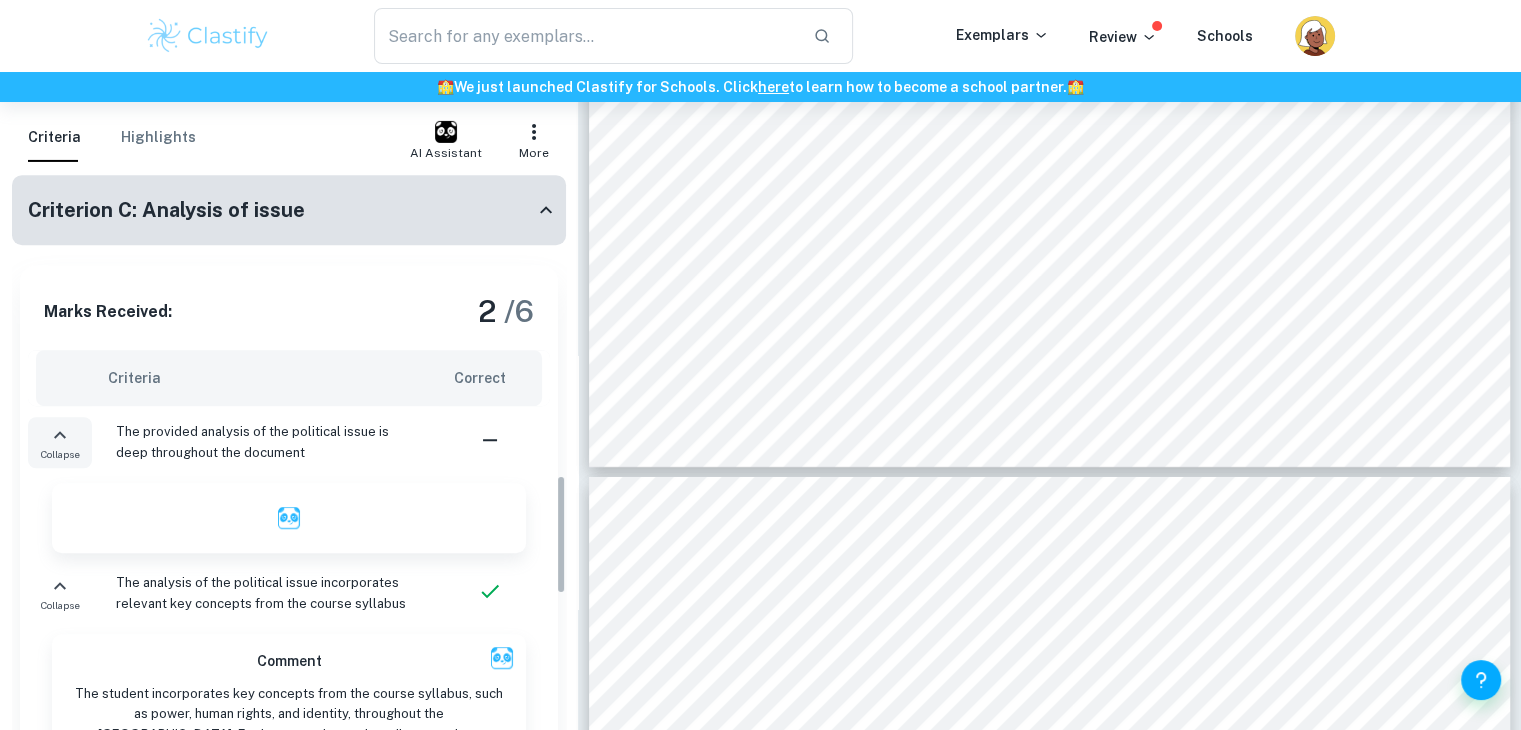 click 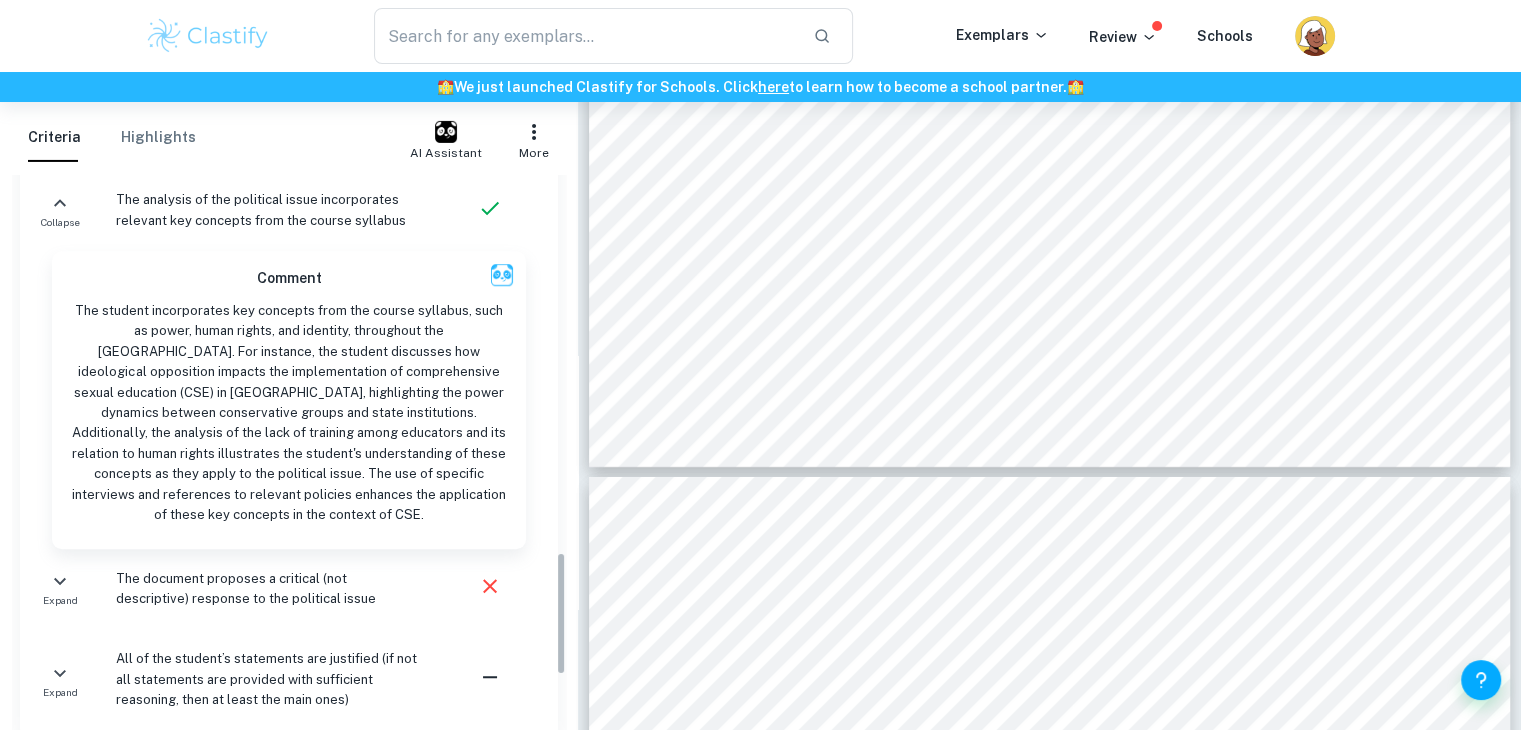 scroll, scrollTop: 1708, scrollLeft: 0, axis: vertical 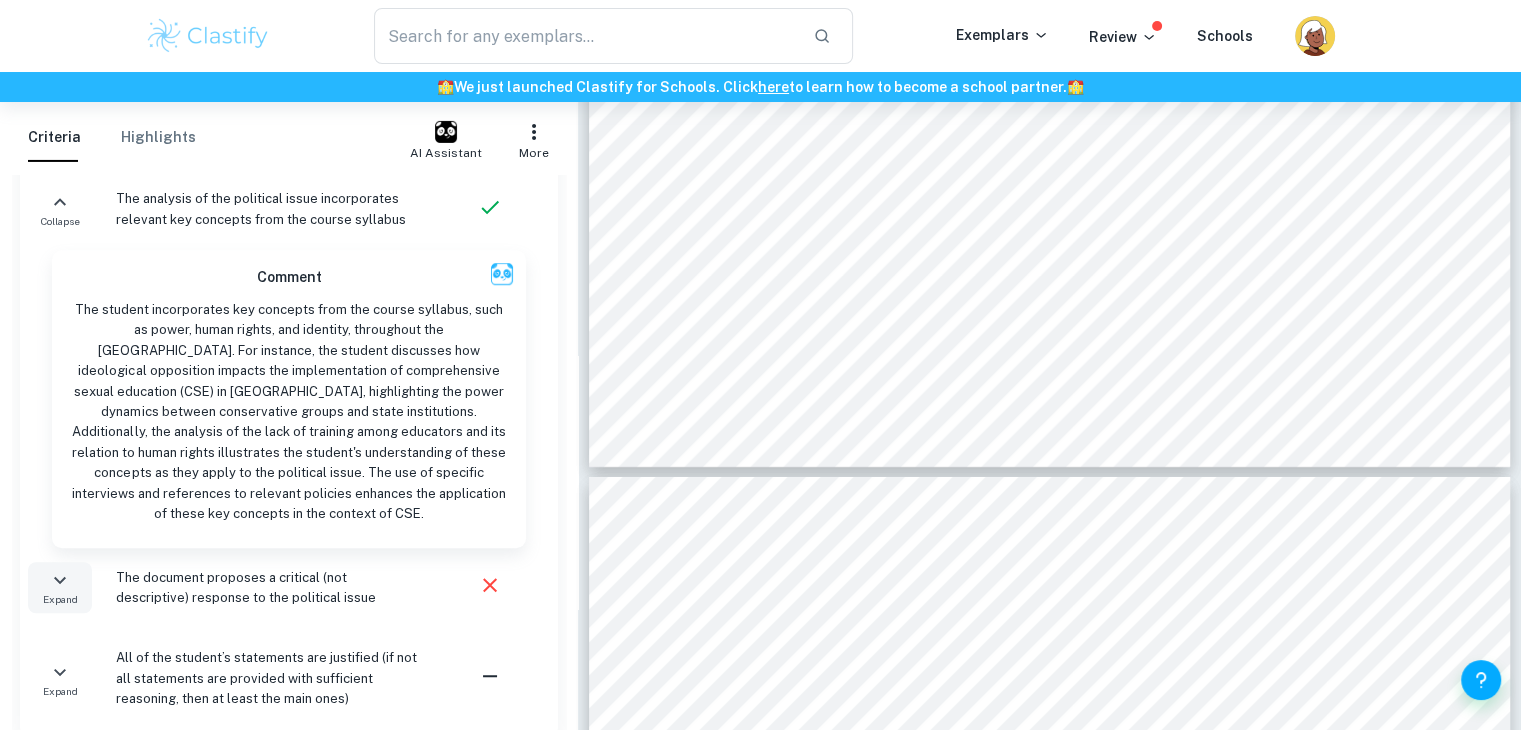 click 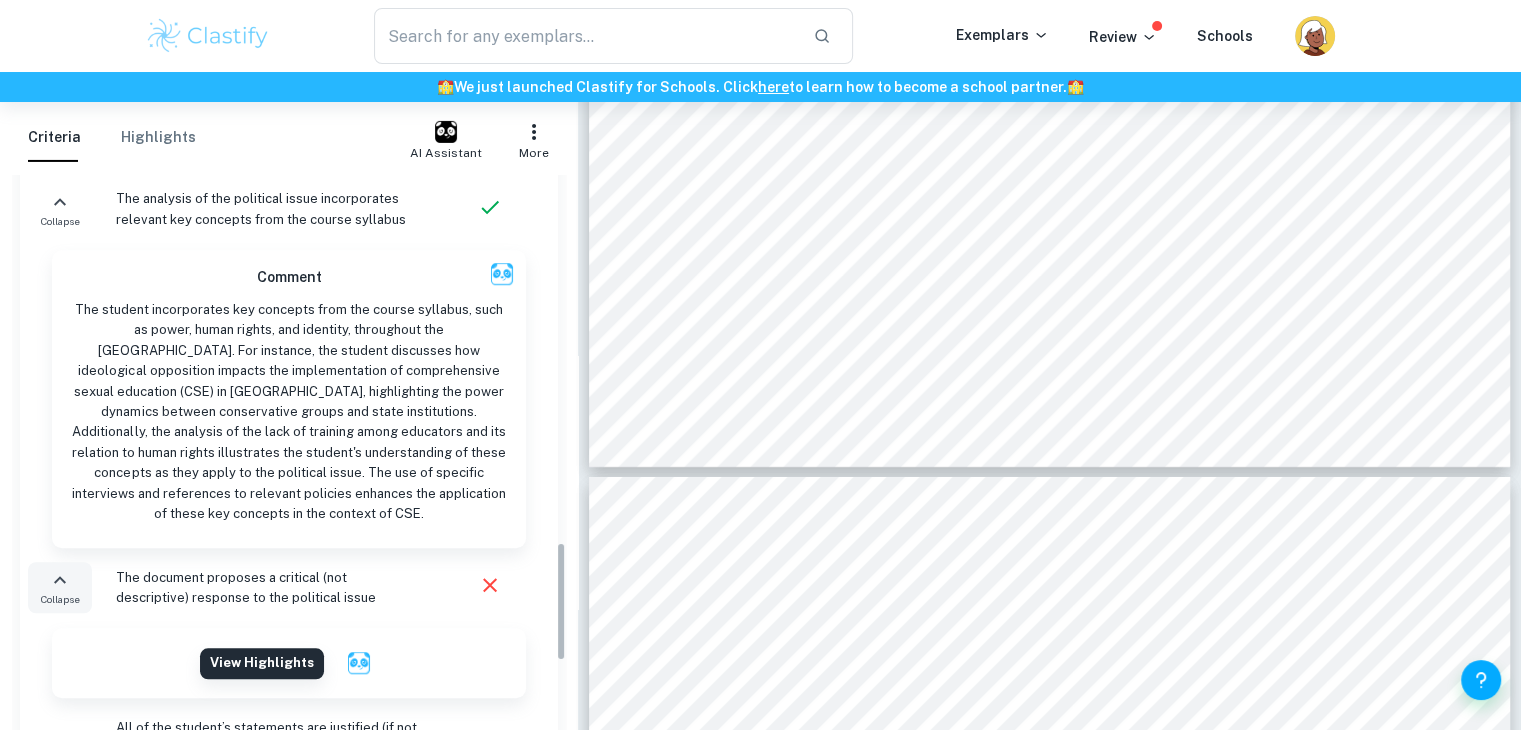 click 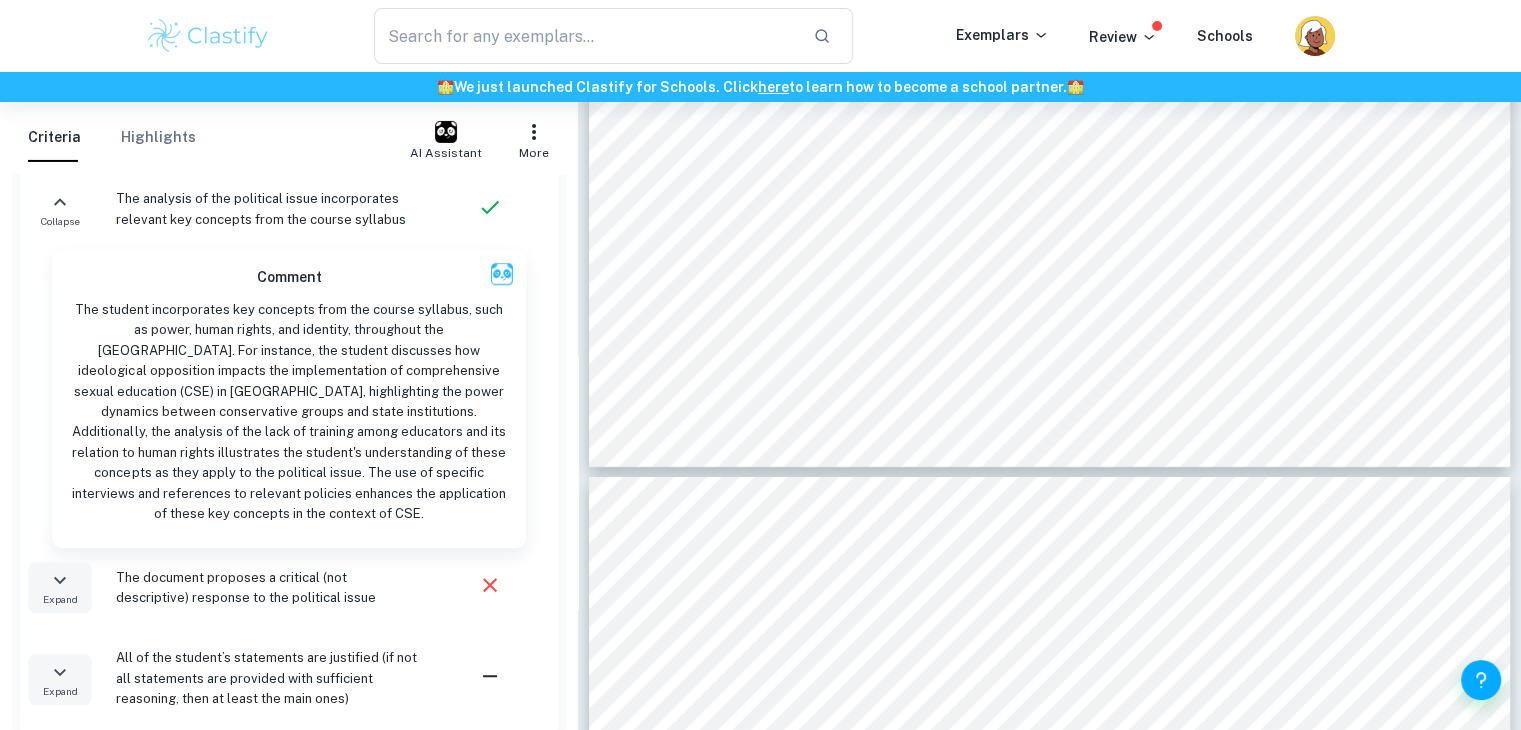 click 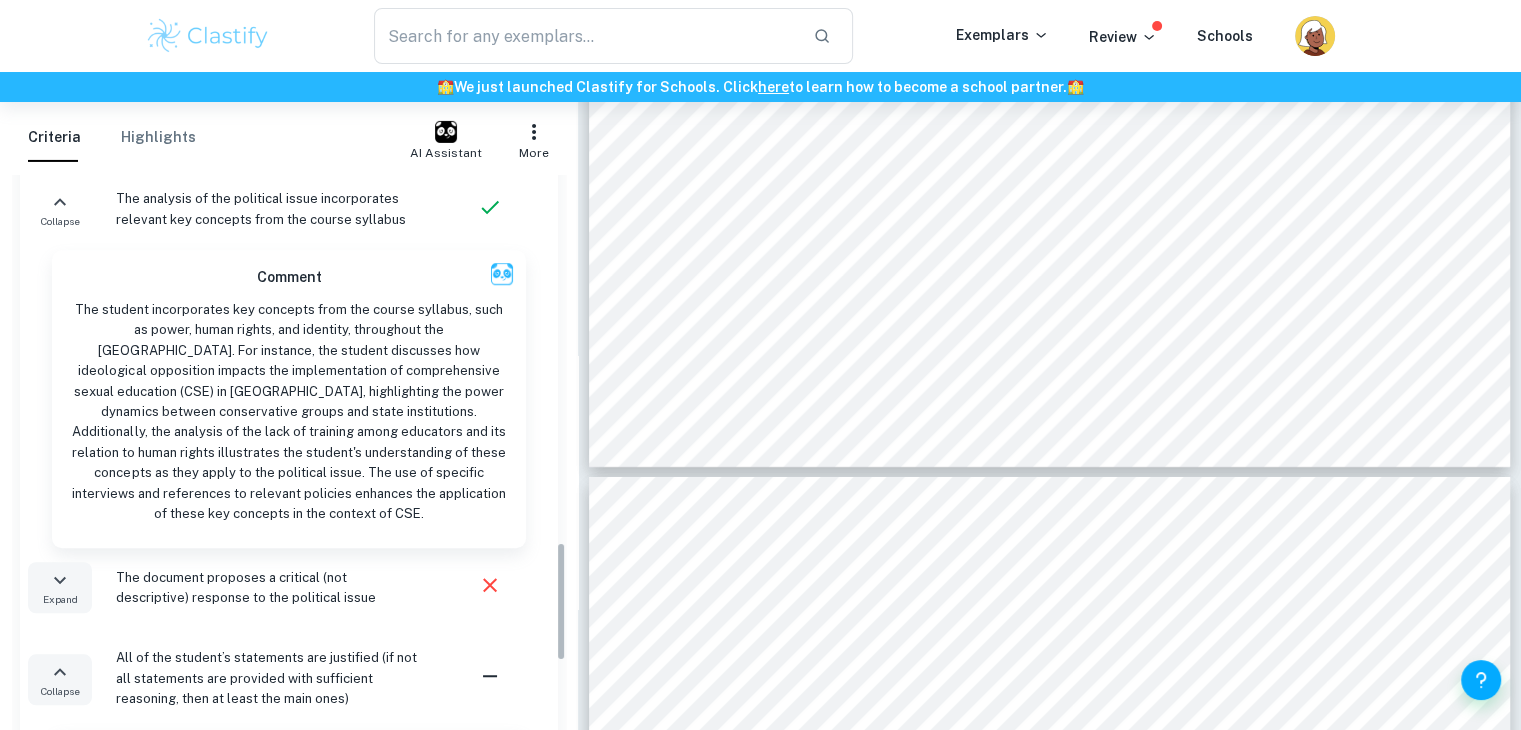 click 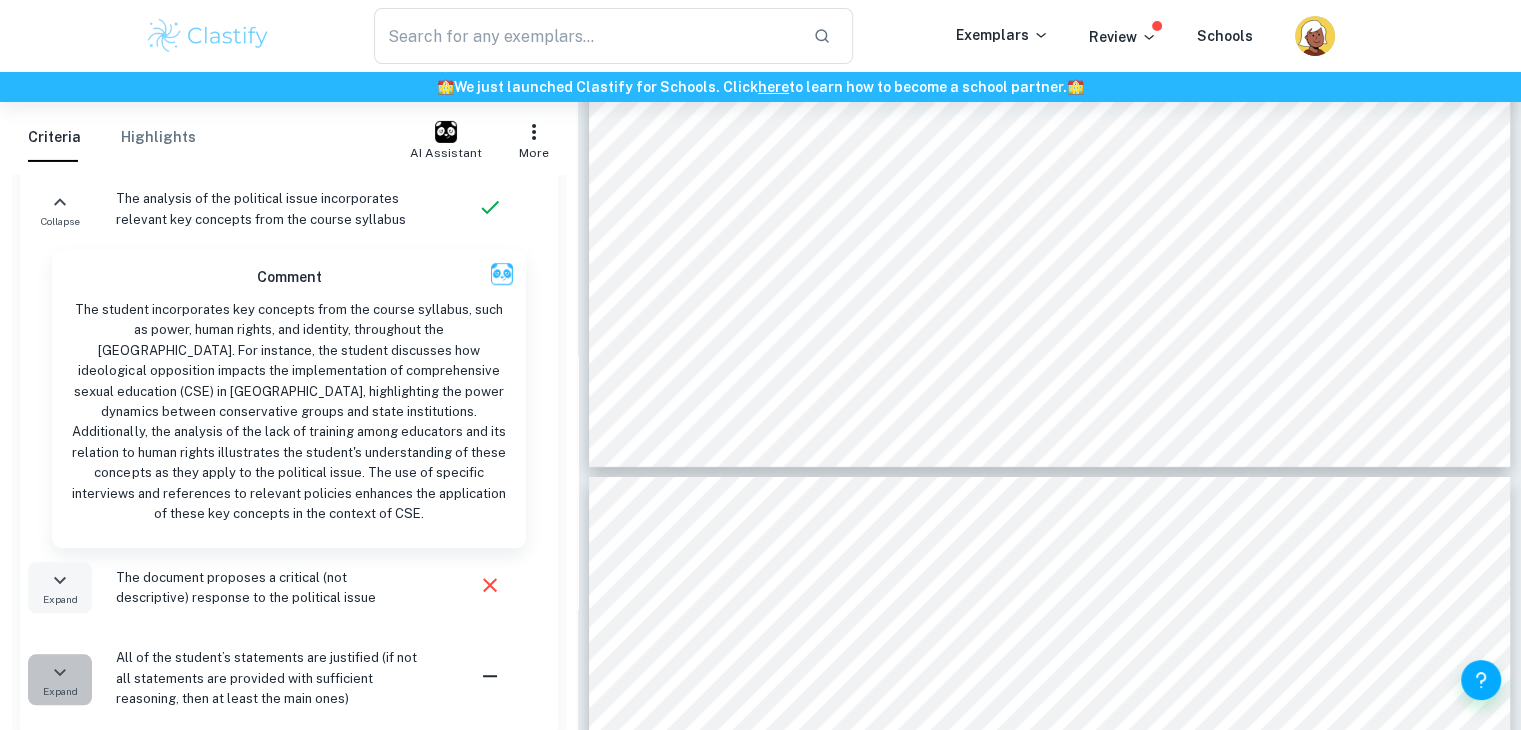 click 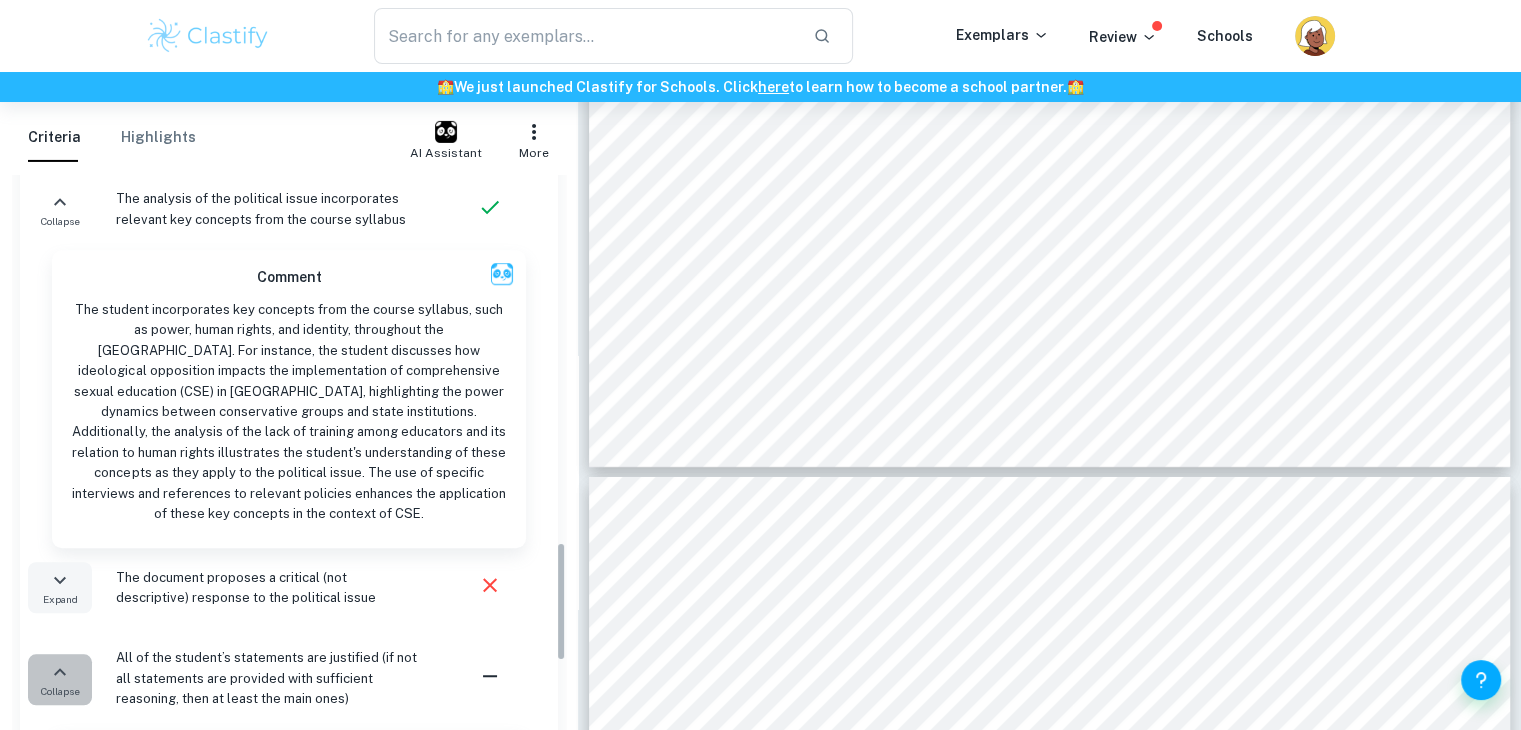 click on "Collapse" at bounding box center [60, 679] 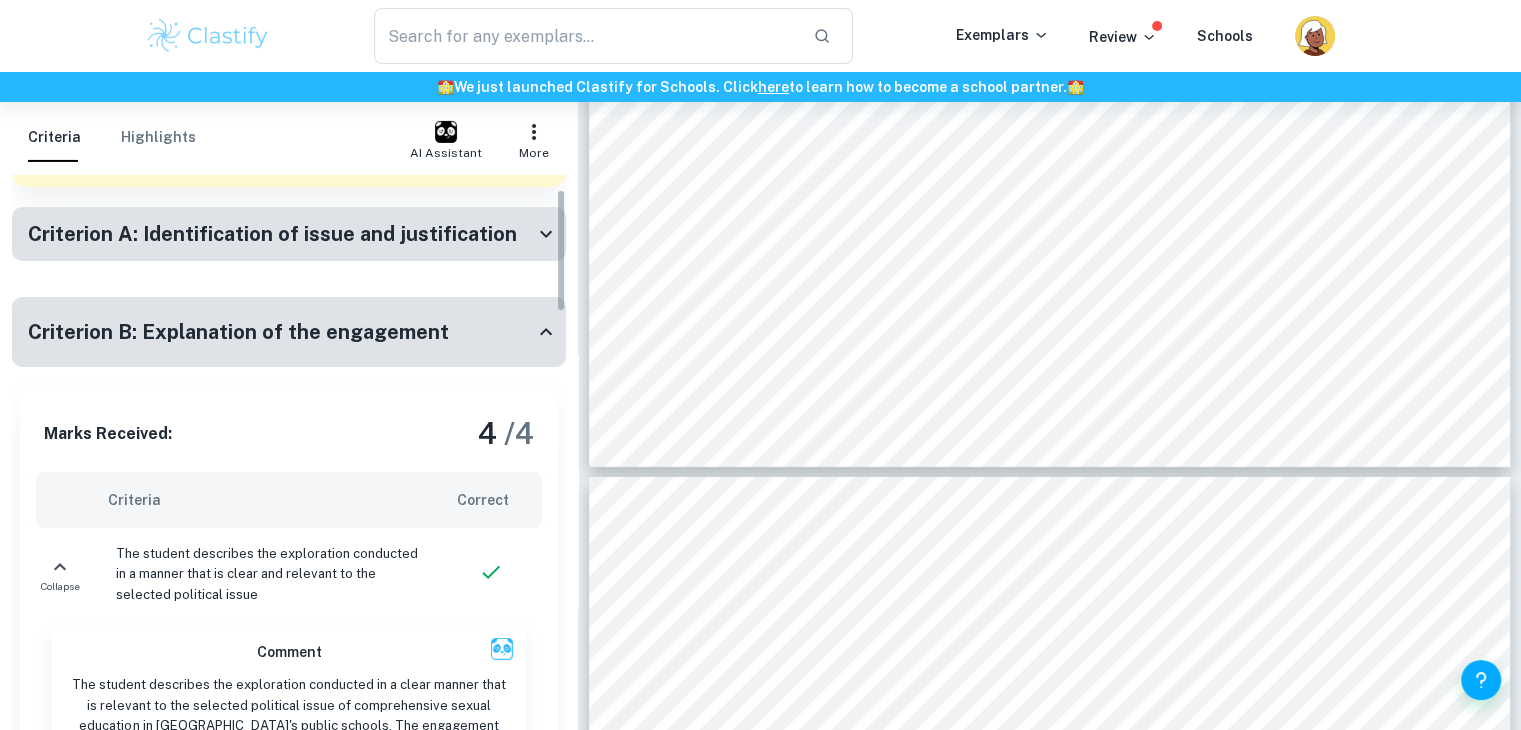 scroll, scrollTop: 62, scrollLeft: 0, axis: vertical 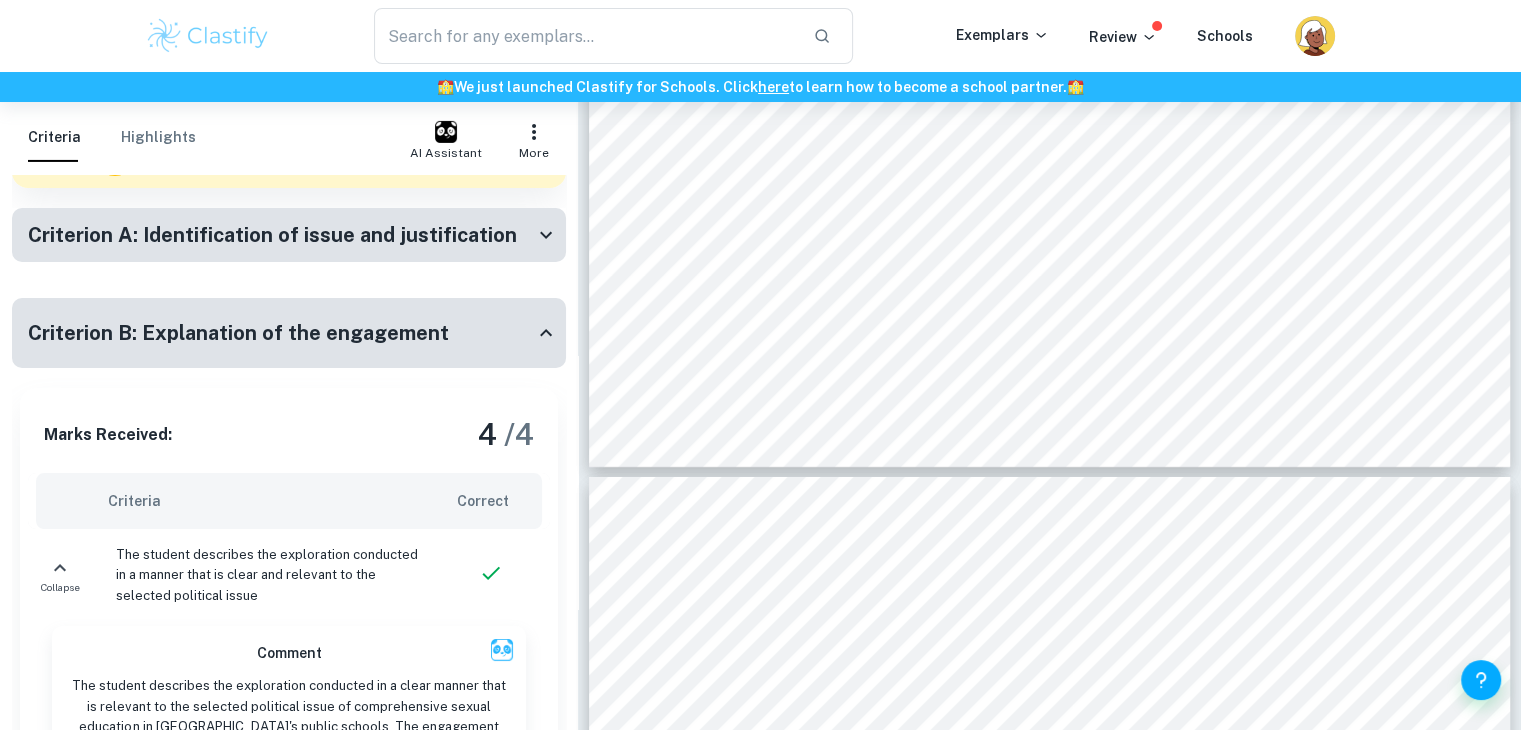 click on "Criterion B: Explanation of the engagement" at bounding box center (238, 333) 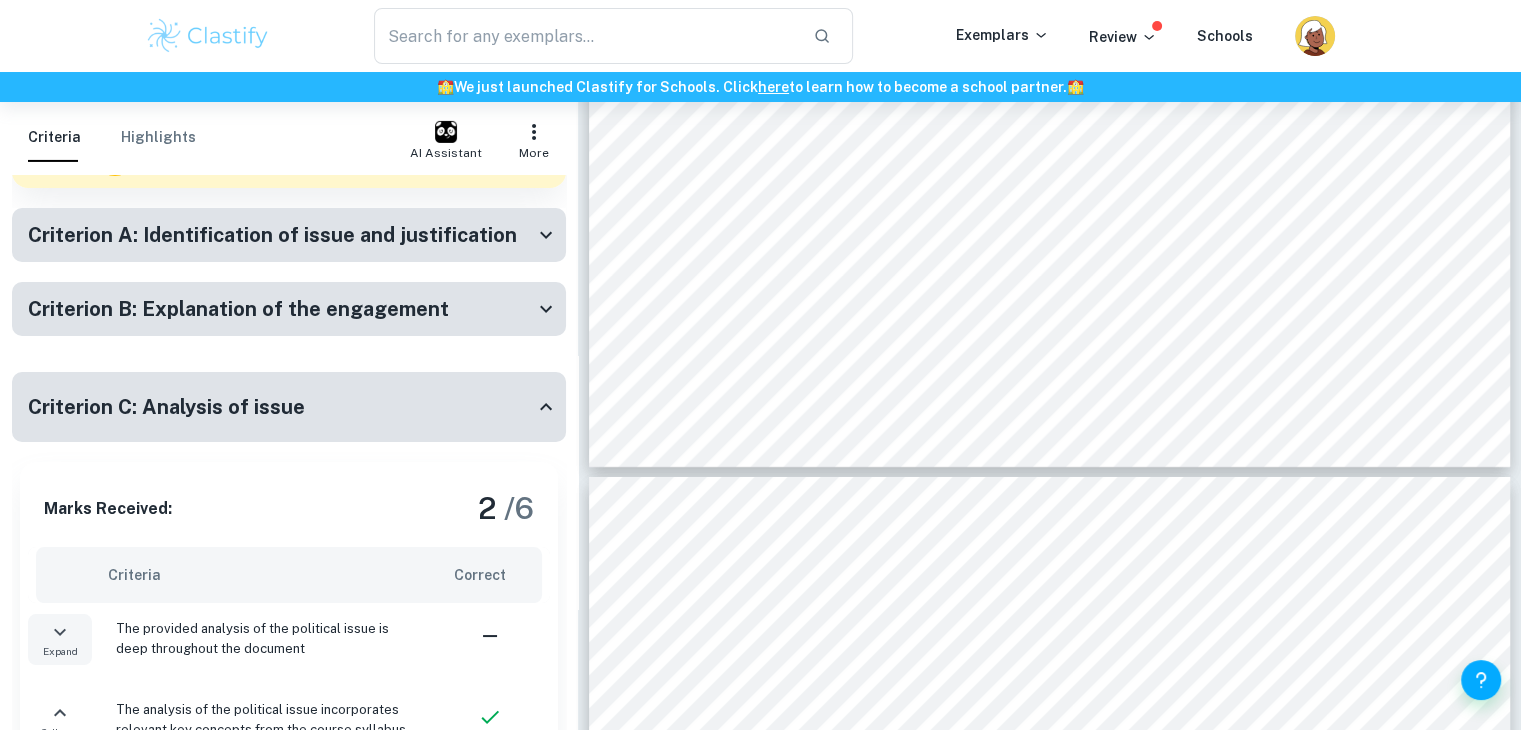 click on "Criterion B: Explanation of the engagement Marks Received:  4   / 4 Criteria Correct Collapse The student describes the exploration conducted in a manner that is clear and relevant to the selected political issue Comment The student describes the exploration conducted in a clear manner that is relevant to the selected political issue of comprehensive sexual education in [GEOGRAPHIC_DATA]'s public schools. The engagement activities, including interviews with a lawyer from the conservative movement, a teacher, and a school sub-director, provide diverse perspectives on the ideological opposition and institutional barriers. Additionally, the student's social awareness campaign allows for a practical understanding of the limitations faced by public schools, thus linking their experiences directly to the research question. These activities enhance the exploration of the political dynamics surrounding CSE implementation. Collapse Comment How good is this review? 1 Star 2 Stars 3 Stars 4 Stars 5 Stars Empty" at bounding box center (289, 319) 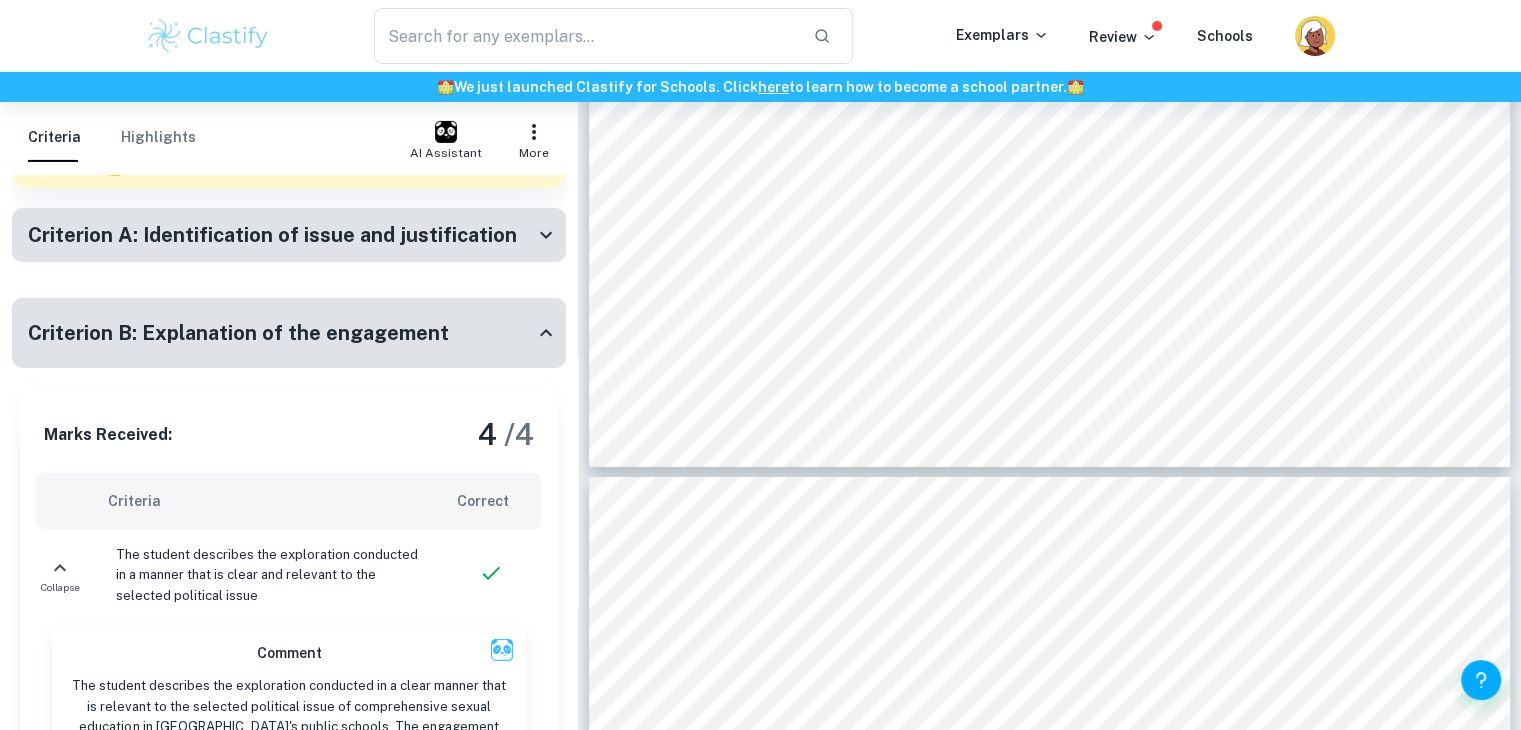 click 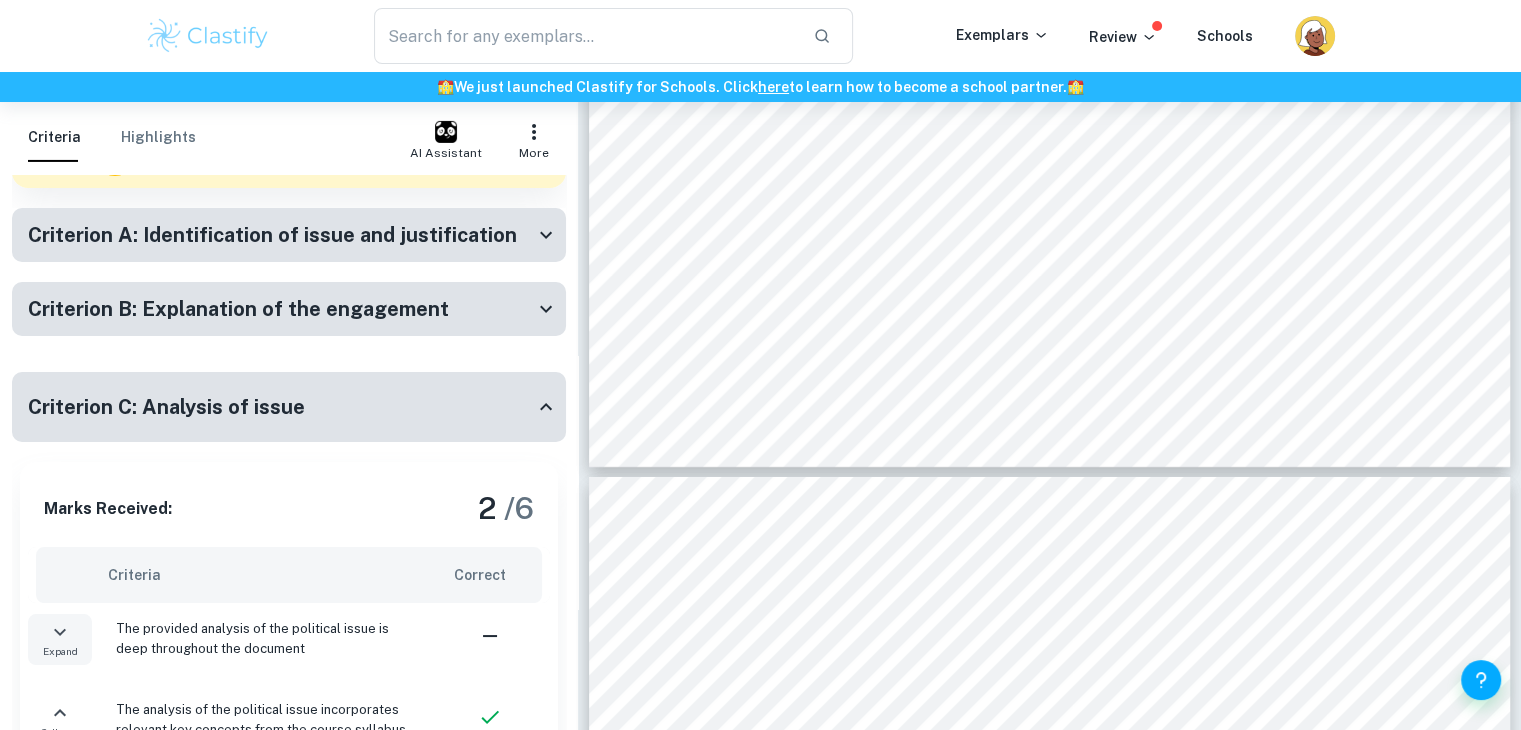 click on "Criterion C: Analysis of issue" at bounding box center (281, 407) 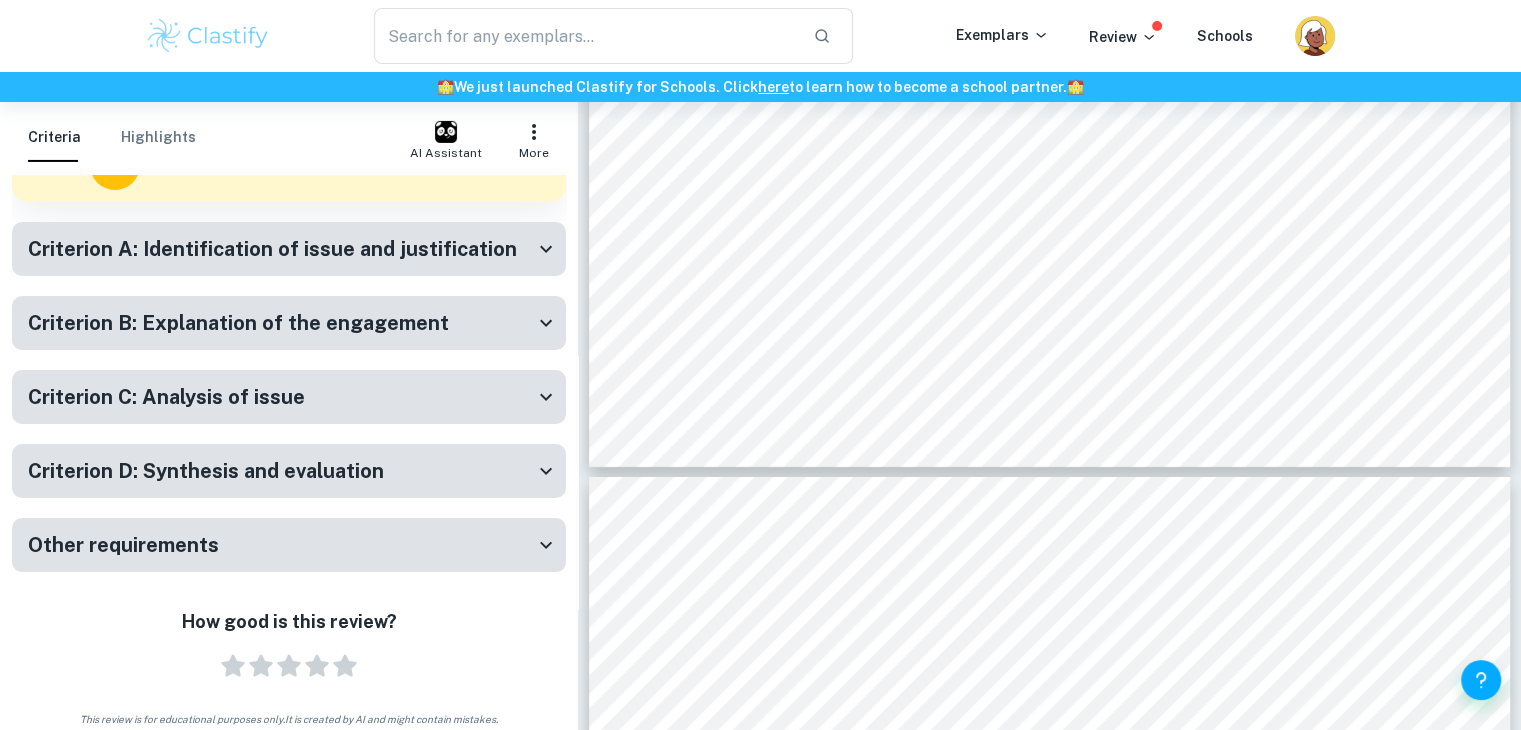 scroll, scrollTop: 48, scrollLeft: 0, axis: vertical 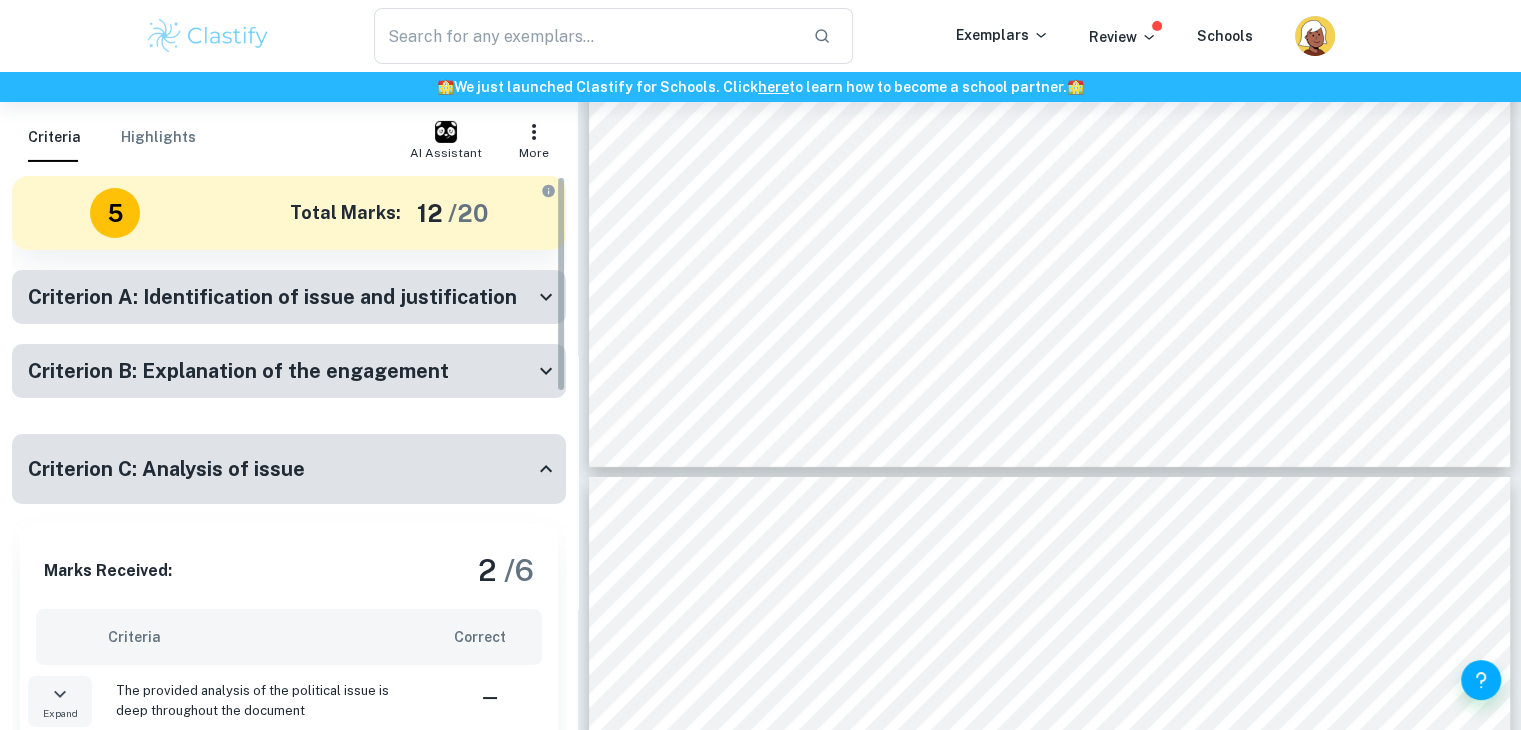 click on "Criterion A: Identification of issue and justification" at bounding box center (272, 297) 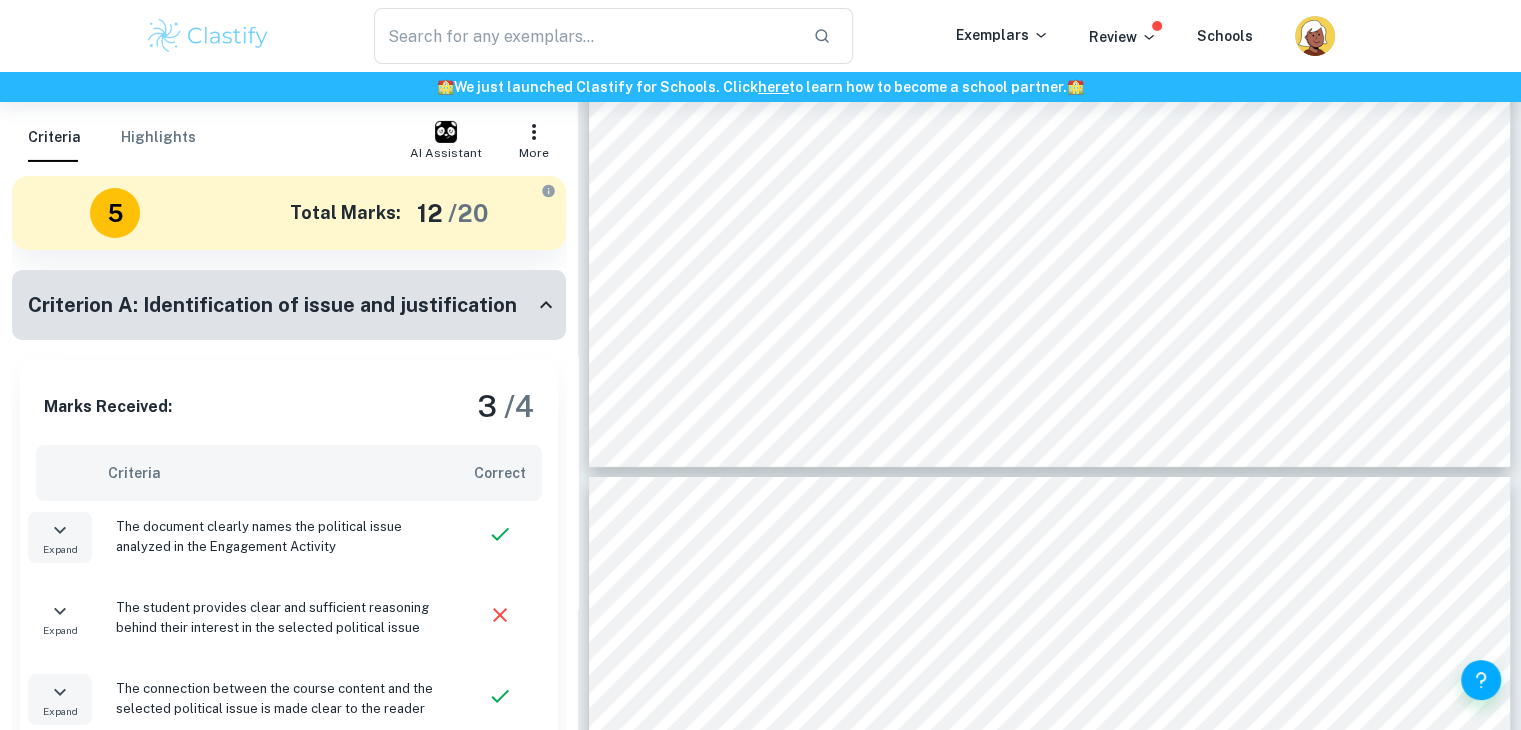 click on "Marks Received:  3   / 4" at bounding box center [289, 406] 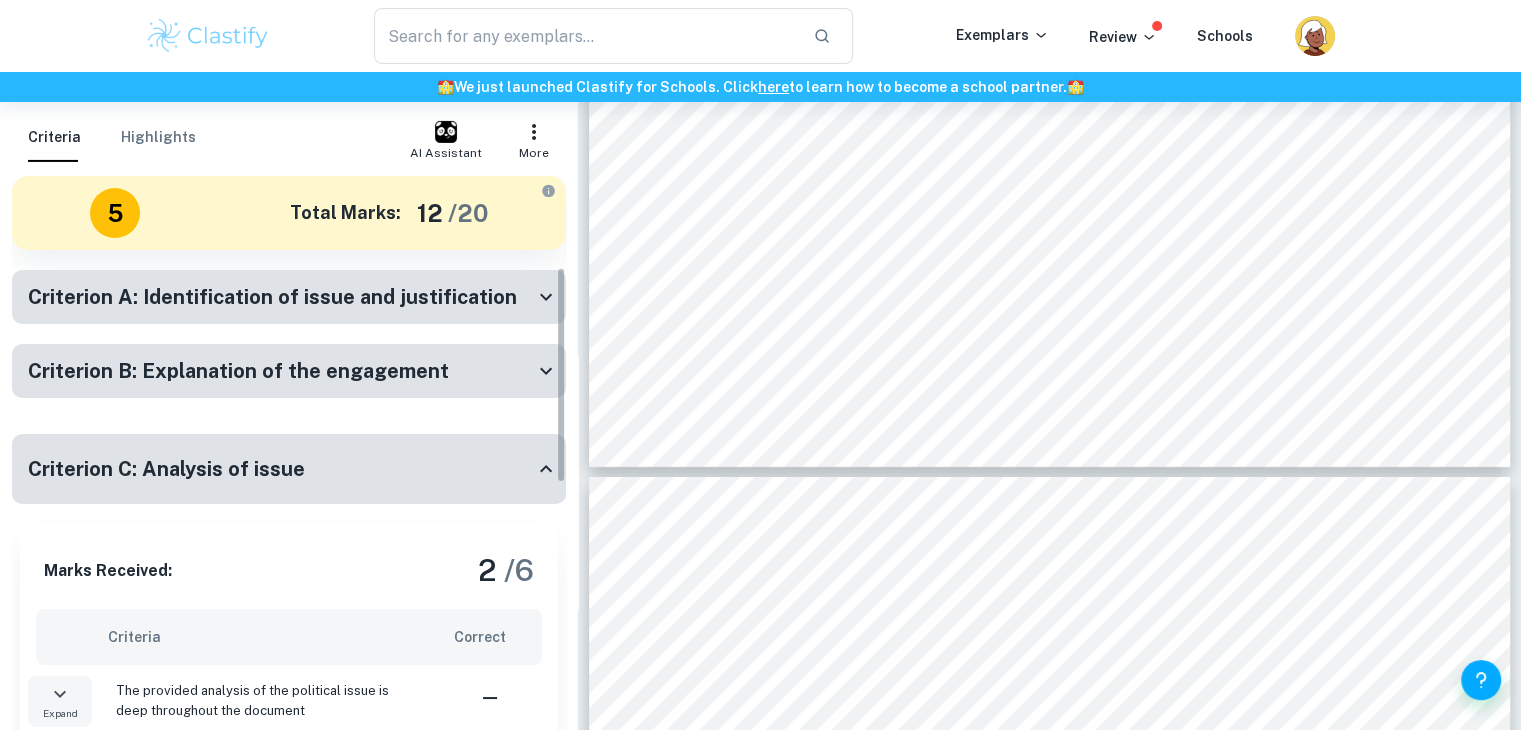 scroll, scrollTop: 242, scrollLeft: 0, axis: vertical 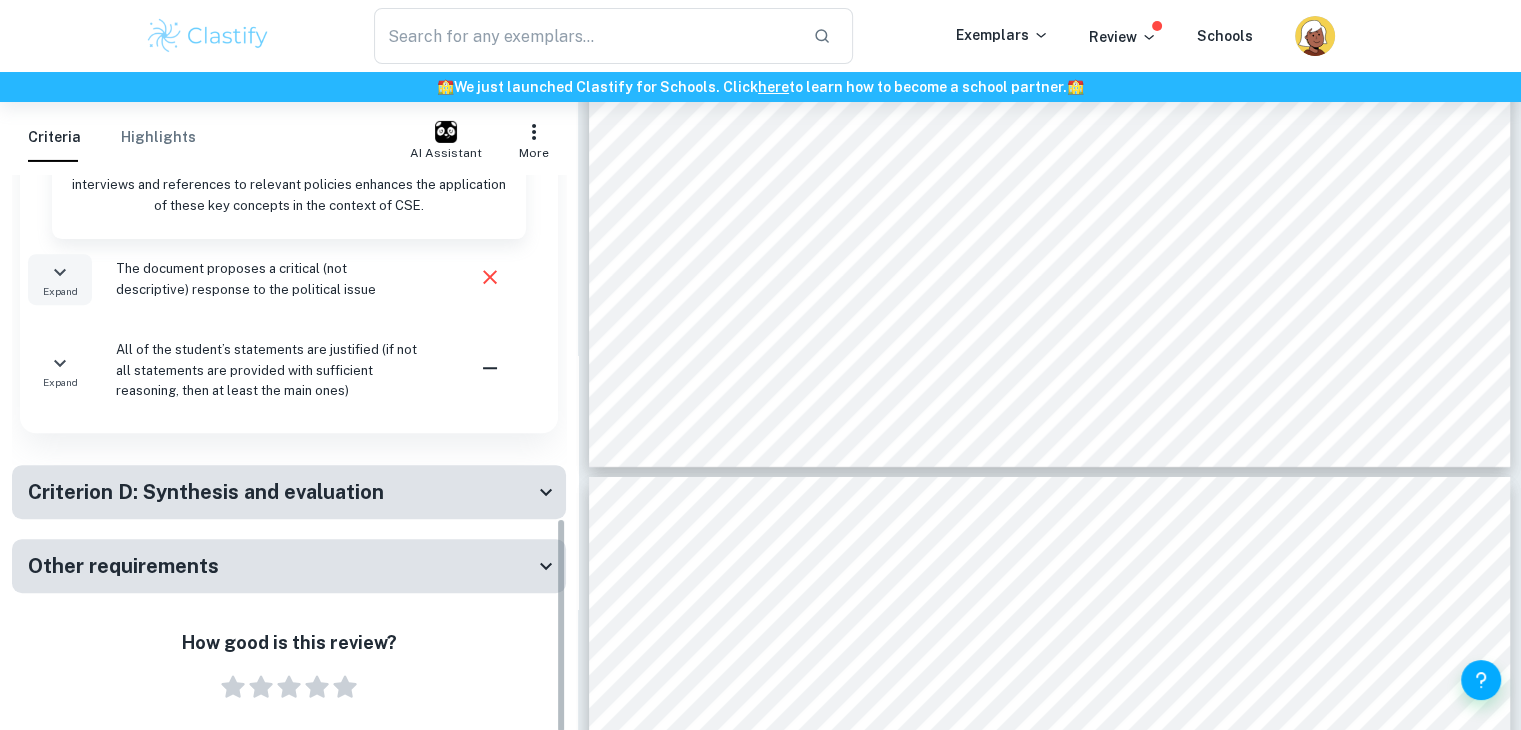 click on "Criterion D: Synthesis and evaluation" at bounding box center (206, 492) 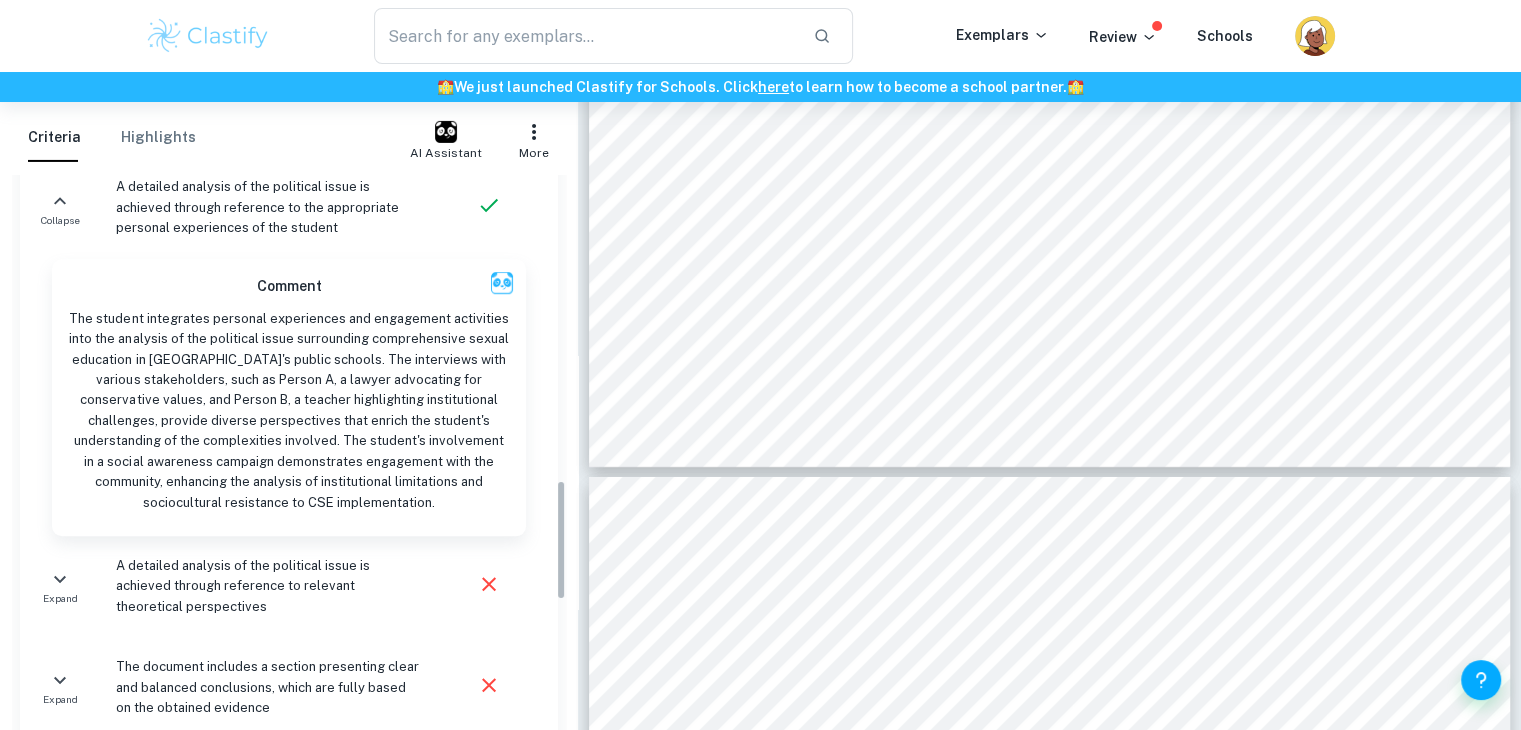 scroll, scrollTop: 1475, scrollLeft: 0, axis: vertical 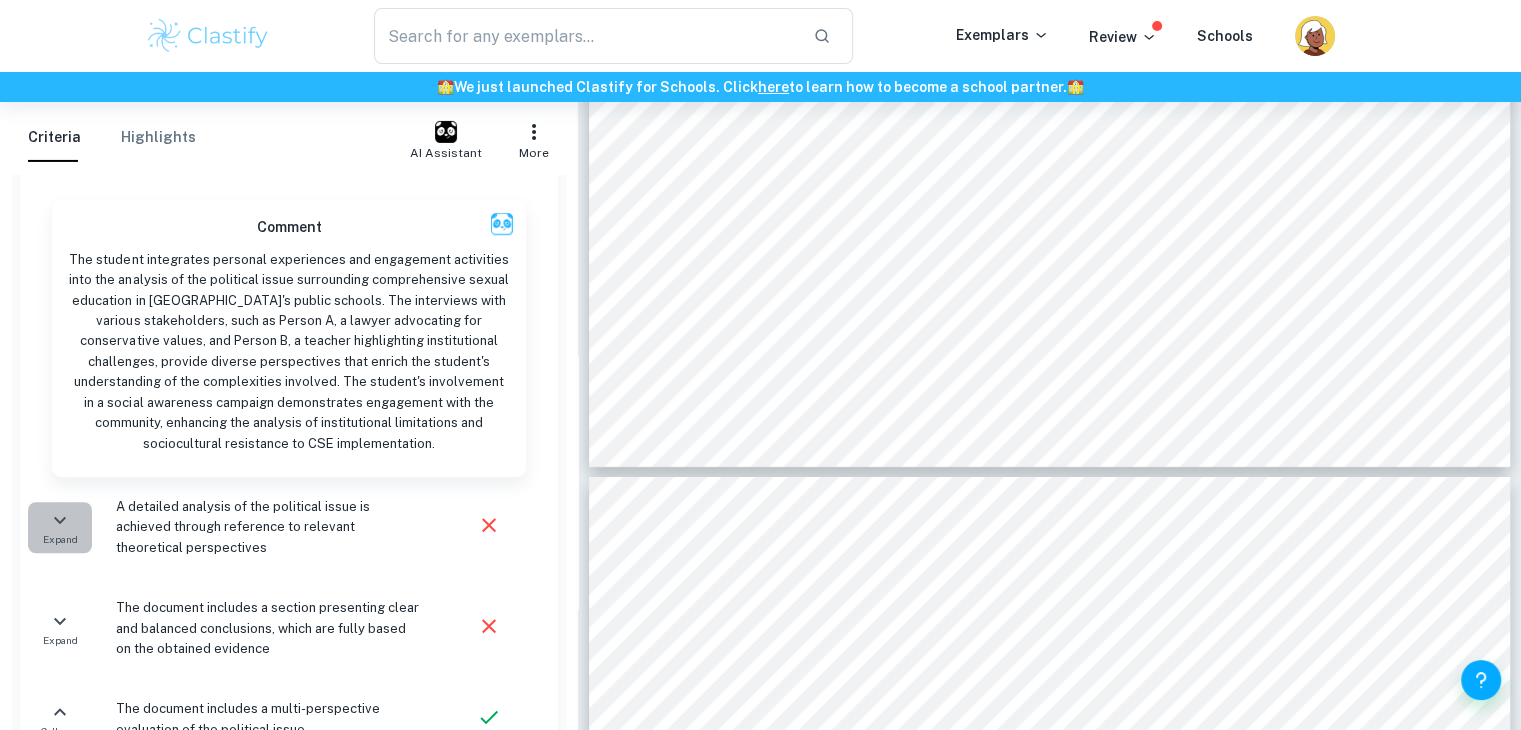 click on "Expand" at bounding box center (60, 539) 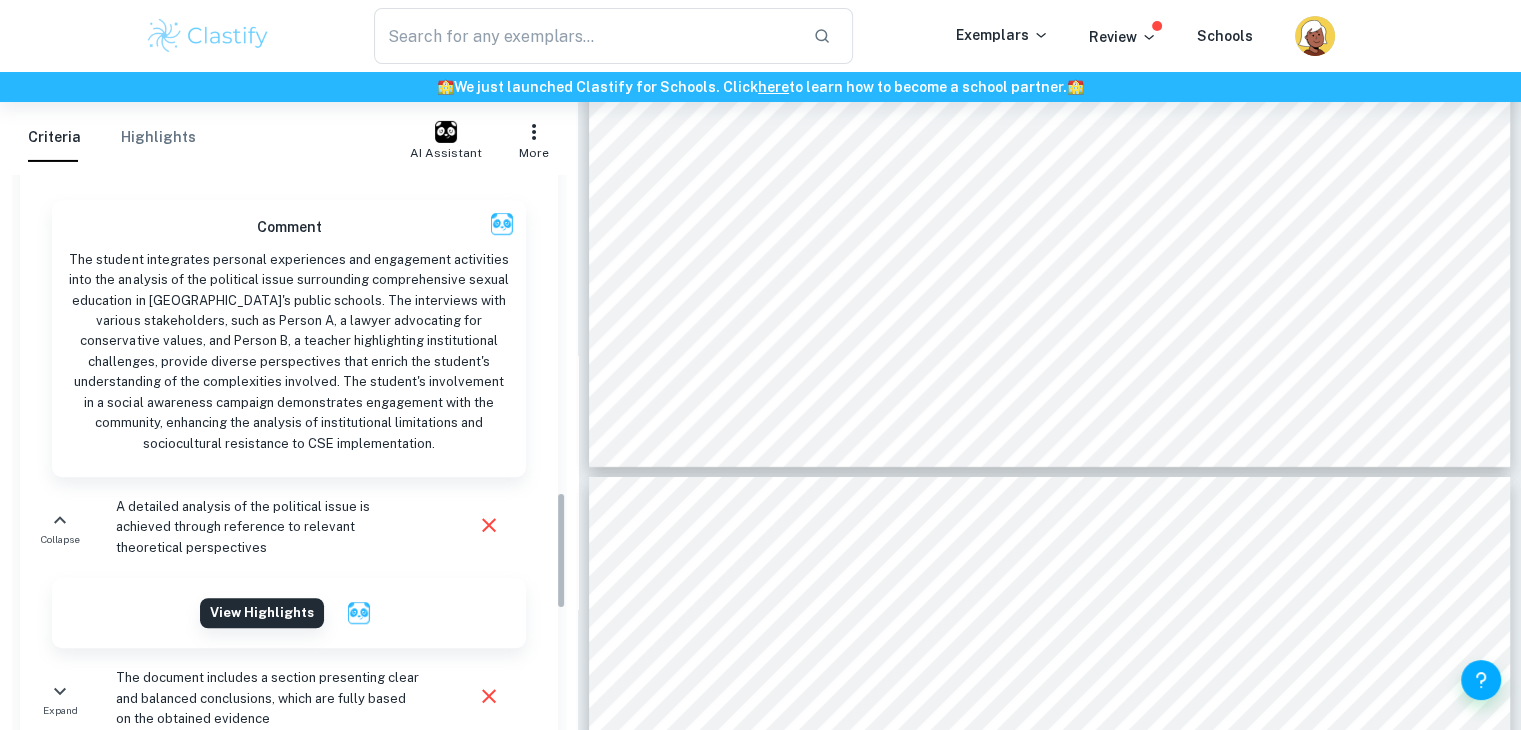 scroll, scrollTop: 1511, scrollLeft: 0, axis: vertical 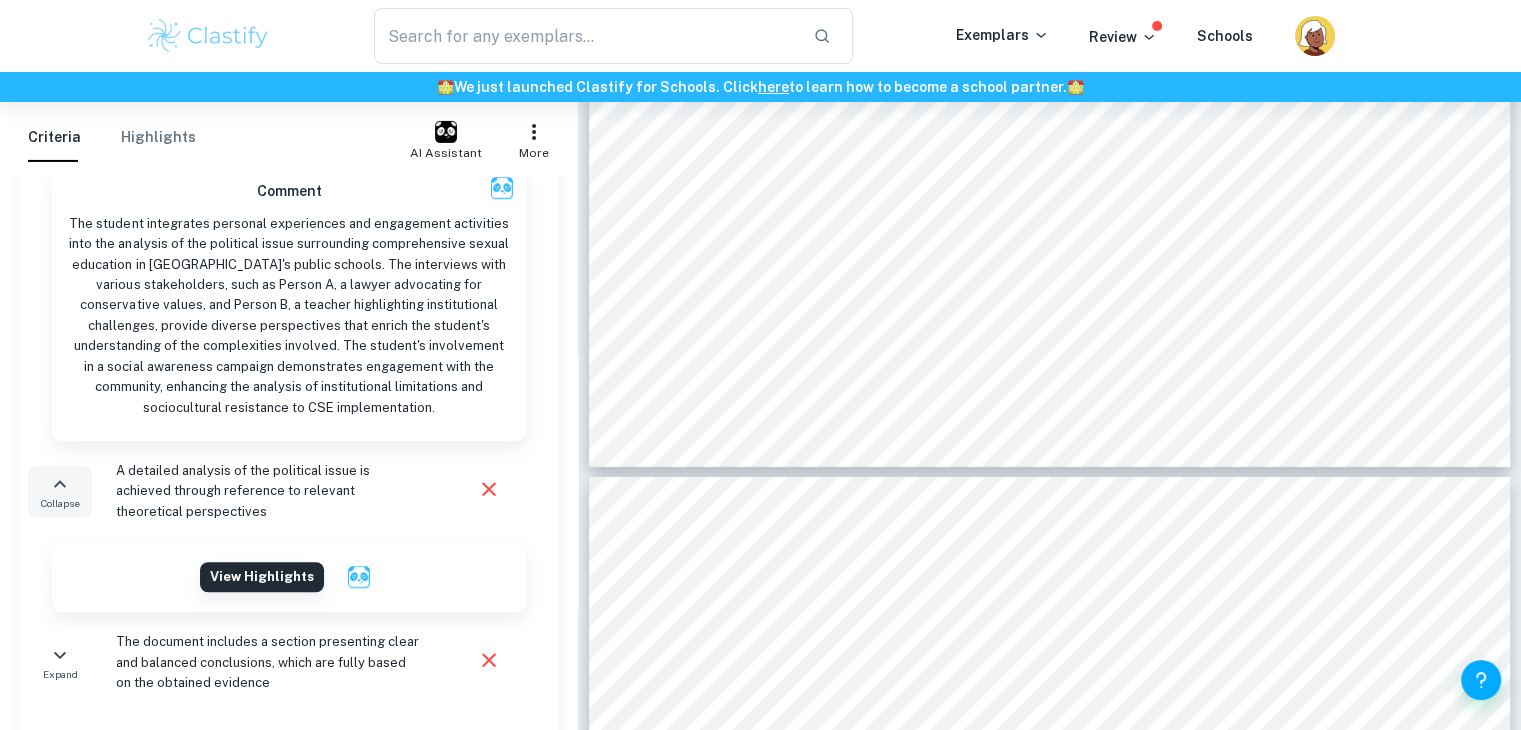 click 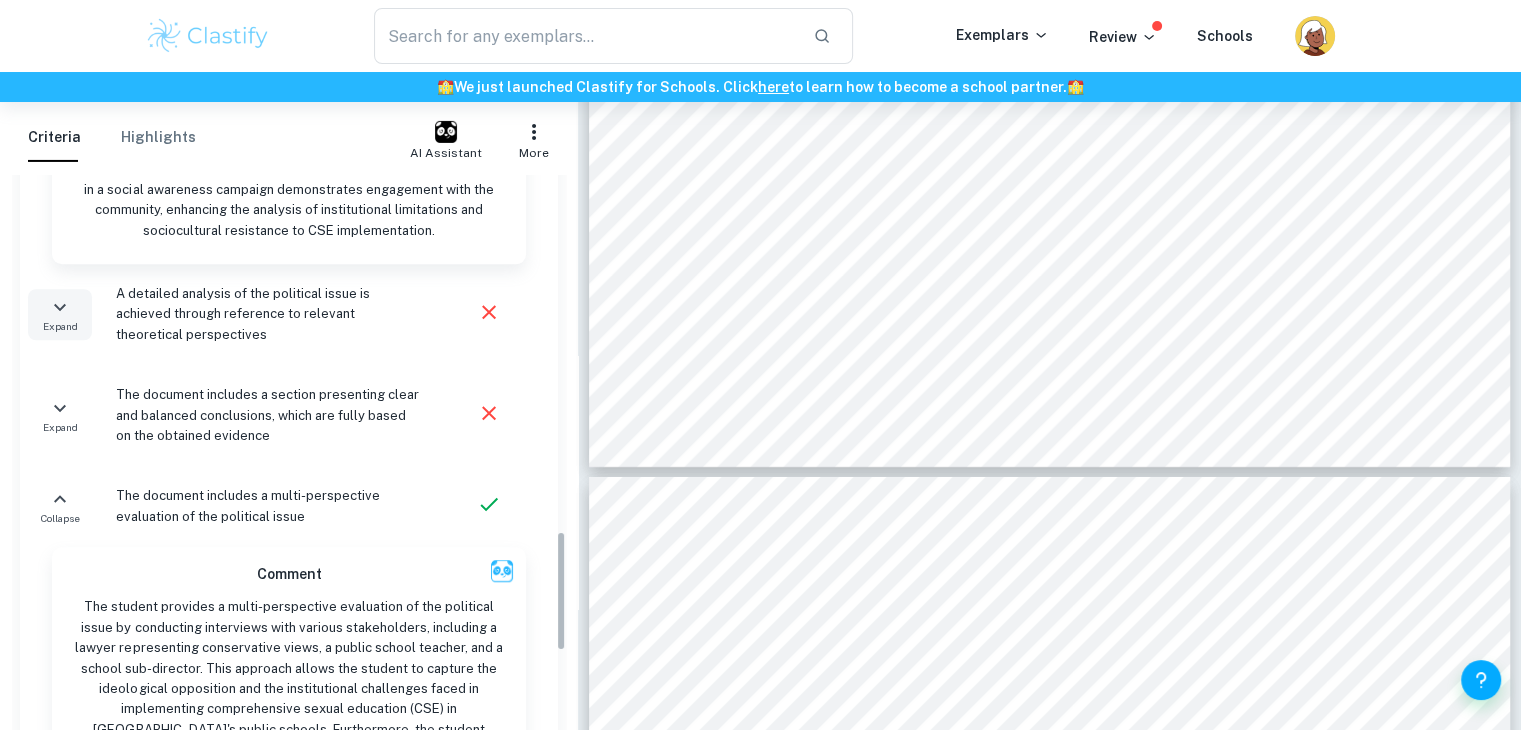 scroll, scrollTop: 1687, scrollLeft: 0, axis: vertical 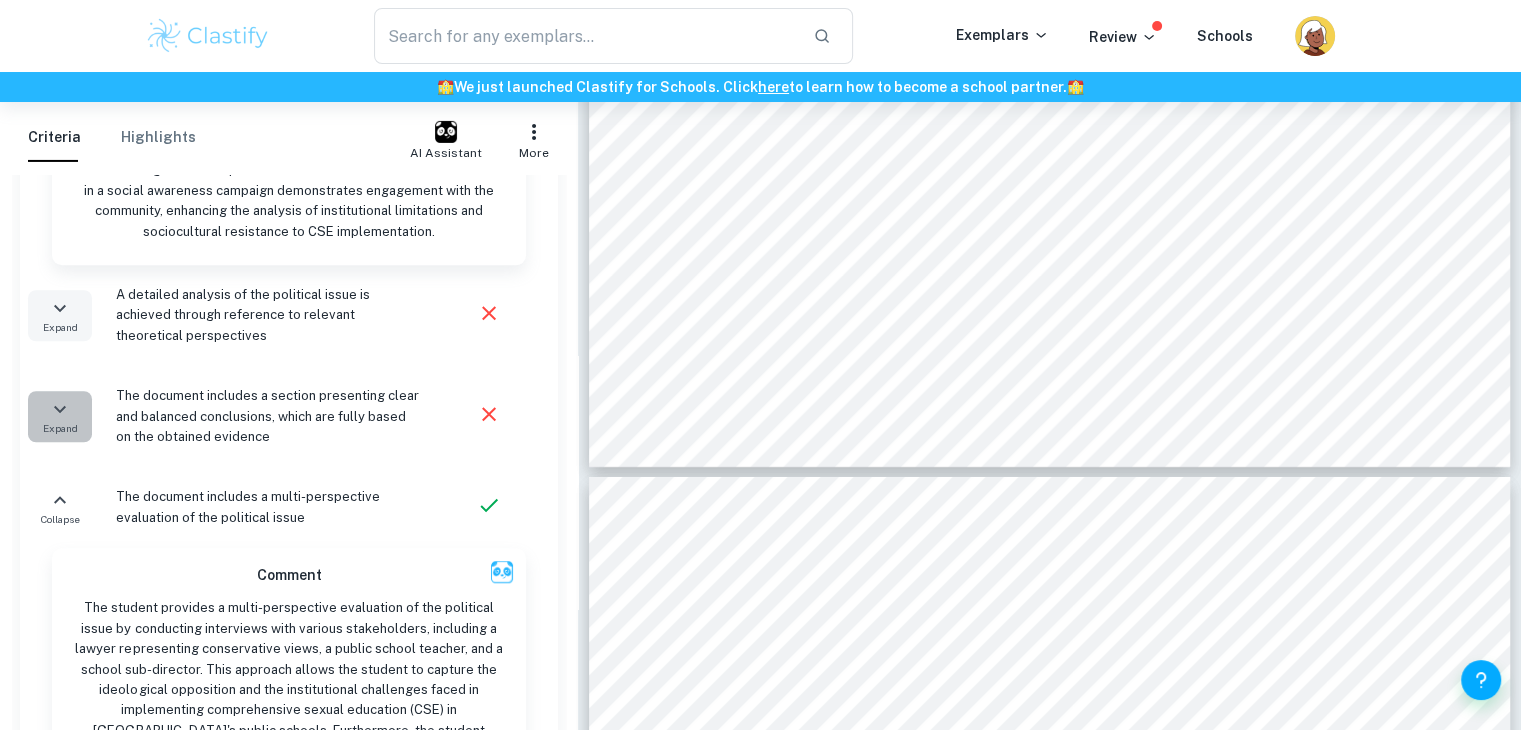 click on "Expand" at bounding box center (60, 416) 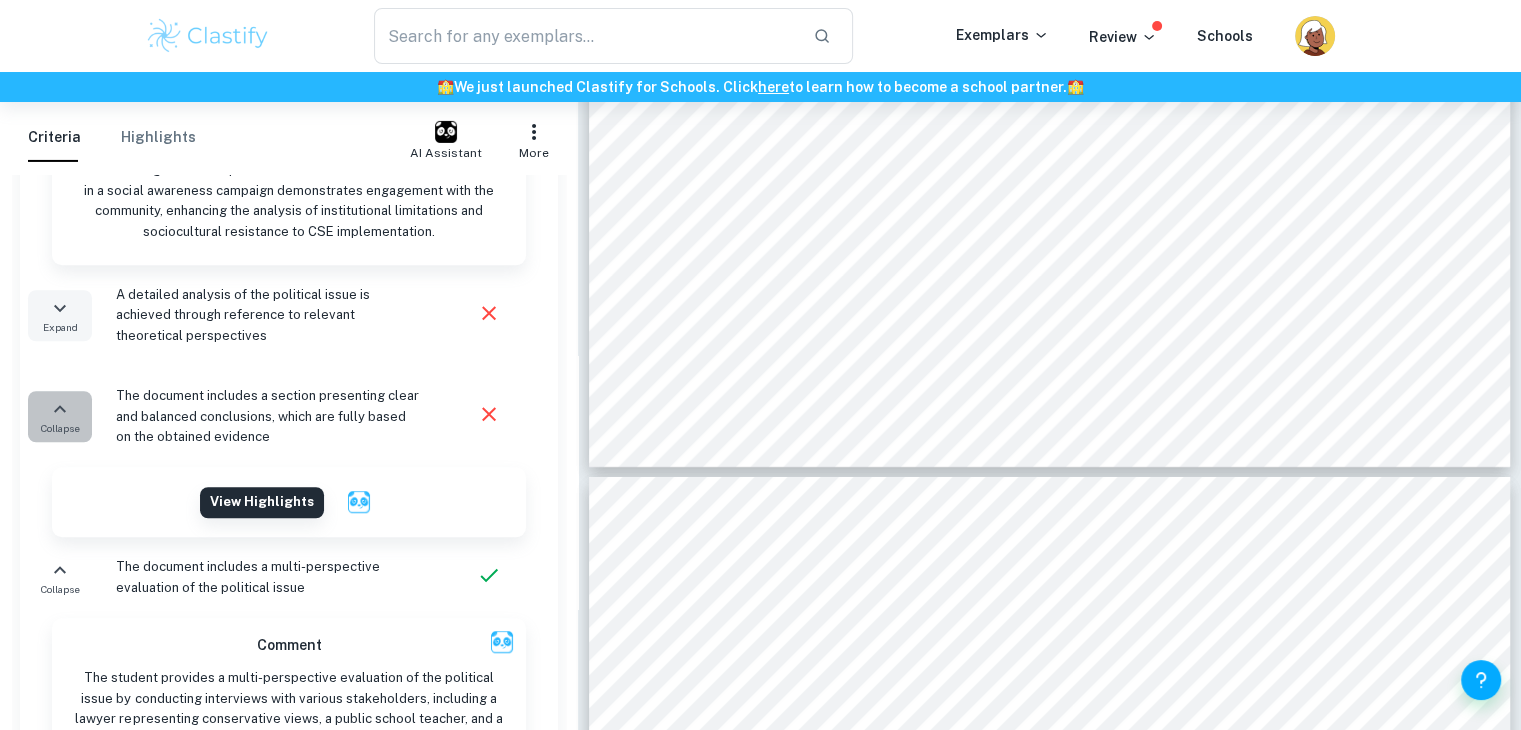click 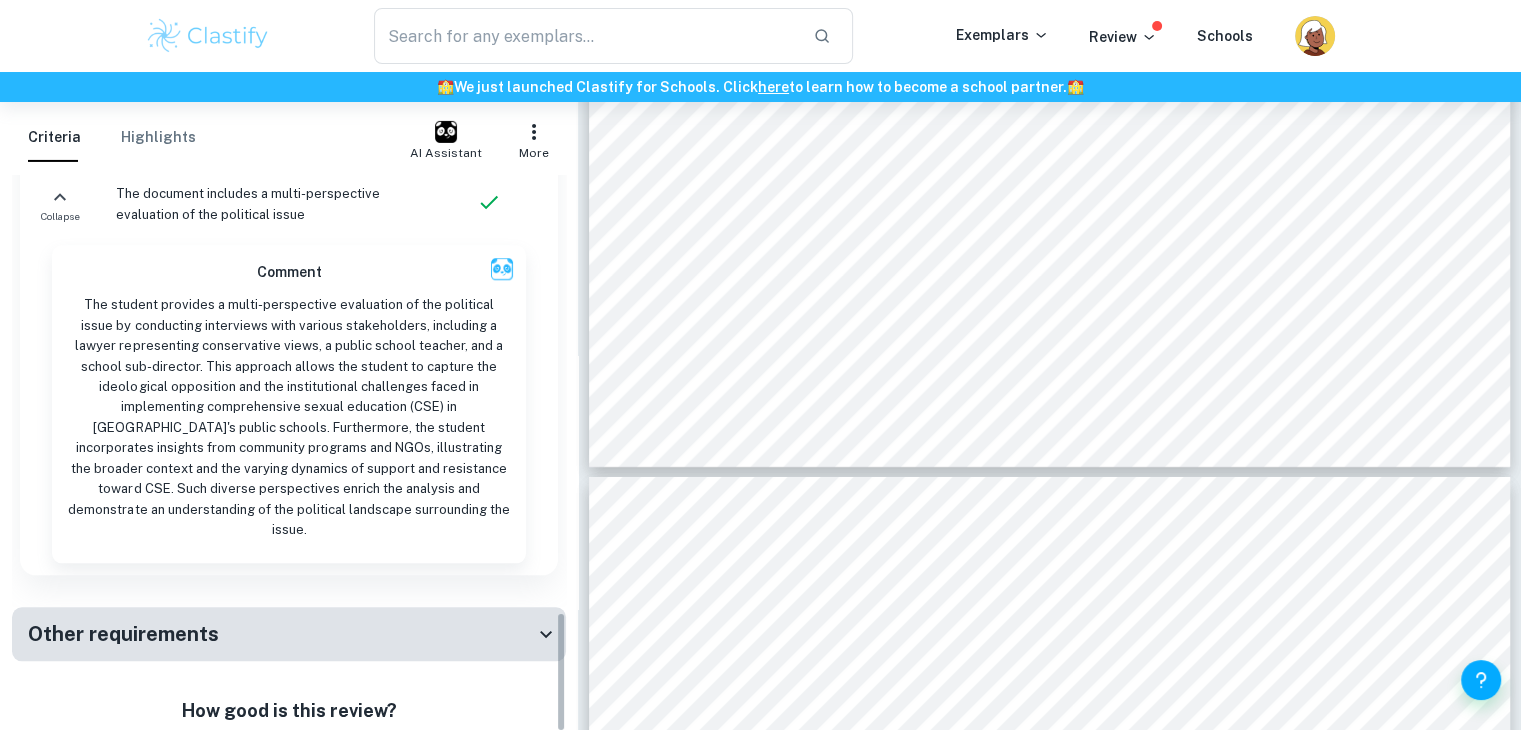 scroll, scrollTop: 2039, scrollLeft: 0, axis: vertical 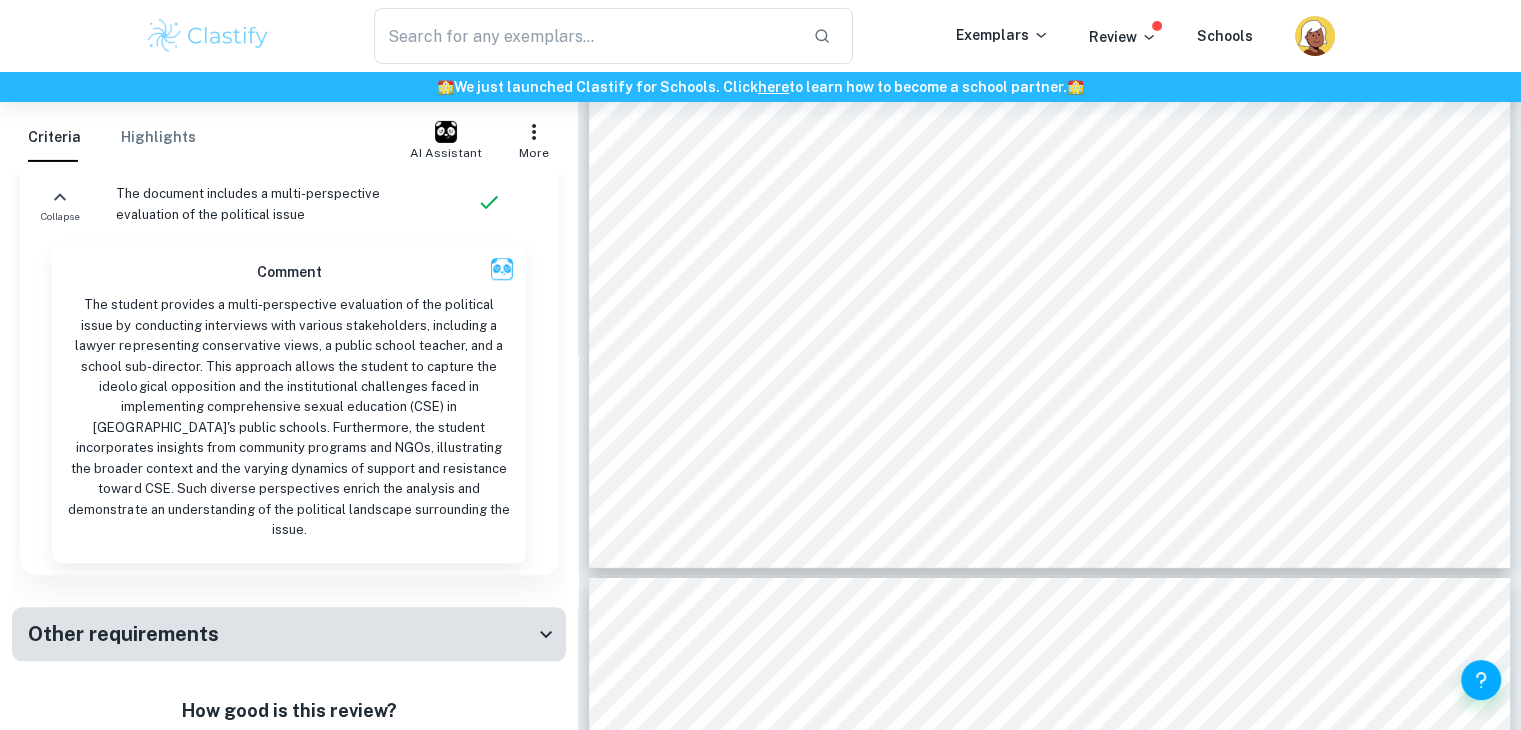 click on "Other requirements" at bounding box center [281, 634] 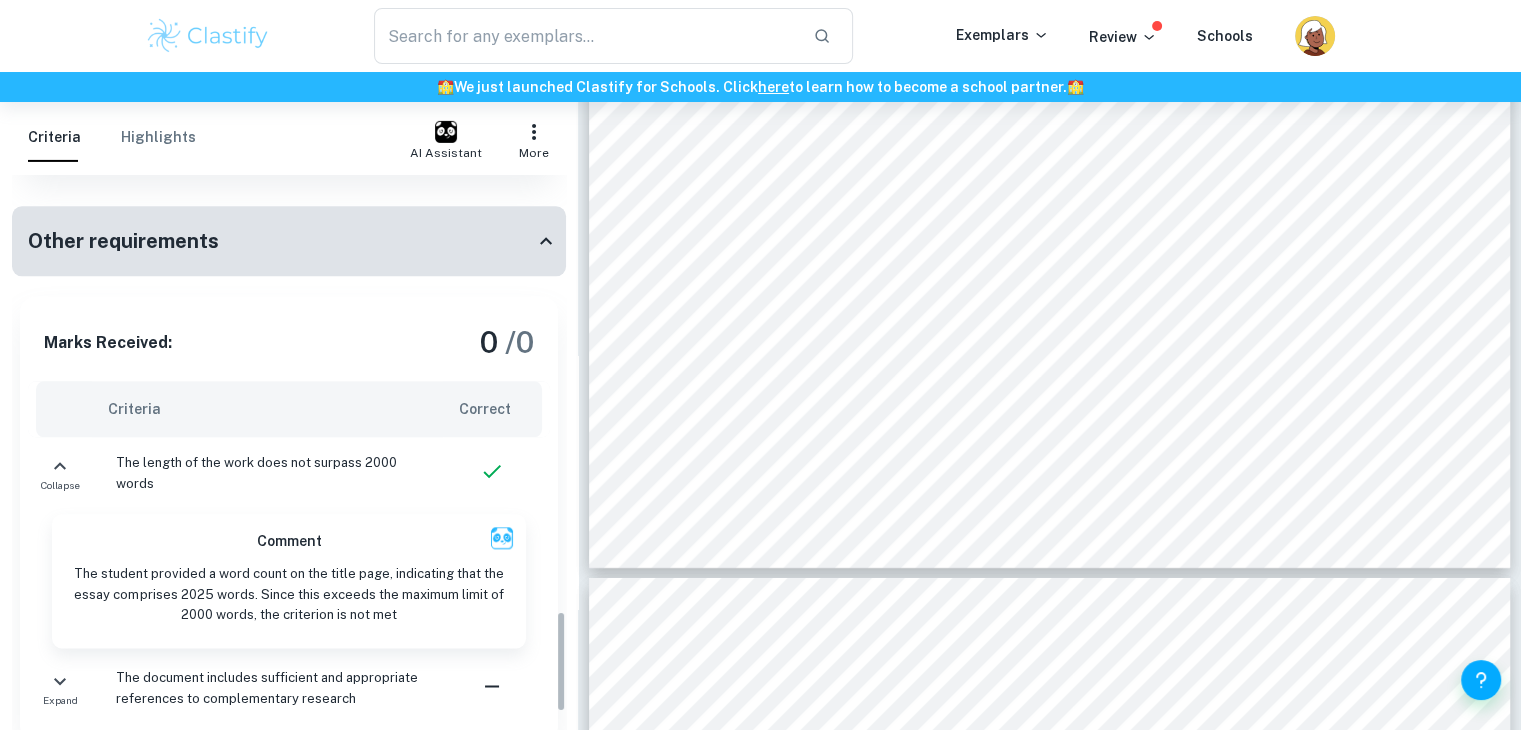scroll, scrollTop: 2416, scrollLeft: 0, axis: vertical 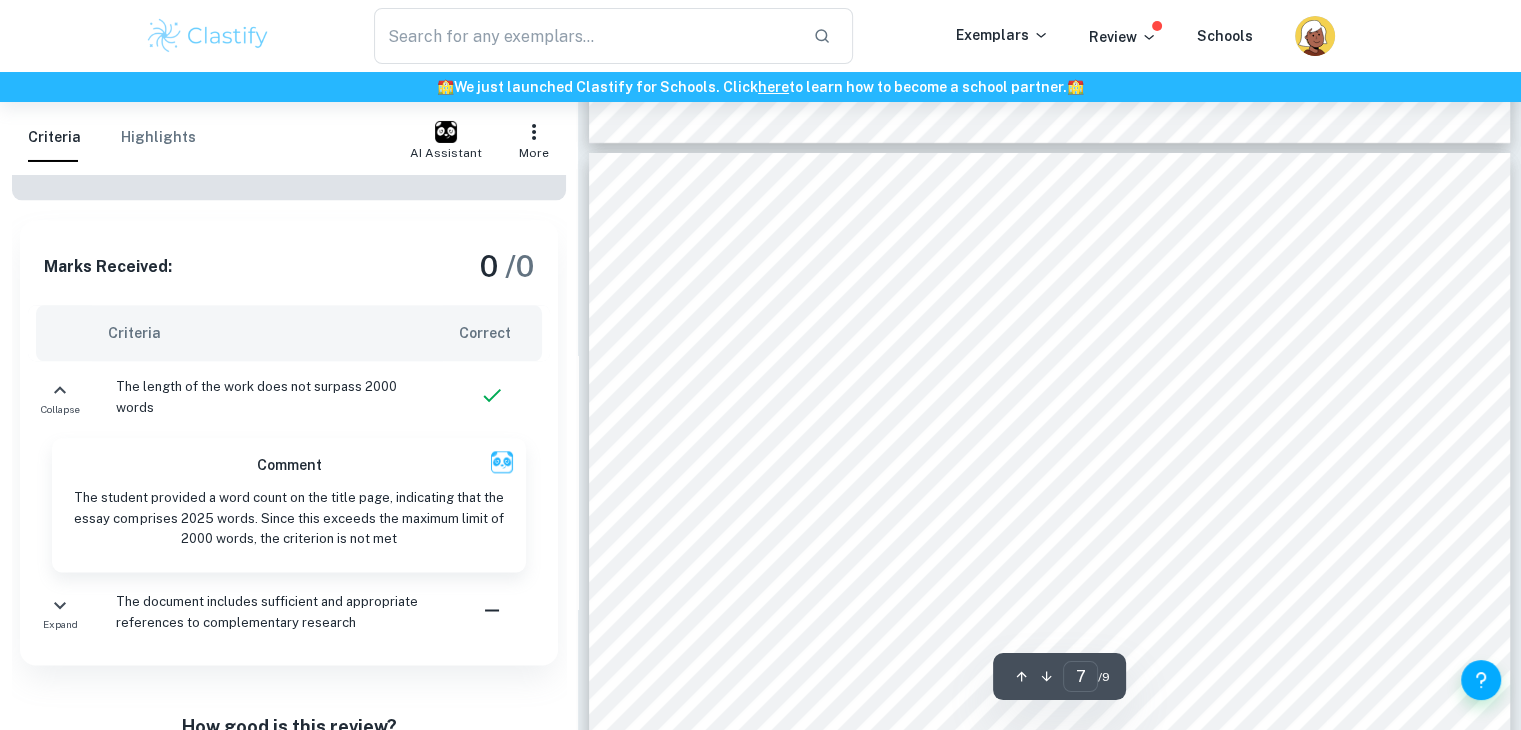 click on "7 compromised not simply by its lack of resources, but by its political refusal to establish educational sovereignty in the face of moral panic. From this experience, I acquire a better understanding of how political power, when exercised passively ra ther than decisively, serves as a mechanism of inactiveness. This leaves young people without the tools they need to knowledge their identities, relationships, and futures with confidence, dignity, and freedom. BIBLIOGRAPHY [PERSON_NAME] (2024).   Sexualidad   y poder en las aulas: un enfoque biopolítico a la educación sexual integral en [GEOGRAPHIC_DATA] ([DATE] - [DATE])   [Tesis]. [GEOGRAPHIC_DATA][PERSON_NAME].   [URL][DOMAIN_NAME] Cab rera, D. (2022).   Educación sexual integral en la escuela .   Revista UNIMAR,   40(1), 136 - 151.   [URL][DOMAIN_NAME] - 1 - art7 MINEDU.   (2021).   Resolucion   Viceministerial   N°   169 - 2021 - MINEDU . [URL][DOMAIN_NAME] - RVM - N° - 169 - -" at bounding box center (1050, 749) 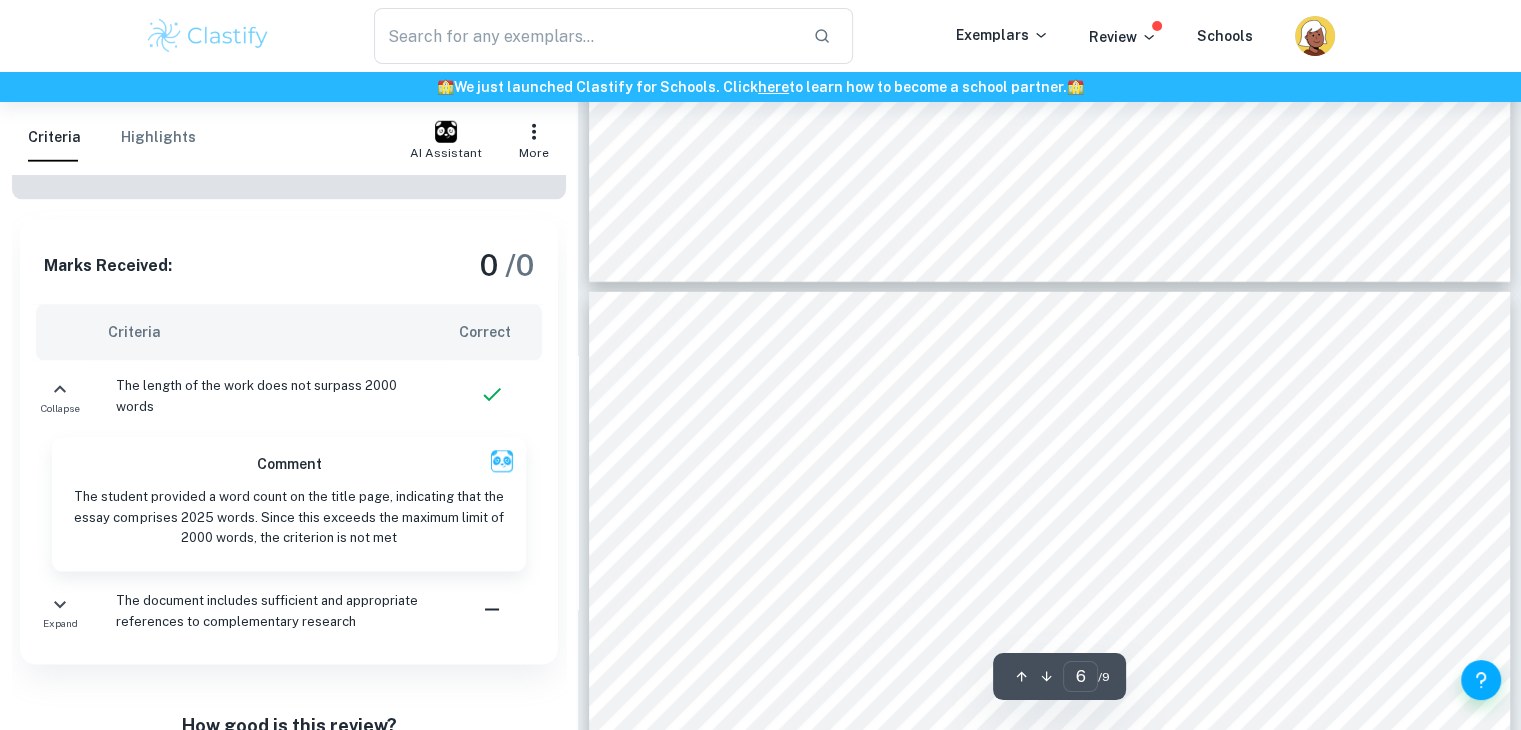 scroll, scrollTop: 5832, scrollLeft: 0, axis: vertical 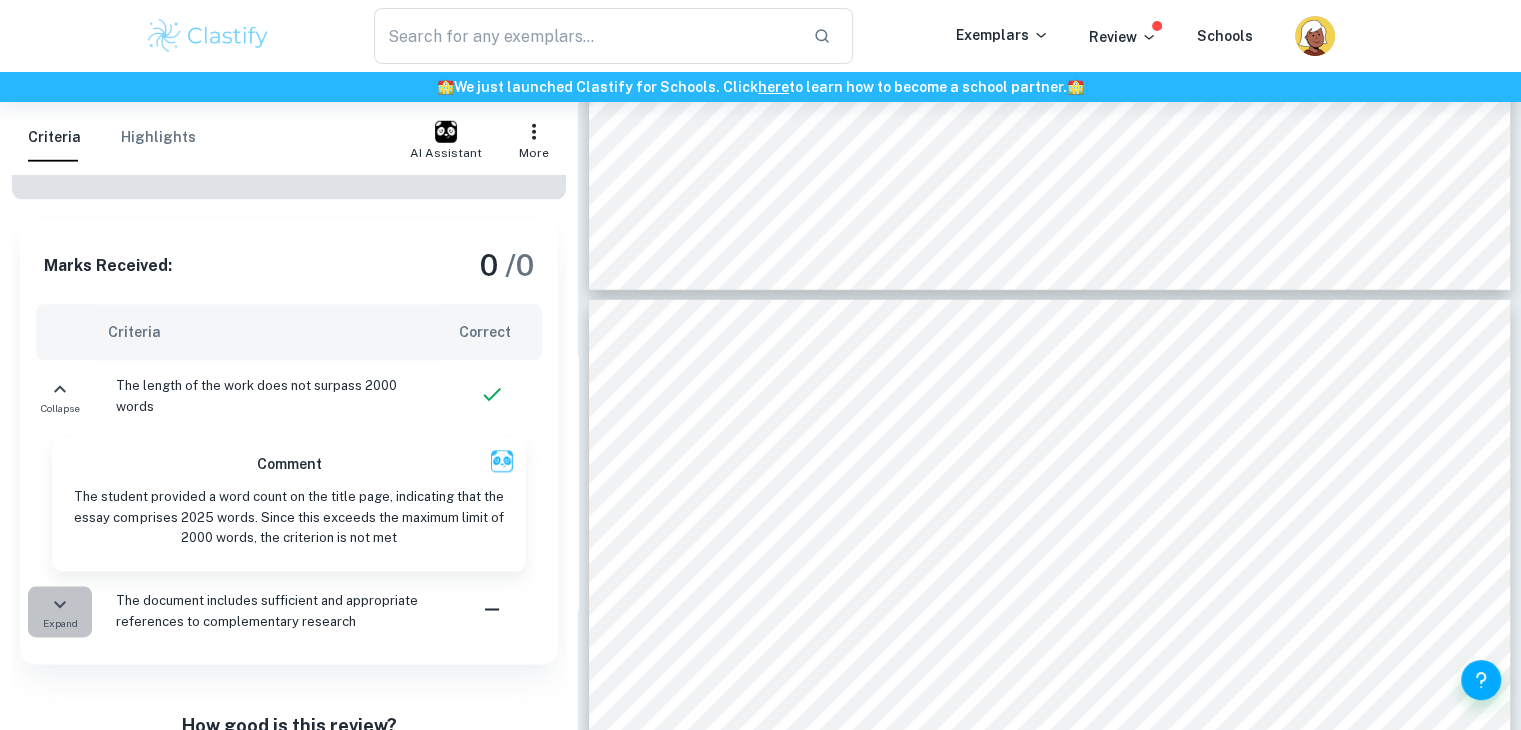 click 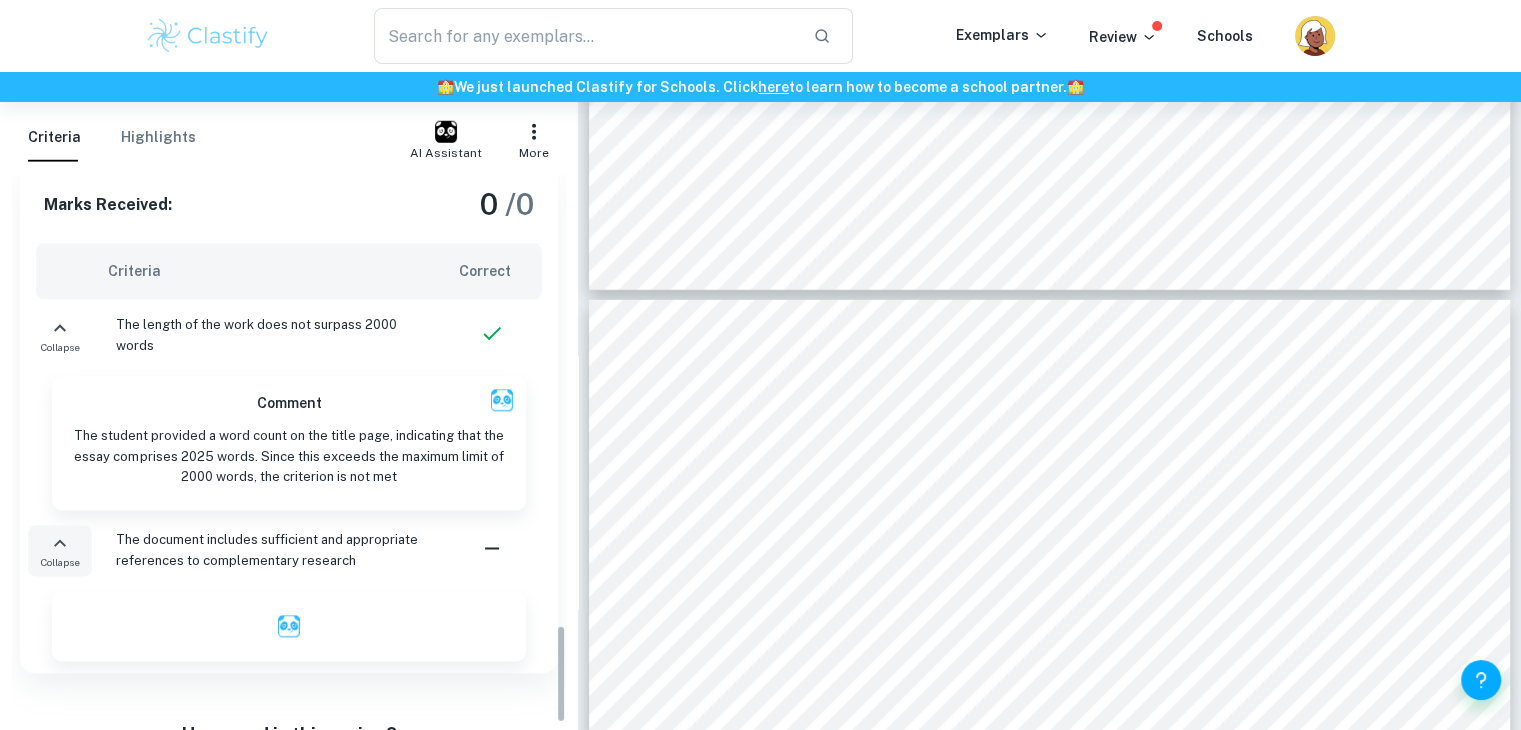 scroll, scrollTop: 2536, scrollLeft: 0, axis: vertical 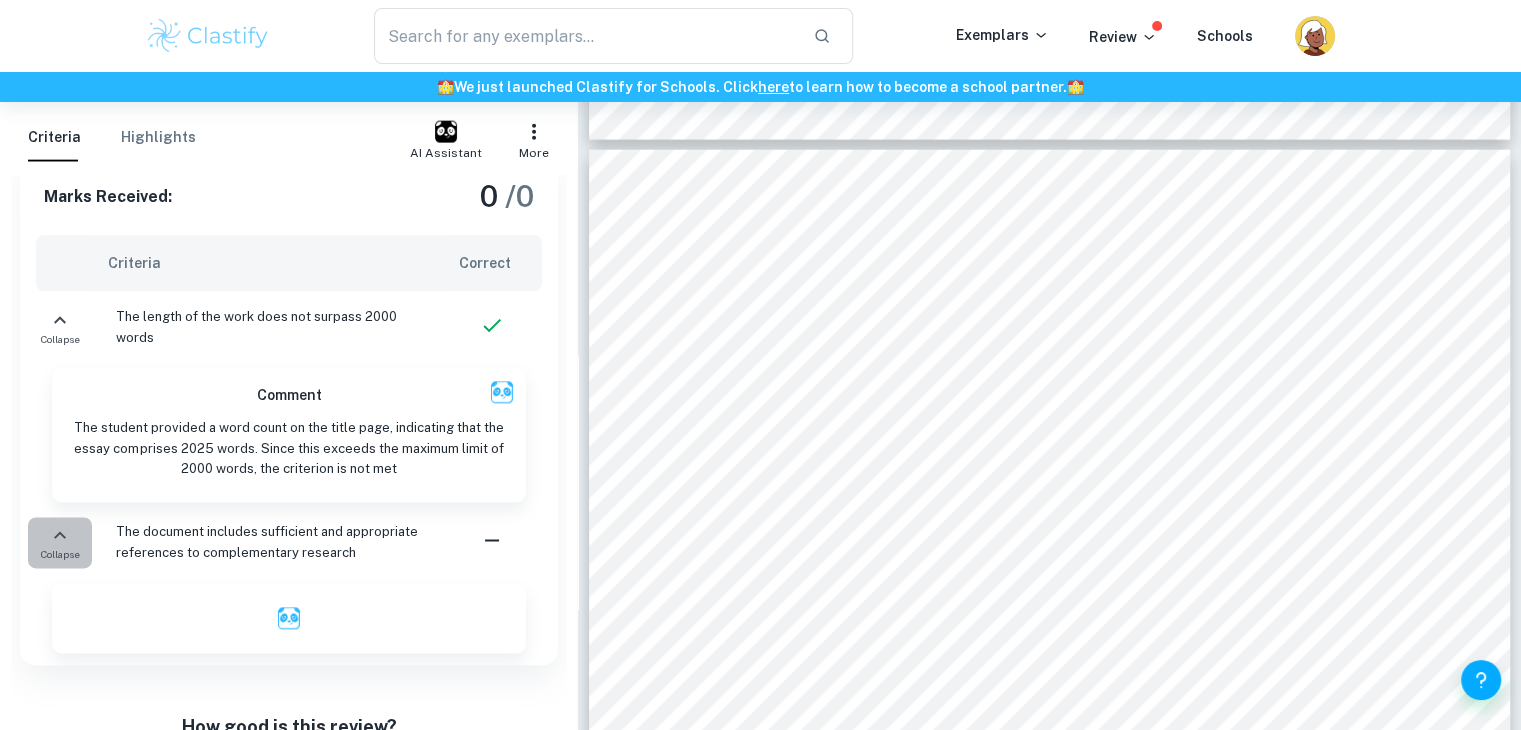 click on "Collapse" at bounding box center [60, 543] 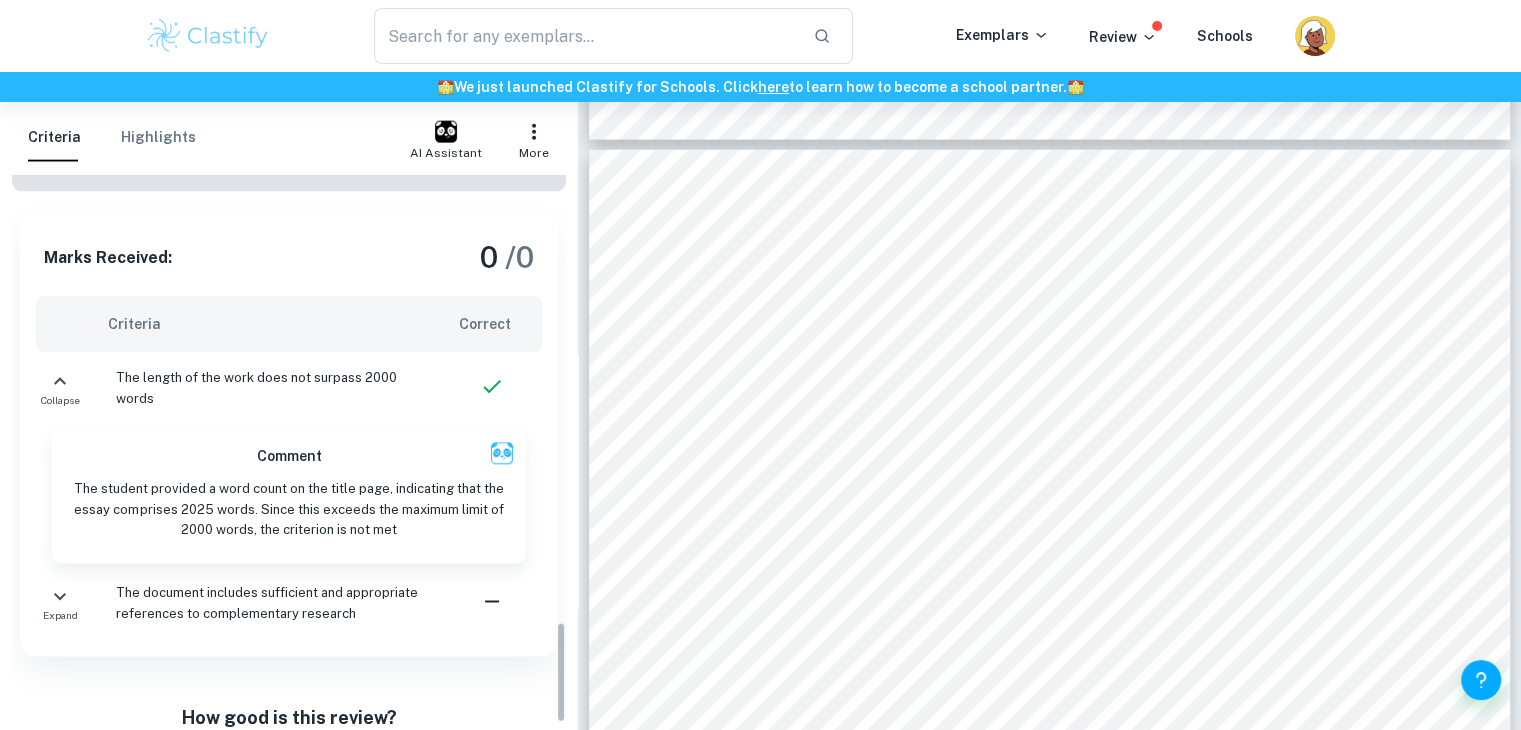 scroll, scrollTop: 2467, scrollLeft: 0, axis: vertical 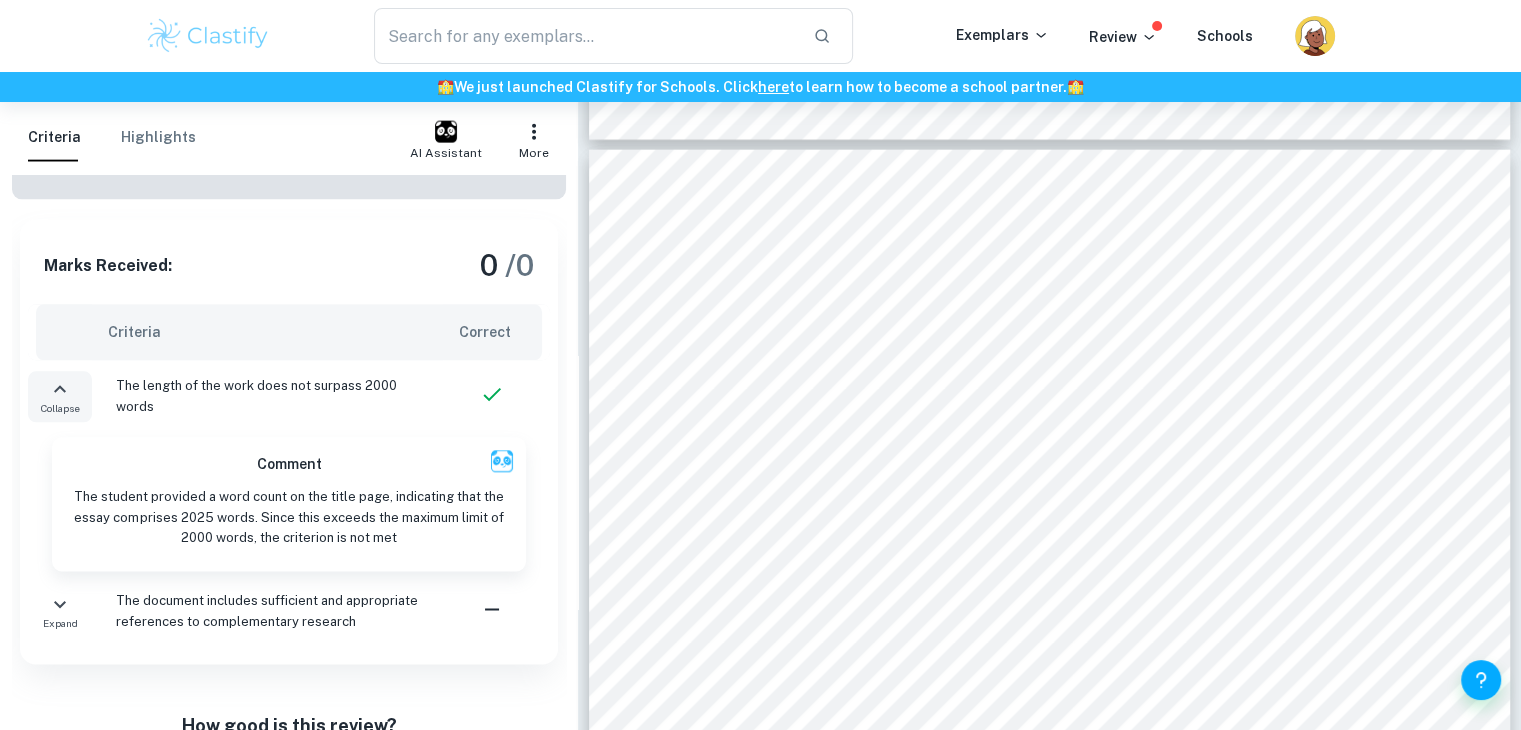 click 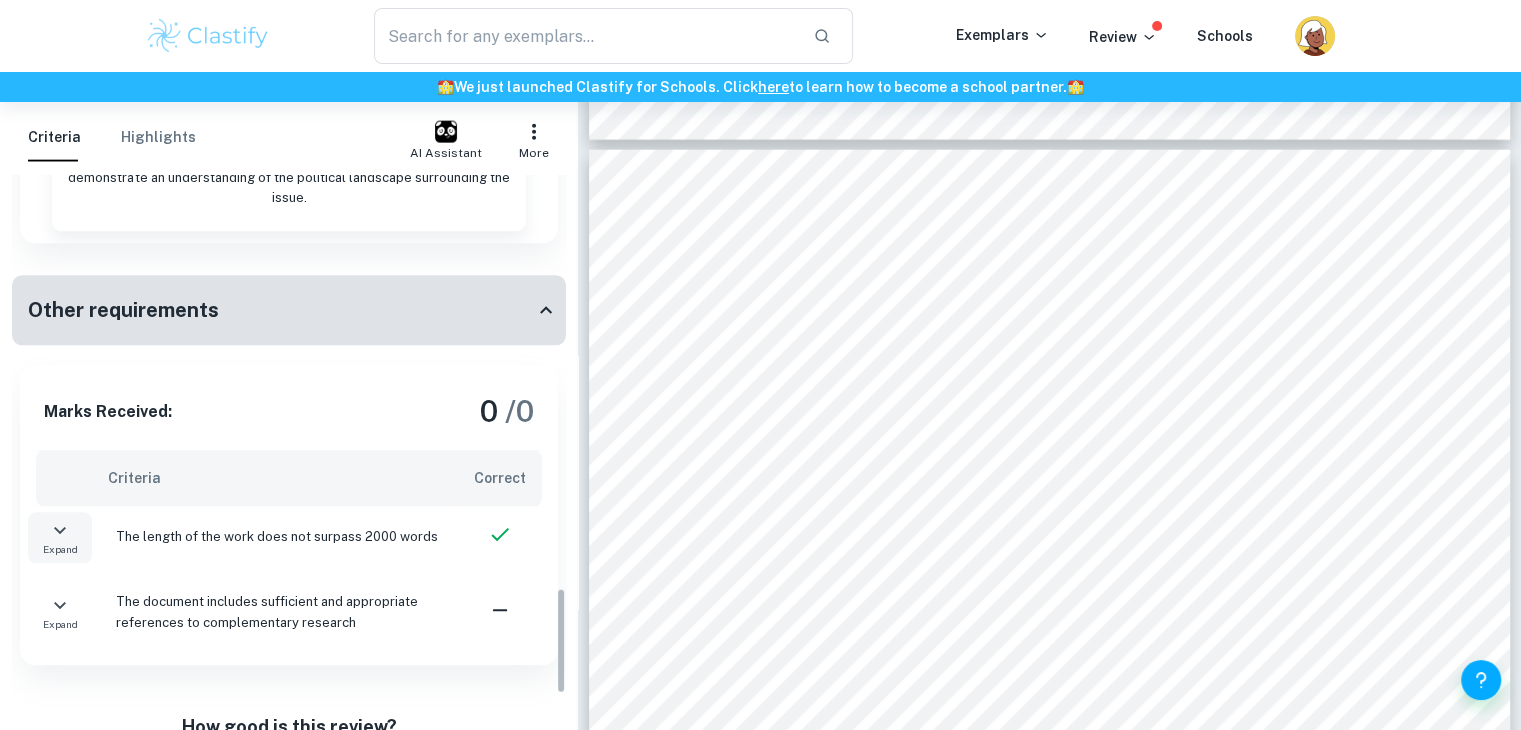 scroll, scrollTop: 2159, scrollLeft: 0, axis: vertical 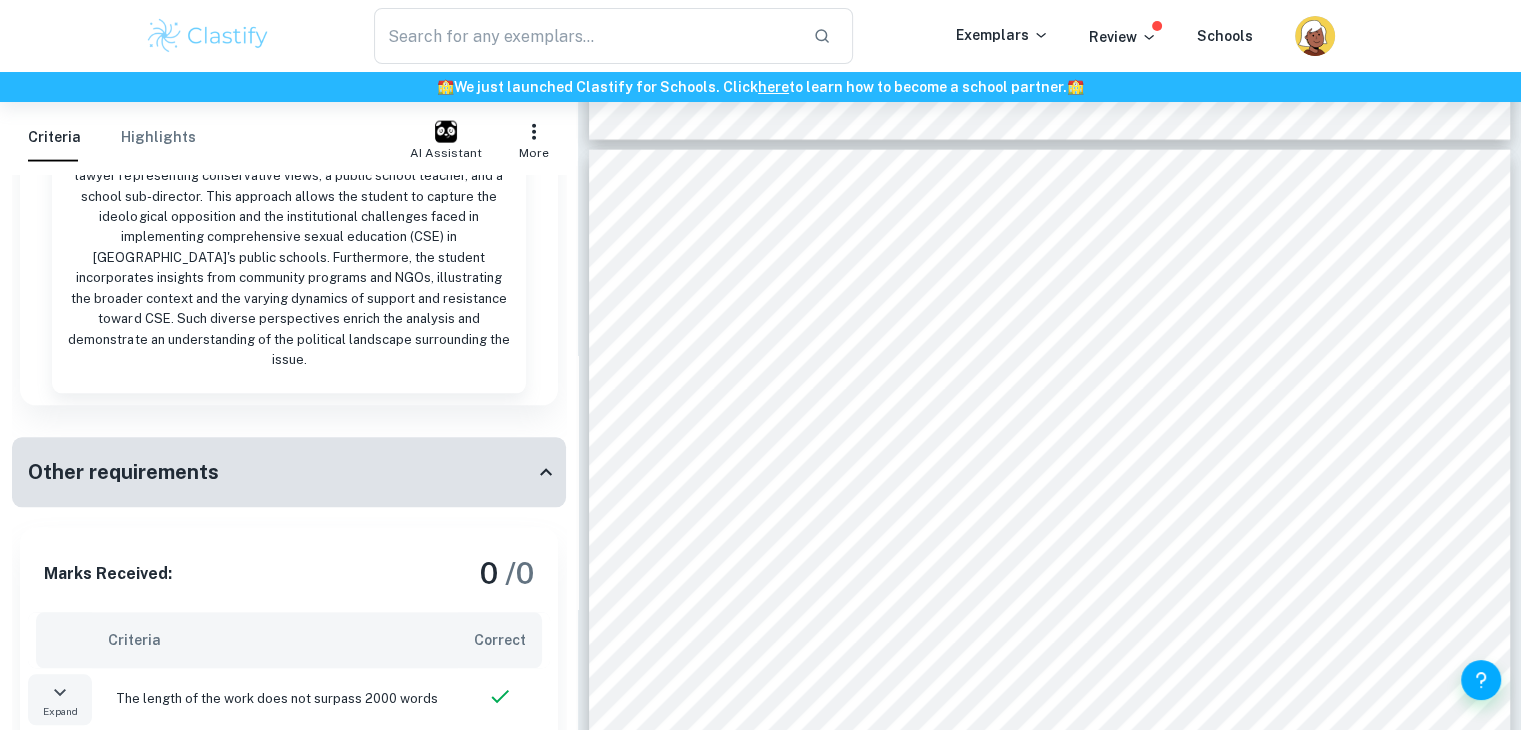 click on "Other requirements" at bounding box center (281, 473) 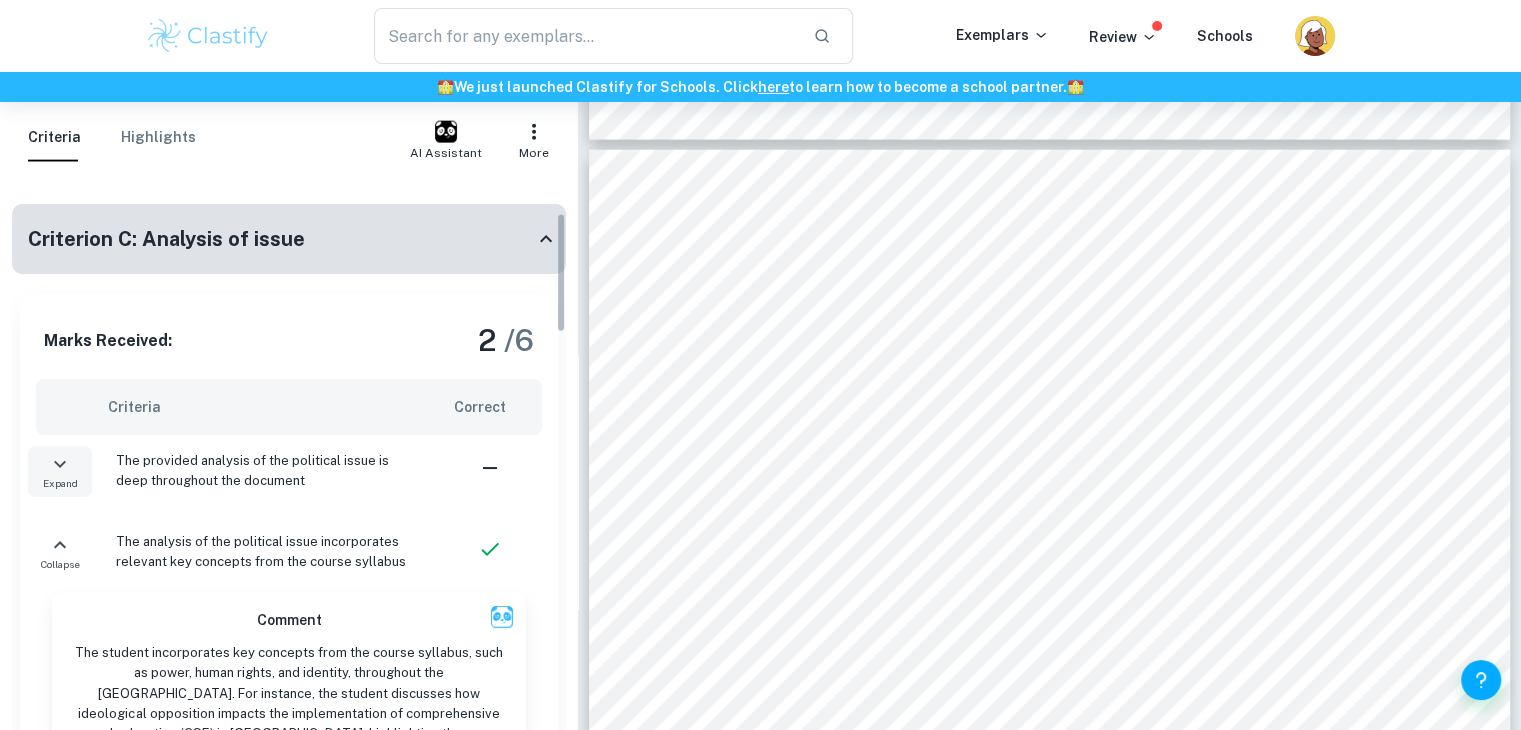 scroll, scrollTop: 175, scrollLeft: 0, axis: vertical 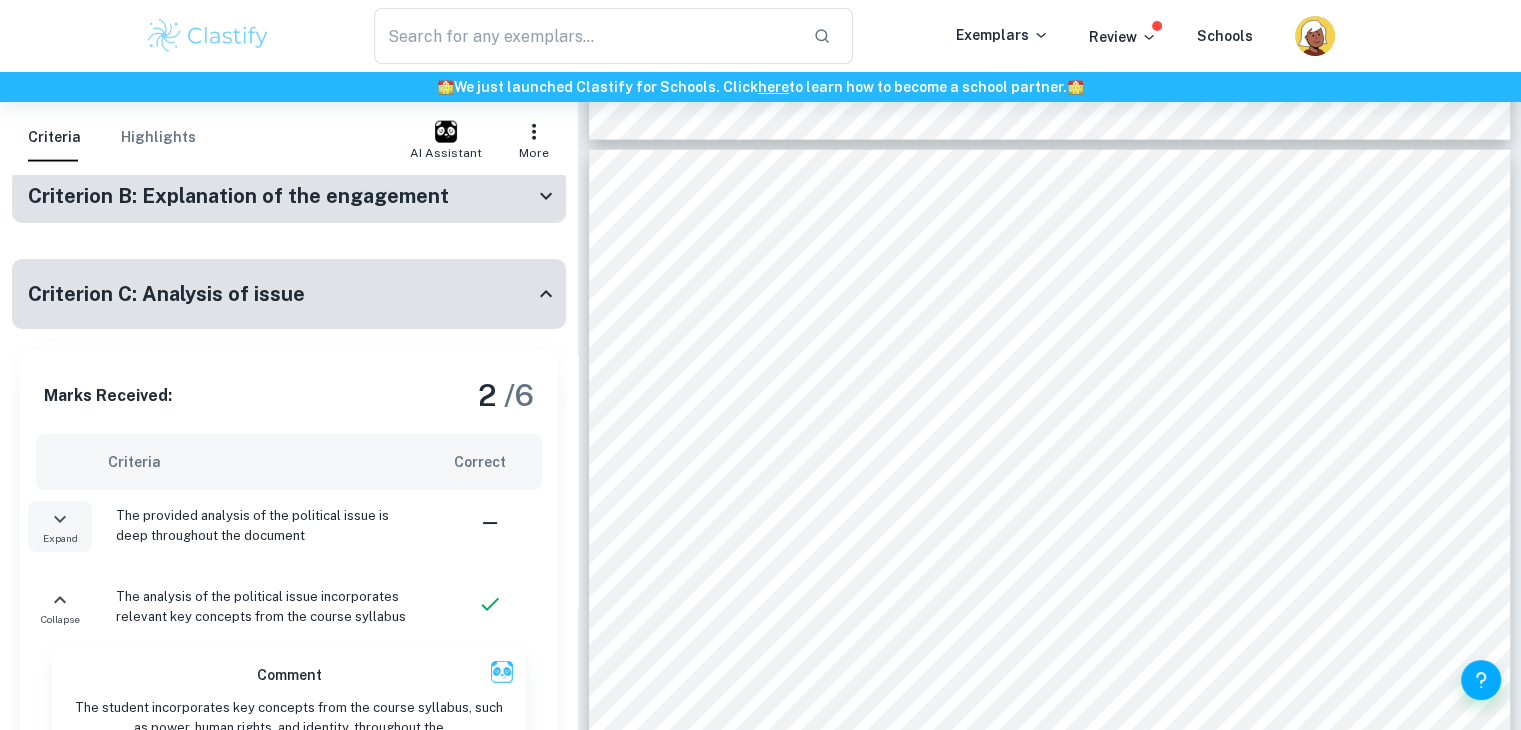 click on "Highlights" at bounding box center [158, 138] 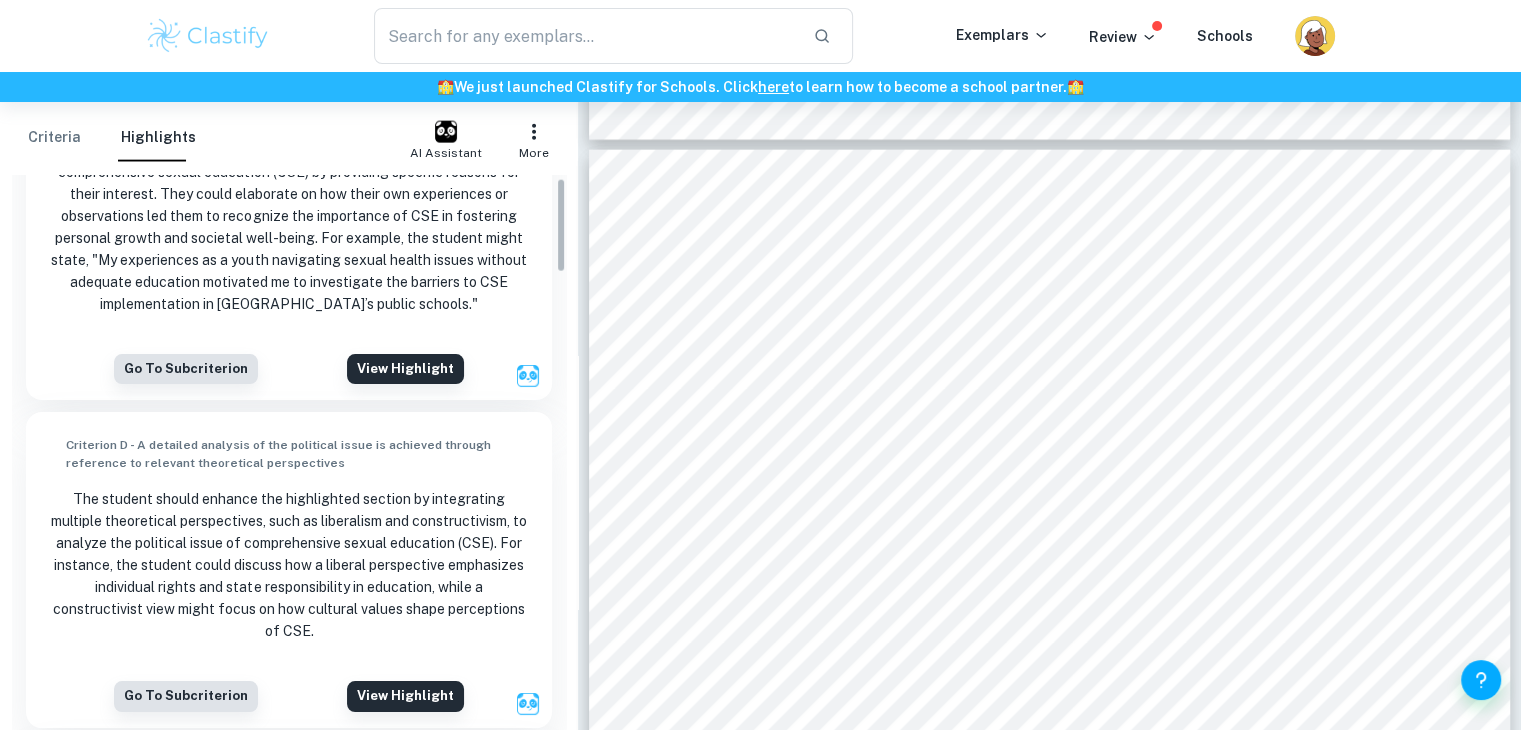 scroll, scrollTop: 0, scrollLeft: 0, axis: both 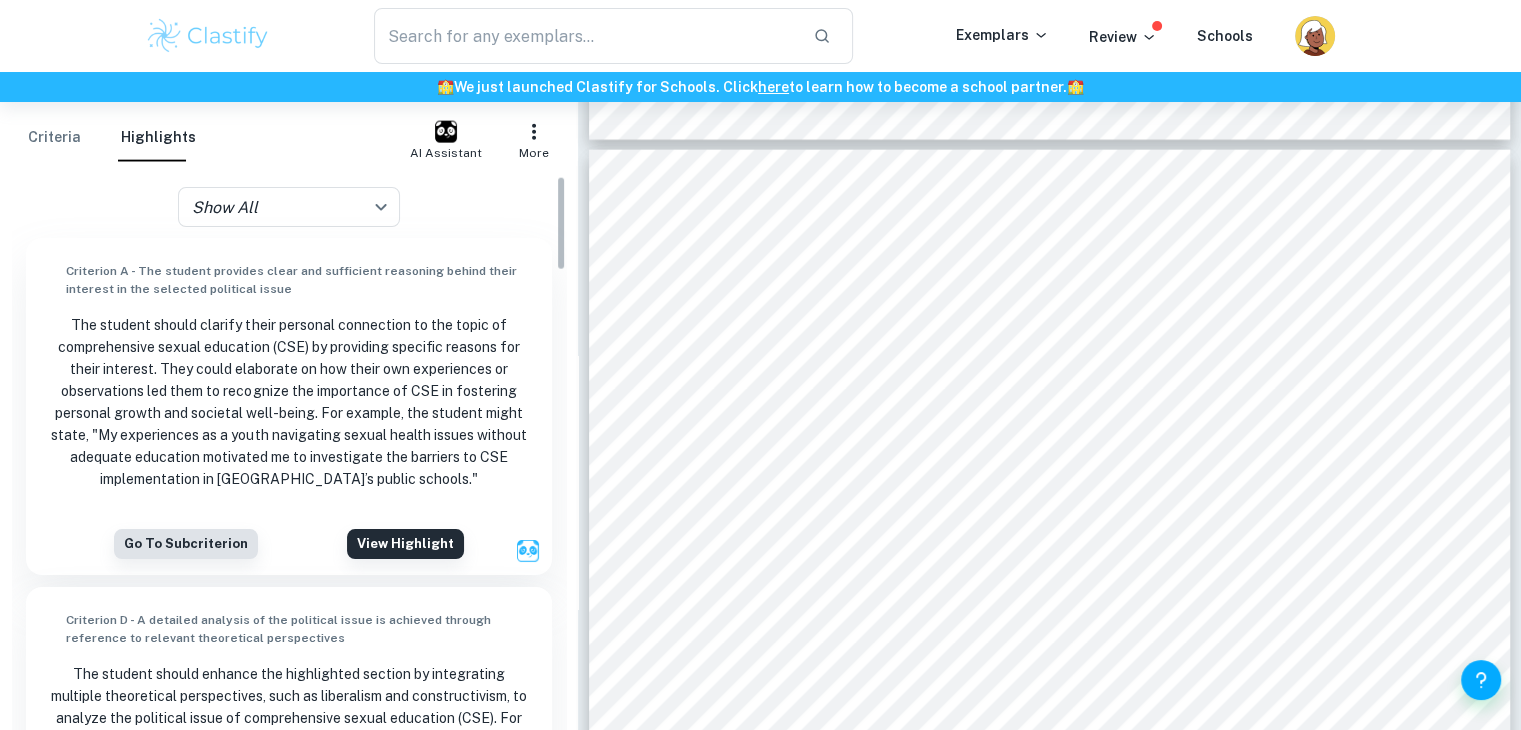 type on "4" 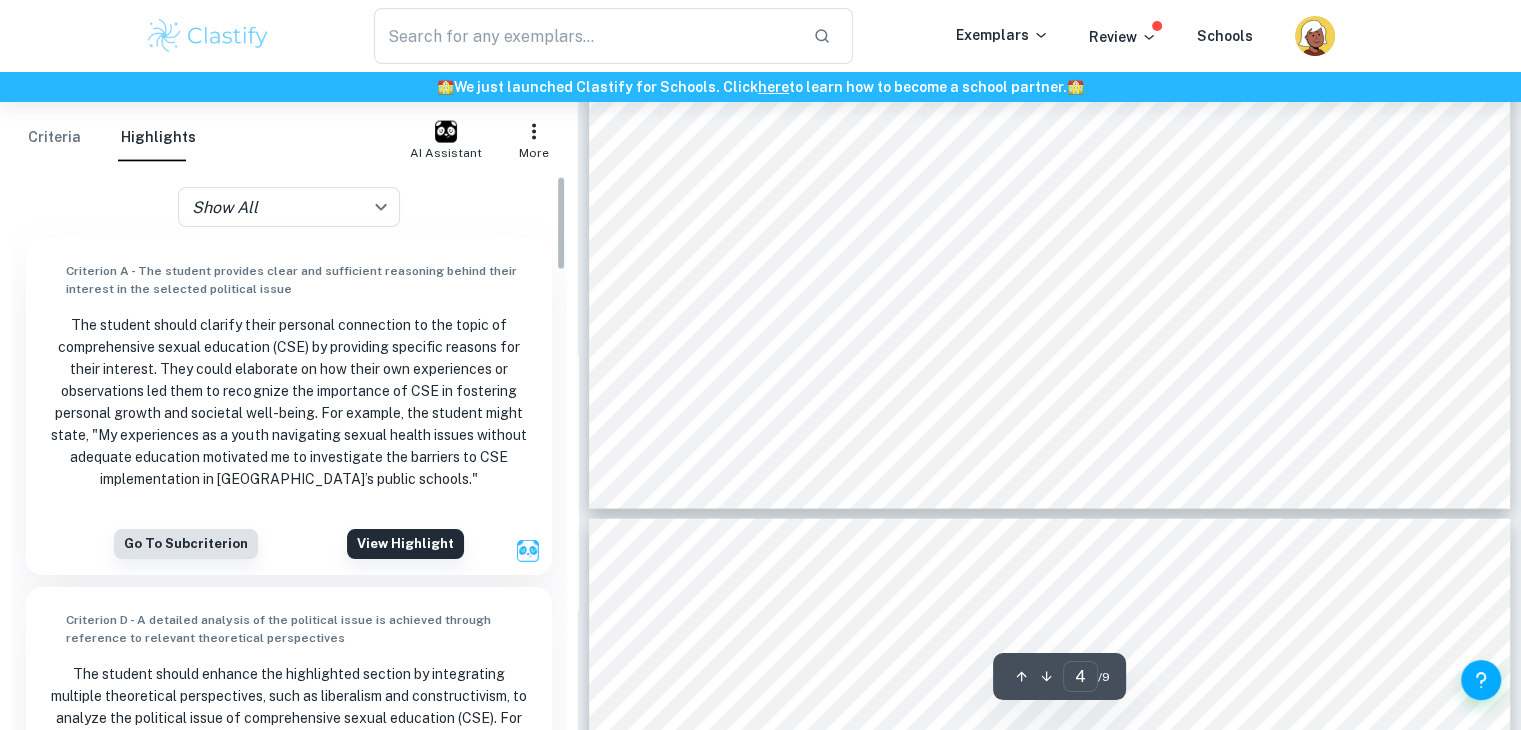 scroll, scrollTop: 4380, scrollLeft: 0, axis: vertical 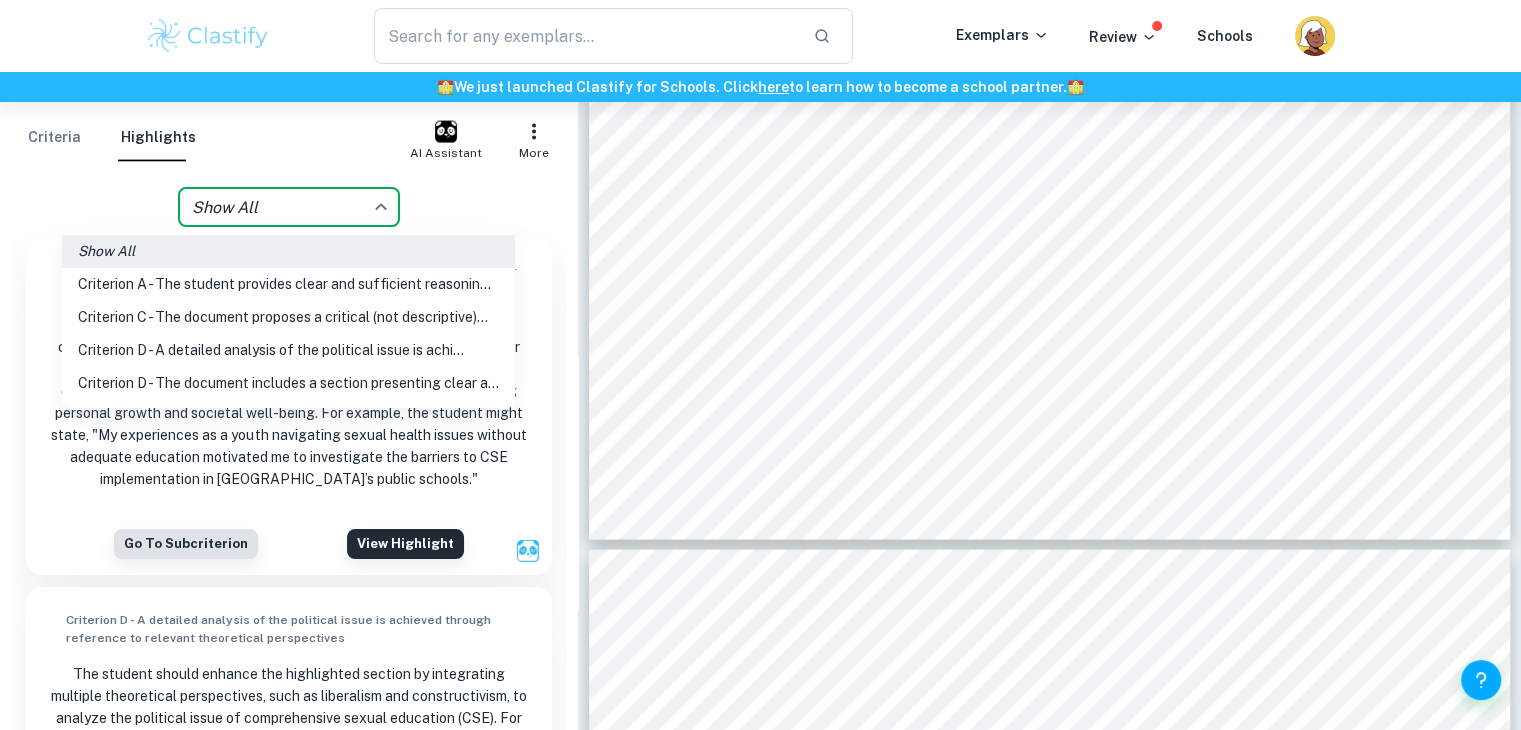 click on "We value your privacy We use cookies to enhance your browsing experience, serve personalised ads or content, and analyse our traffic. By clicking "Accept All", you consent to our use of cookies.   Cookie Policy Customise   Reject All   Accept All   Customise Consent Preferences   We use cookies to help you navigate efficiently and perform certain functions. You will find detailed information about all cookies under each consent category below. The cookies that are categorised as "Necessary" are stored on your browser as they are essential for enabling the basic functionalities of the site. ...  Show more For more information on how Google's third-party cookies operate and handle your data, see:   Google Privacy Policy Necessary Always Active Necessary cookies are required to enable the basic features of this site, such as providing secure log-in or adjusting your consent preferences. These cookies do not store any personally identifiable data. Functional Analytics Performance Advertisement Uncategorised" at bounding box center [760, -3913] 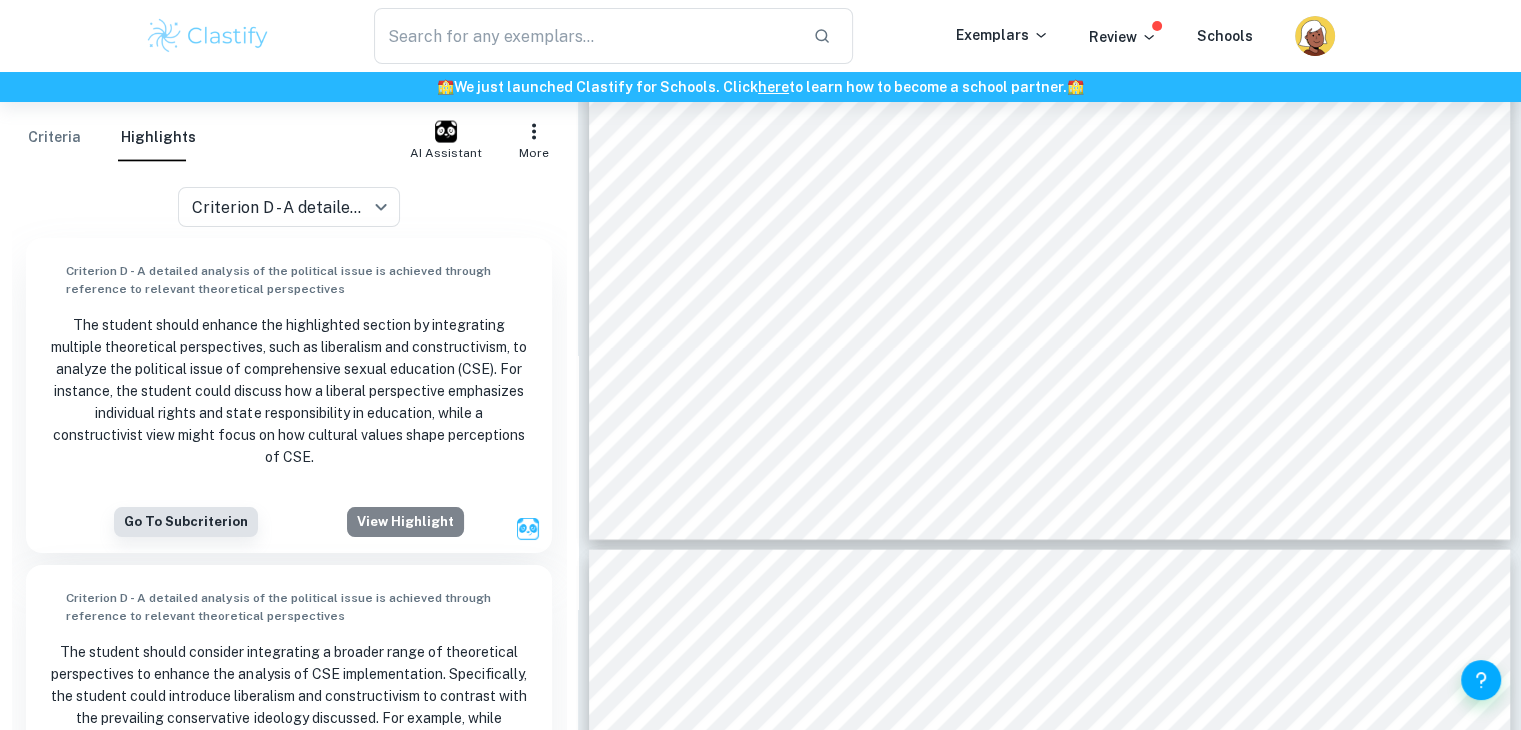 click on "View highlight" at bounding box center [405, 522] 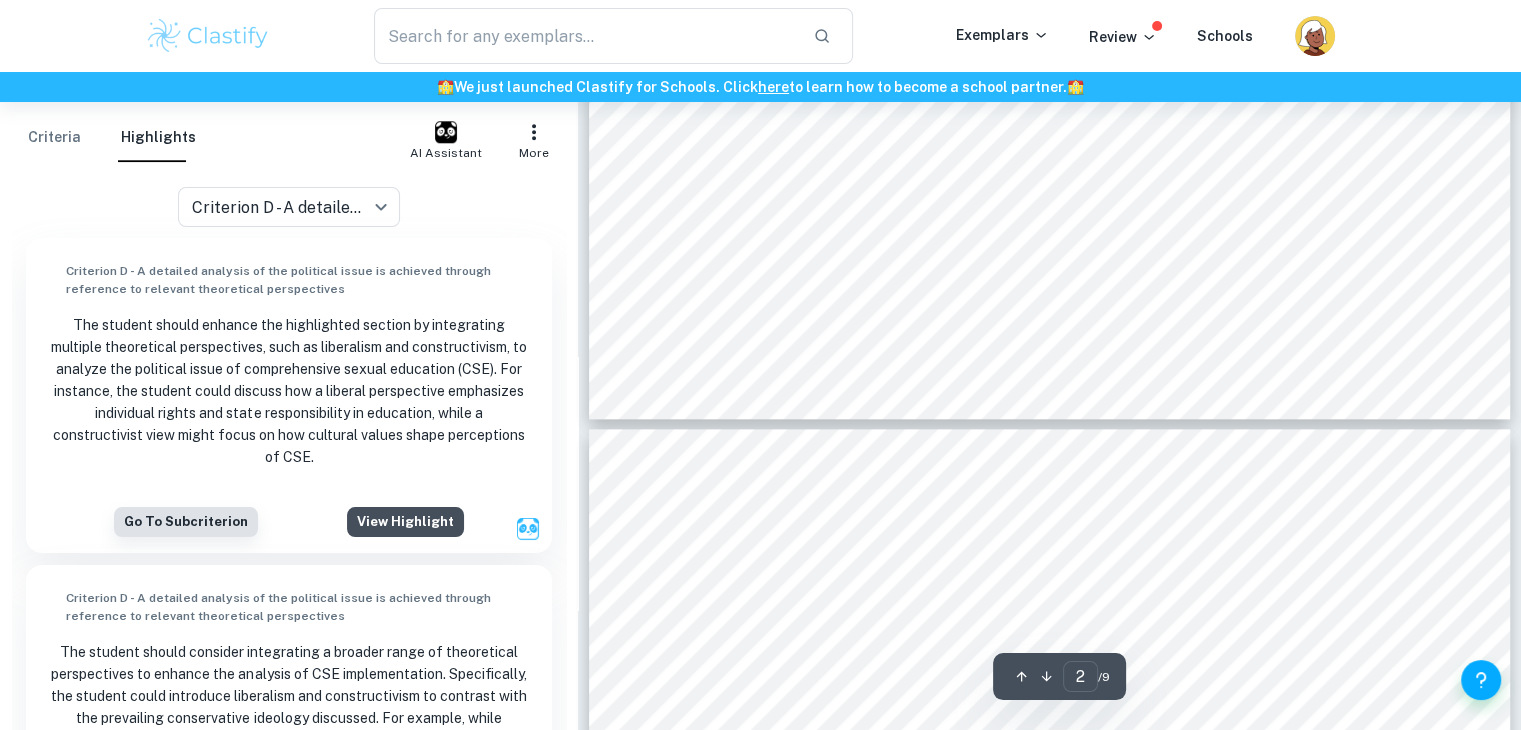 scroll, scrollTop: 2095, scrollLeft: 0, axis: vertical 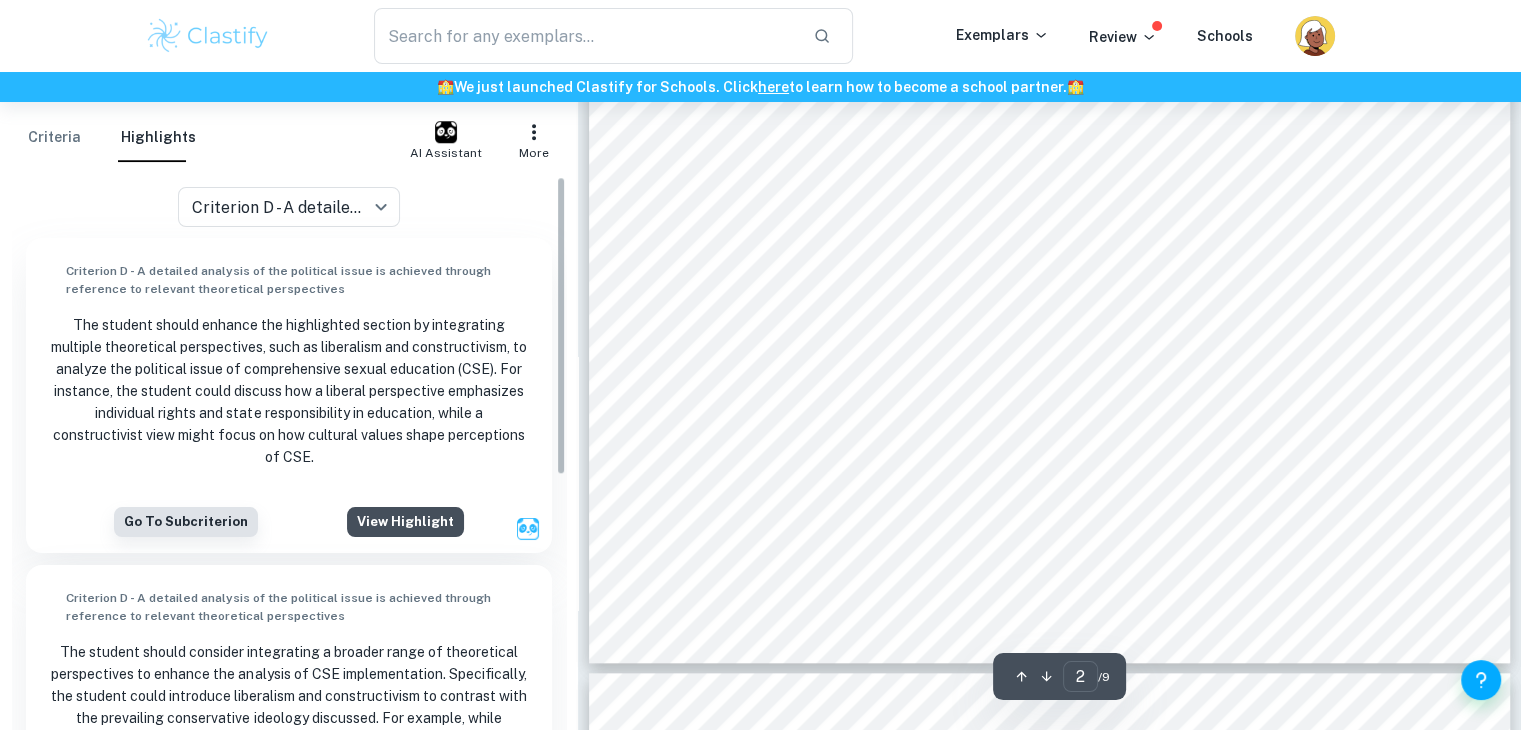 click on "View highlight" at bounding box center [405, 522] 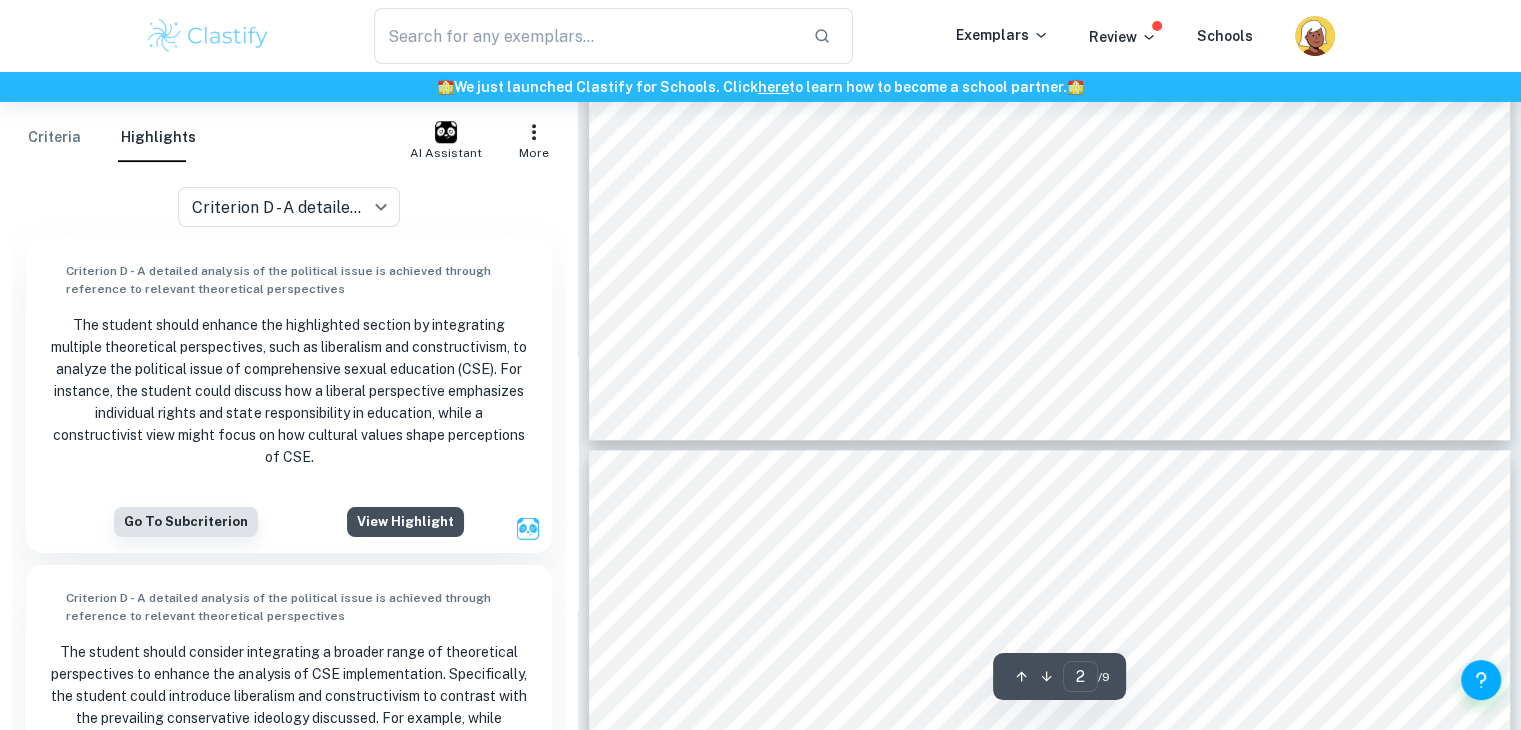 scroll, scrollTop: 2095, scrollLeft: 0, axis: vertical 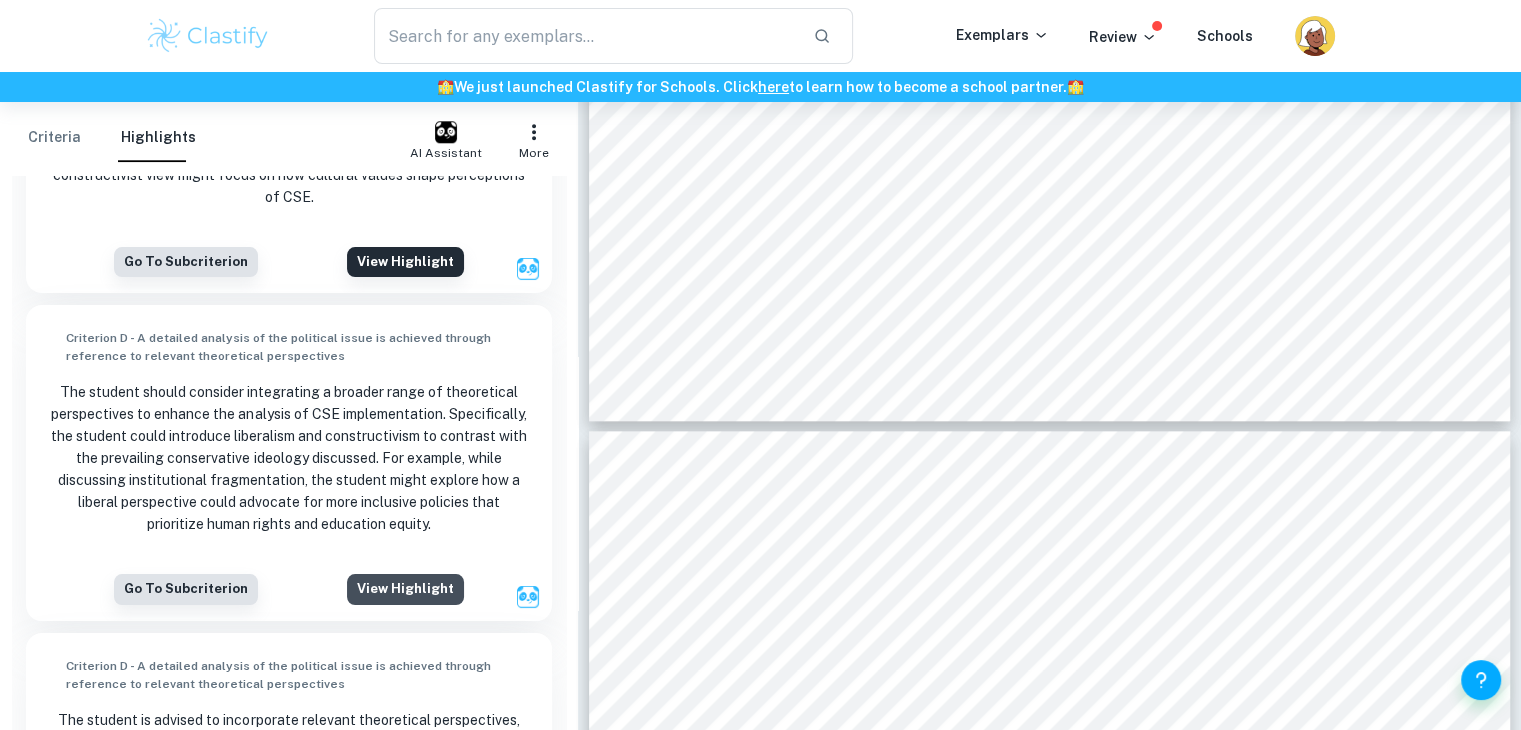 click on "View highlight" at bounding box center (405, 589) 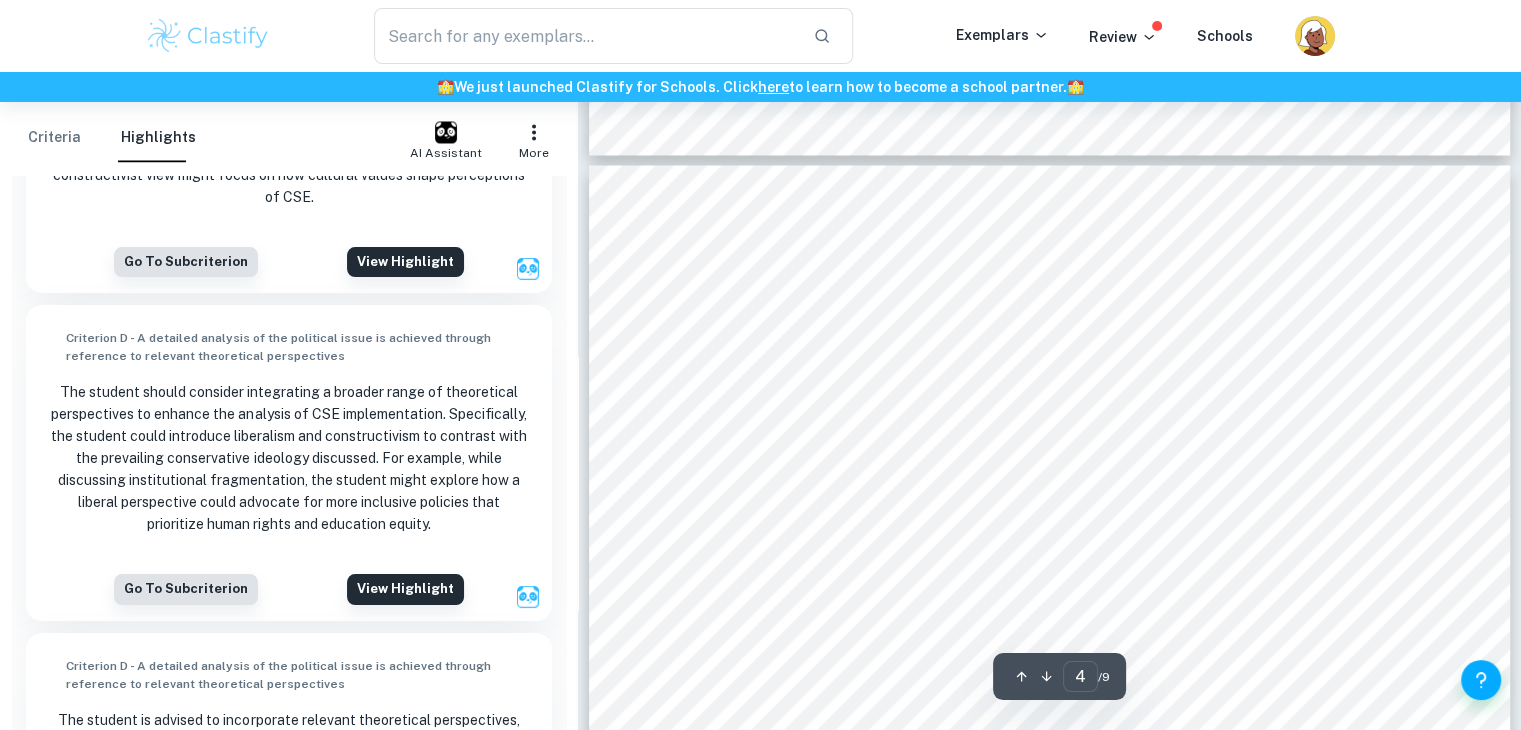 scroll, scrollTop: 3720, scrollLeft: 0, axis: vertical 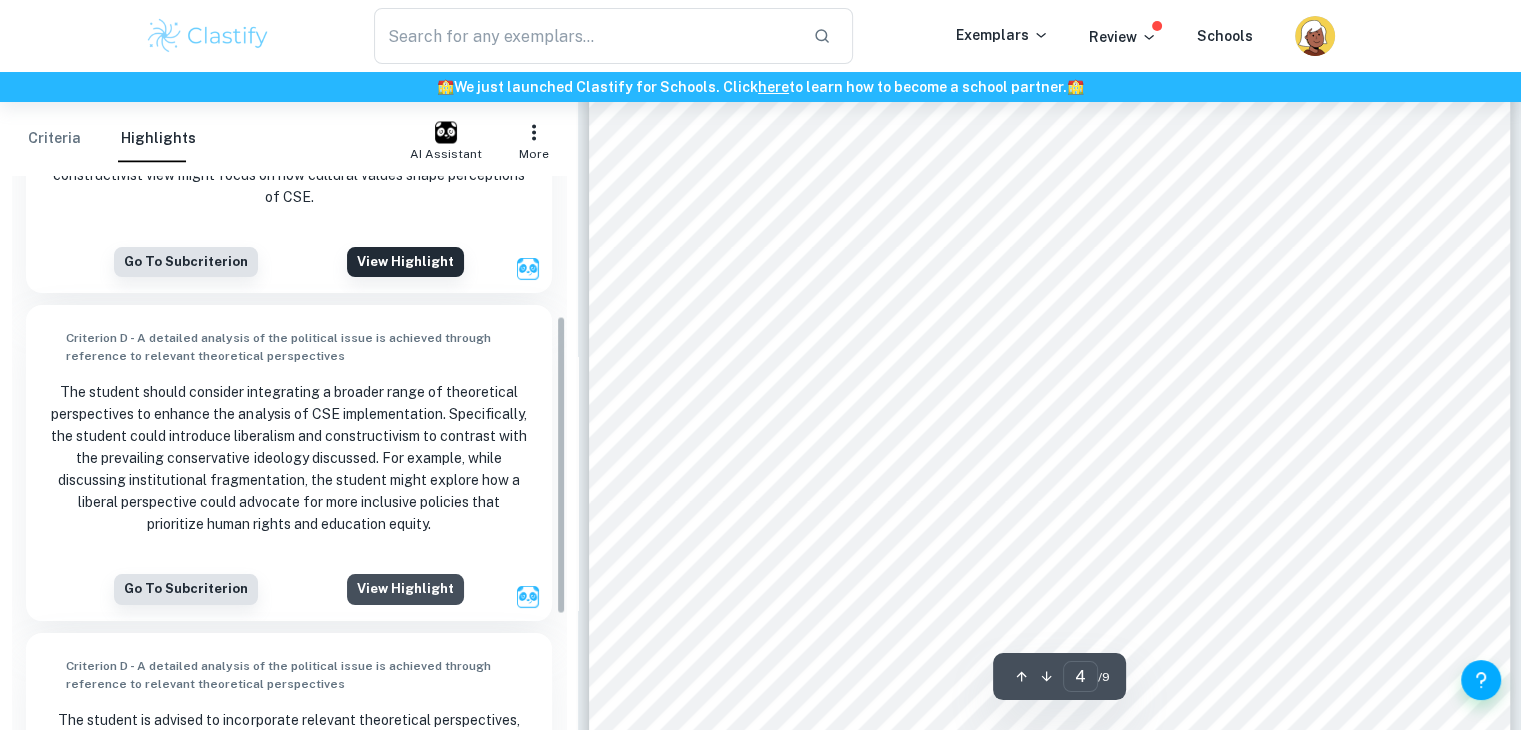 click on "View highlight" at bounding box center [405, 589] 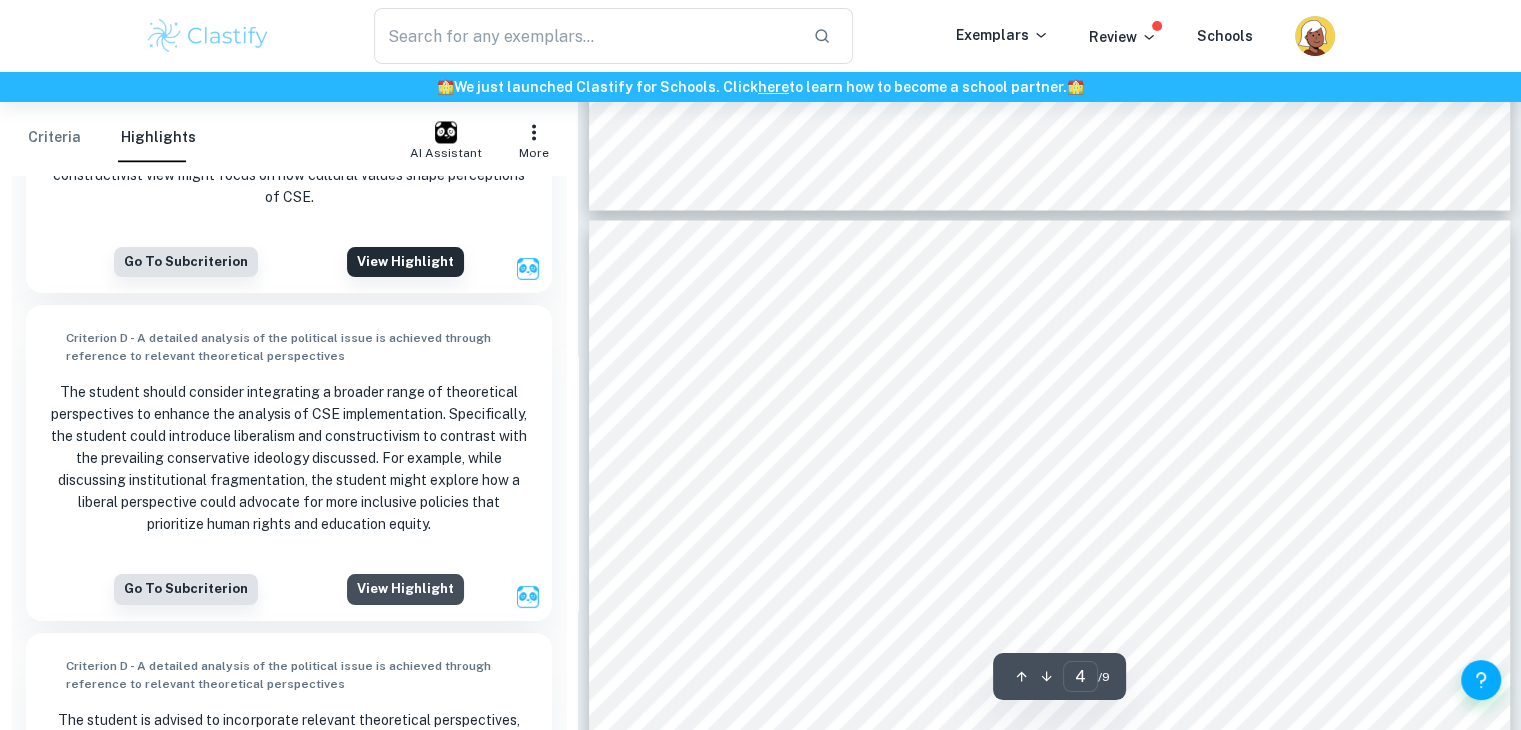 scroll, scrollTop: 3496, scrollLeft: 0, axis: vertical 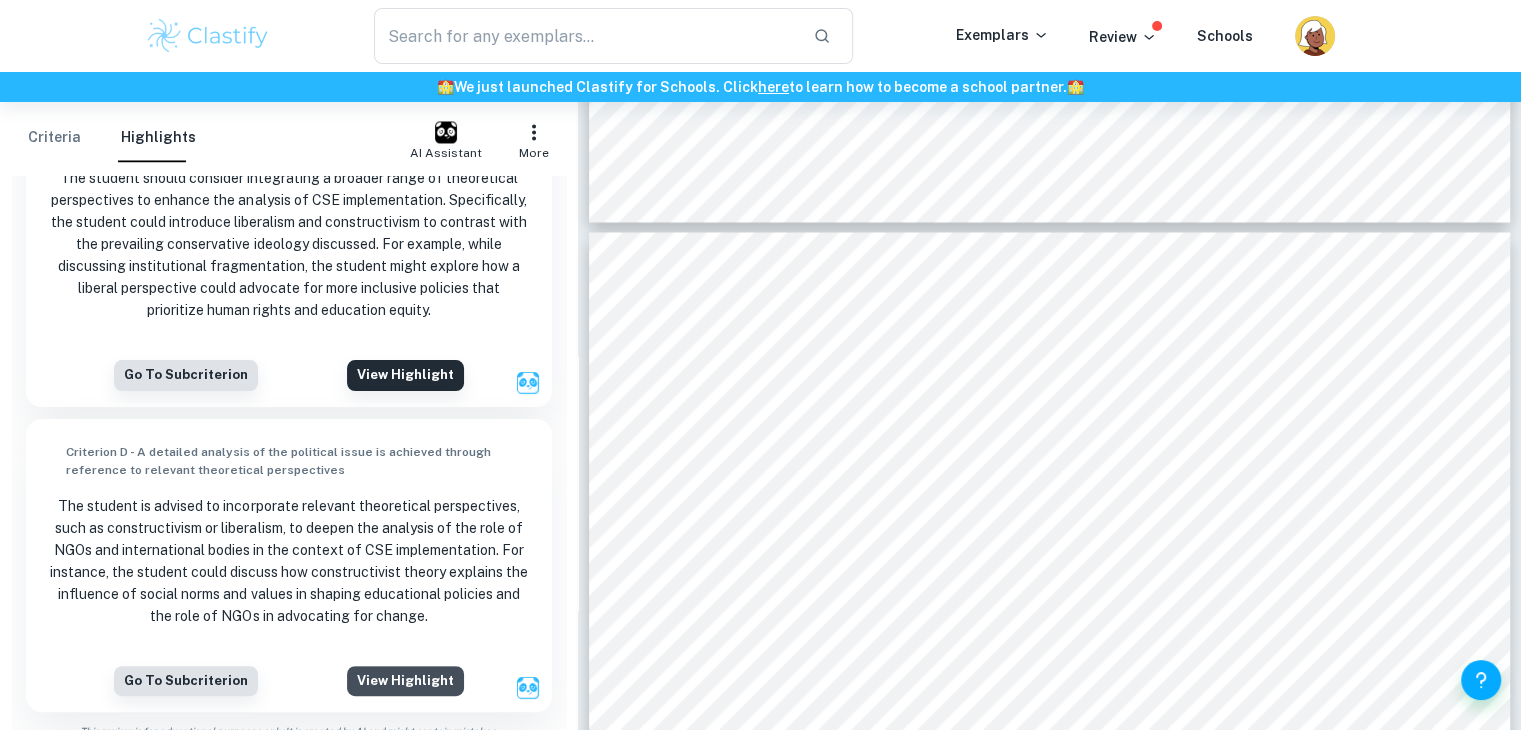click on "View highlight" at bounding box center (405, 681) 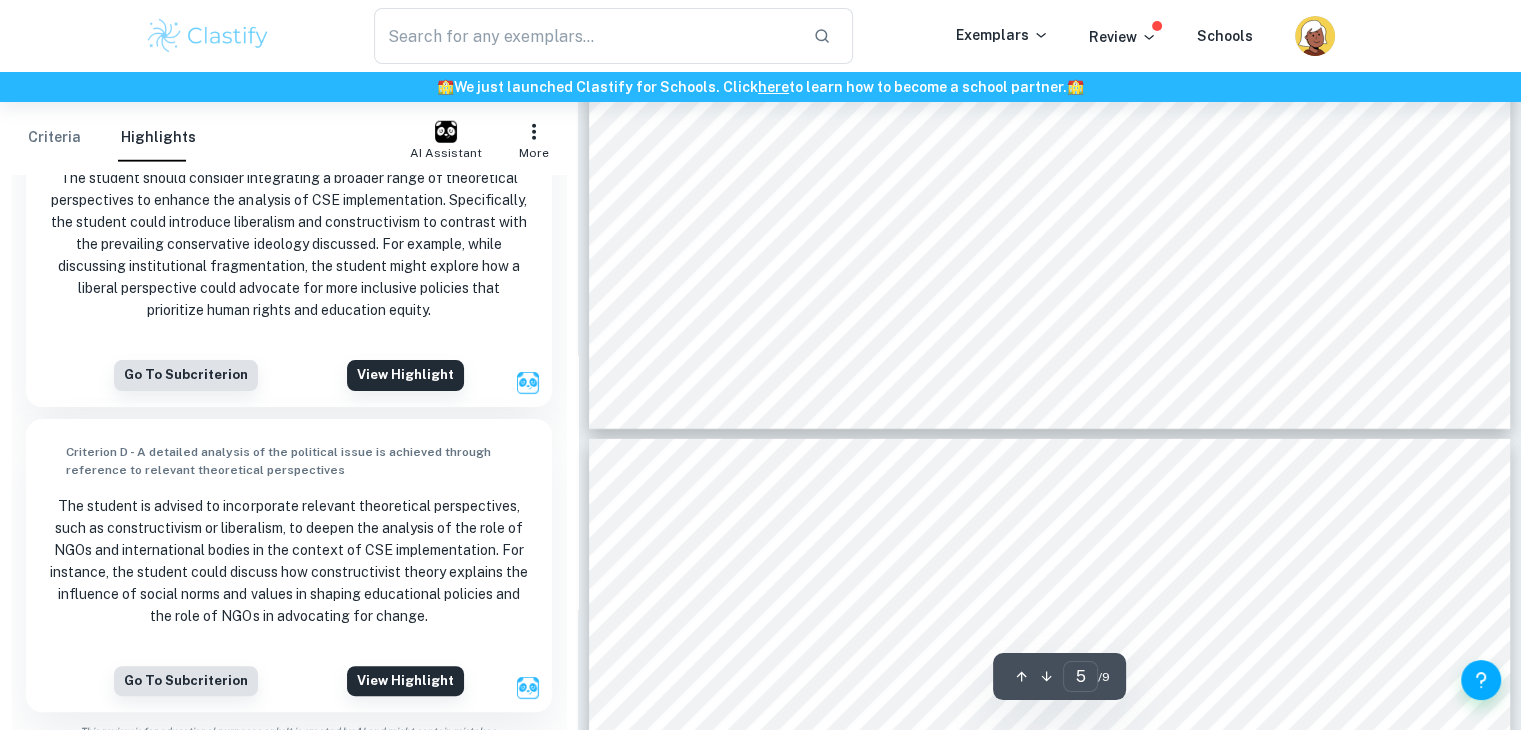 scroll, scrollTop: 5692, scrollLeft: 0, axis: vertical 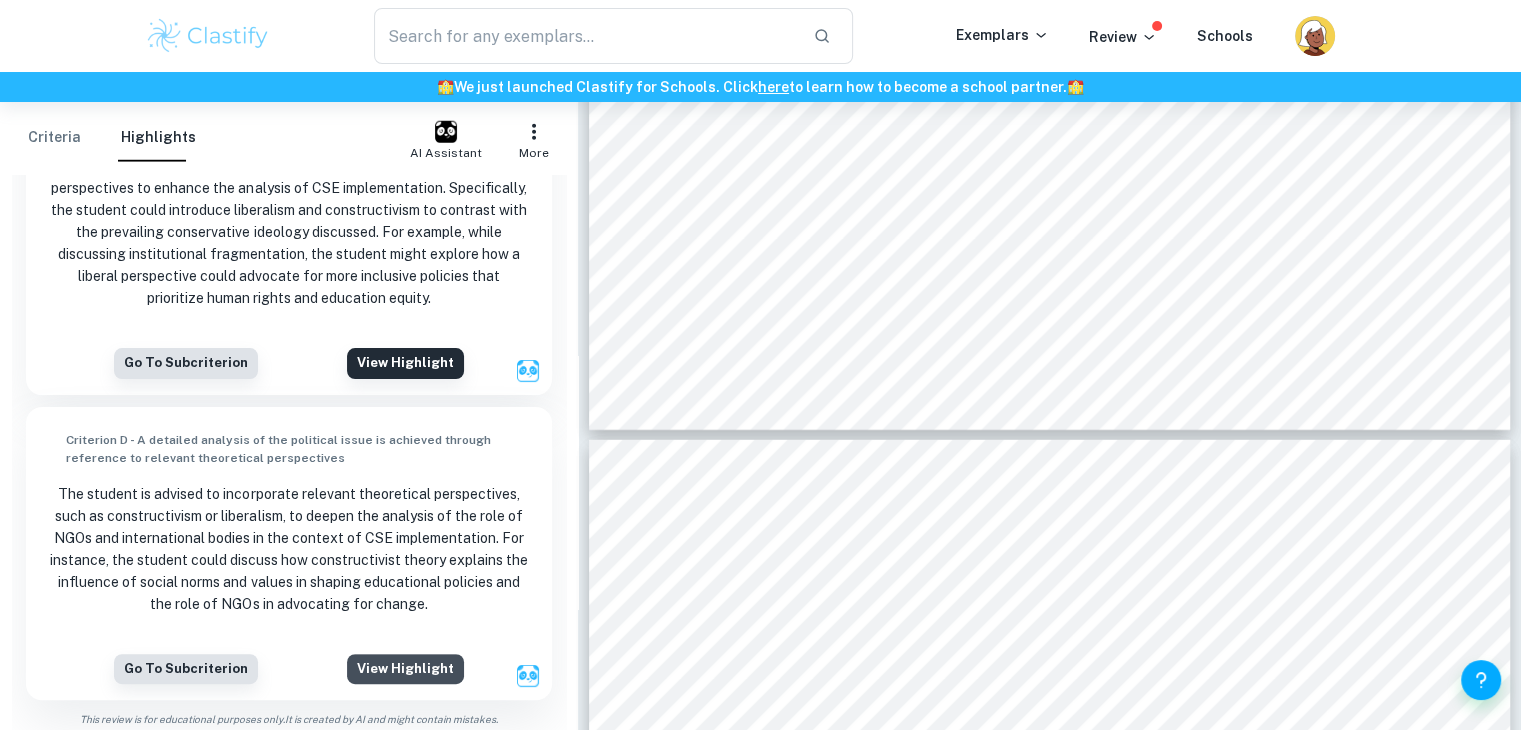 click on "View highlight" at bounding box center (405, 669) 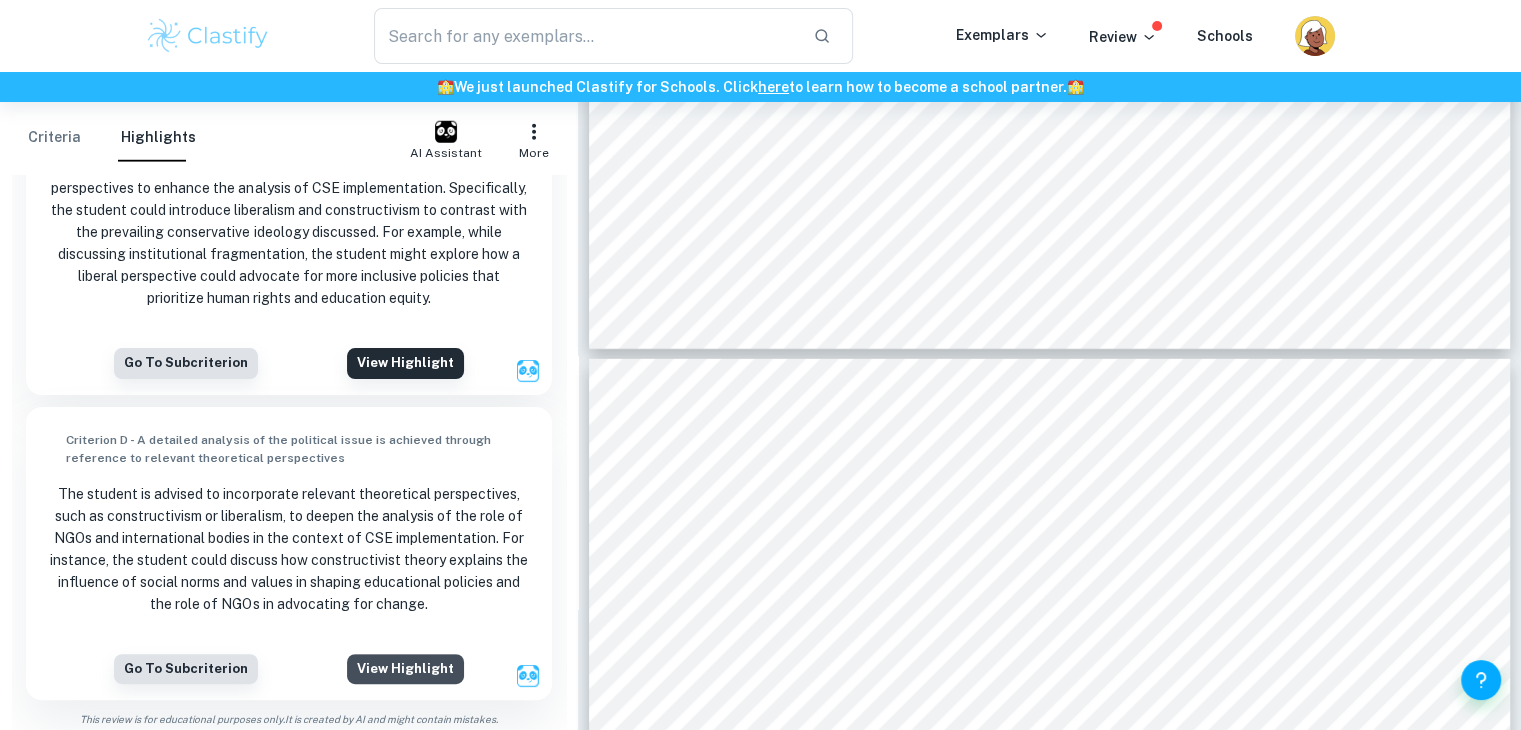 type on "6" 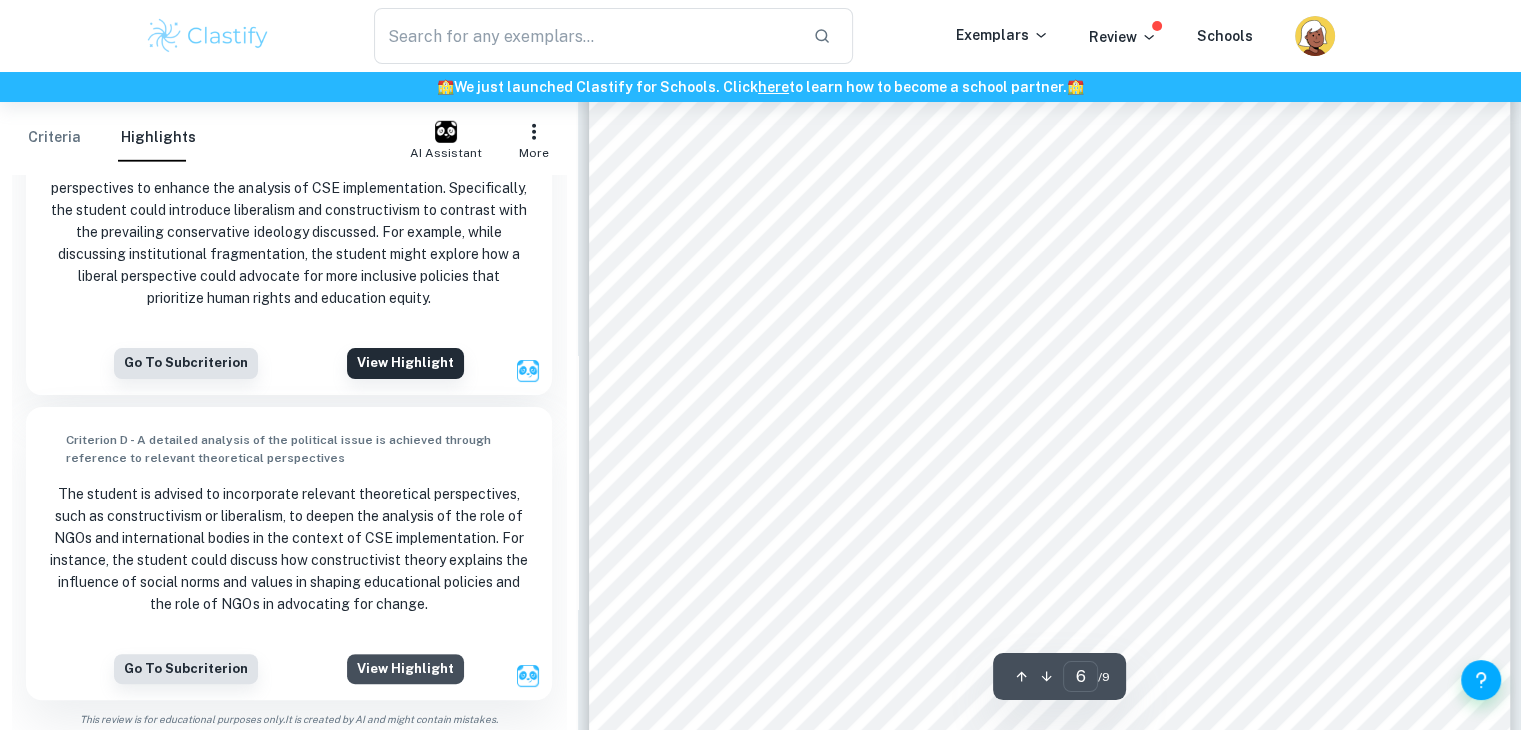scroll, scrollTop: 6280, scrollLeft: 0, axis: vertical 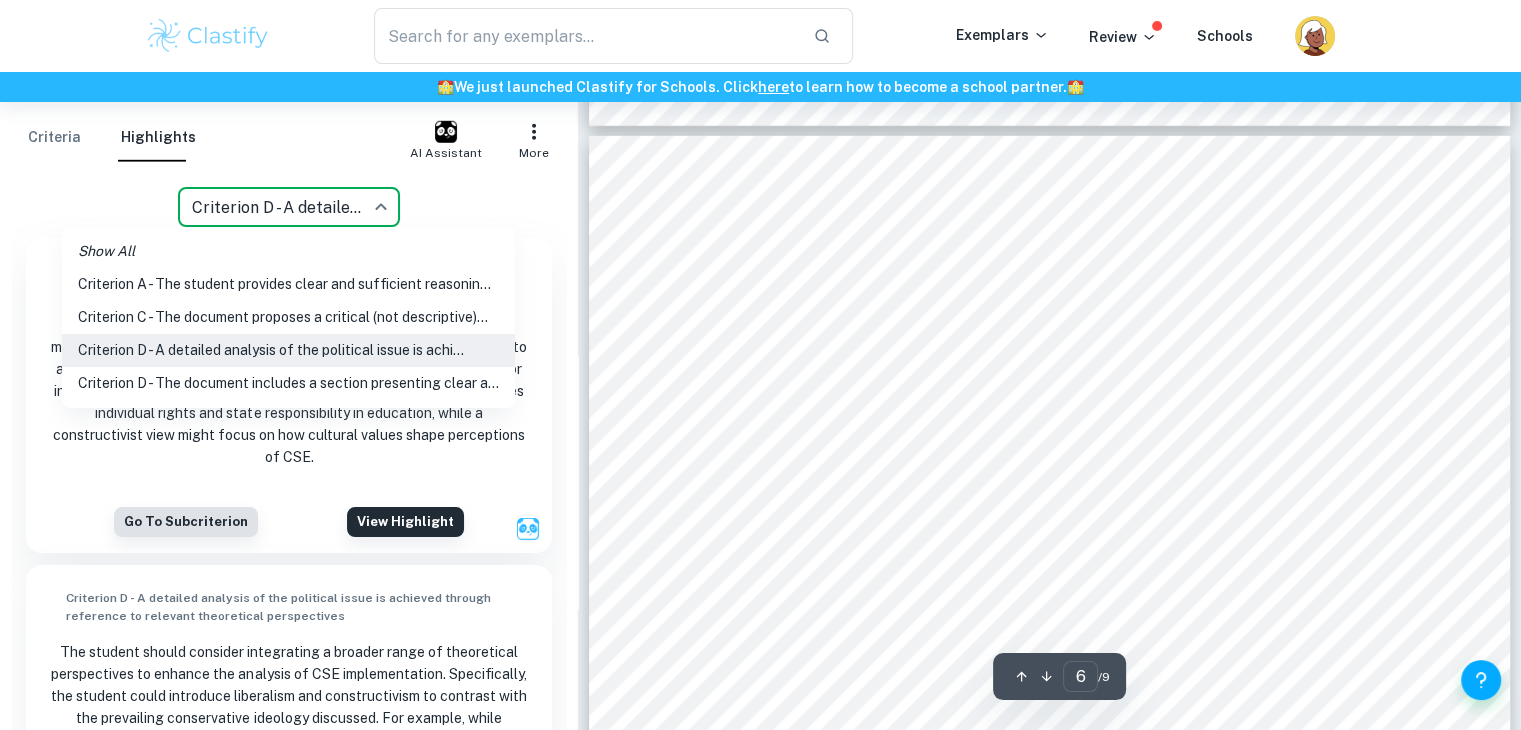 click on "We value your privacy We use cookies to enhance your browsing experience, serve personalised ads or content, and analyse our traffic. By clicking "Accept All", you consent to our use of cookies.   Cookie Policy Customise   Reject All   Accept All   Customise Consent Preferences   We use cookies to help you navigate efficiently and perform certain functions. You will find detailed information about all cookies under each consent category below. The cookies that are categorised as "Necessary" are stored on your browser as they are essential for enabling the basic functionalities of the site. ...  Show more For more information on how Google's third-party cookies operate and handle your data, see:   Google Privacy Policy Necessary Always Active Necessary cookies are required to enable the basic features of this site, such as providing secure log-in or adjusting your consent preferences. These cookies do not store any personally identifiable data. Functional Analytics Performance Advertisement Uncategorised" at bounding box center [760, -5529] 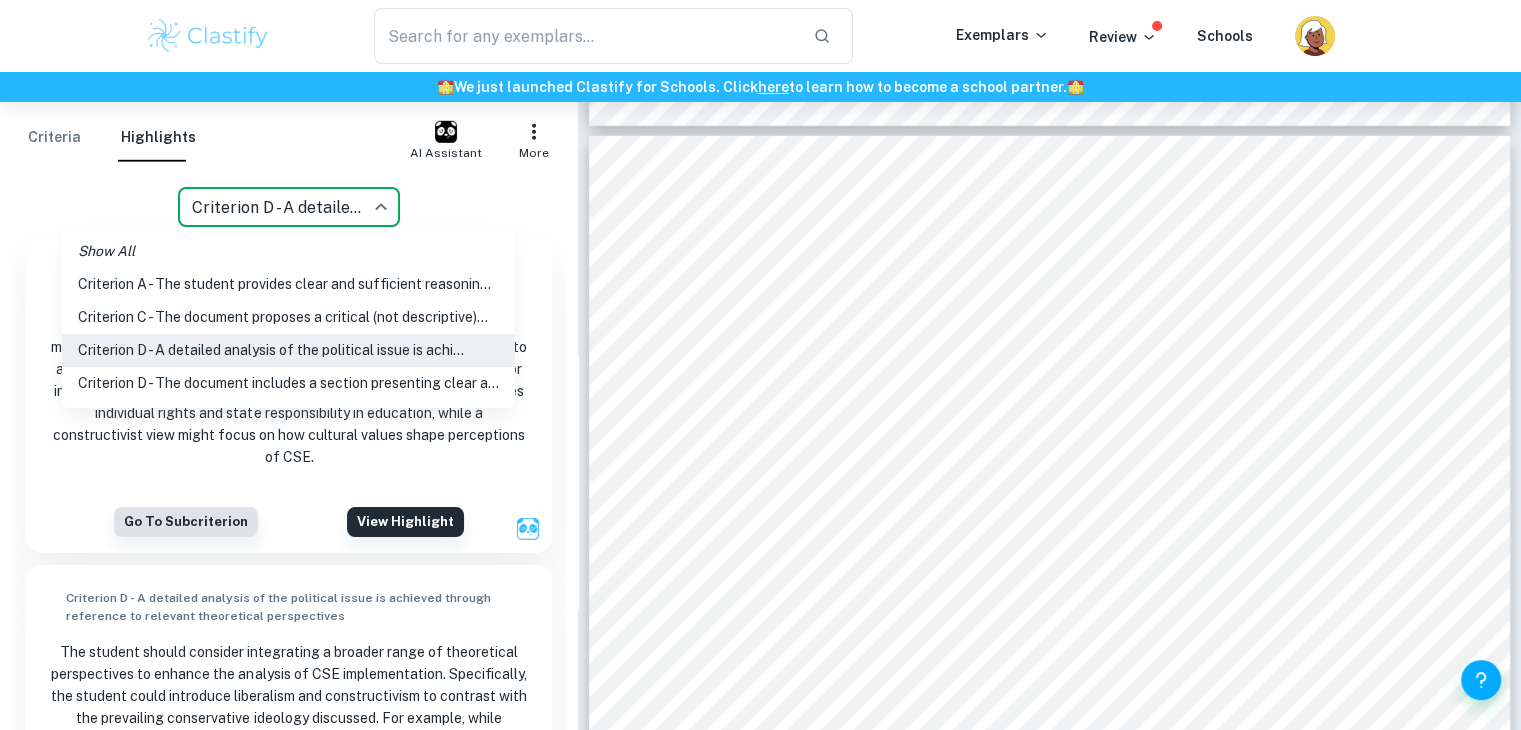 click on "Criterion D - The document includes a section presenting clear a..." at bounding box center [288, 383] 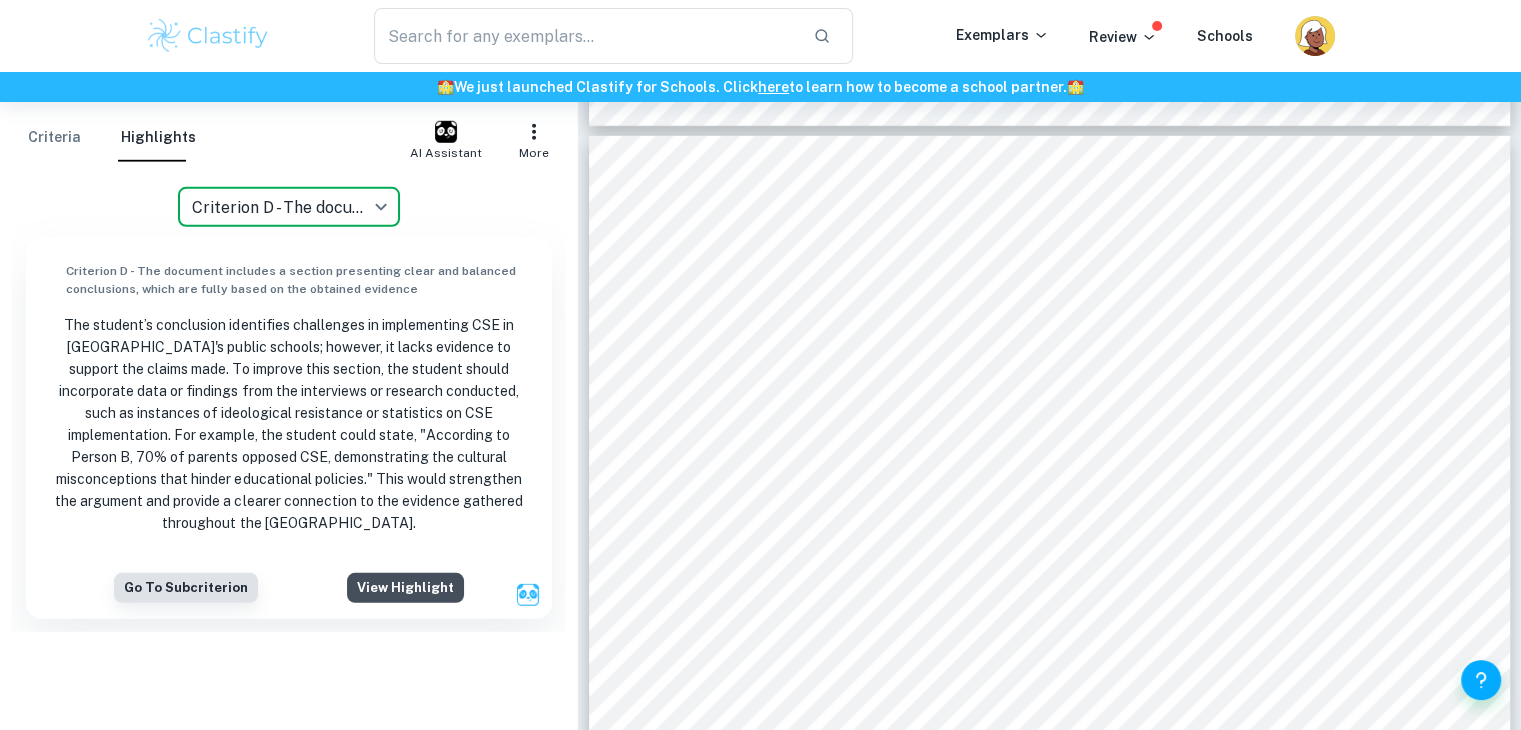 click on "View highlight" at bounding box center [405, 588] 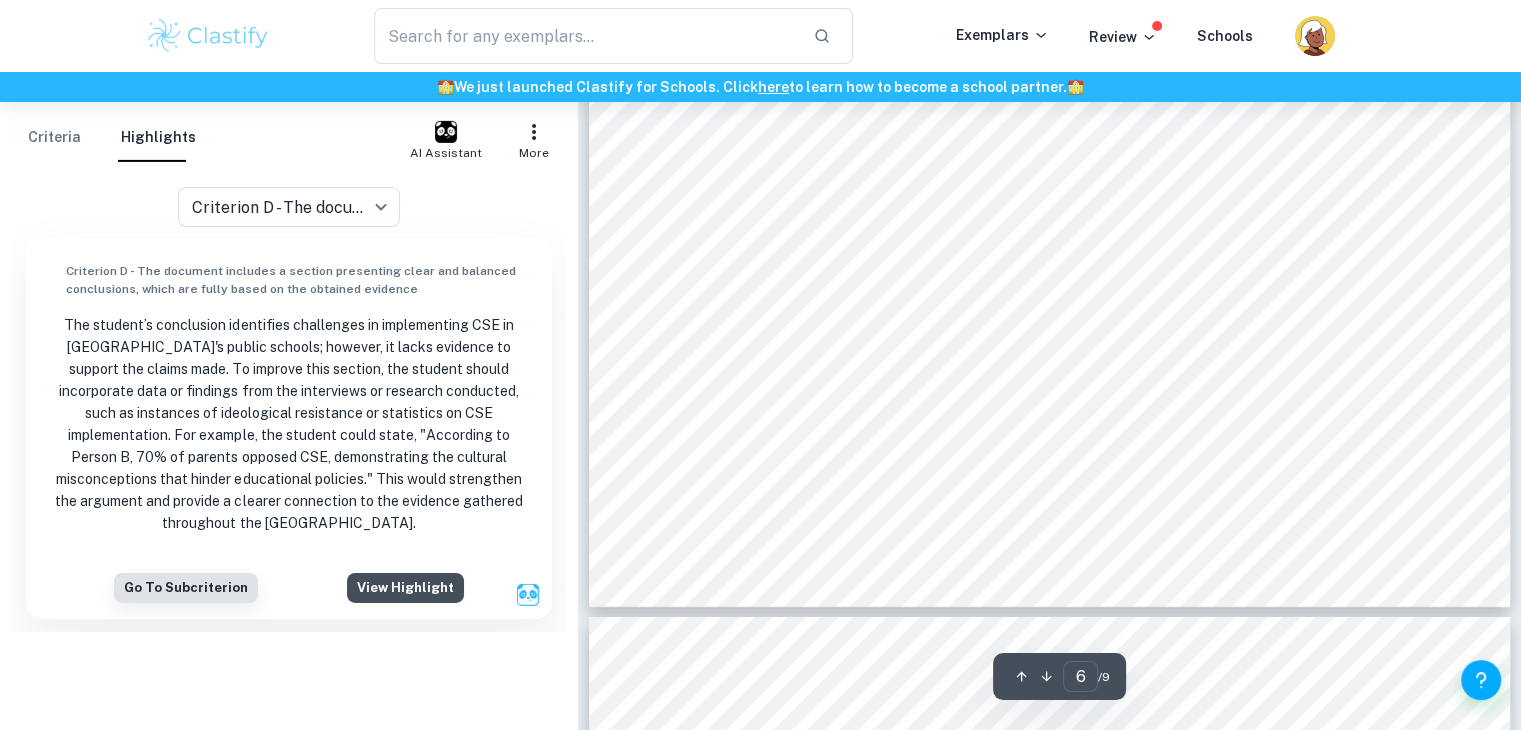 scroll, scrollTop: 6724, scrollLeft: 0, axis: vertical 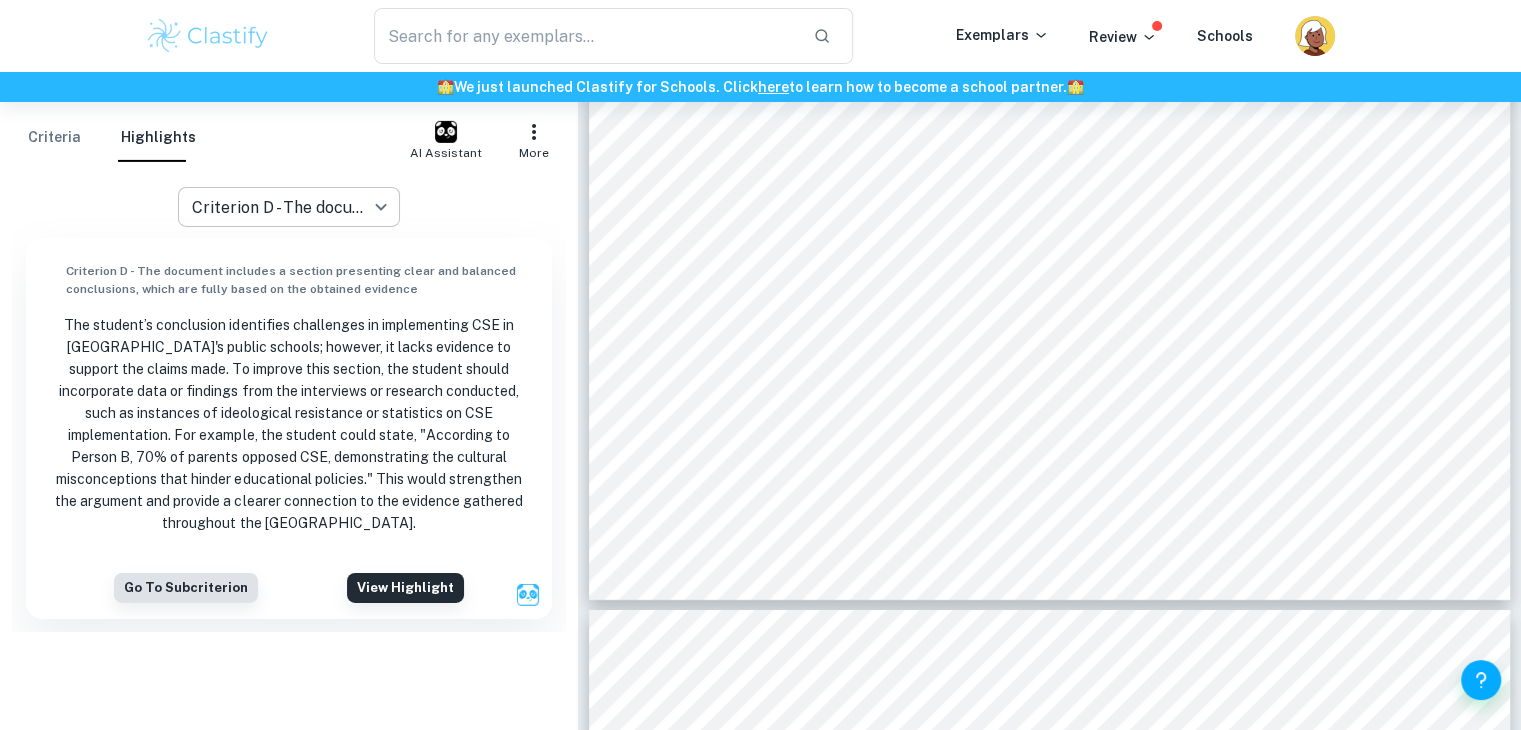 click on "We value your privacy We use cookies to enhance your browsing experience, serve personalised ads or content, and analyse our traffic. By clicking "Accept All", you consent to our use of cookies.   Cookie Policy Customise   Reject All   Accept All   Customise Consent Preferences   We use cookies to help you navigate efficiently and perform certain functions. You will find detailed information about all cookies under each consent category below. The cookies that are categorised as "Necessary" are stored on your browser as they are essential for enabling the basic functionalities of the site. ...  Show more For more information on how Google's third-party cookies operate and handle your data, see:   Google Privacy Policy Necessary Always Active Necessary cookies are required to enable the basic features of this site, such as providing secure log-in or adjusting your consent preferences. These cookies do not store any personally identifiable data. Functional Analytics Performance Advertisement Uncategorised" at bounding box center [760, -6257] 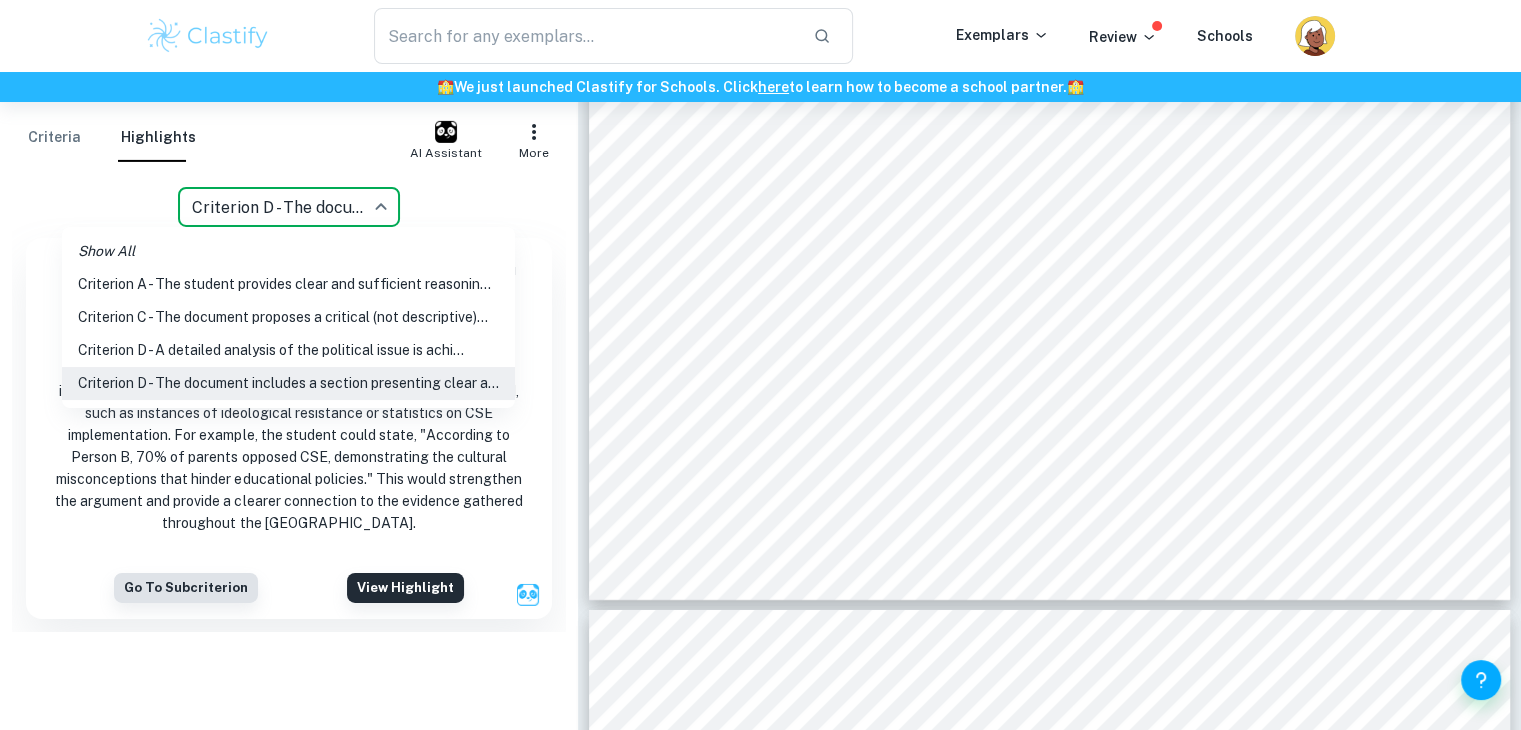 click at bounding box center (760, 365) 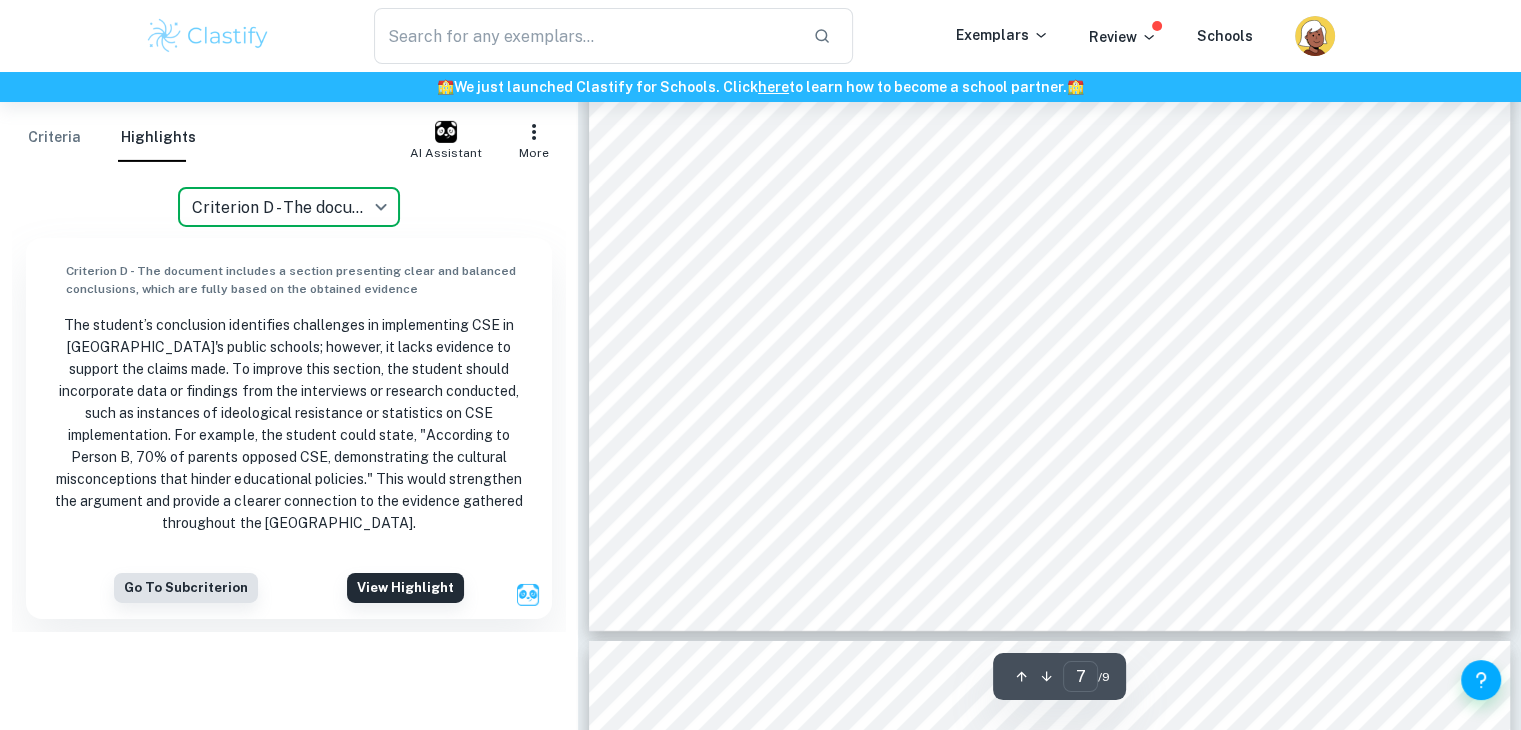 scroll, scrollTop: 7045, scrollLeft: 0, axis: vertical 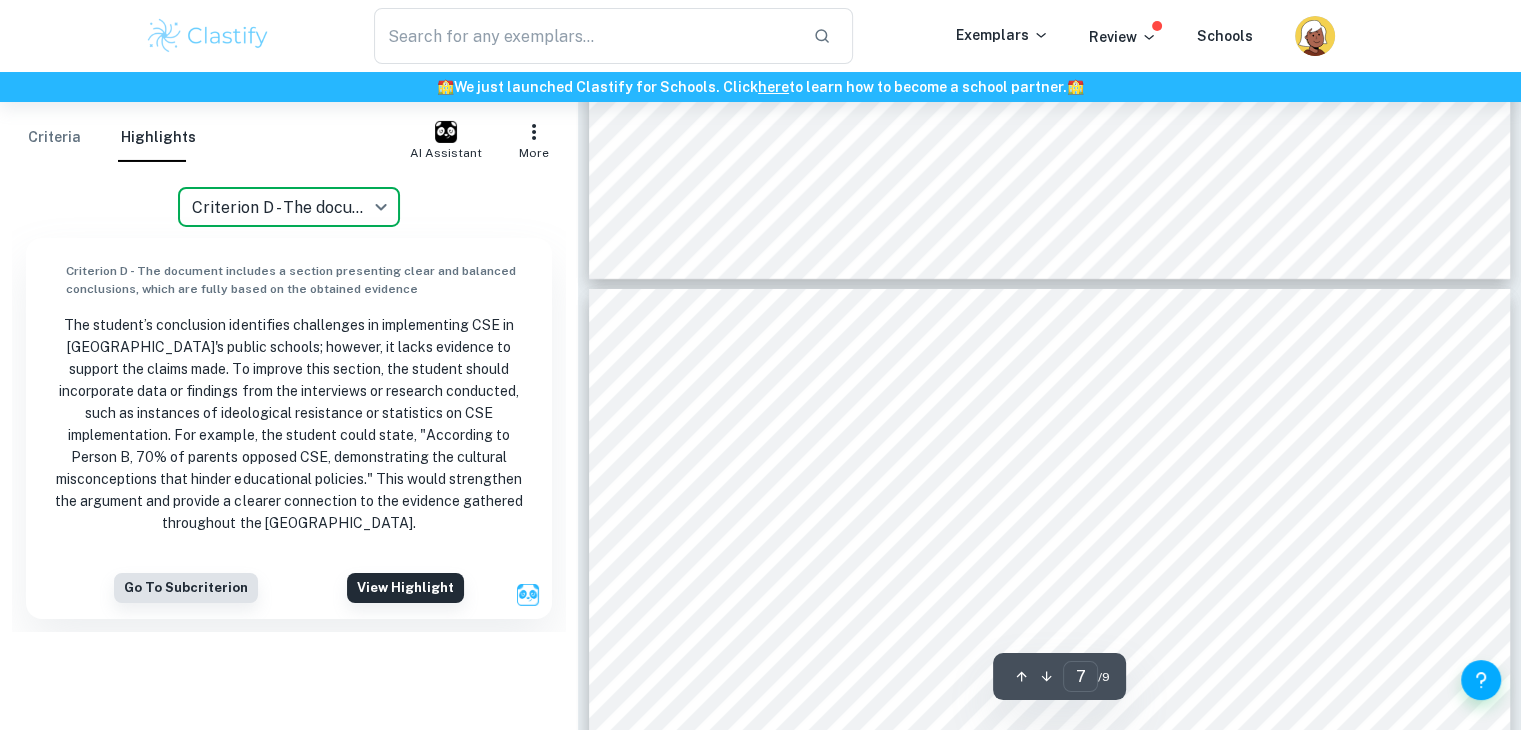 click on "We value your privacy We use cookies to enhance your browsing experience, serve personalised ads or content, and analyse our traffic. By clicking "Accept All", you consent to our use of cookies.   Cookie Policy Customise   Reject All   Accept All   Customise Consent Preferences   We use cookies to help you navigate efficiently and perform certain functions. You will find detailed information about all cookies under each consent category below. The cookies that are categorised as "Necessary" are stored on your browser as they are essential for enabling the basic functionalities of the site. ...  Show more For more information on how Google's third-party cookies operate and handle your data, see:   Google Privacy Policy Necessary Always Active Necessary cookies are required to enable the basic features of this site, such as providing secure log-in or adjusting your consent preferences. These cookies do not store any personally identifiable data. Functional Analytics Performance Advertisement Uncategorised" at bounding box center (760, -6578) 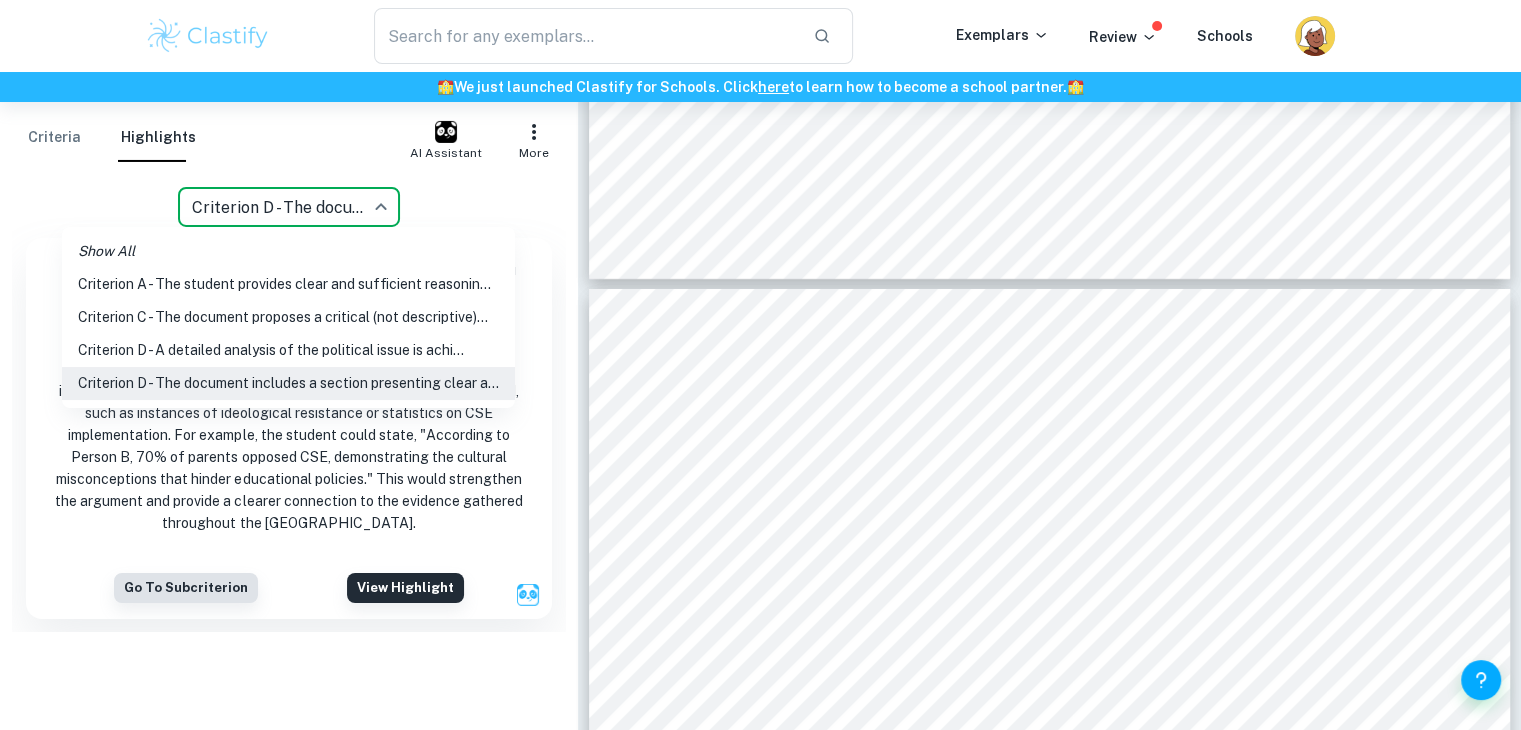 click at bounding box center [760, 365] 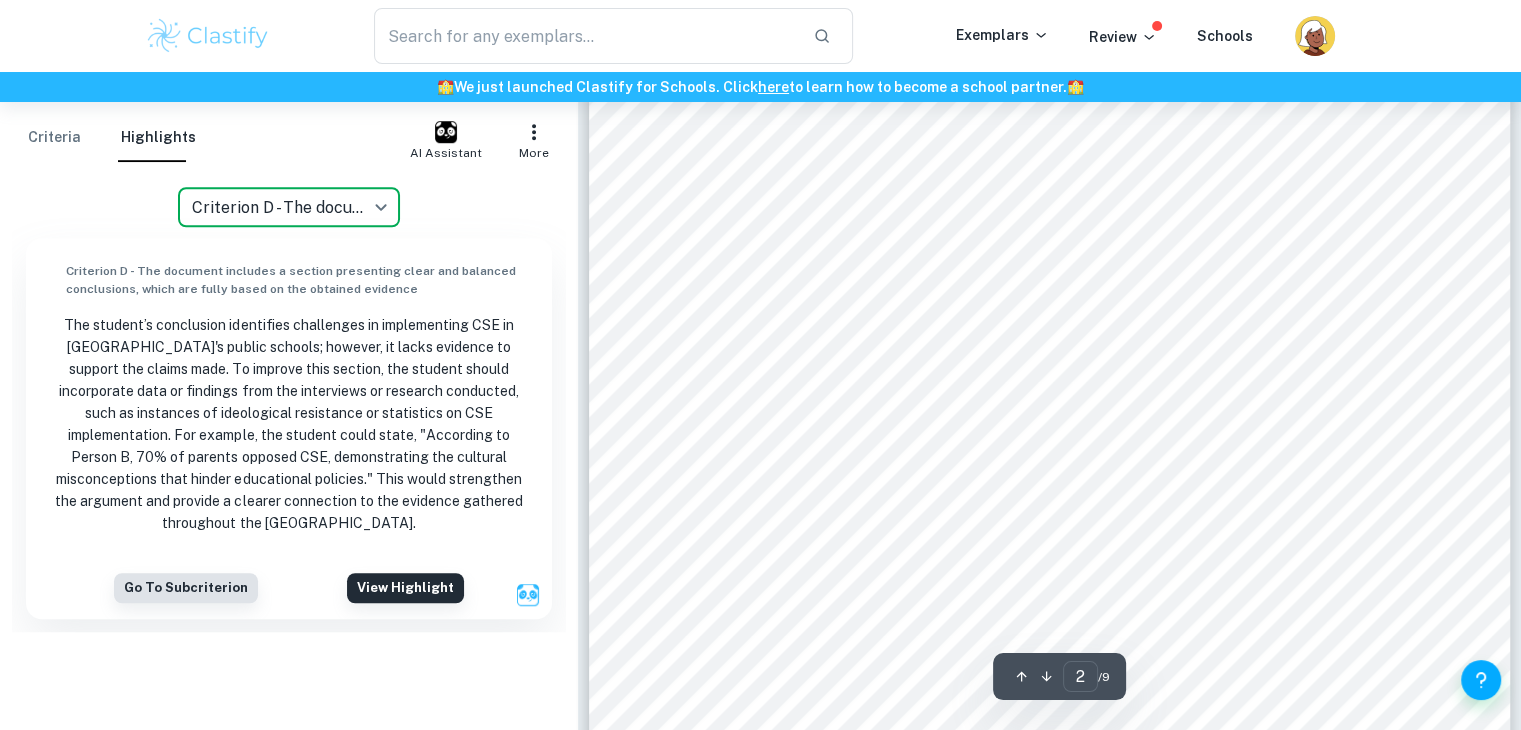 type on "1" 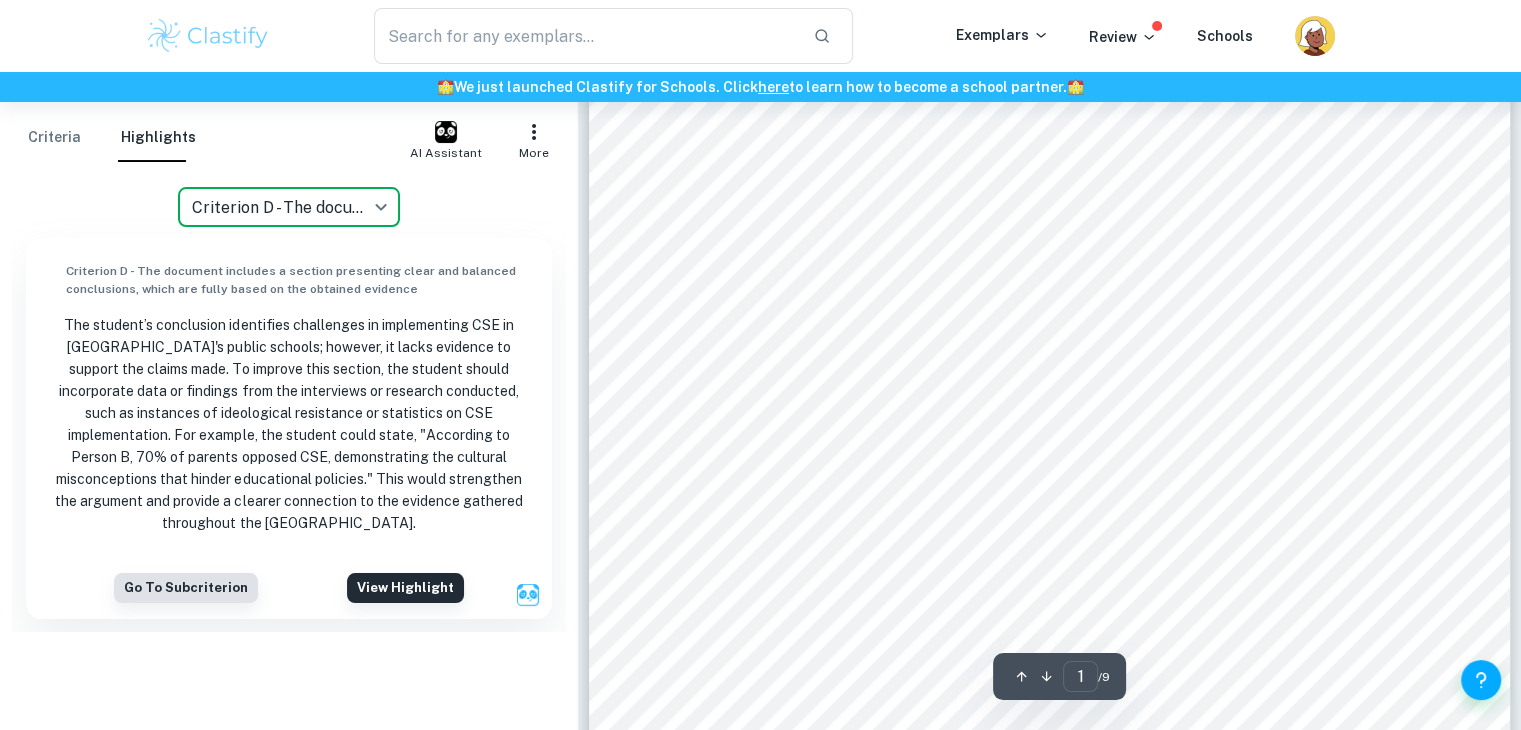 scroll, scrollTop: 0, scrollLeft: 0, axis: both 